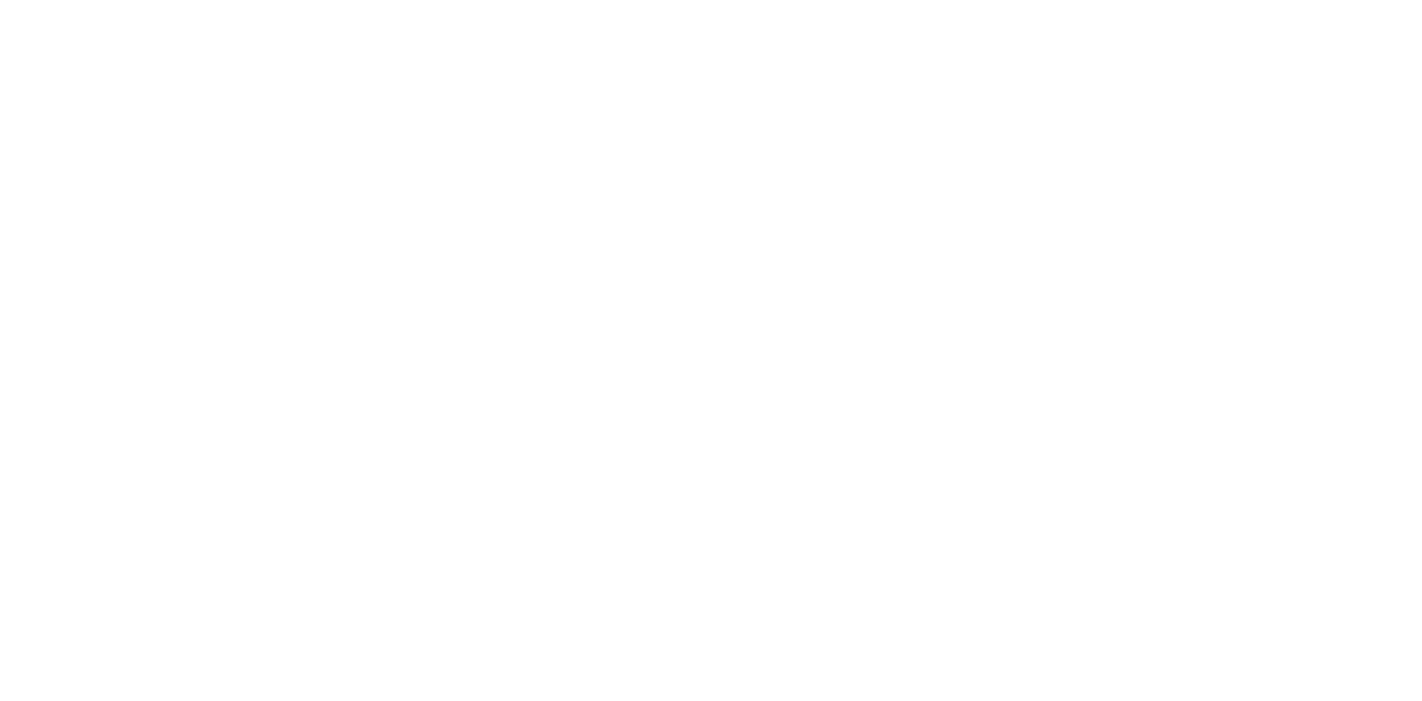 scroll, scrollTop: 0, scrollLeft: 0, axis: both 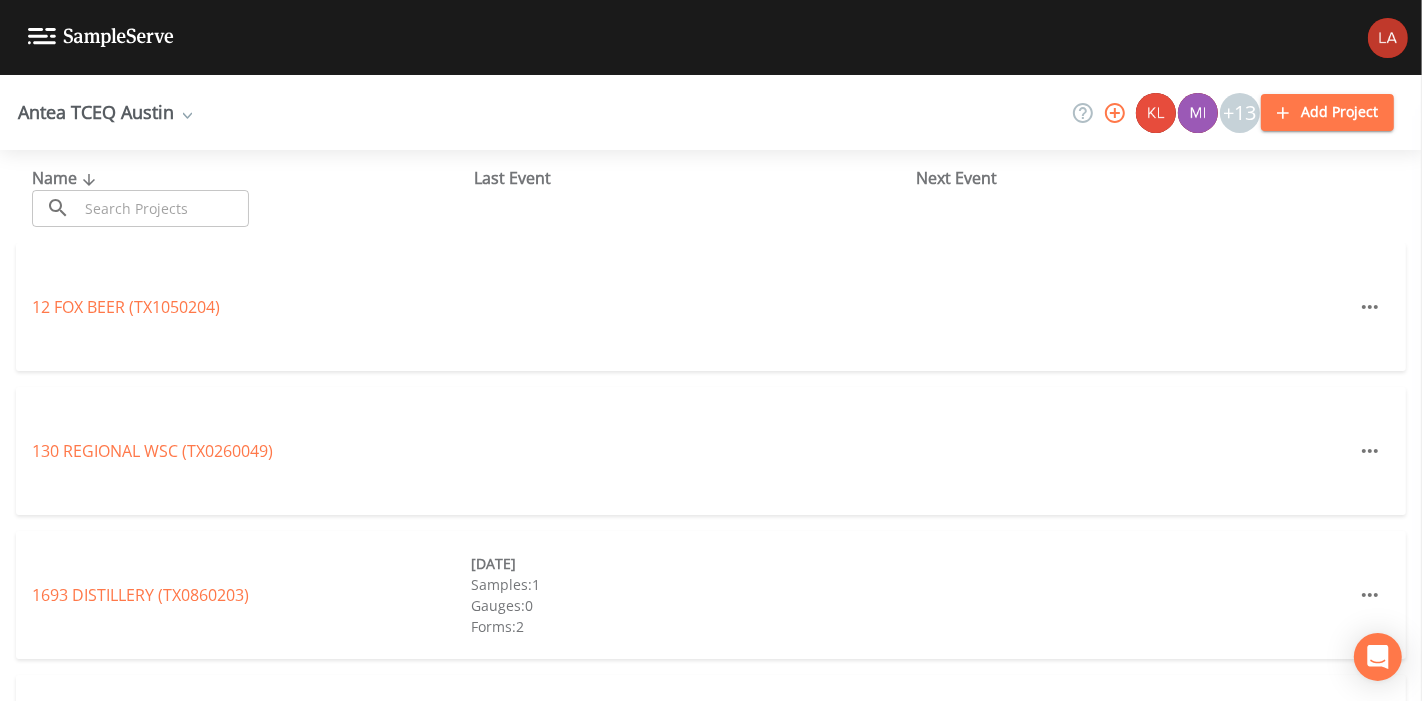 click on "Antea TCEQ Austin" at bounding box center [105, 112] 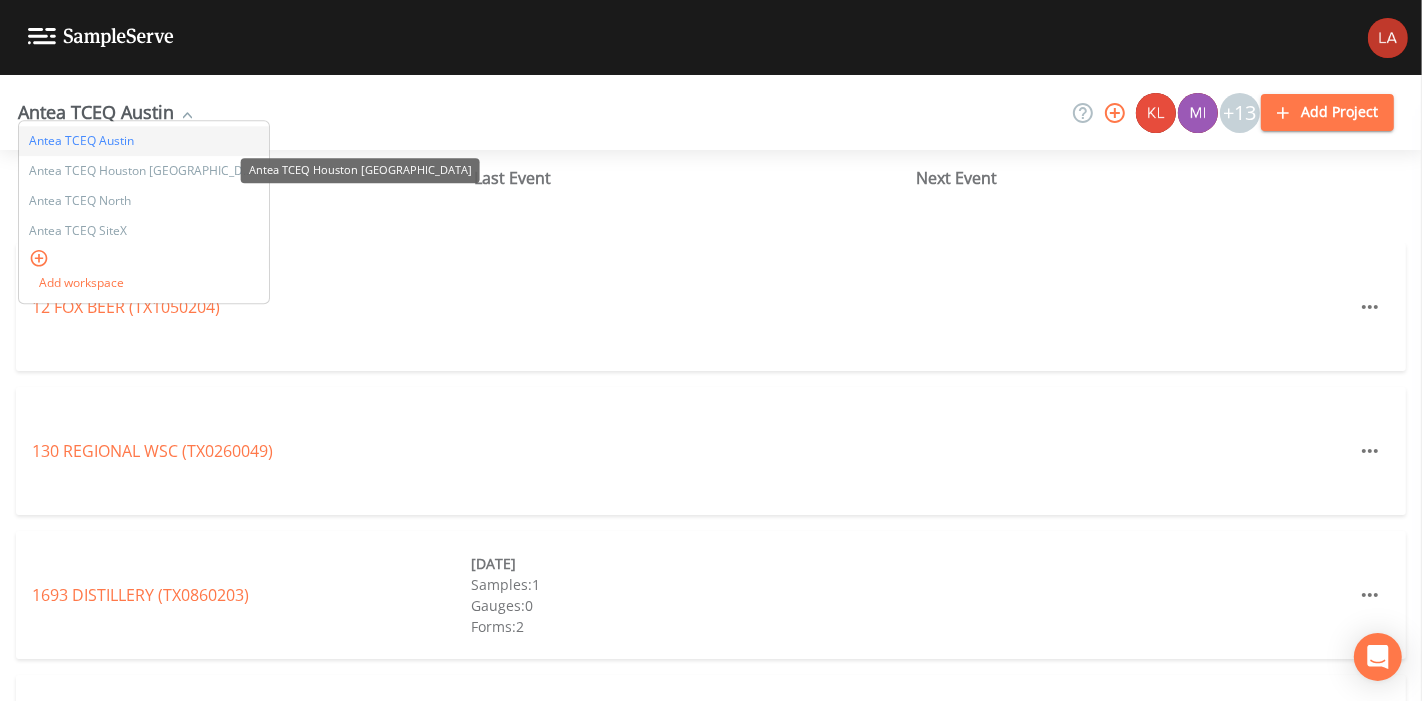click on "Antea TCEQ Houston [GEOGRAPHIC_DATA]" at bounding box center [144, 172] 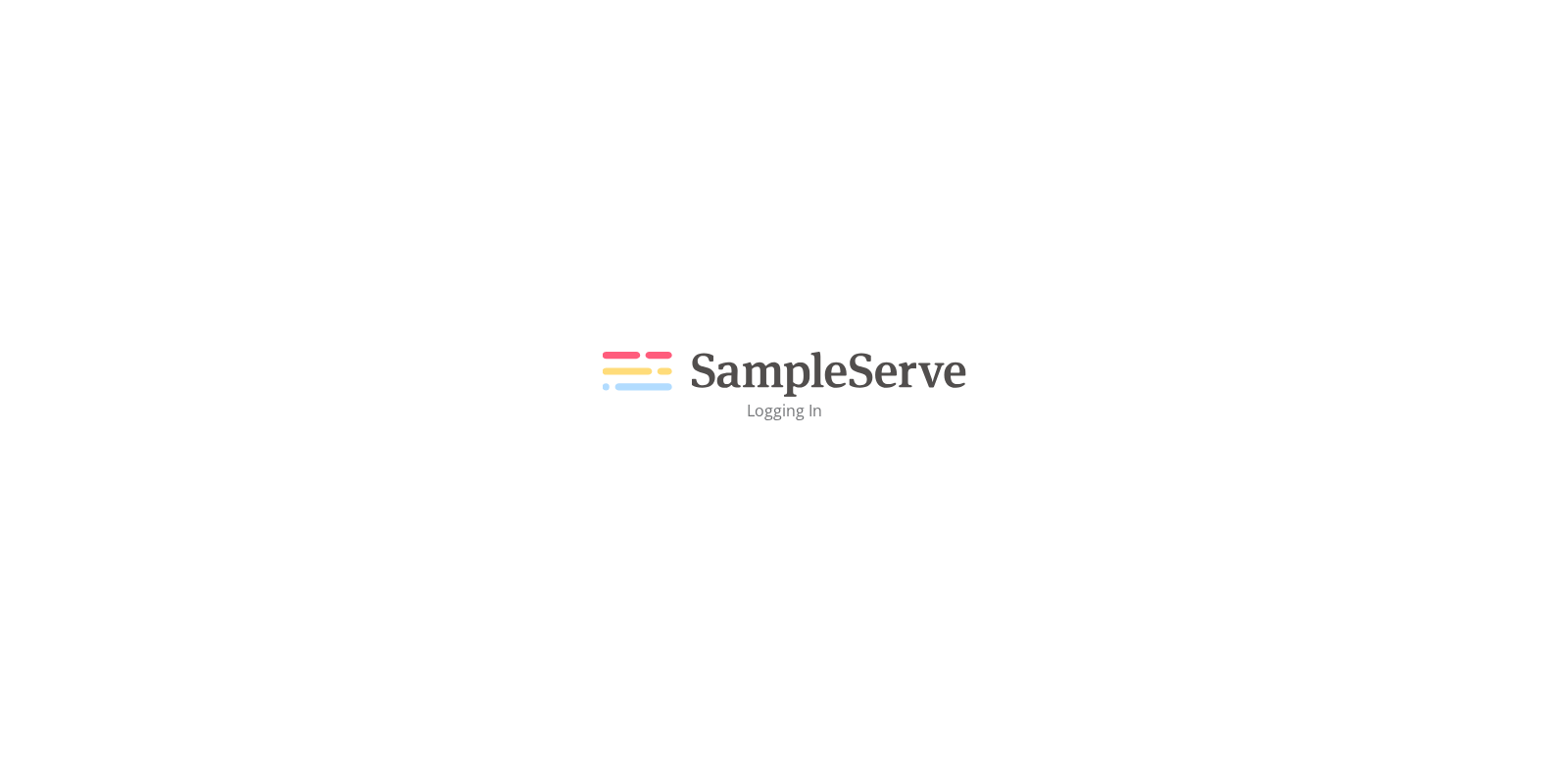 scroll, scrollTop: 0, scrollLeft: 0, axis: both 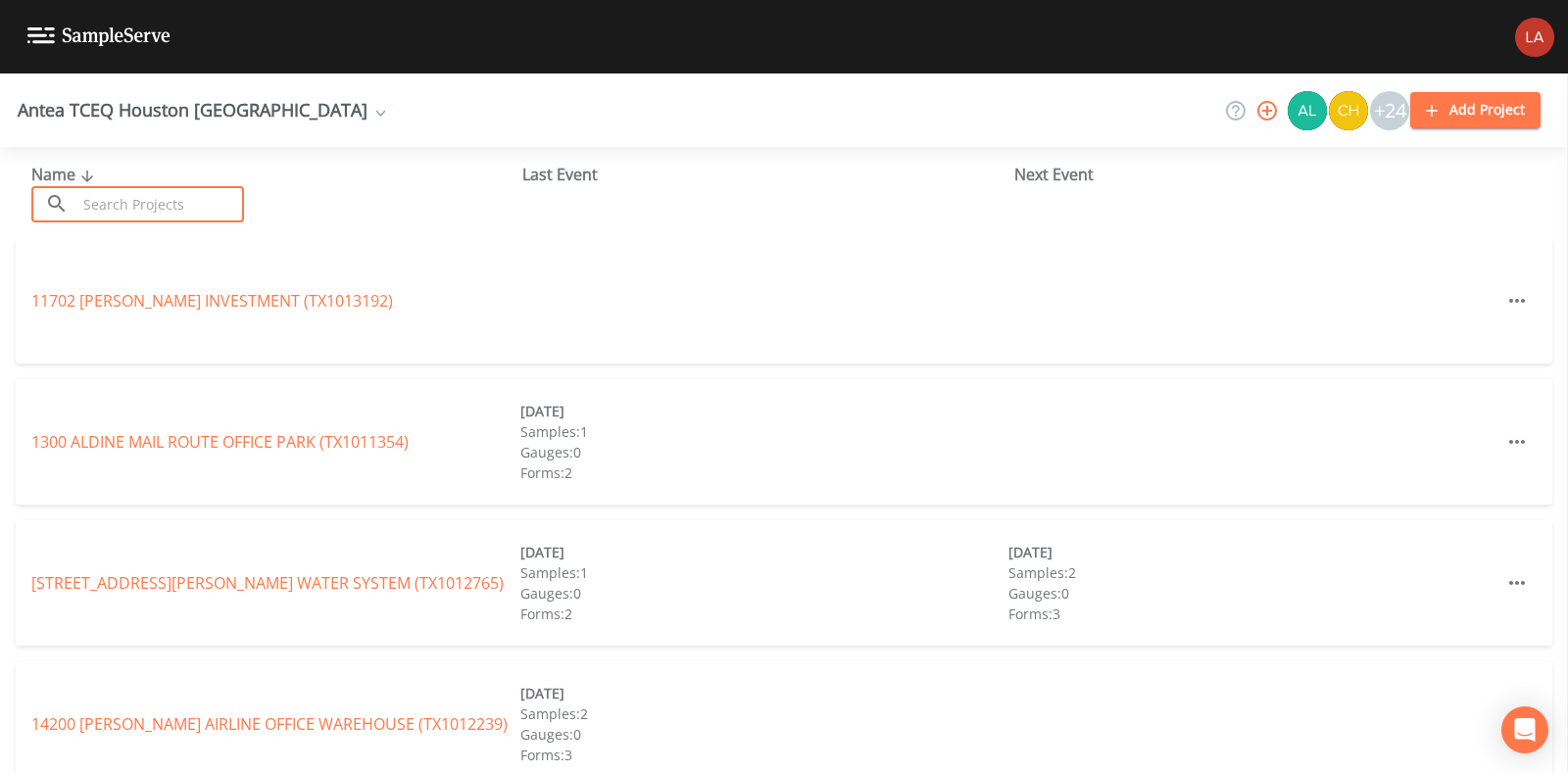 click at bounding box center (160, 204) 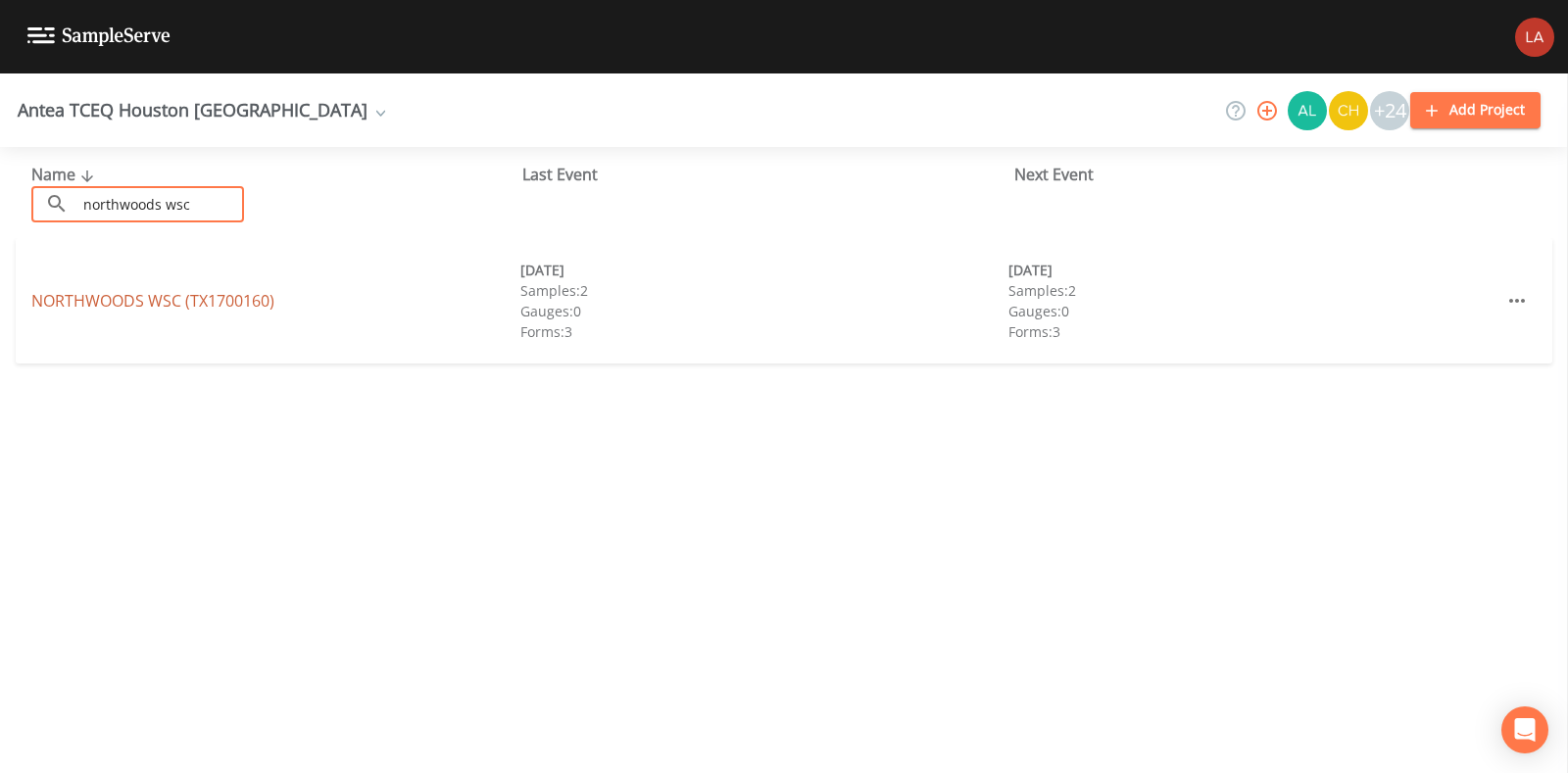 type on "northwoods wsc" 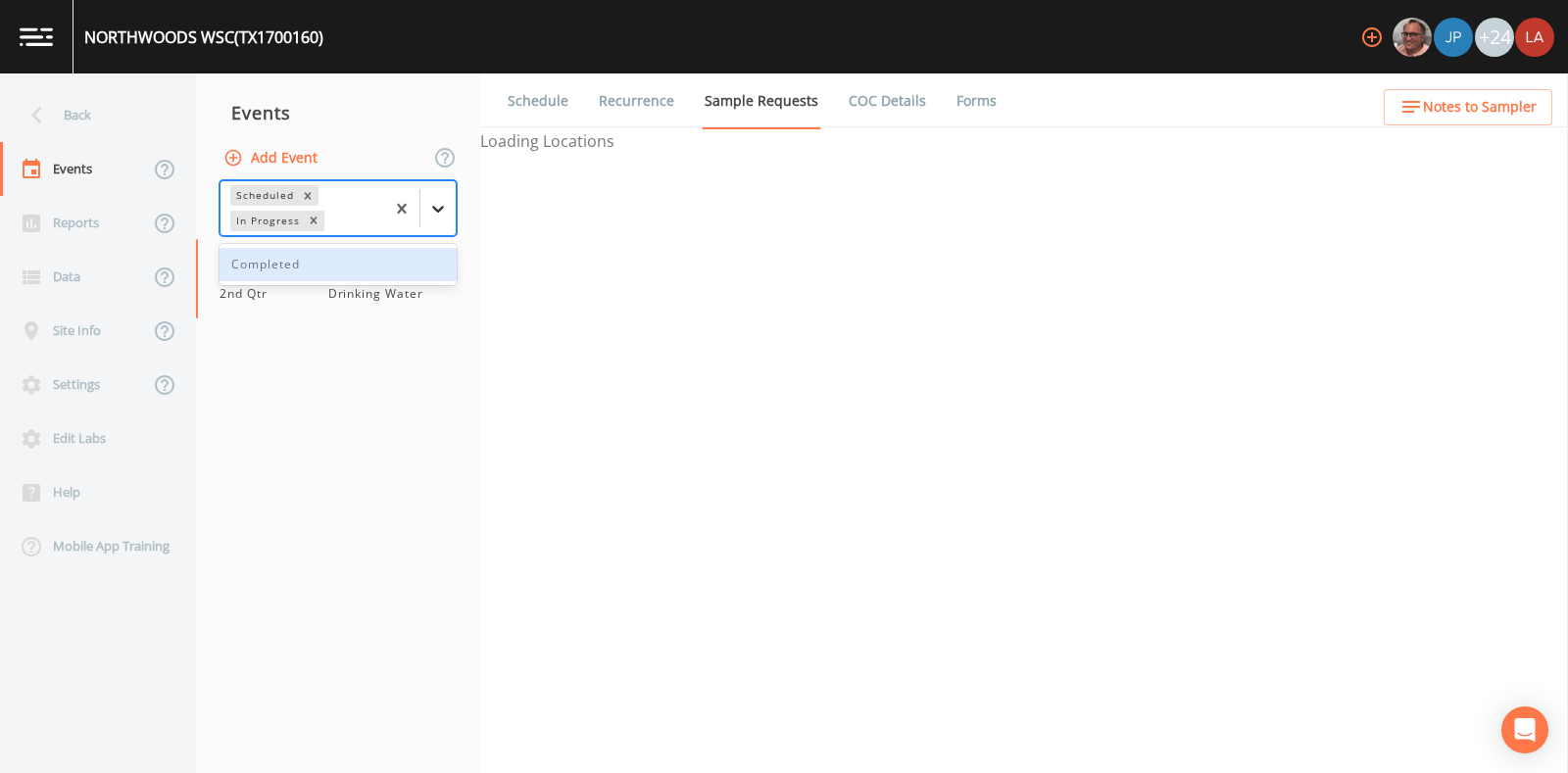 click 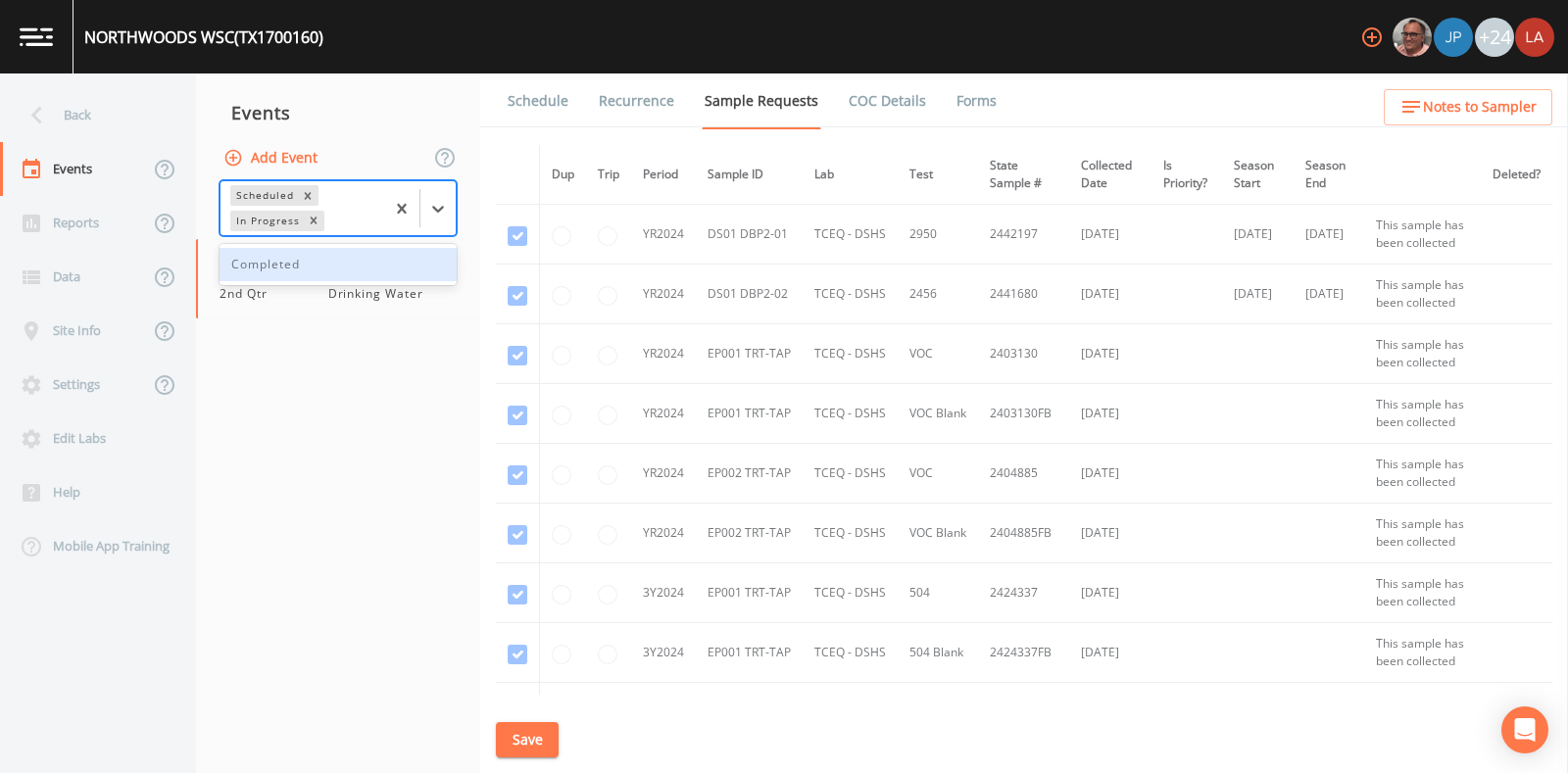 click on "Completed" at bounding box center (338, 265) 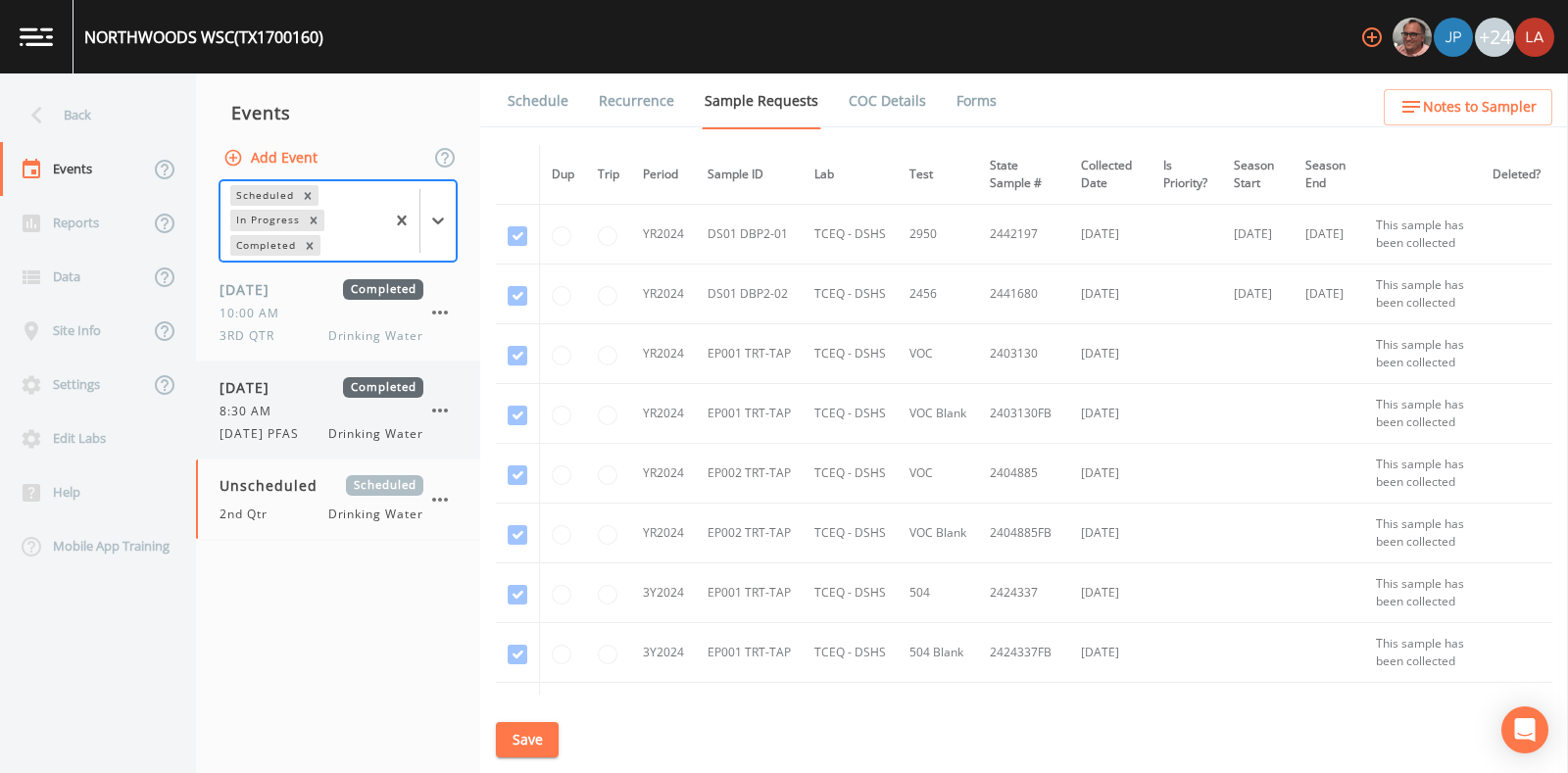 click on "07/22/2025 Completed 8:30 AM 7/22/25 PFAS Drinking Water" at bounding box center (321, 410) 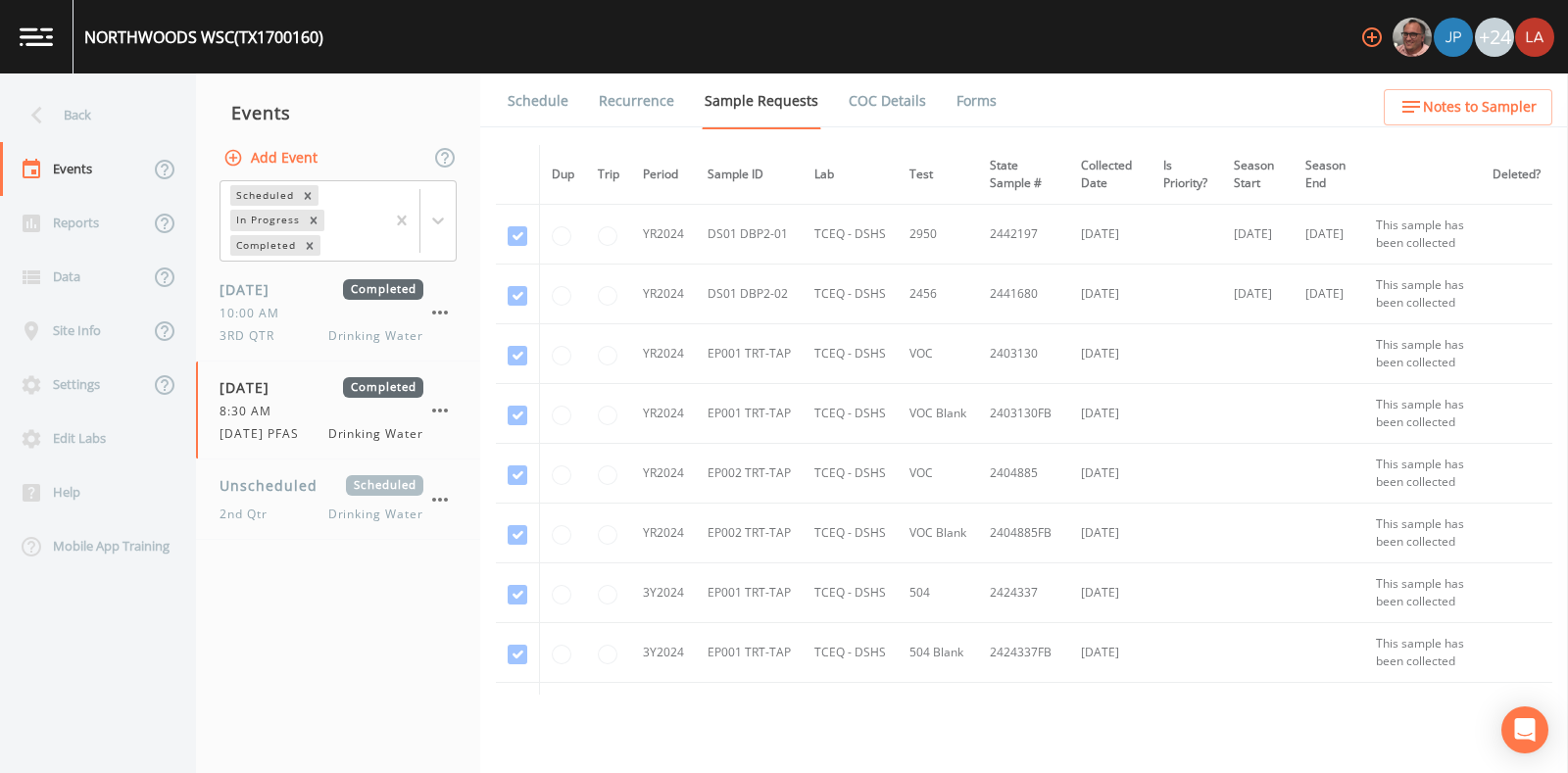 click on "Forms" at bounding box center (976, 101) 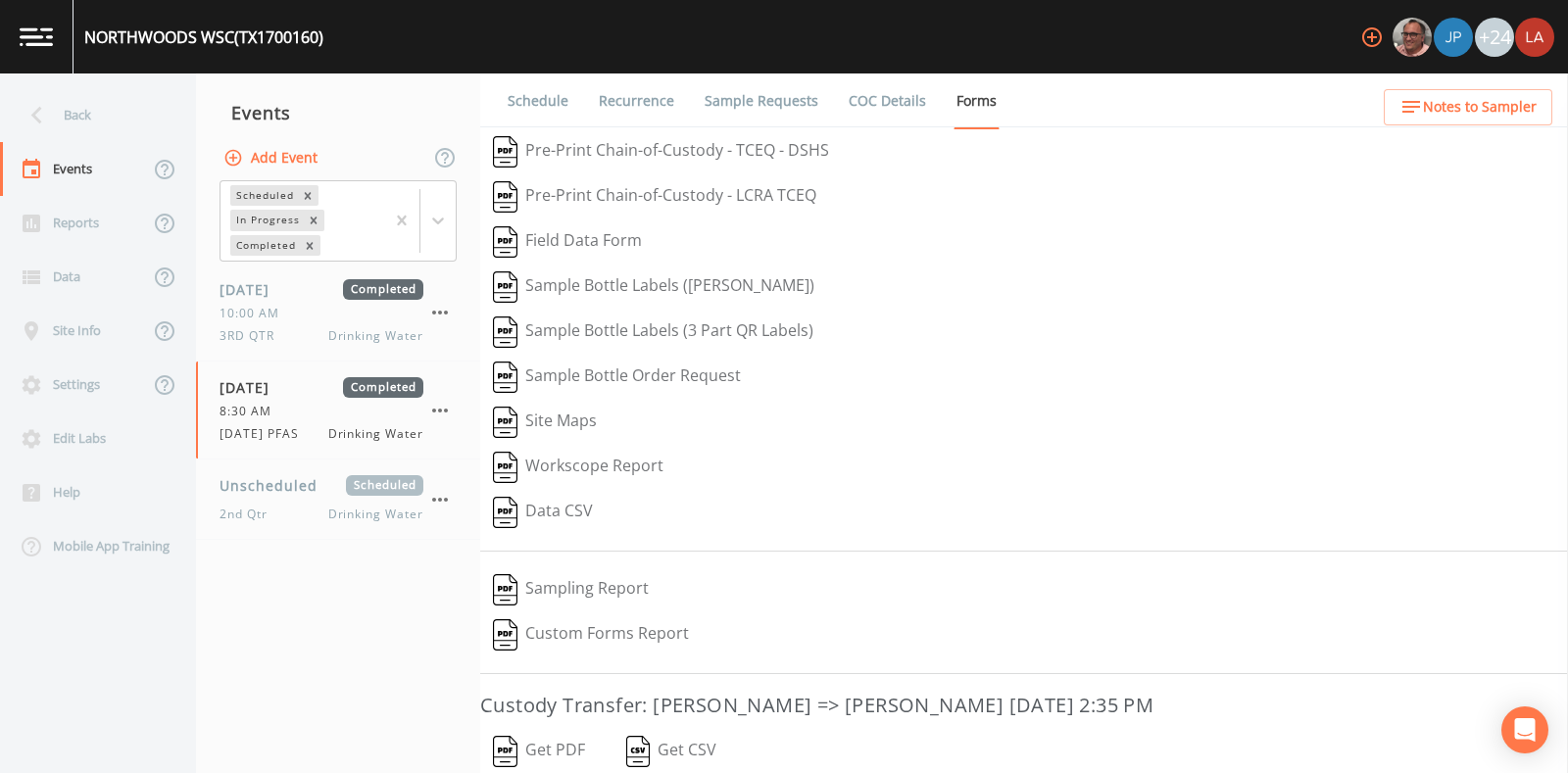 scroll, scrollTop: 167, scrollLeft: 0, axis: vertical 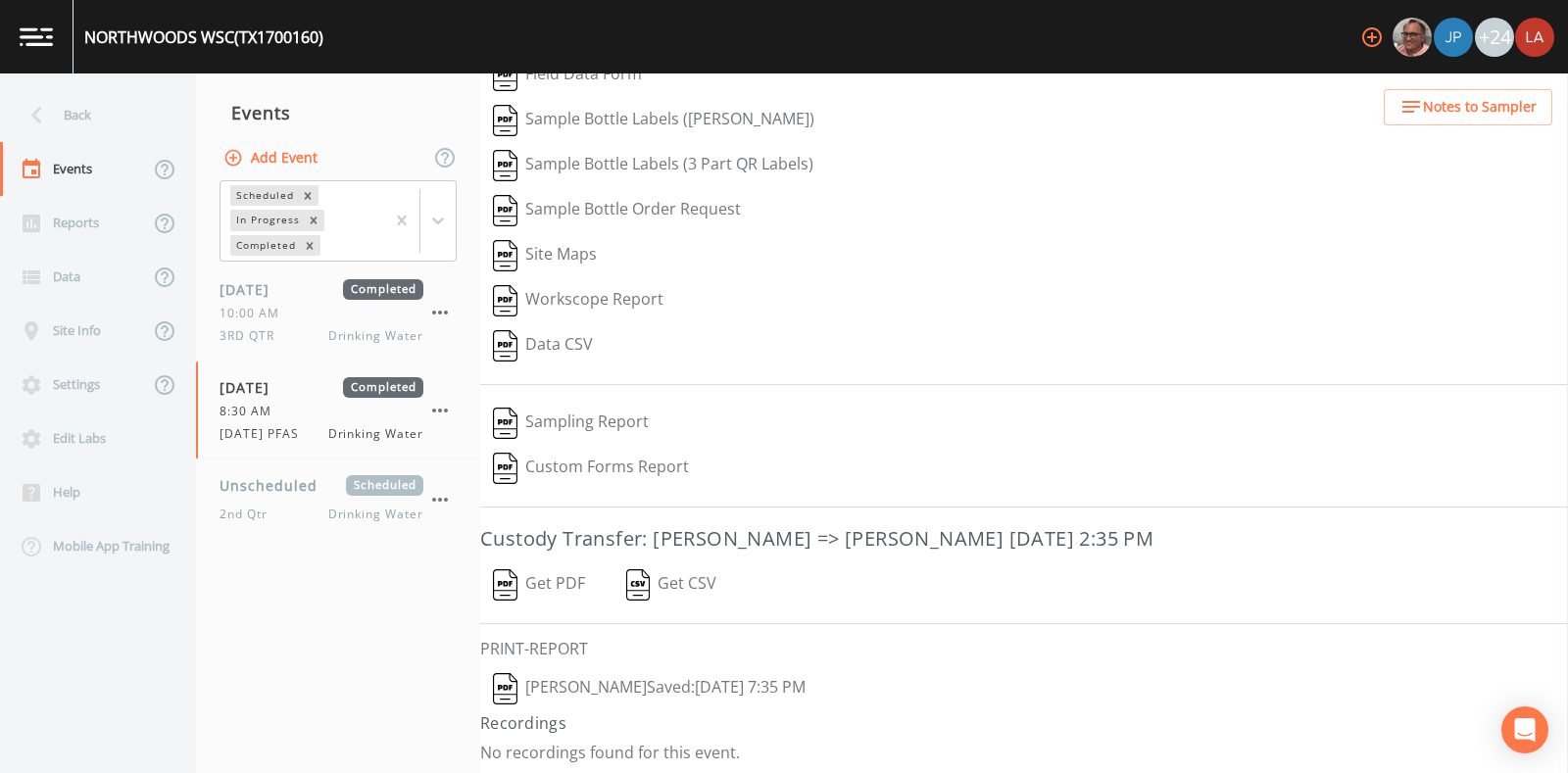 click on "Lauren Saenz  Saved:  July 22, 2025 7:35 PM" at bounding box center [649, 689] 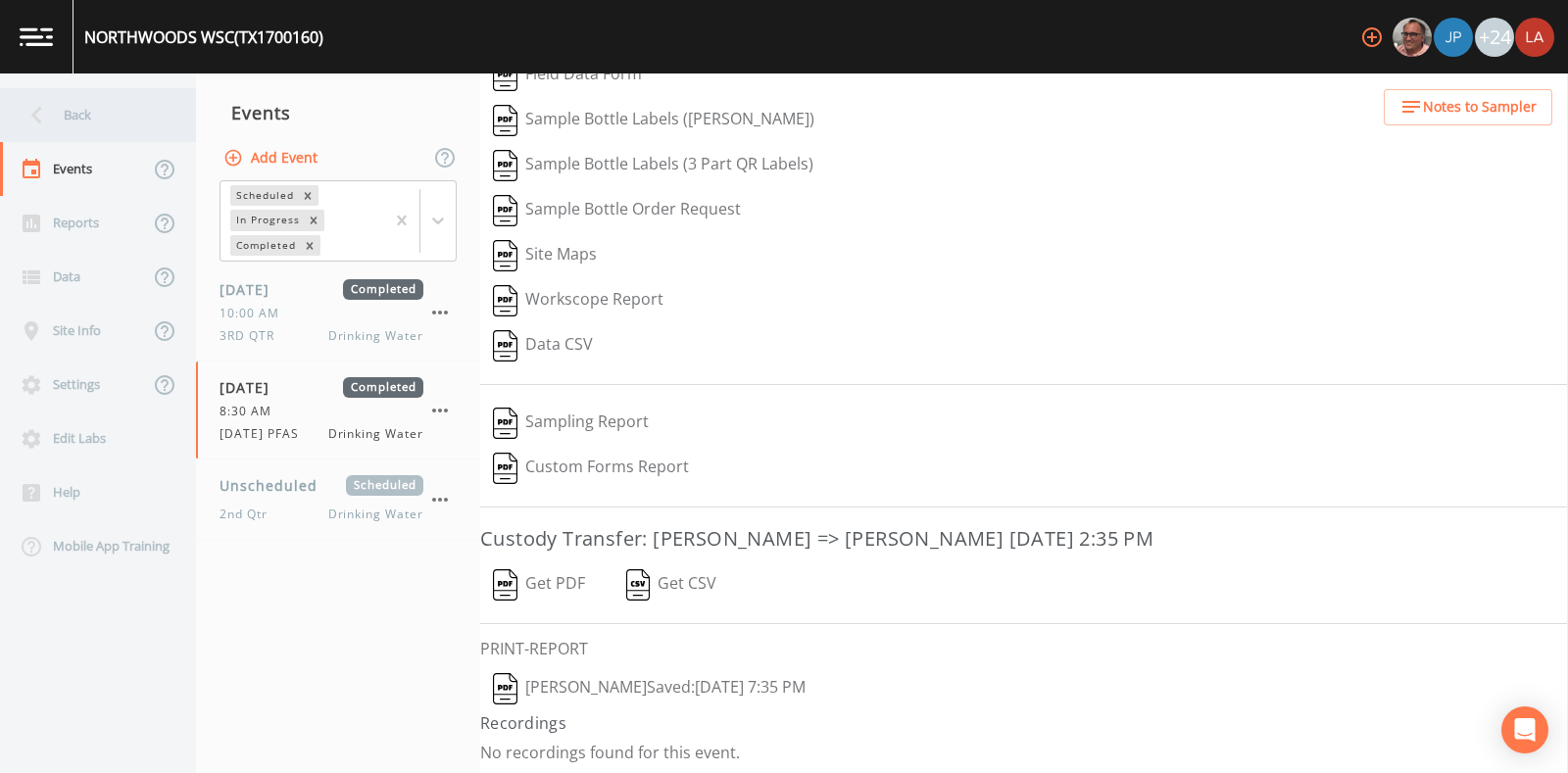 click on "Back" at bounding box center [88, 115] 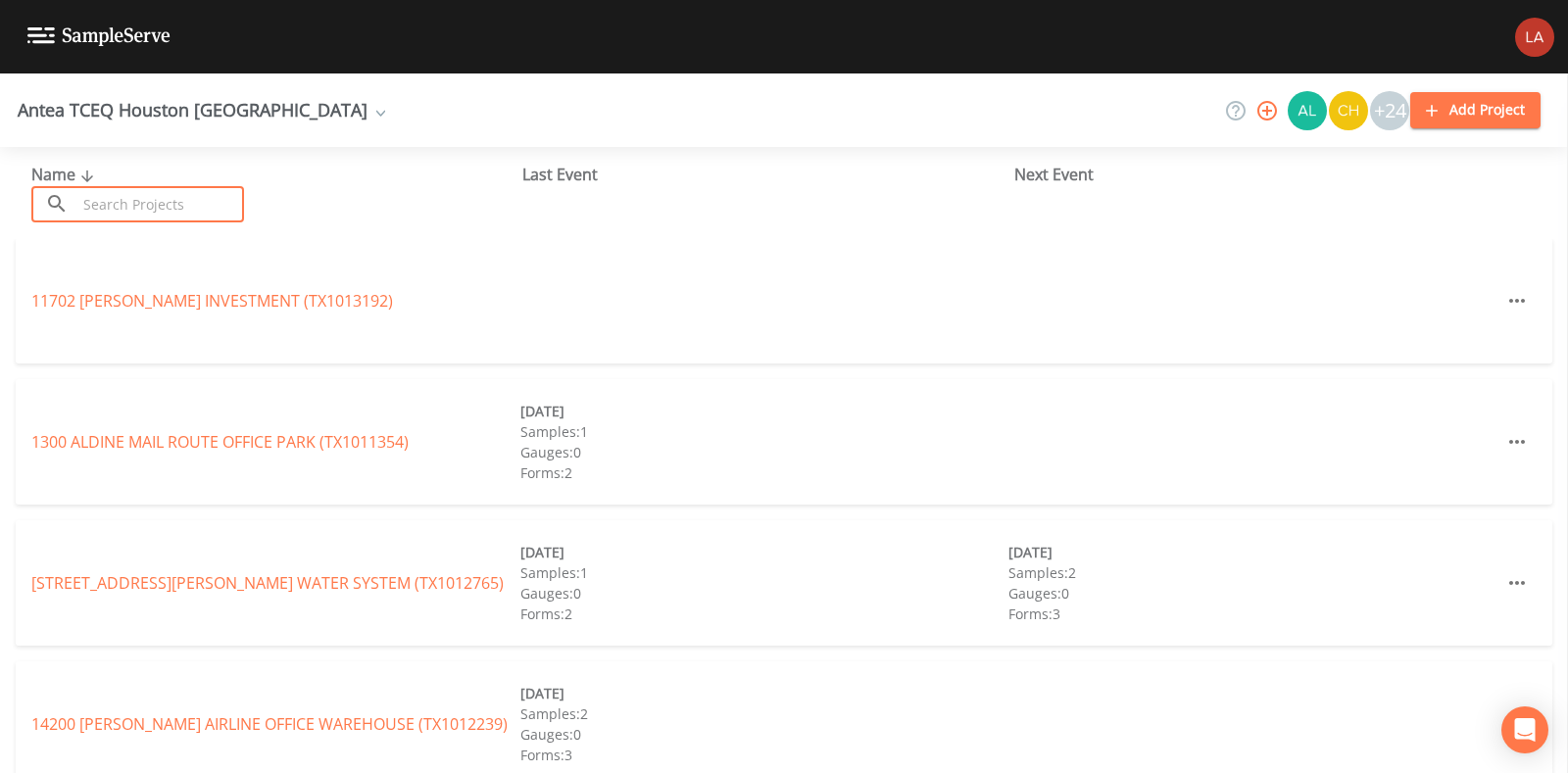 click at bounding box center (160, 204) 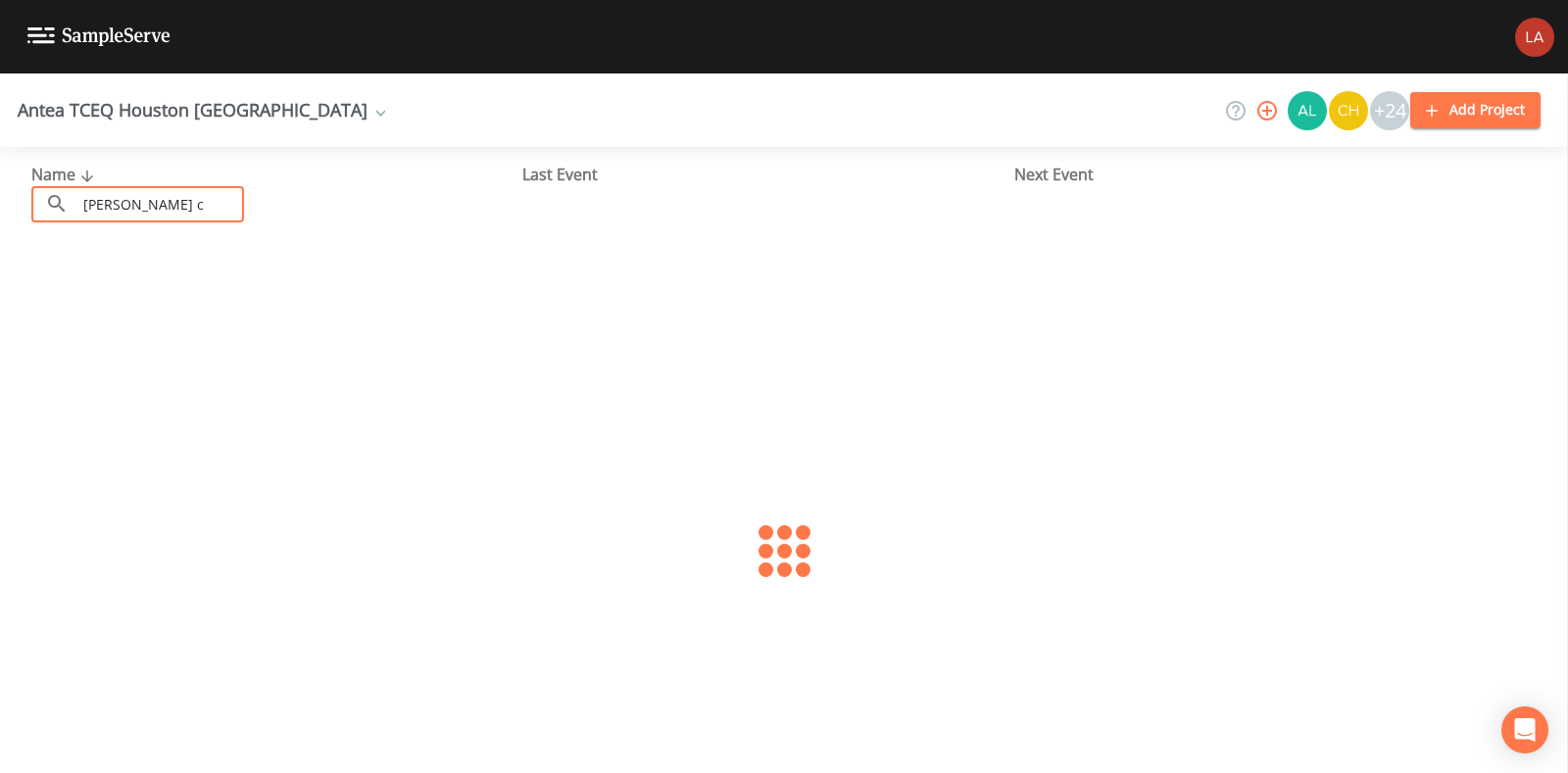 type on "montgomery county mud 16 white" 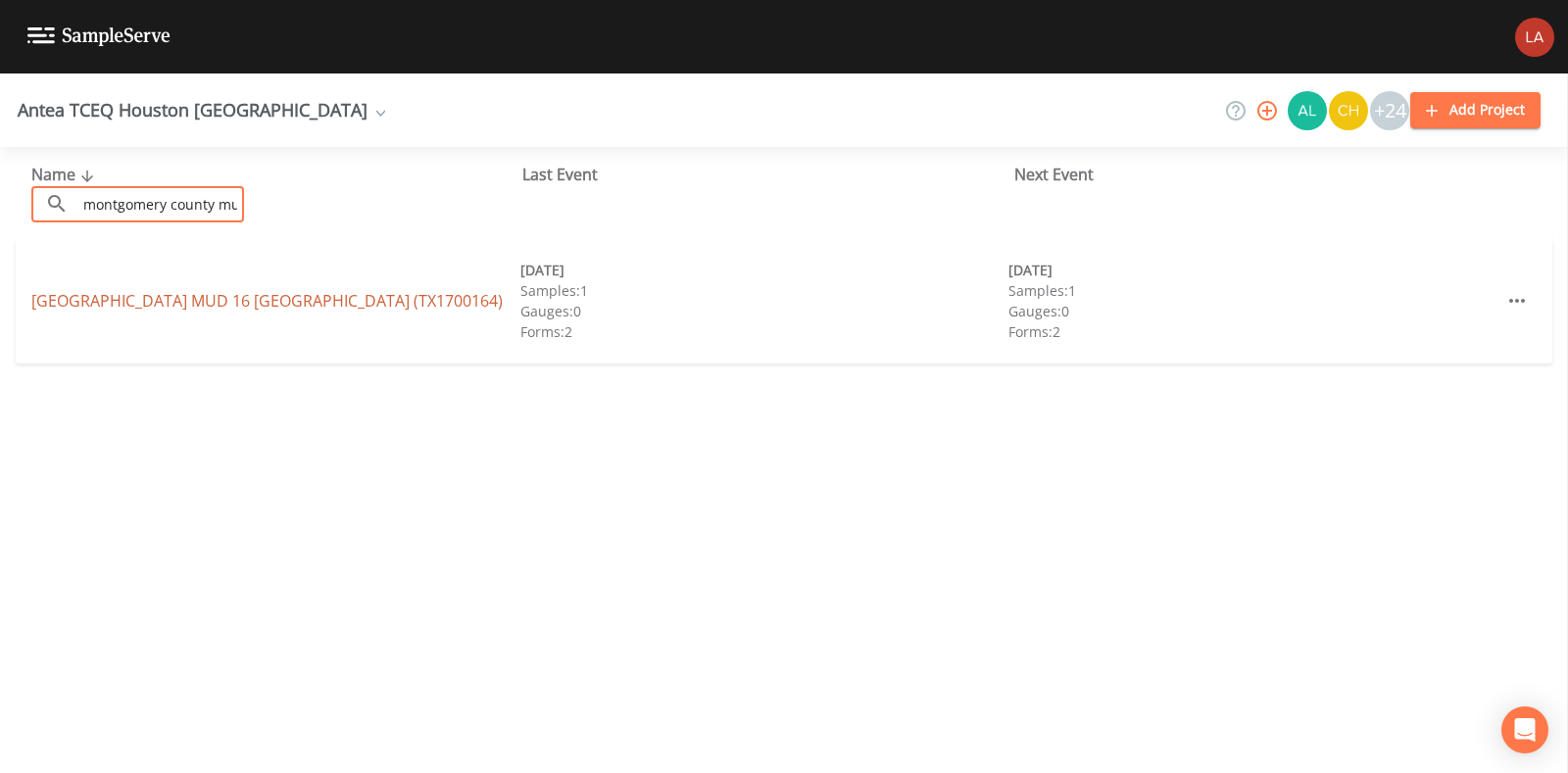 click on "MONTGOMERY COUNTY MUD 16 WHITE OAK PLANT   (TX1700164)" at bounding box center (267, 301) 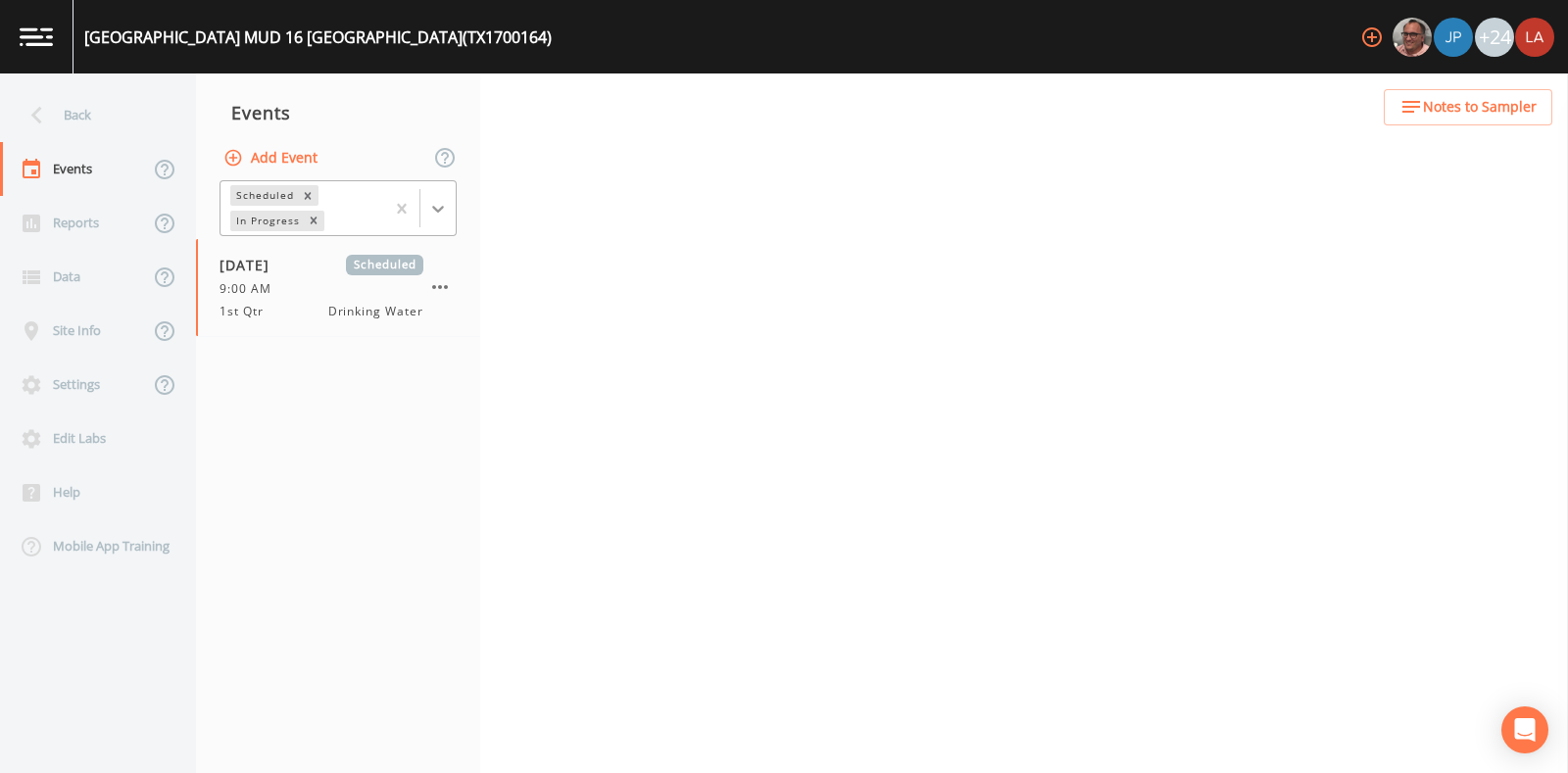 click at bounding box center (438, 209) 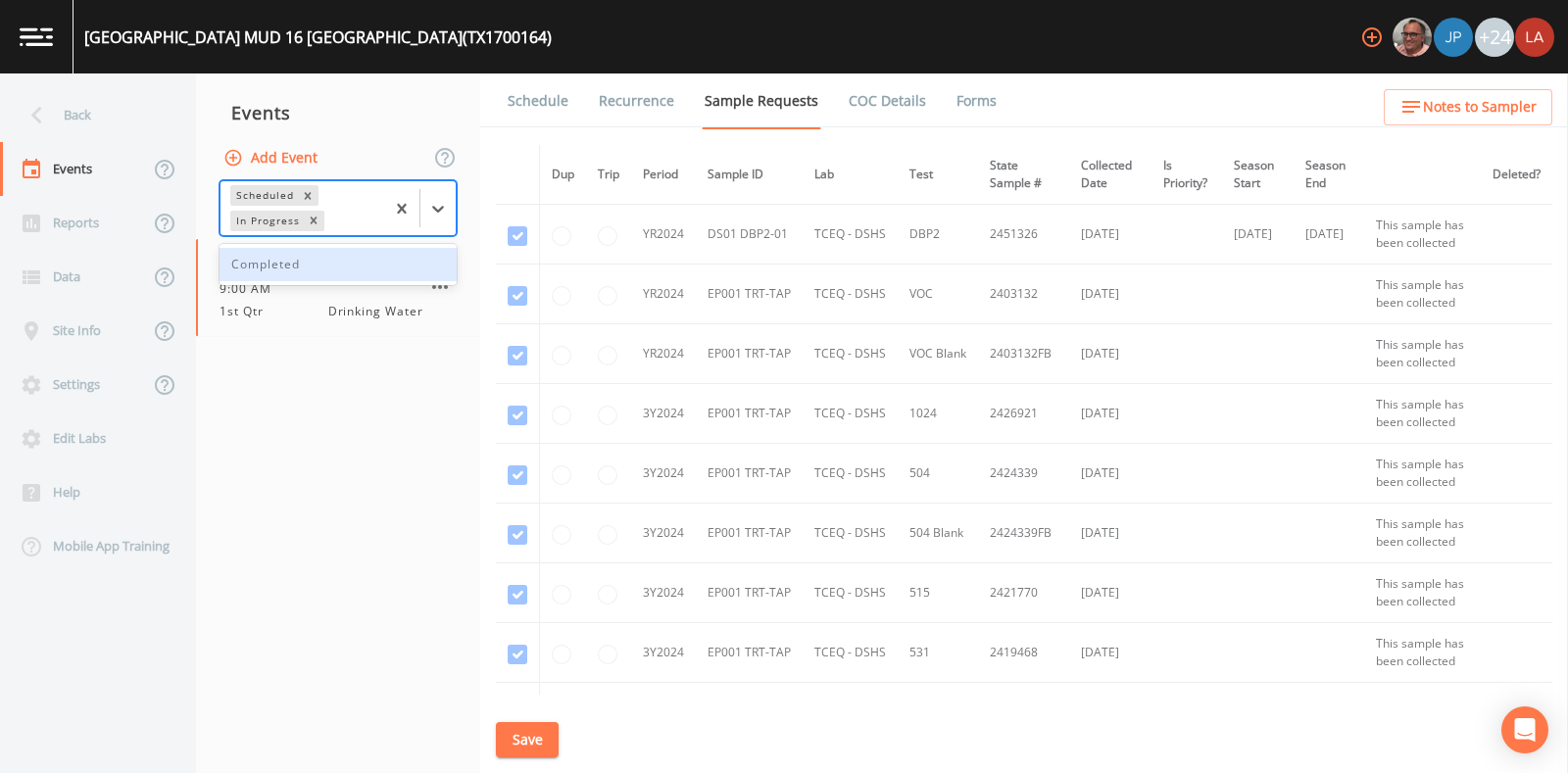 click on "Completed" at bounding box center [338, 265] 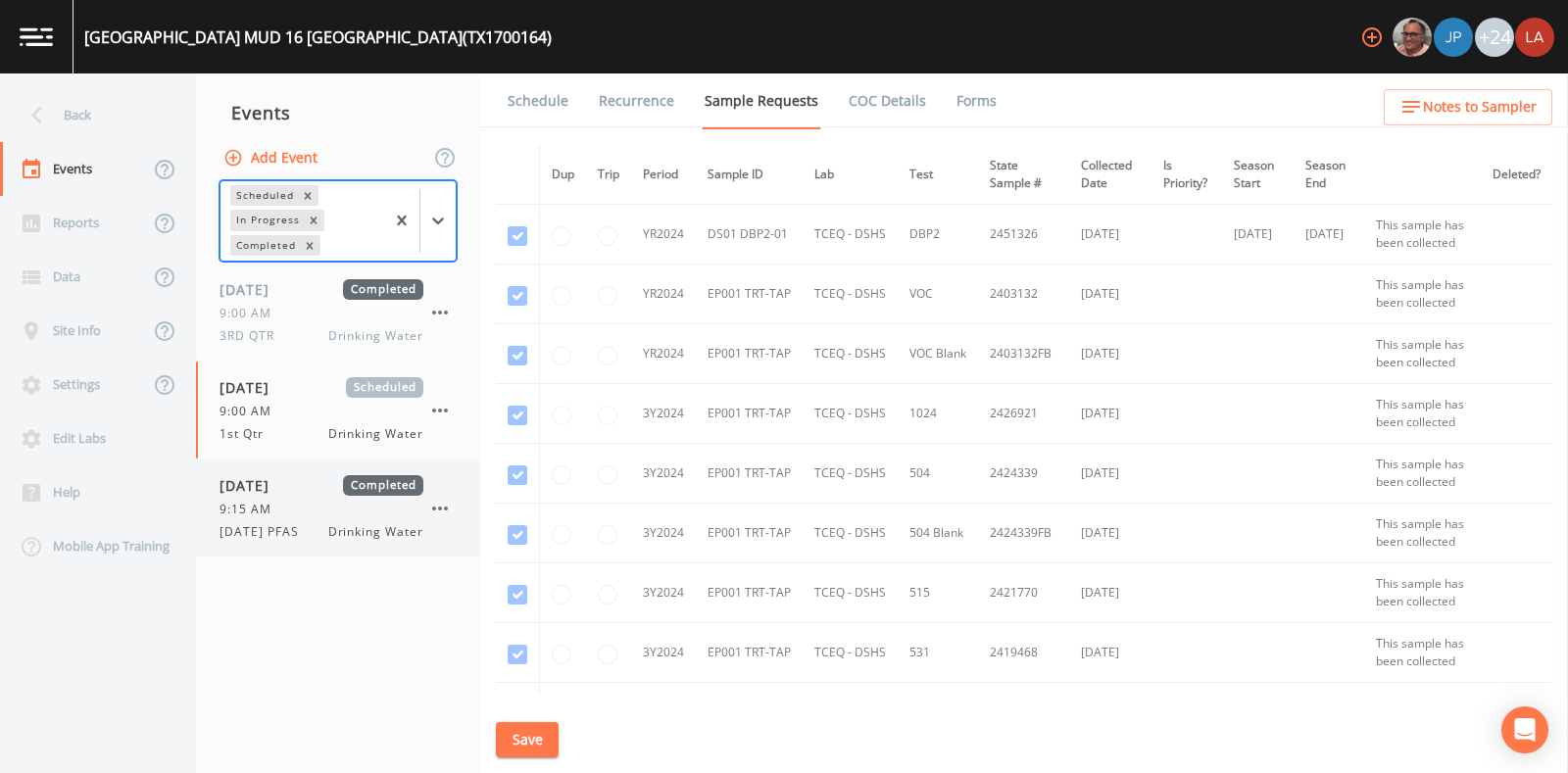 click on "9:15 AM" at bounding box center (321, 509) 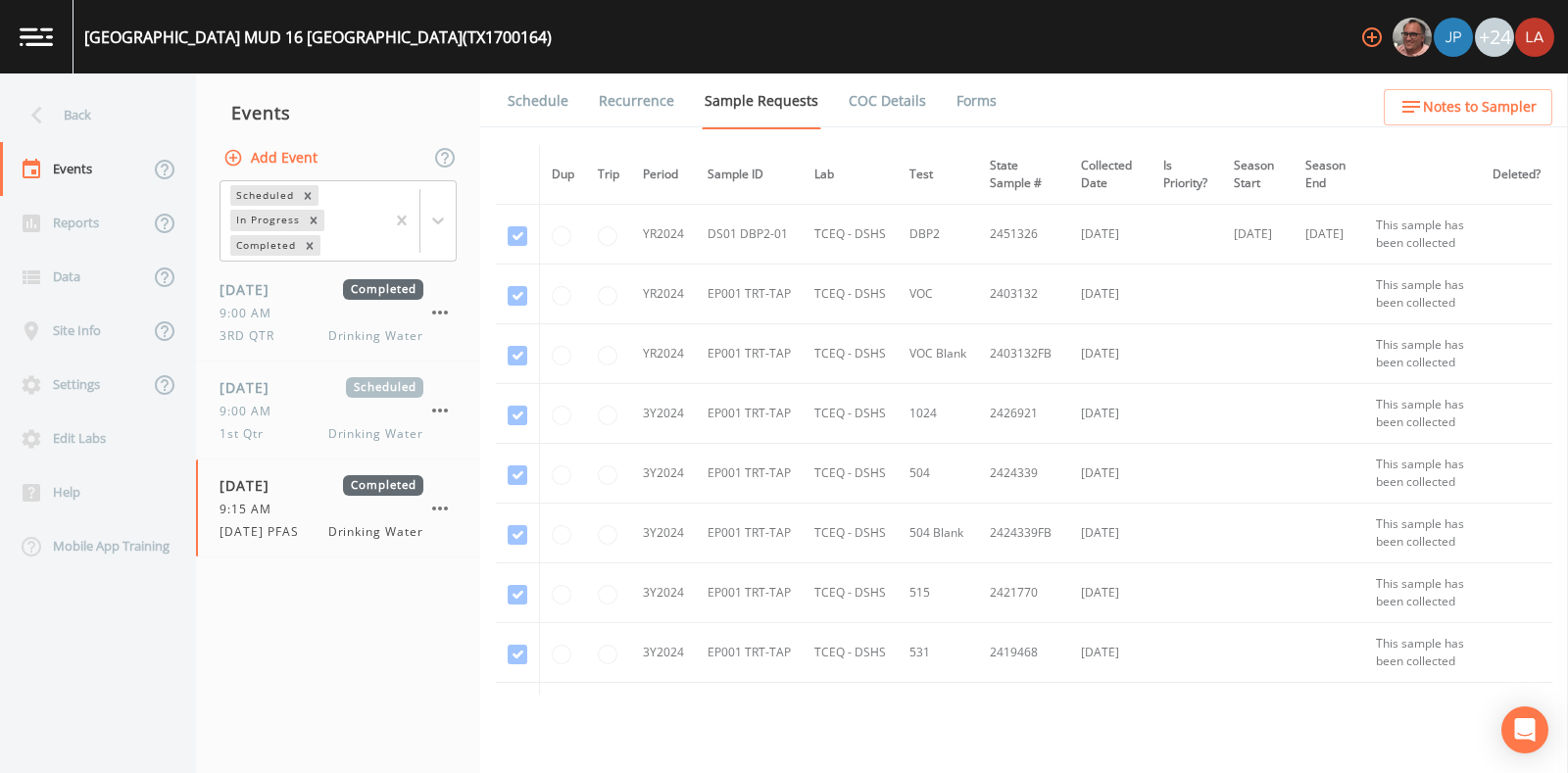 click on "Forms" at bounding box center [976, 101] 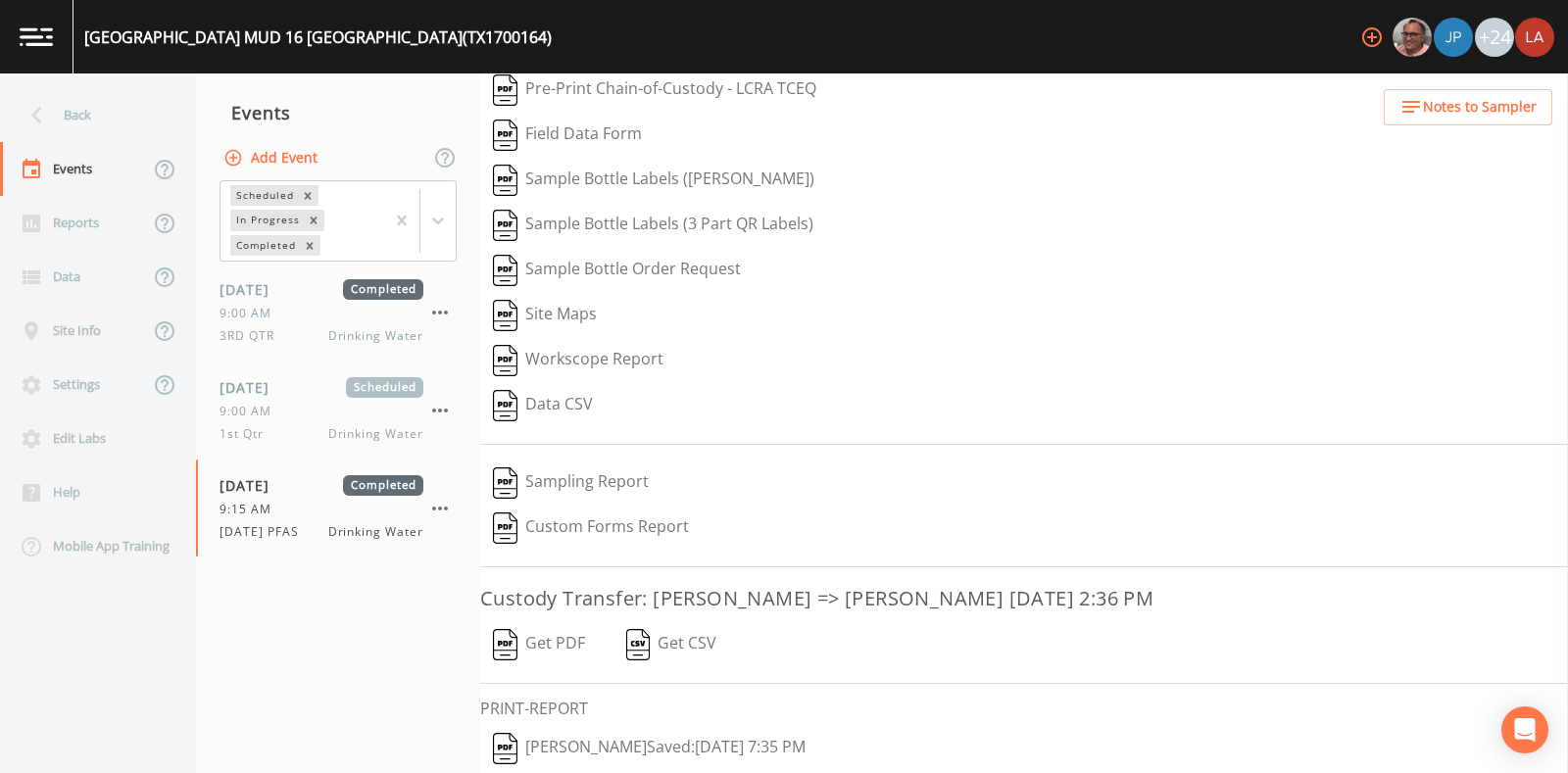 scroll, scrollTop: 167, scrollLeft: 0, axis: vertical 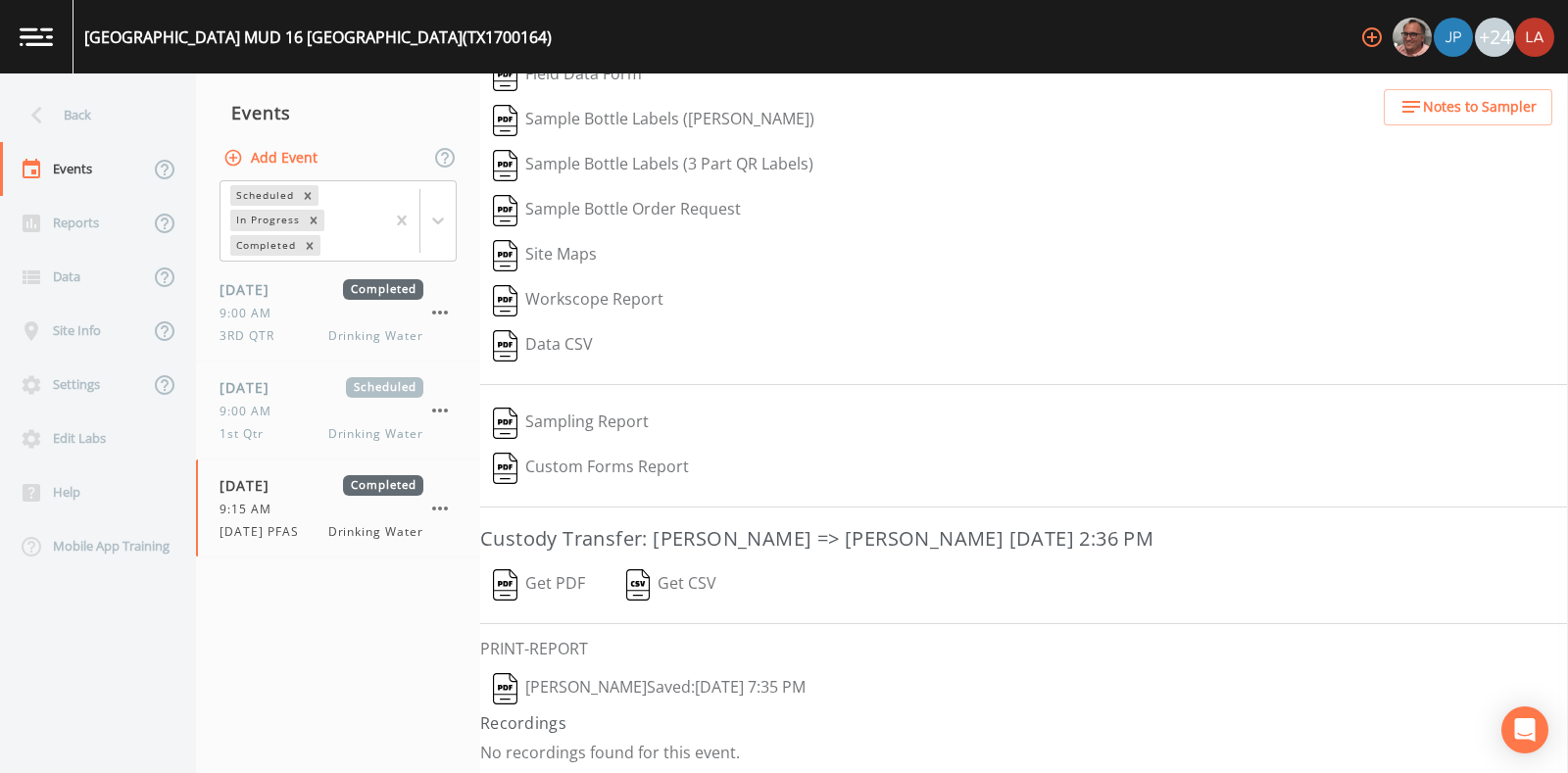 click on "Lauren Saenz  Saved:  July 22, 2025 7:35 PM" at bounding box center [649, 689] 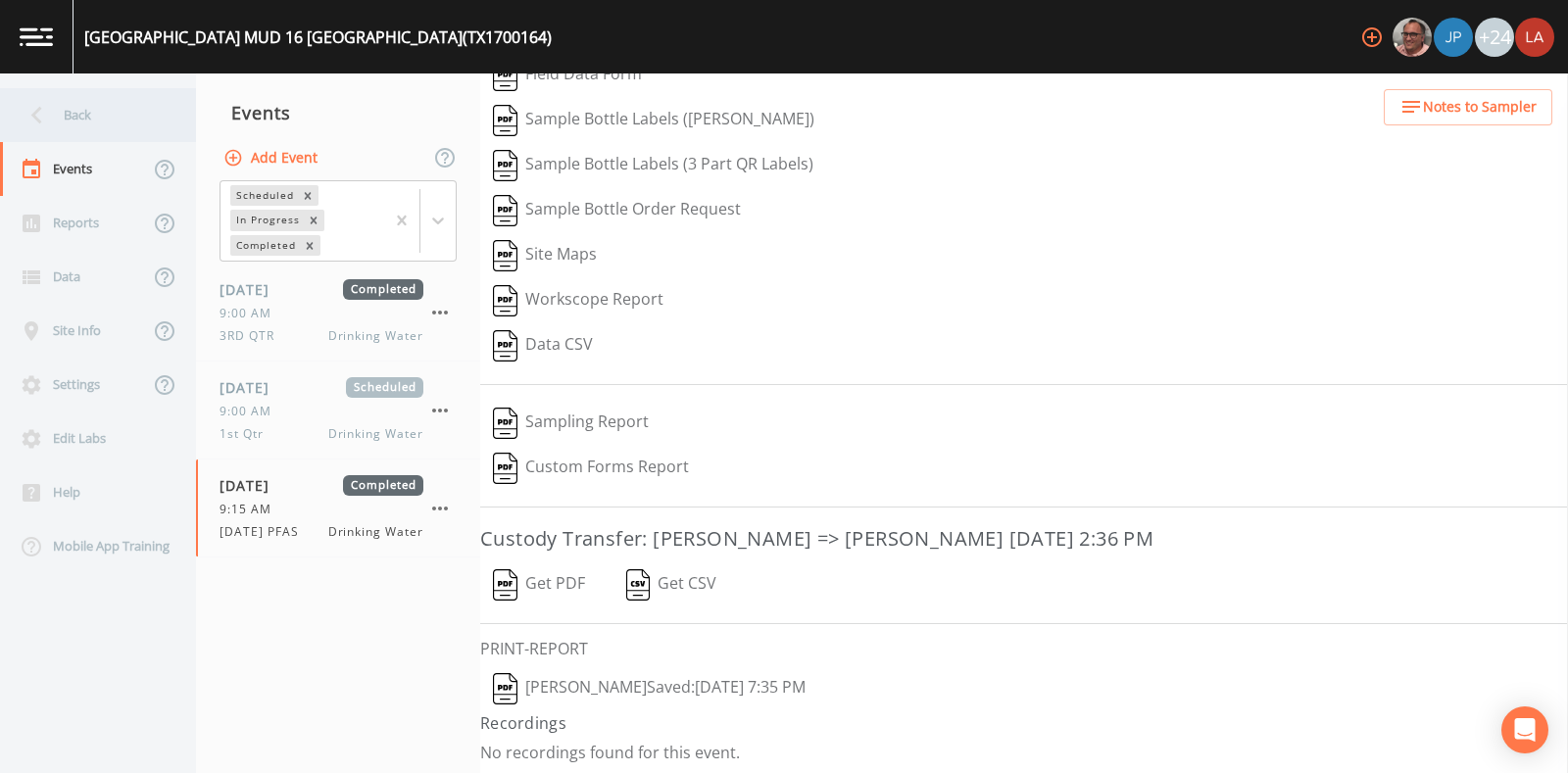 click on "Back" at bounding box center (88, 115) 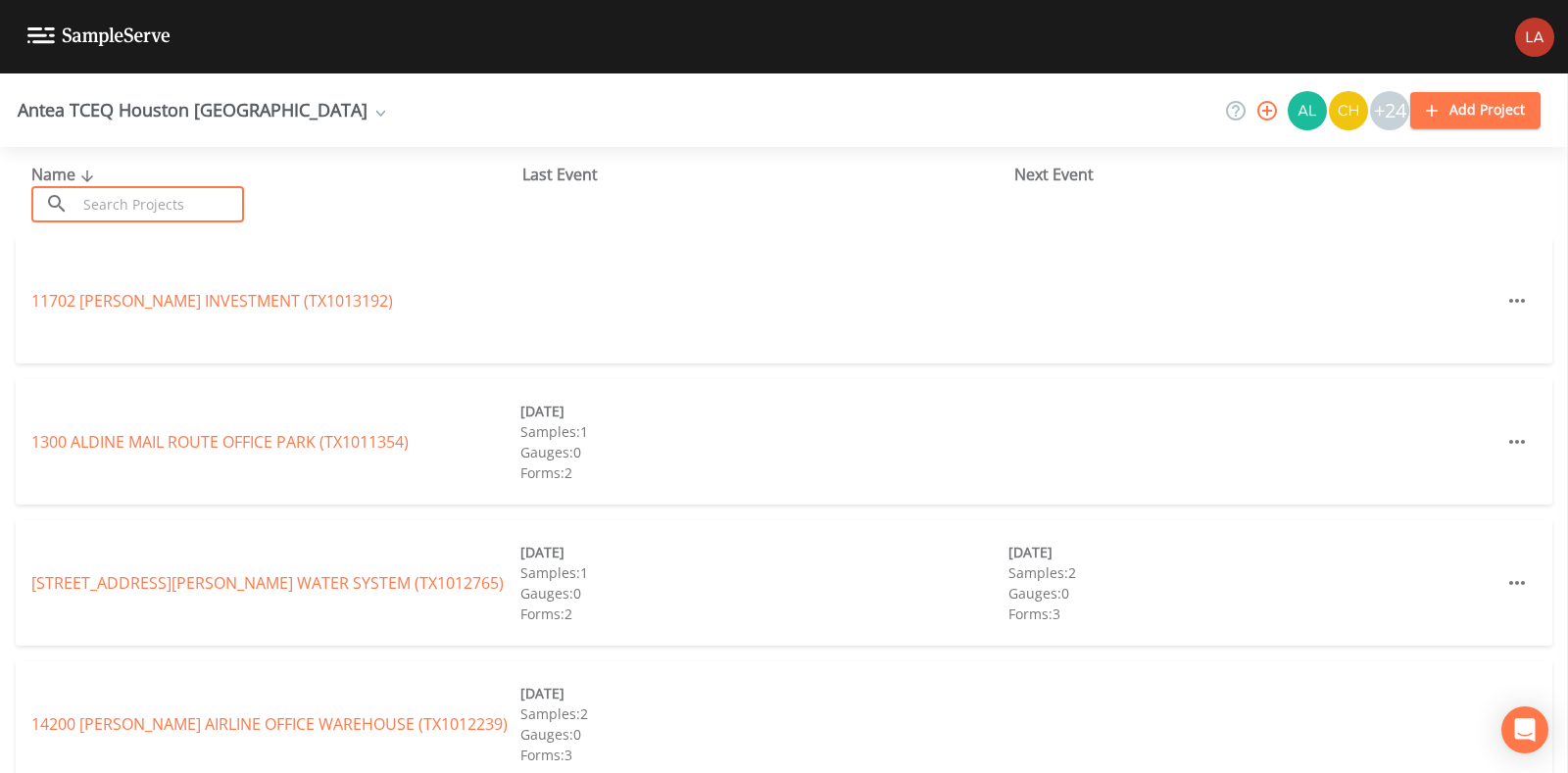 click at bounding box center (160, 204) 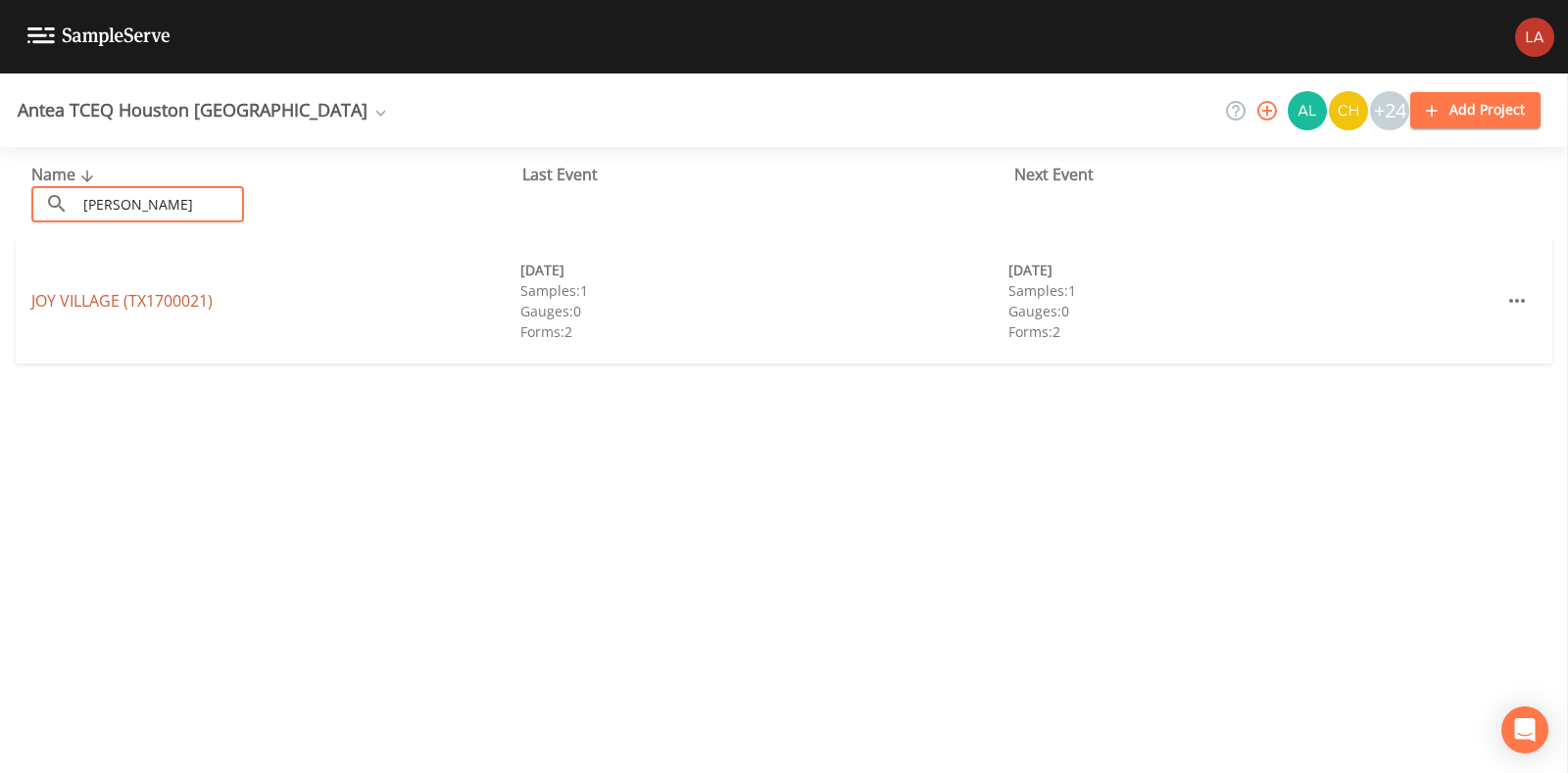 type on "joy vill" 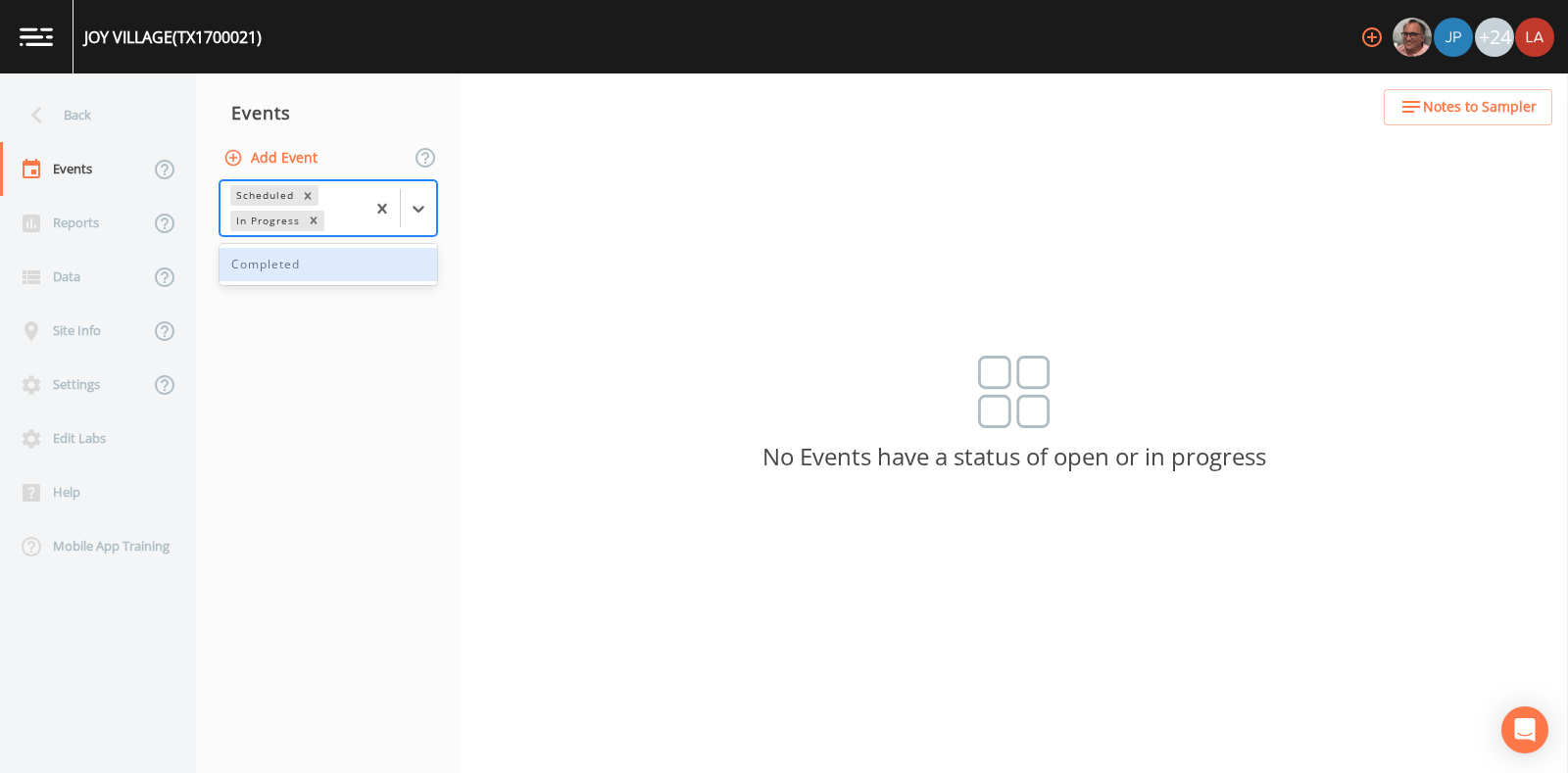 drag, startPoint x: 424, startPoint y: 217, endPoint x: 385, endPoint y: 244, distance: 47.434165 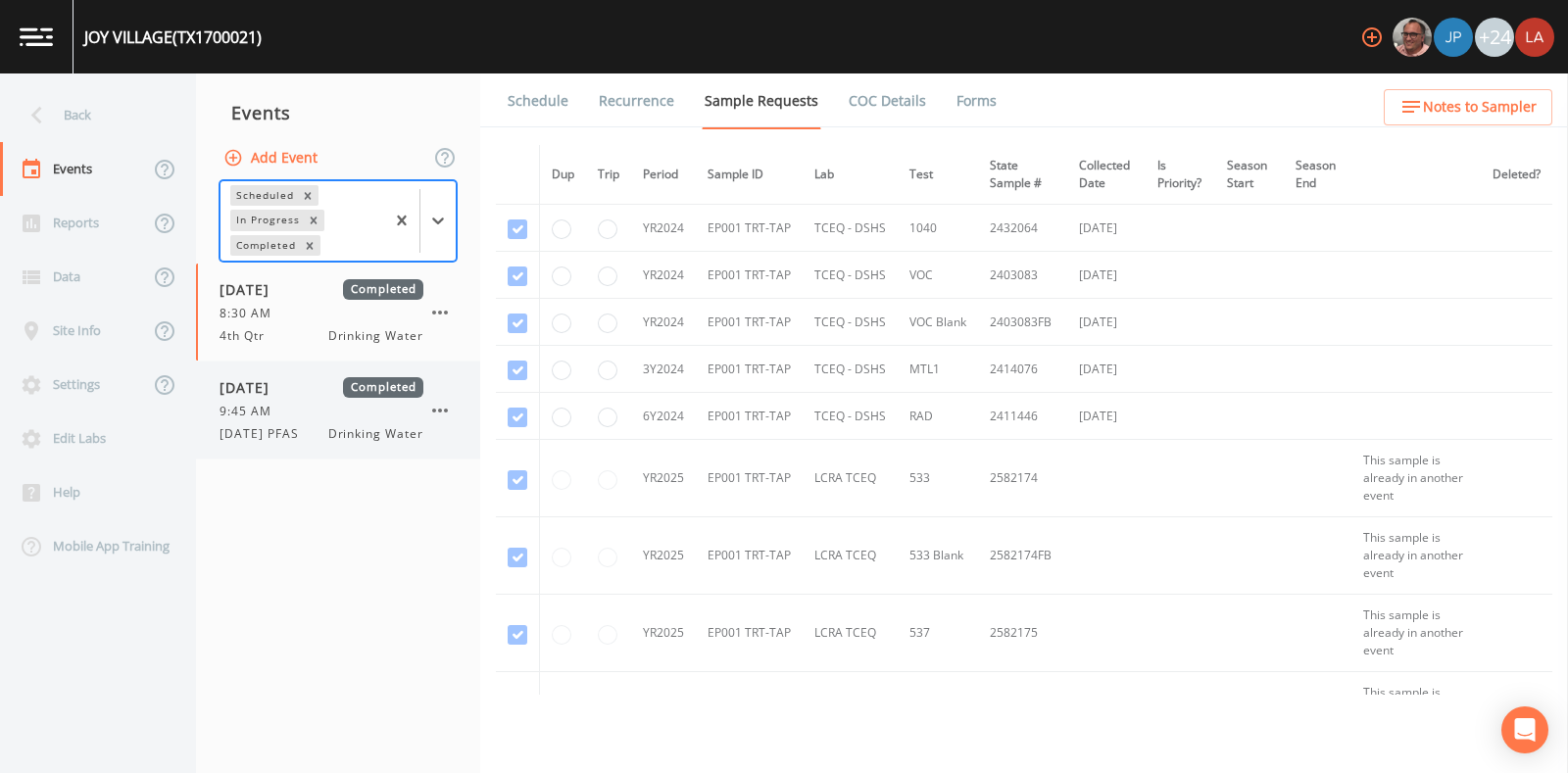 click on "07/22/2025" at bounding box center [251, 387] 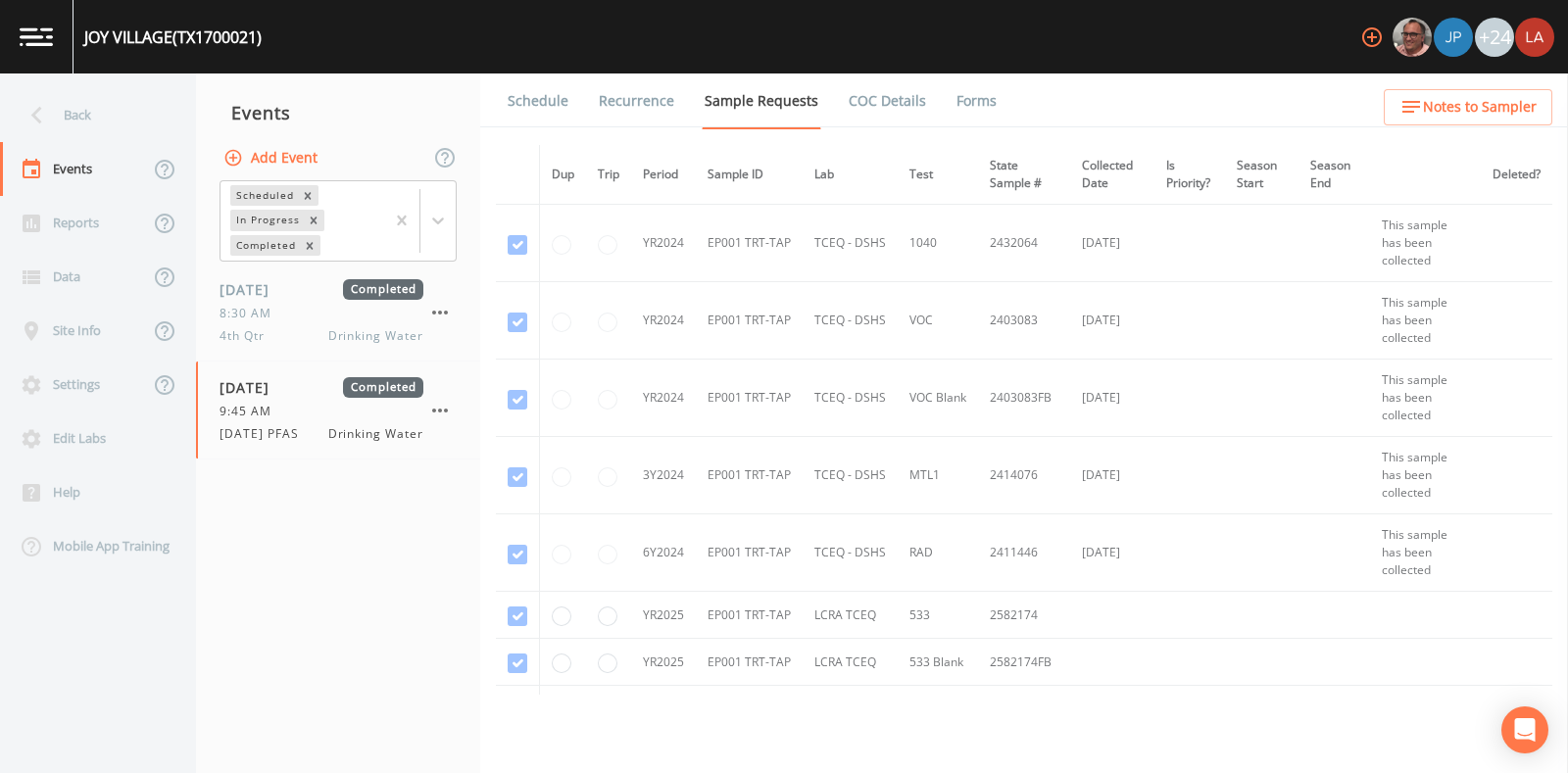 click on "Forms" at bounding box center [976, 101] 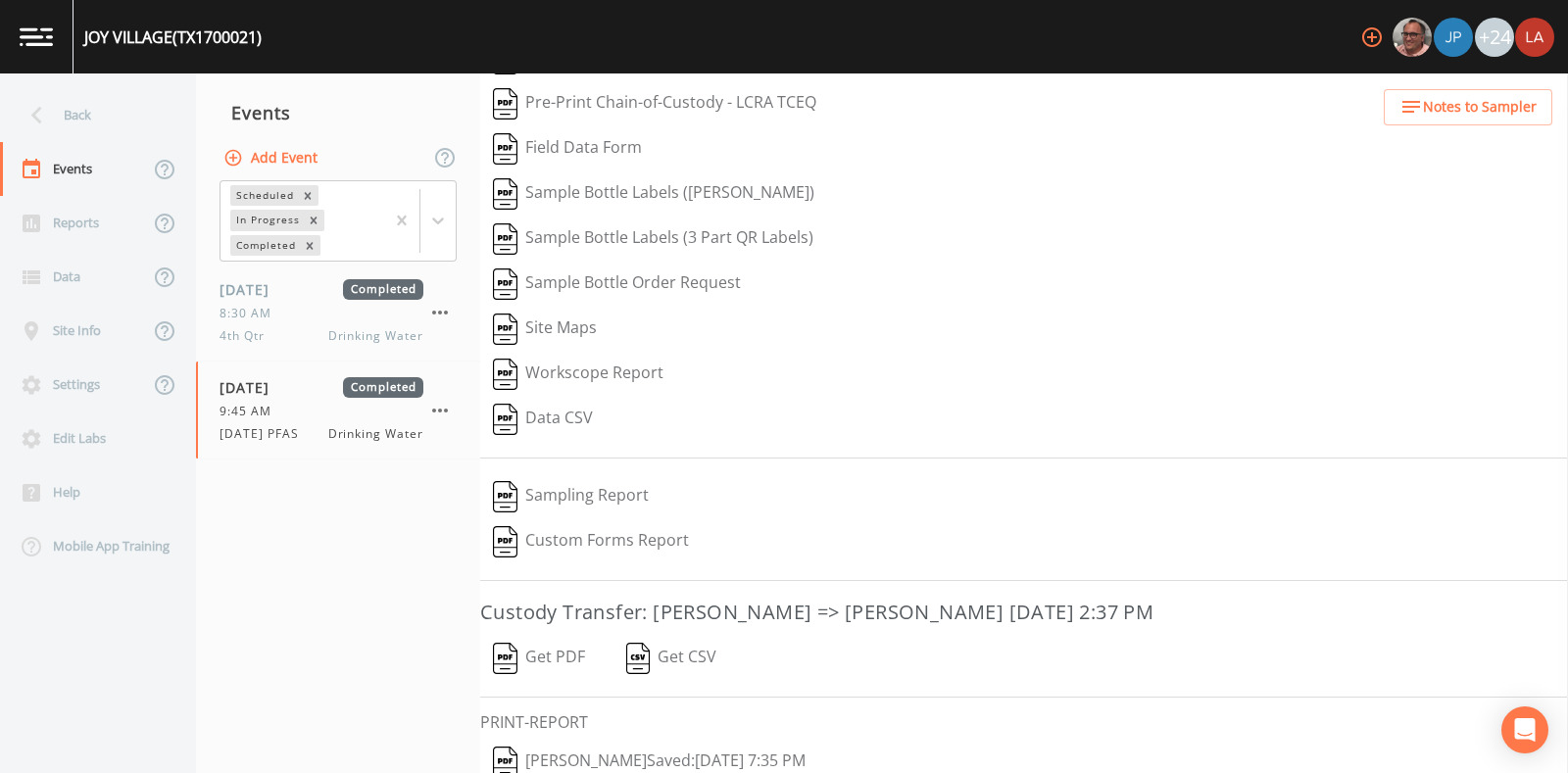 scroll, scrollTop: 167, scrollLeft: 0, axis: vertical 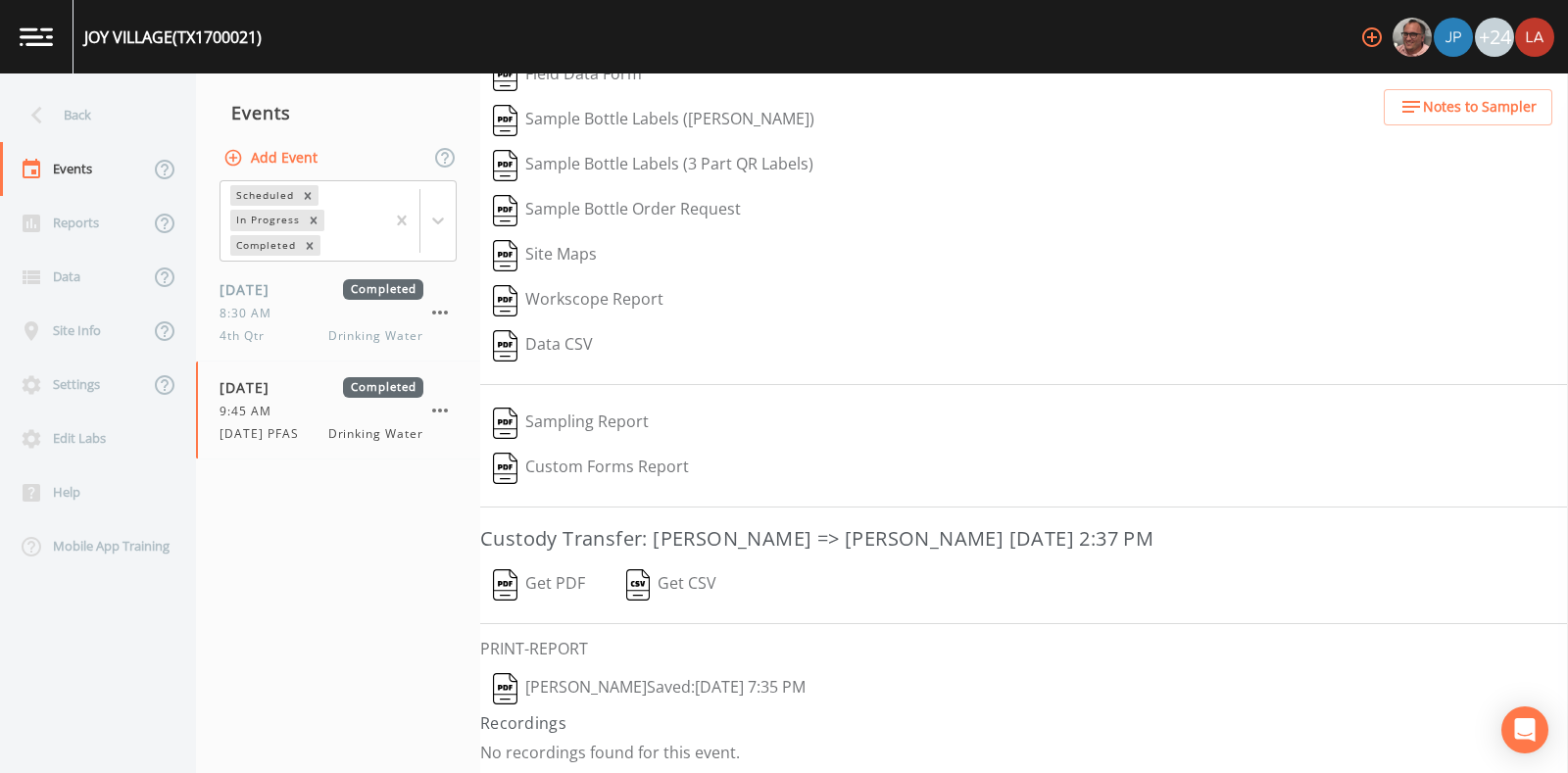 click on "Lauren Saenz  Saved:  July 22, 2025 7:35 PM" at bounding box center (649, 689) 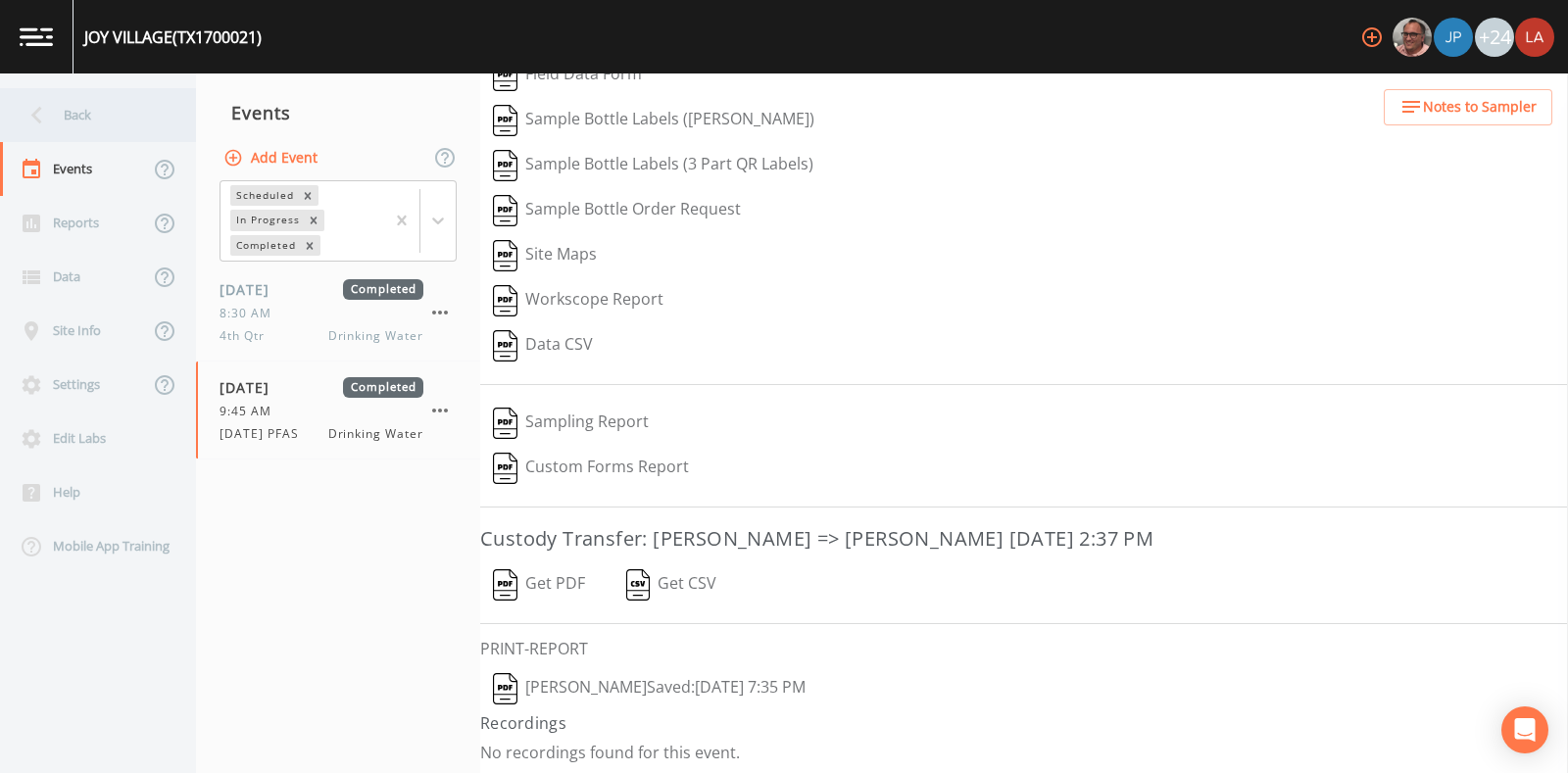 click on "Back" at bounding box center [88, 115] 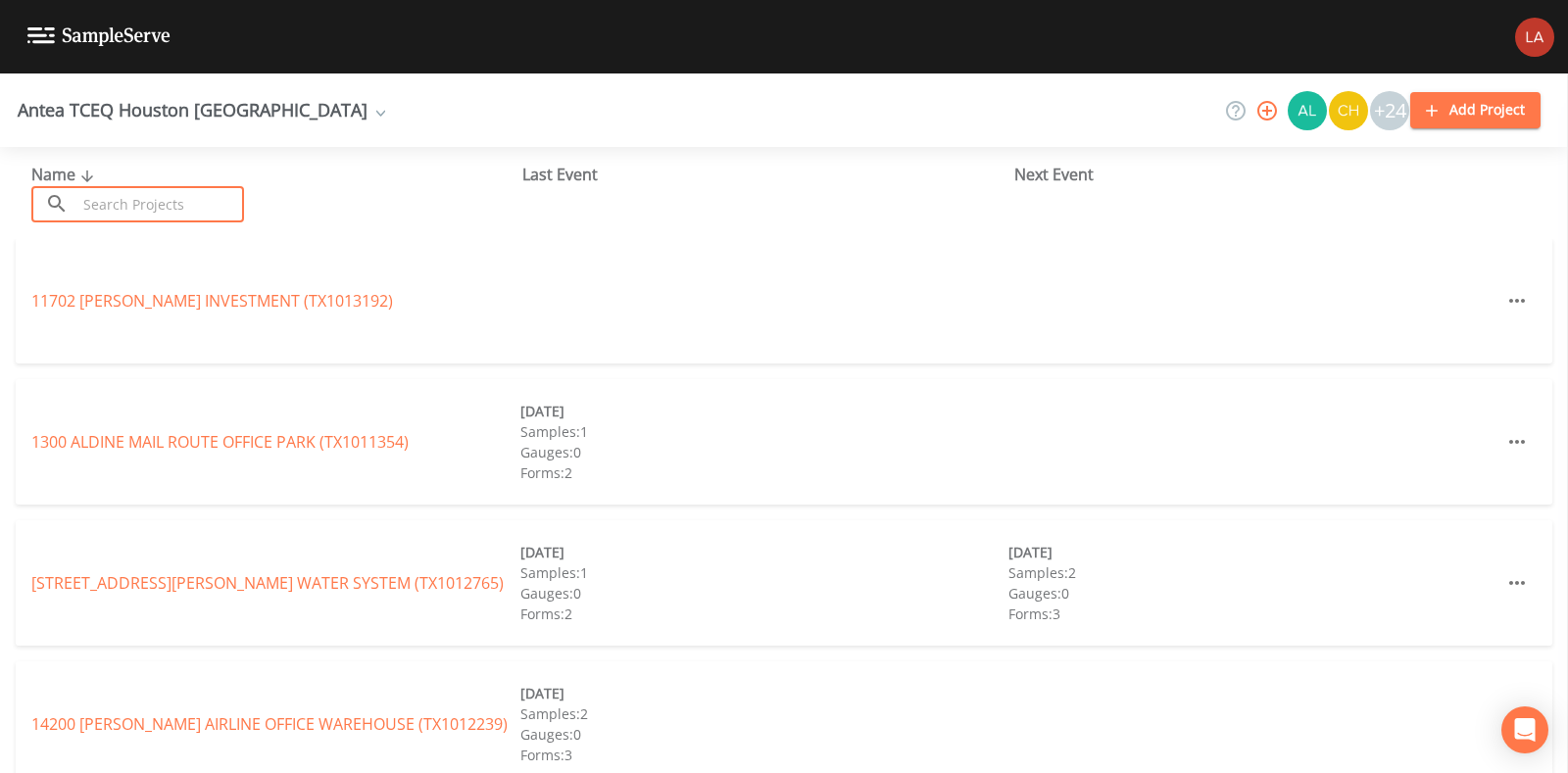 click at bounding box center [160, 204] 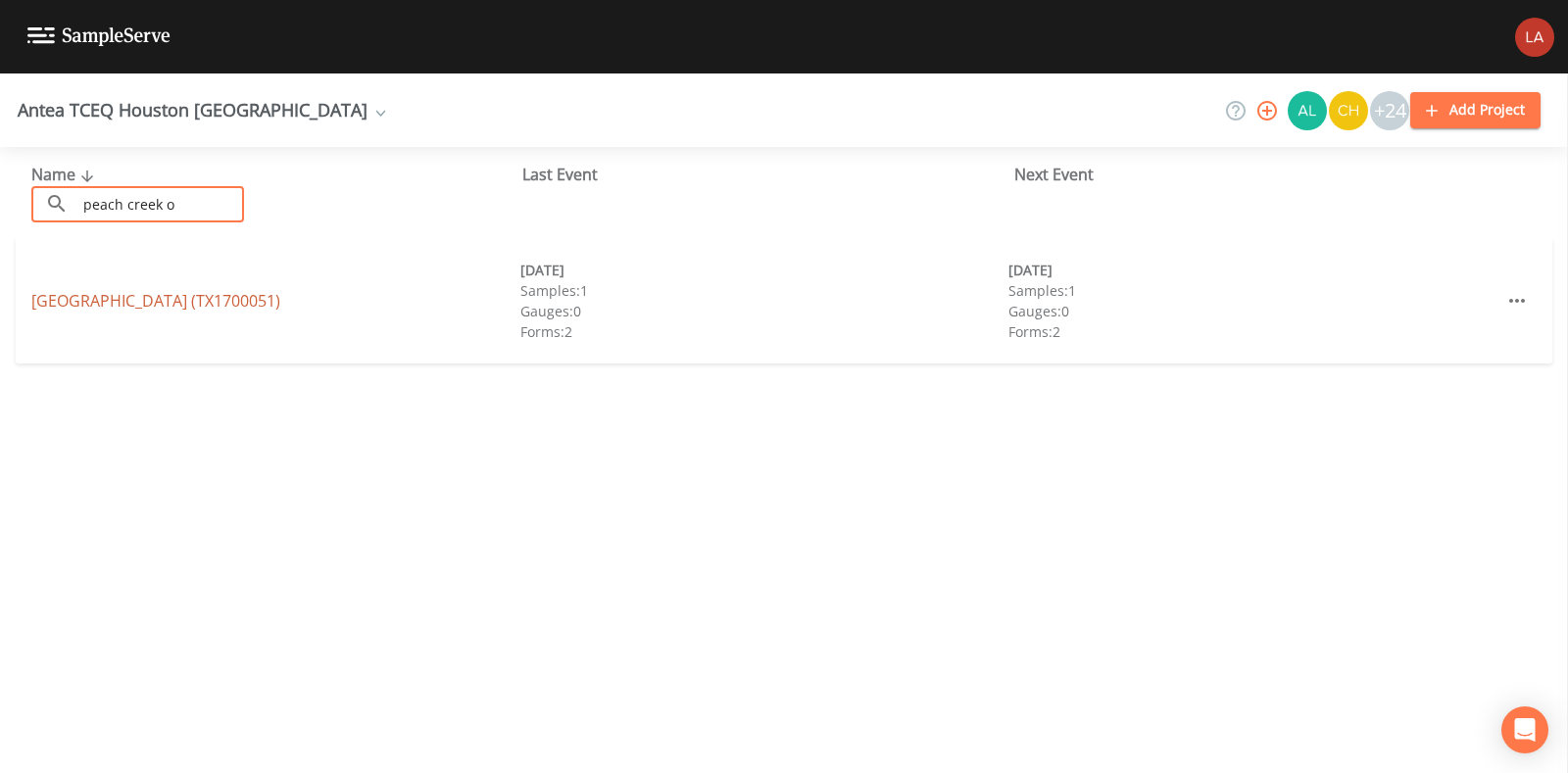 type on "peach creek o" 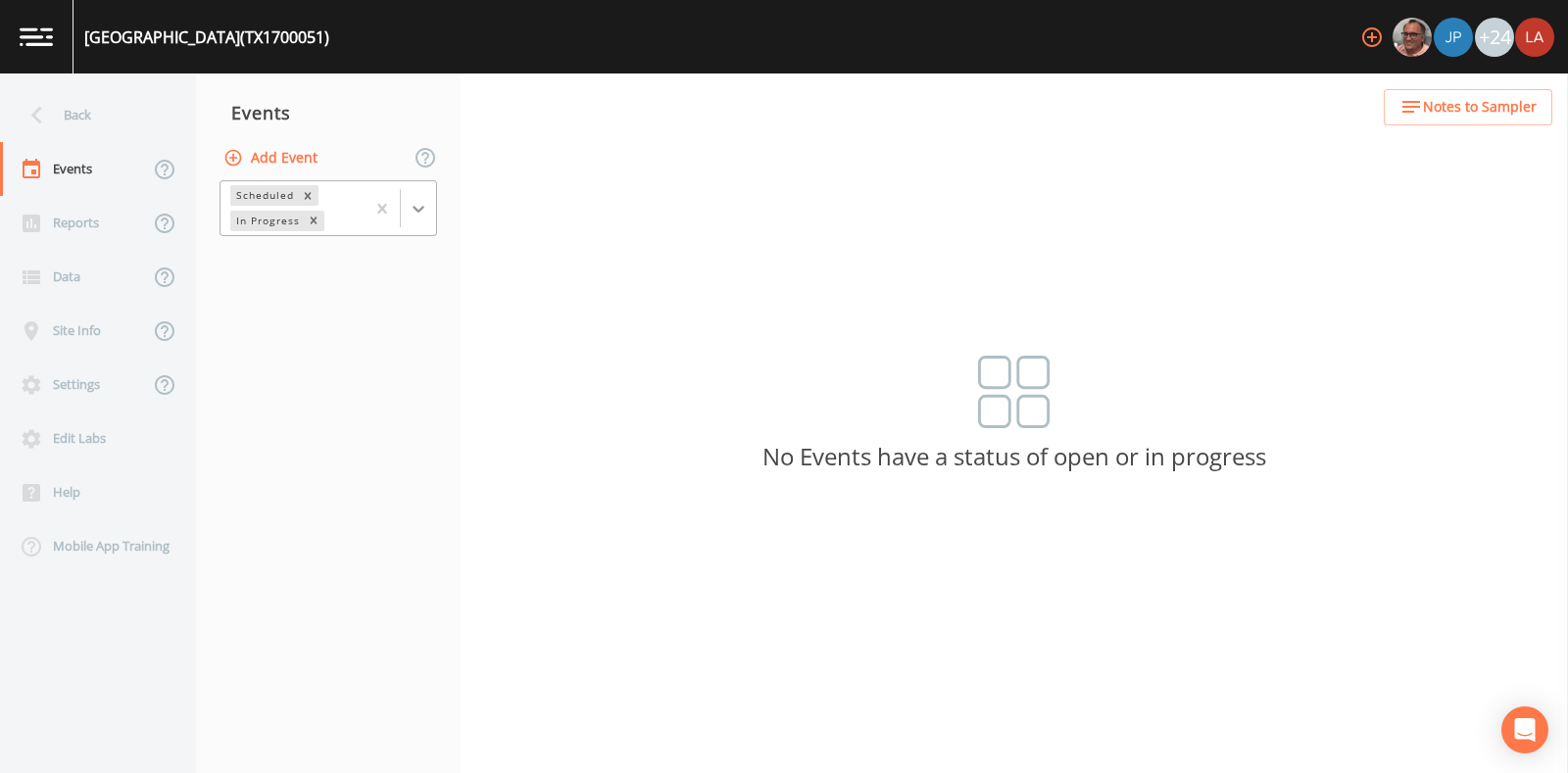 click at bounding box center [418, 209] 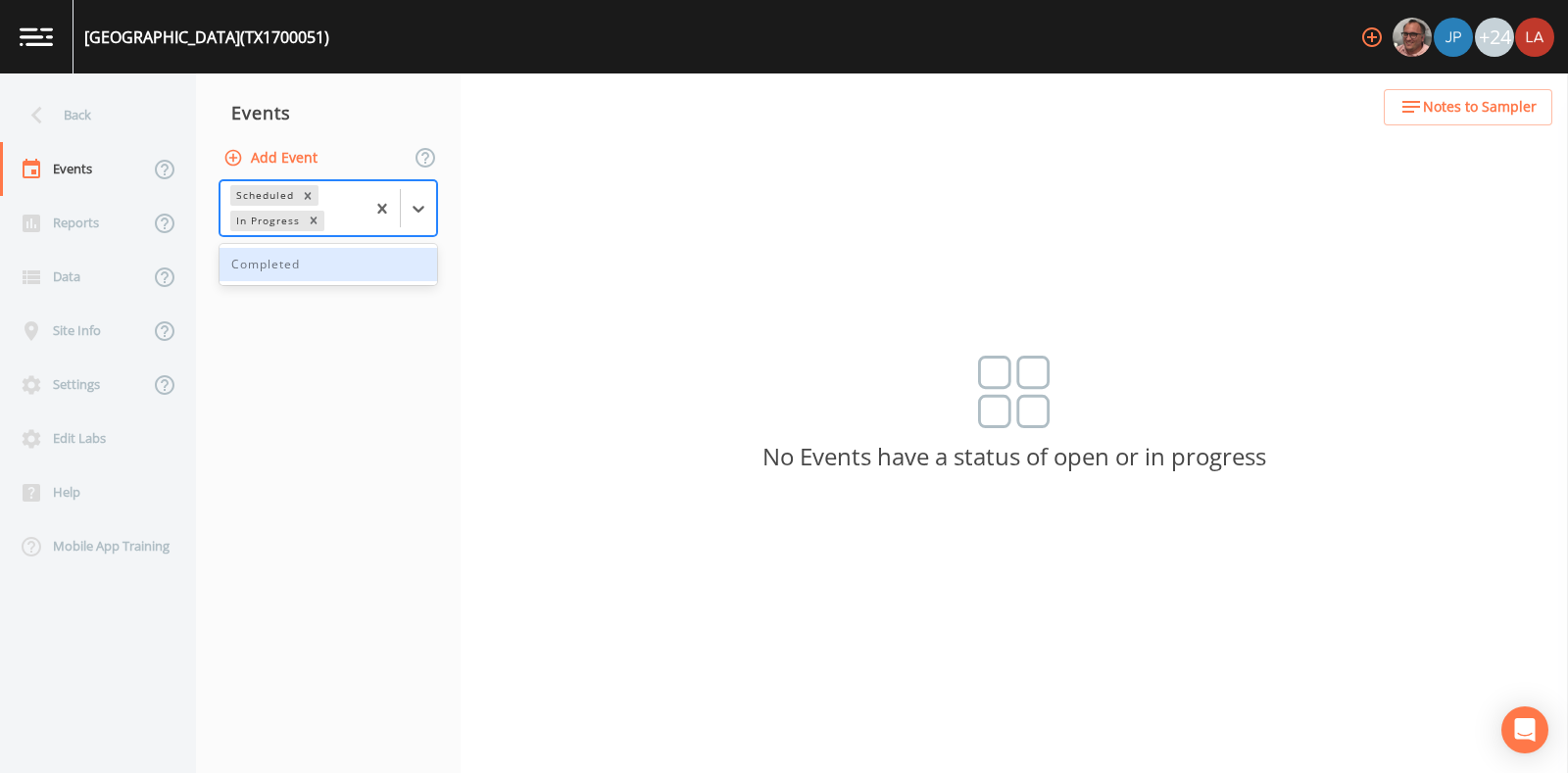 click on "Completed" at bounding box center (328, 265) 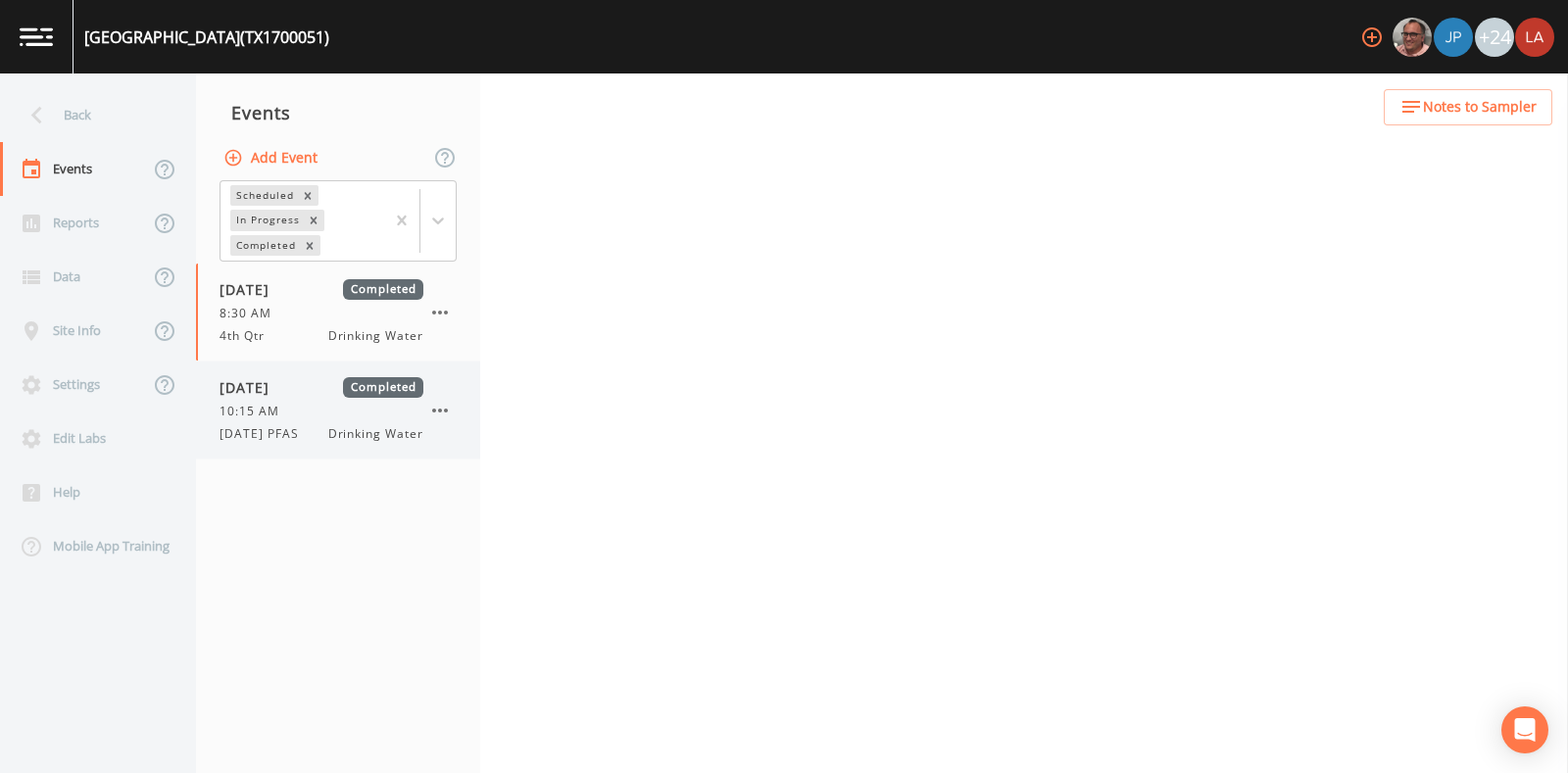 click on "07/22/2025 Completed 10:15 AM 7/22/25 PFAS Drinking Water" at bounding box center [321, 410] 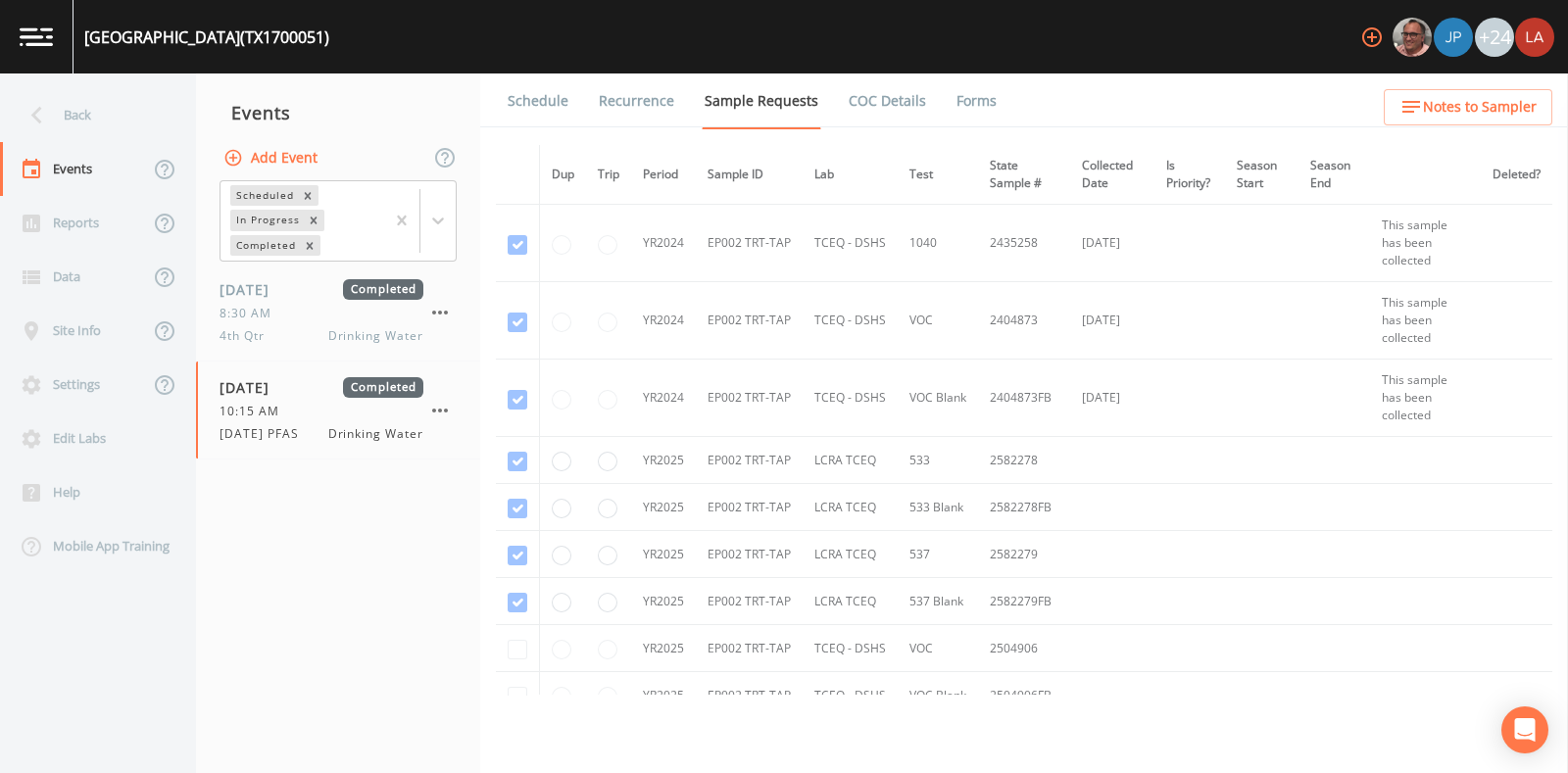 click on "Schedule Recurrence Sample Requests COC Details Forms" at bounding box center [1024, 100] 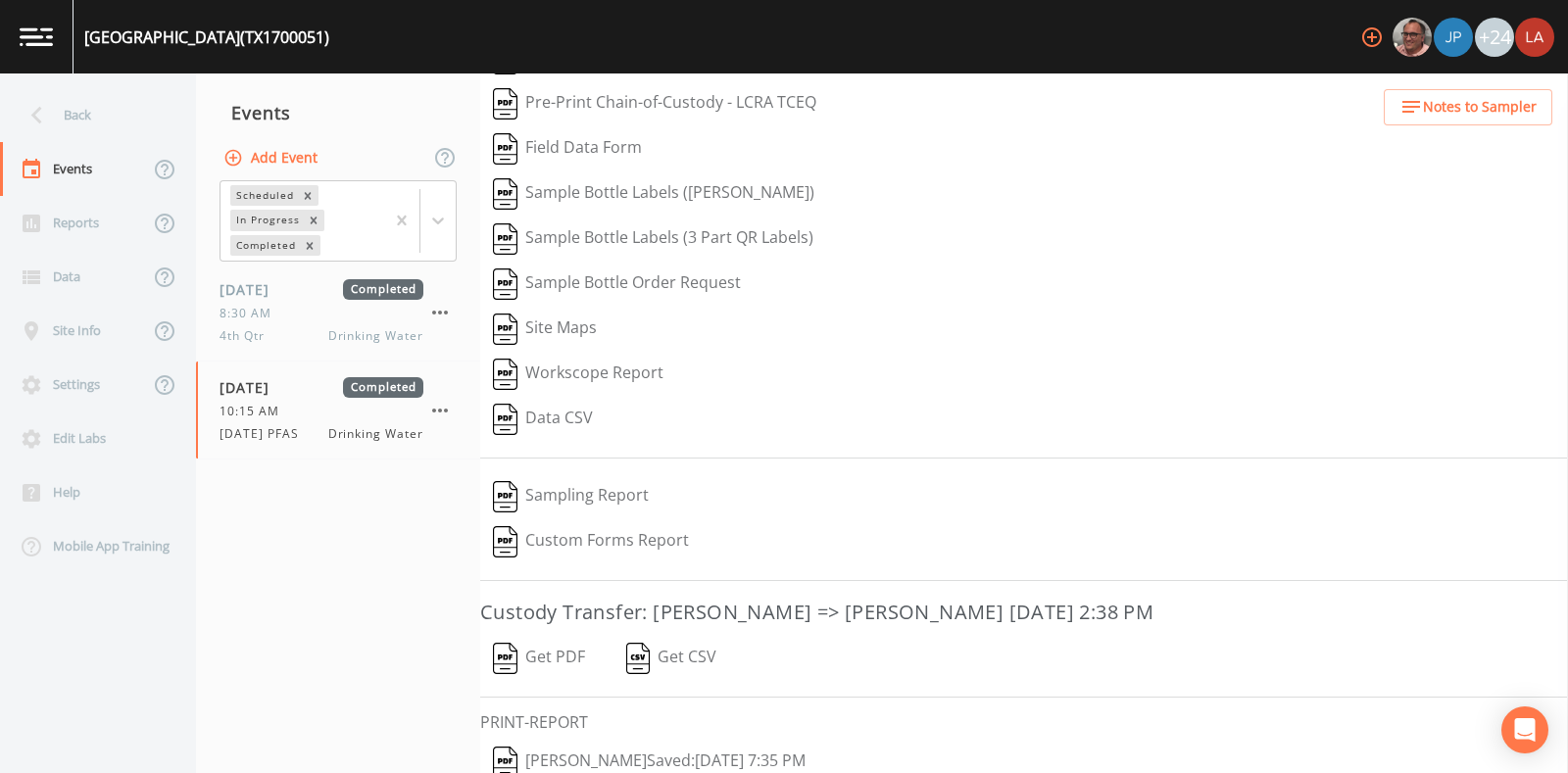 scroll, scrollTop: 167, scrollLeft: 0, axis: vertical 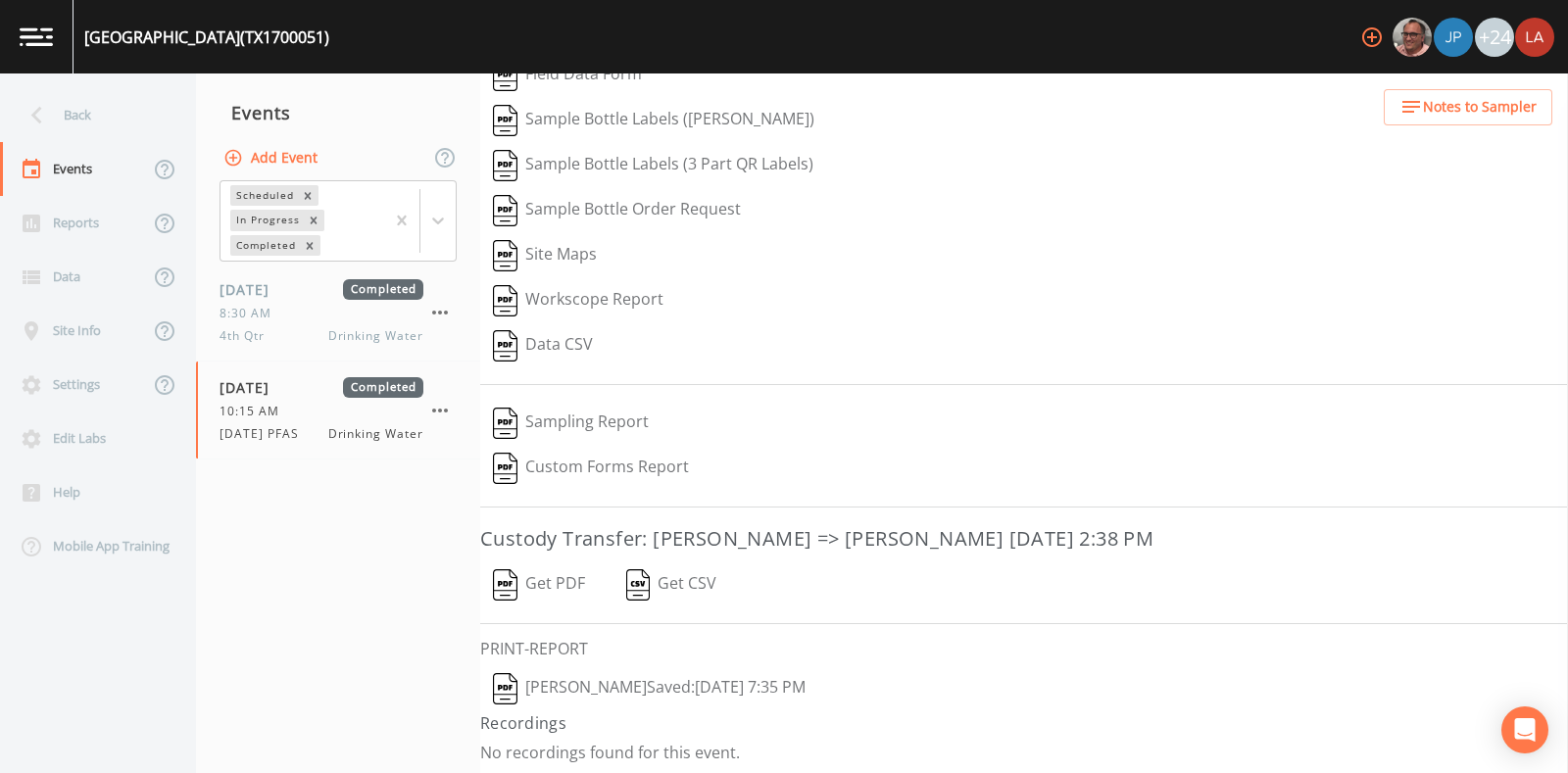 click on "Lauren Saenz  Saved:  July 22, 2025 7:35 PM" at bounding box center [649, 689] 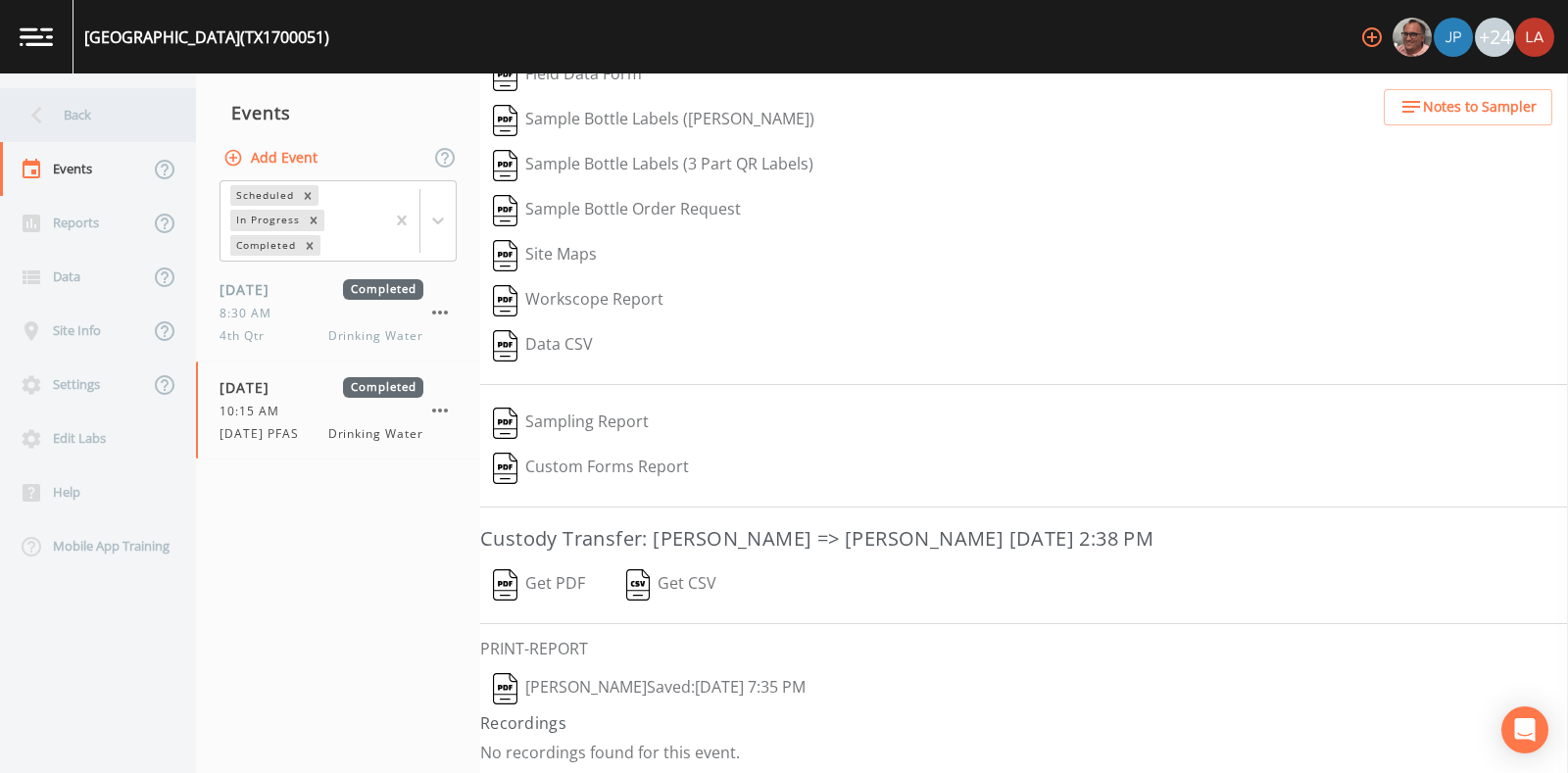 click 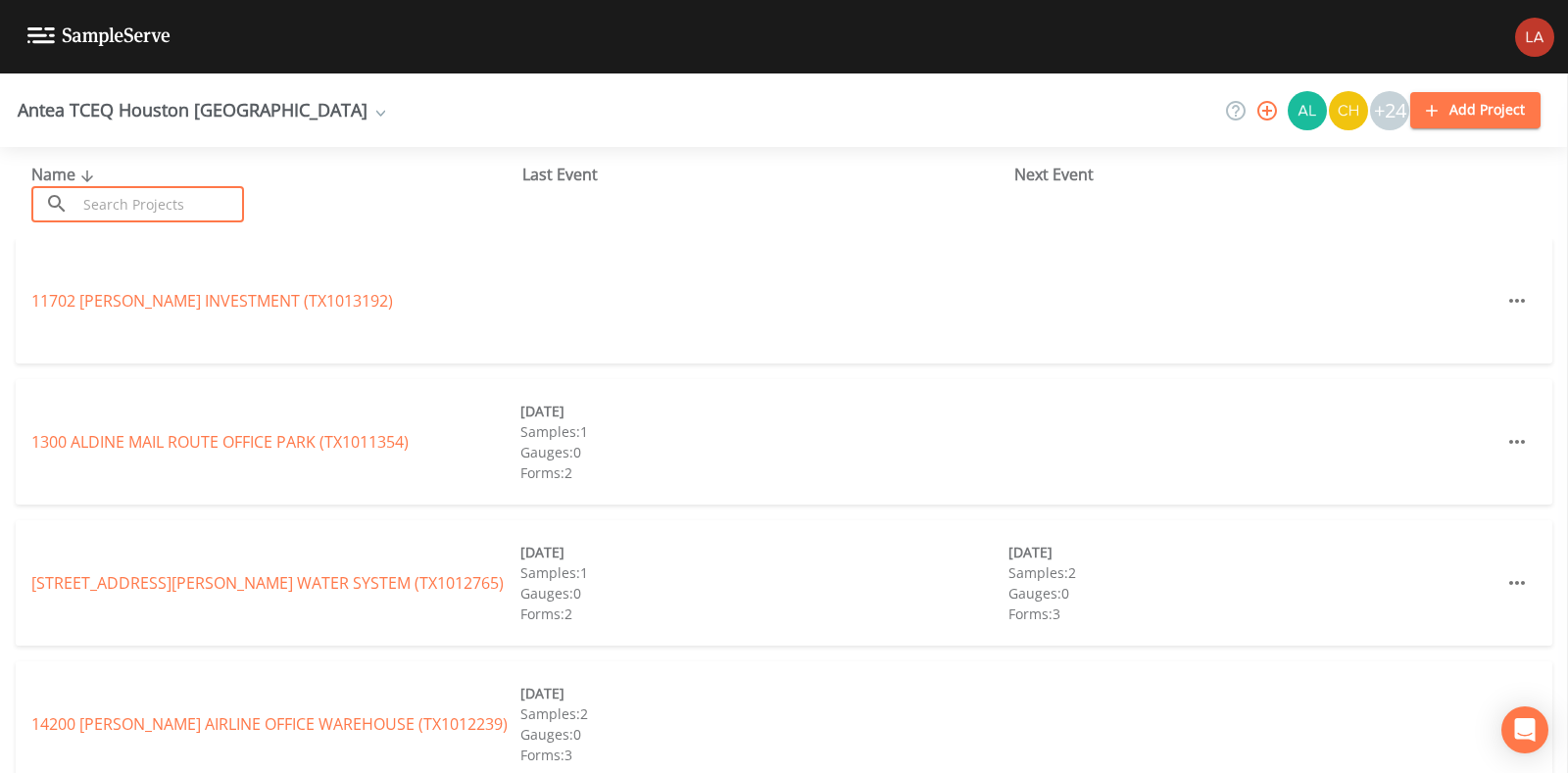 click at bounding box center [160, 204] 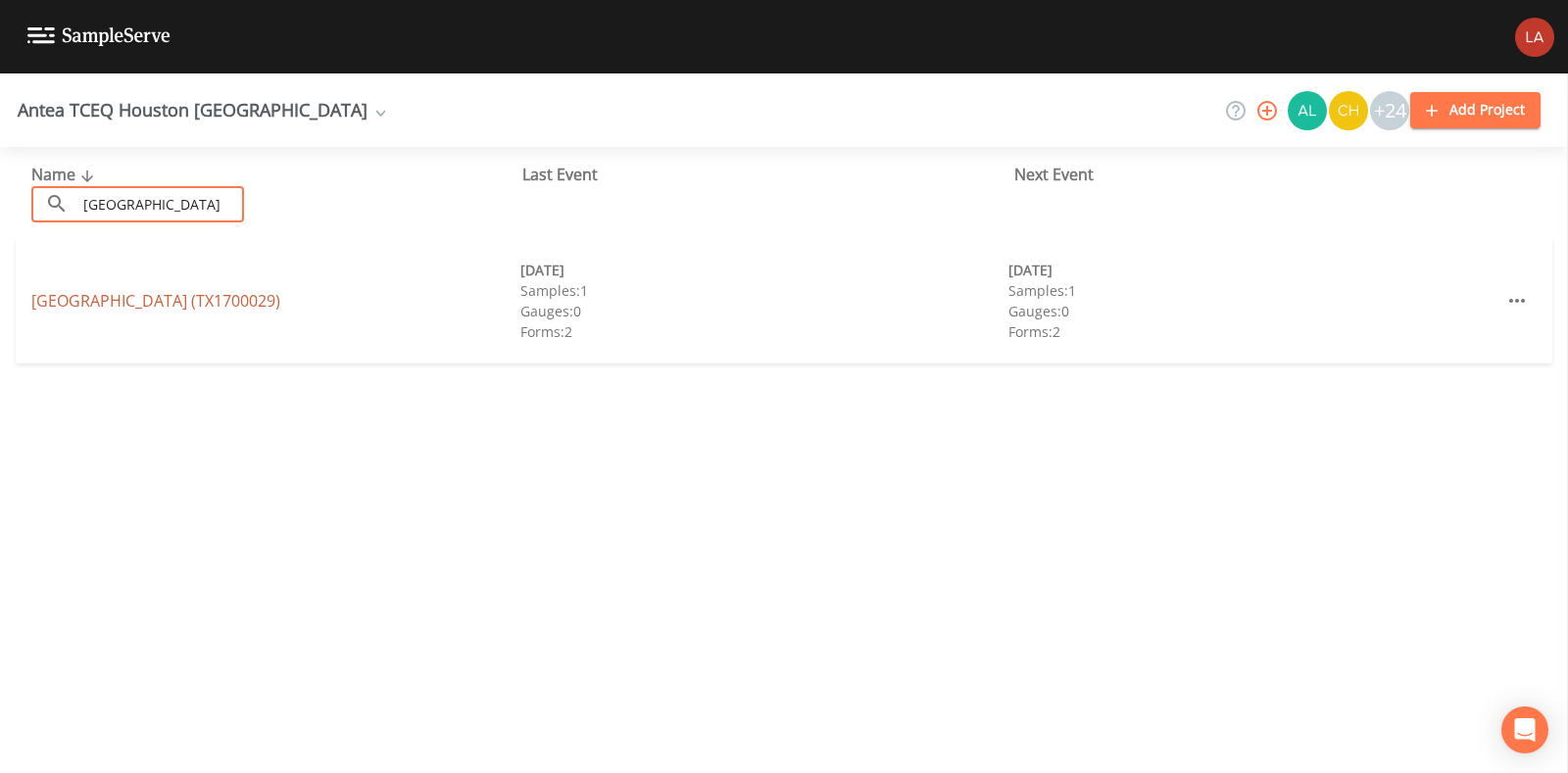type on "lakewood colony" 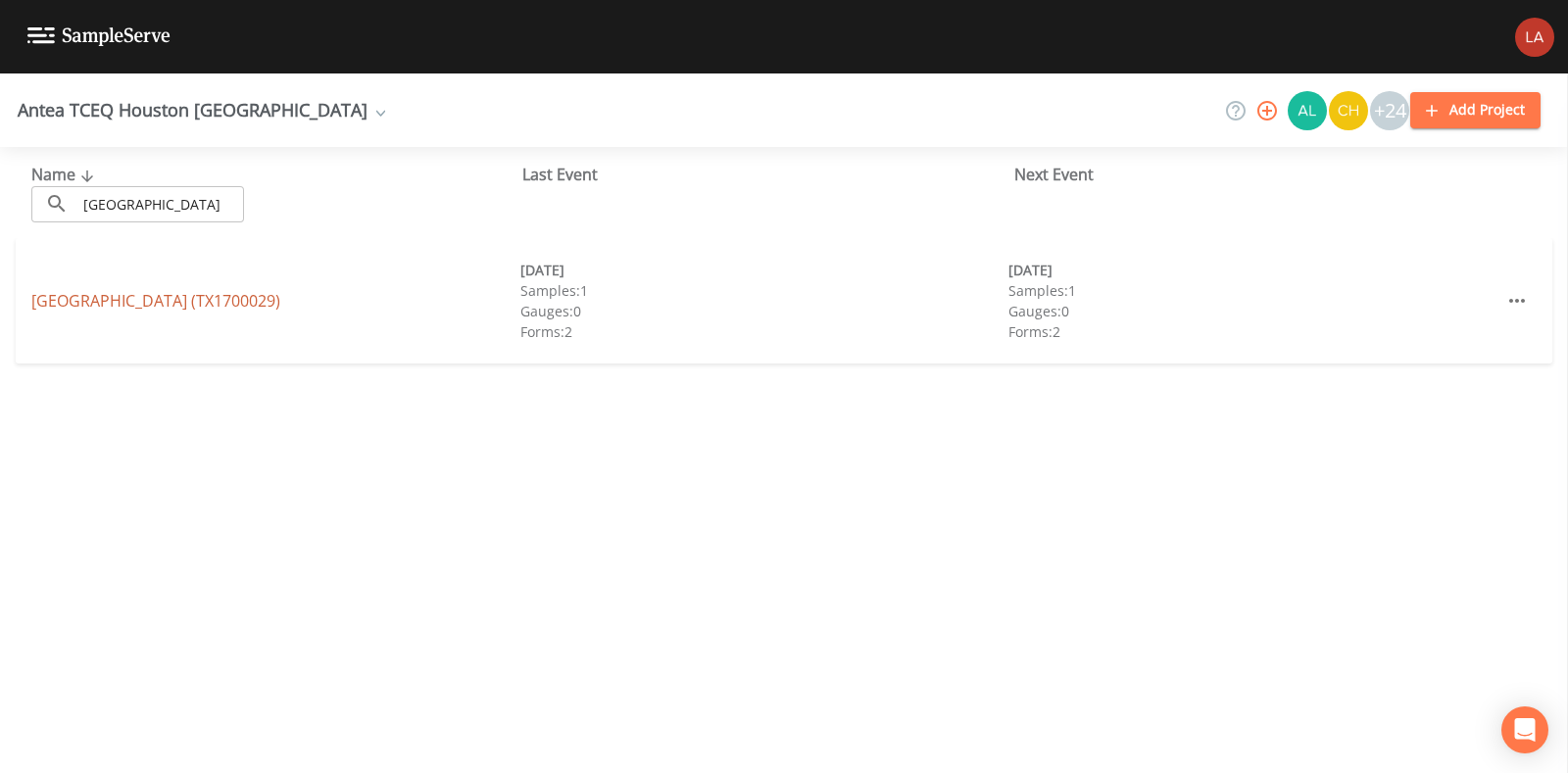 click on "LAKEWOOD COLONY   (TX1700029)" at bounding box center (156, 301) 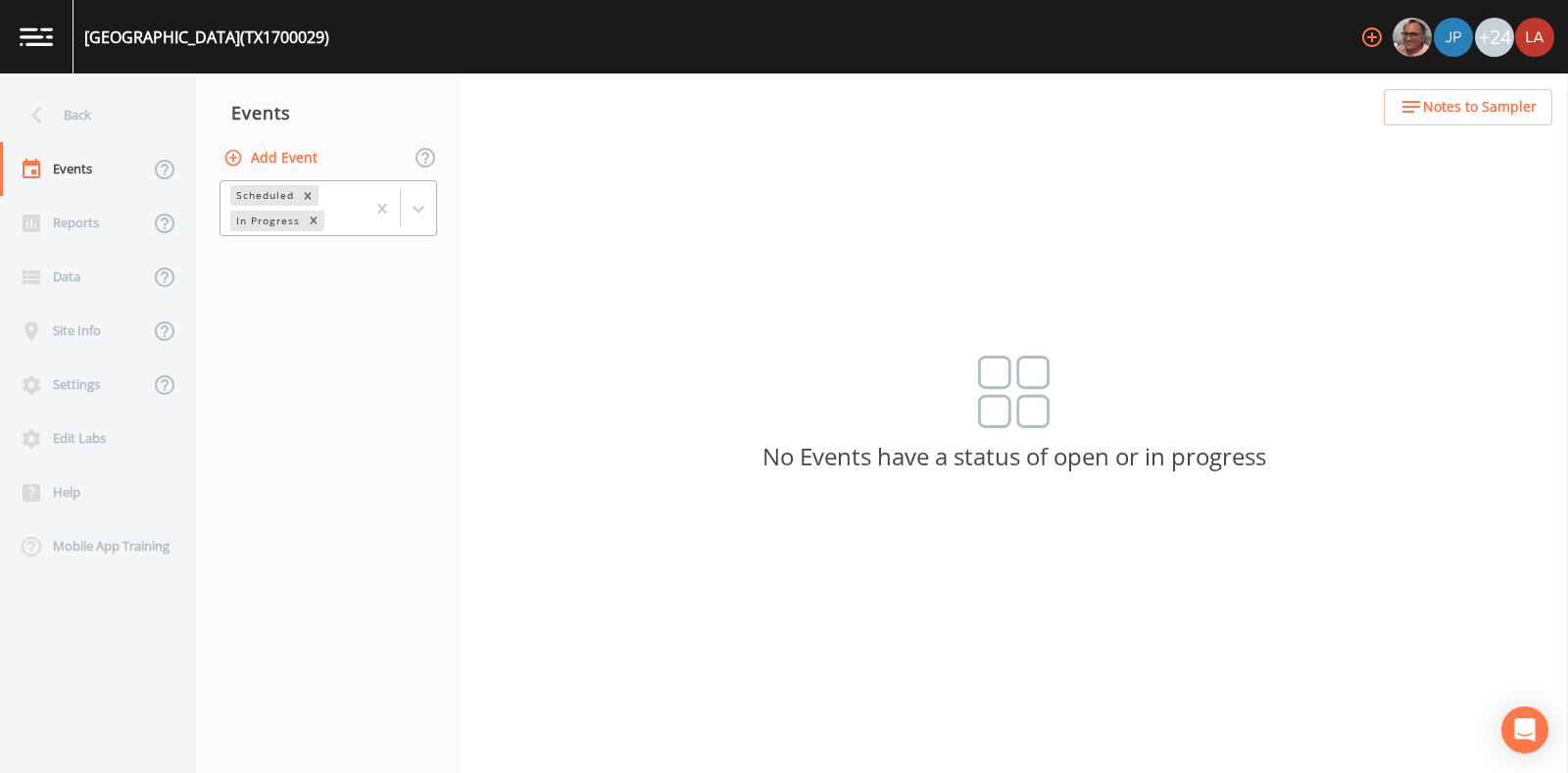 drag, startPoint x: 420, startPoint y: 194, endPoint x: 385, endPoint y: 234, distance: 53.15073 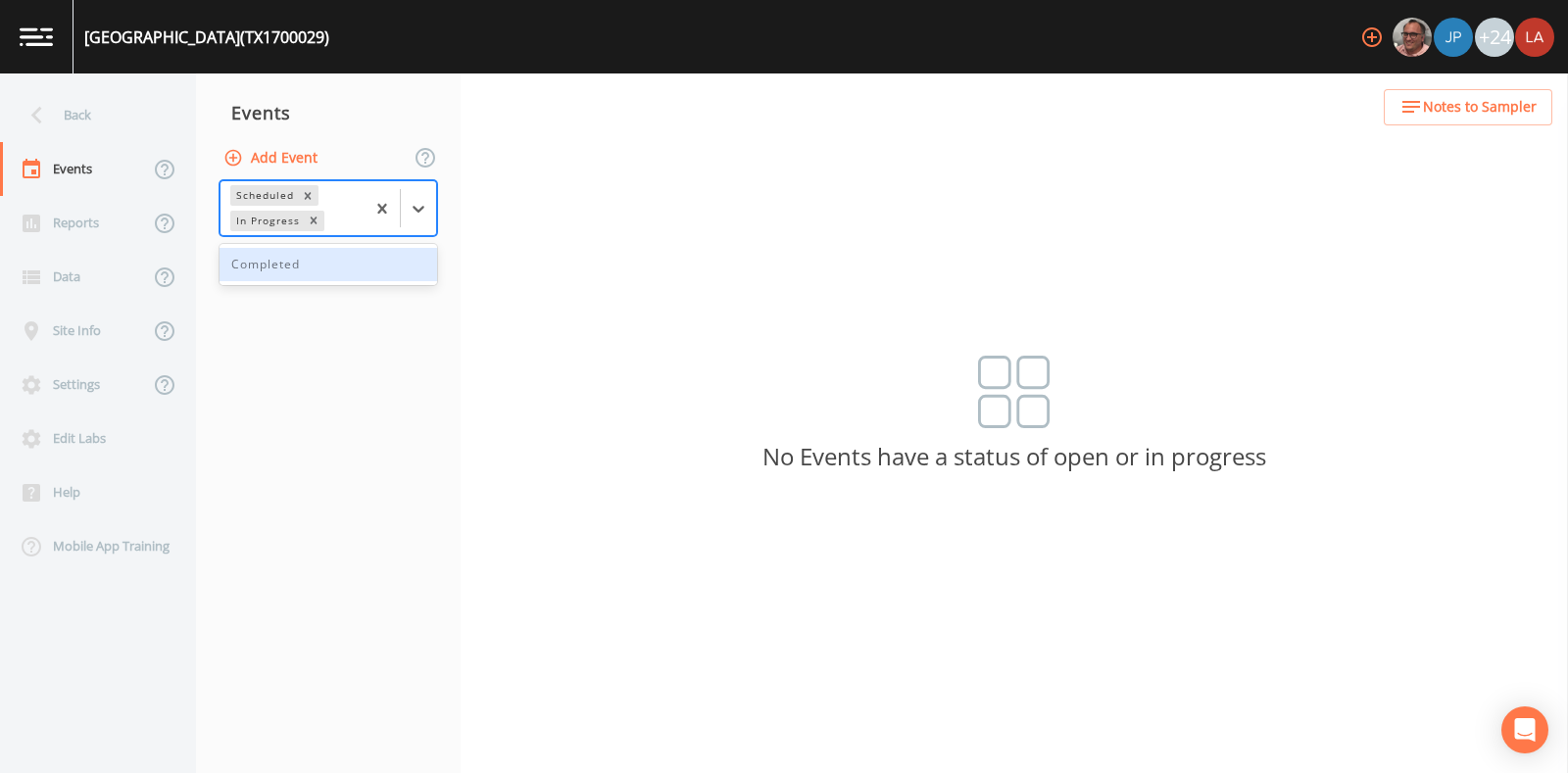 click on "Completed" at bounding box center [328, 265] 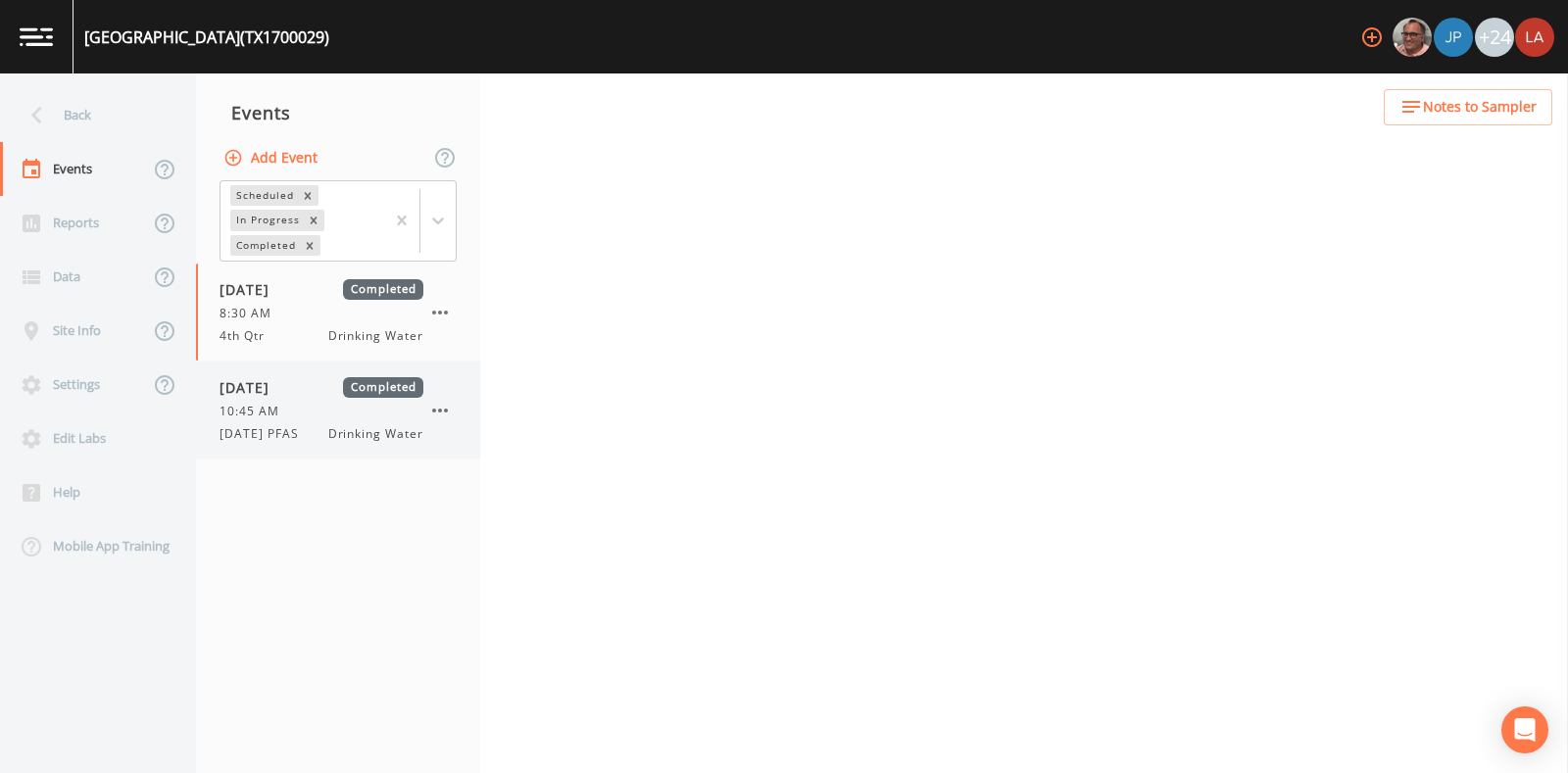click on "7/22/25 PFAS" at bounding box center [265, 434] 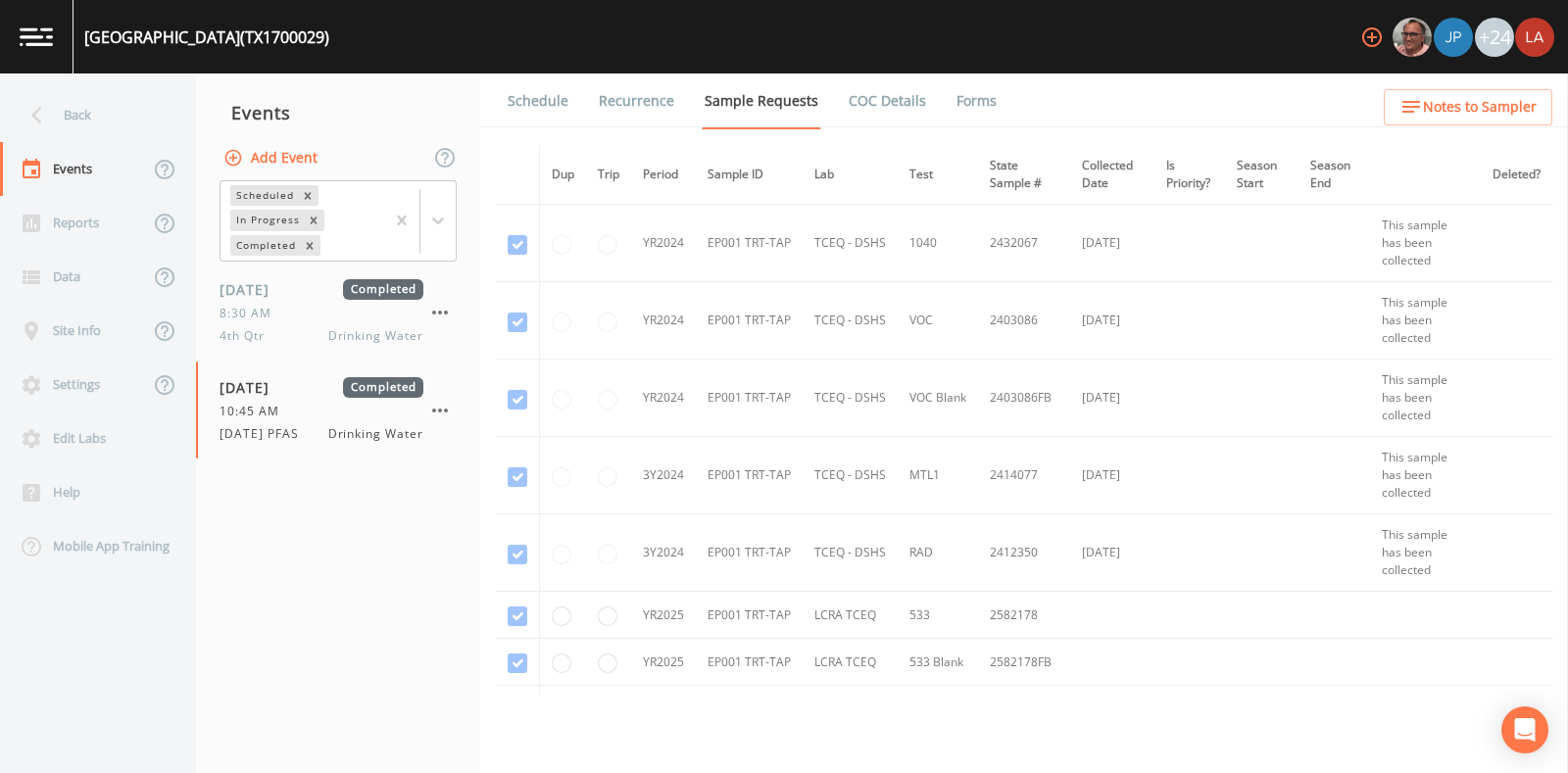 click on "Forms" at bounding box center [976, 101] 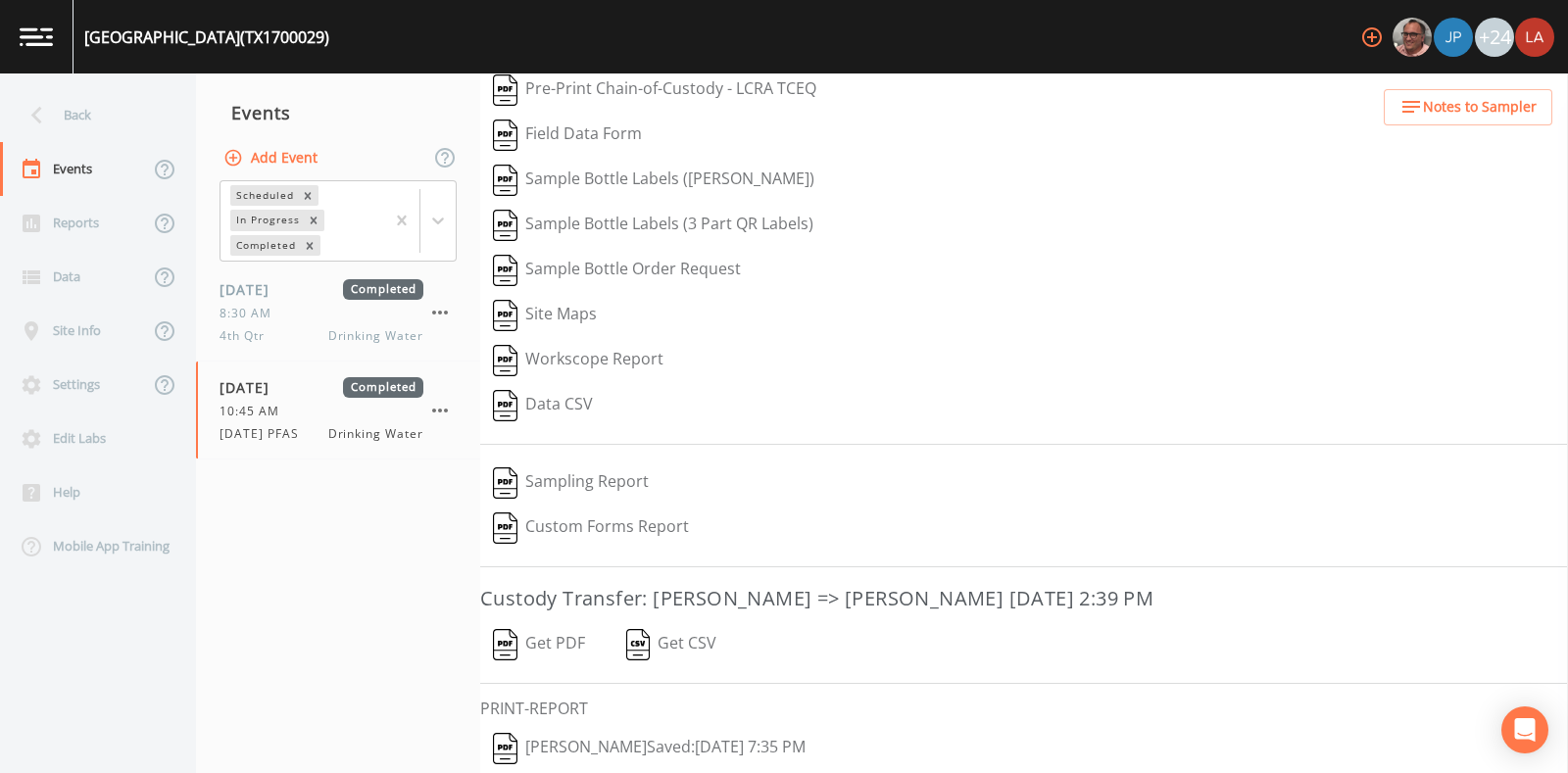 scroll, scrollTop: 167, scrollLeft: 0, axis: vertical 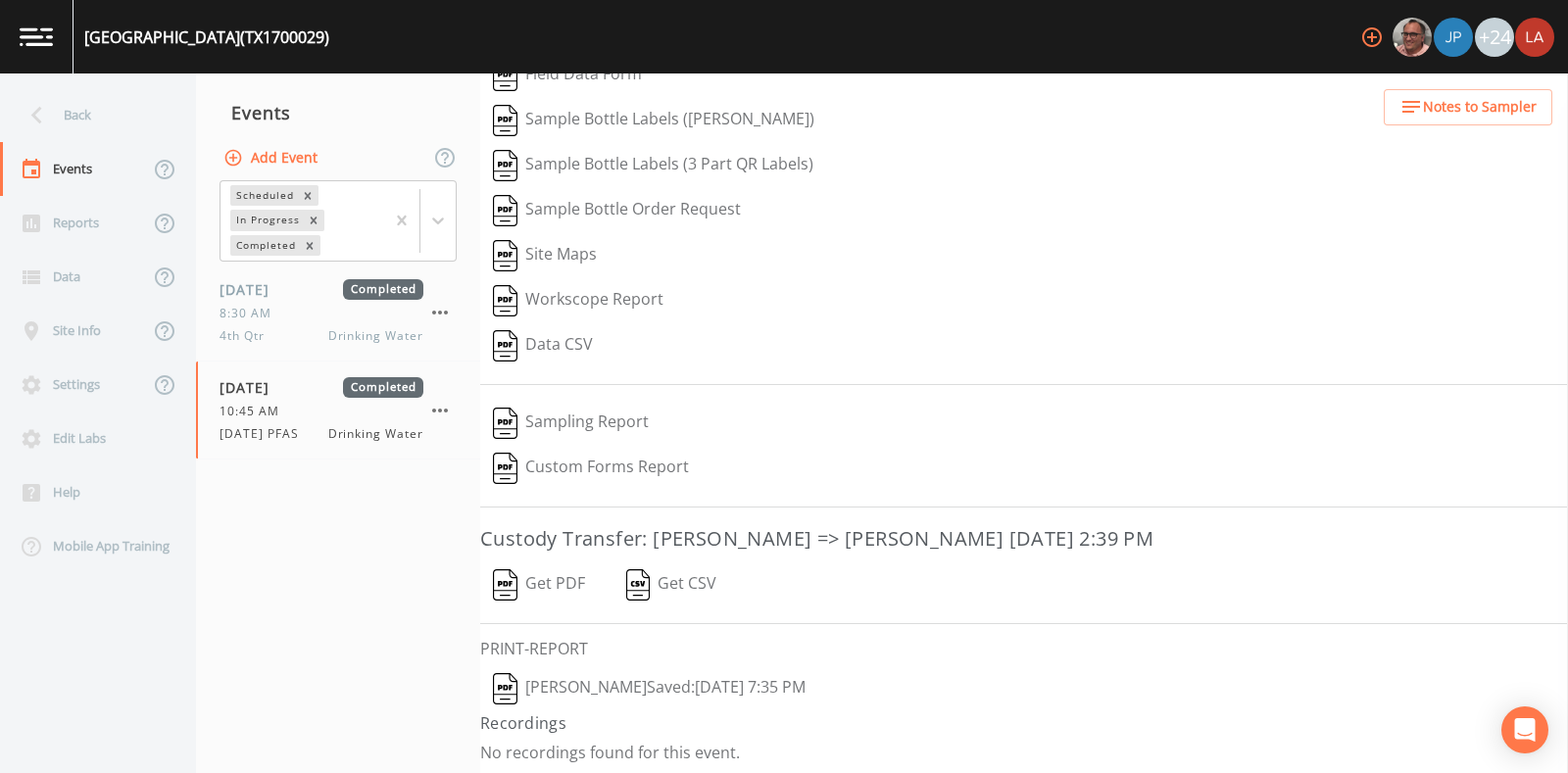 click on "Lauren Saenz  Saved:  July 22, 2025 7:35 PM" at bounding box center [649, 689] 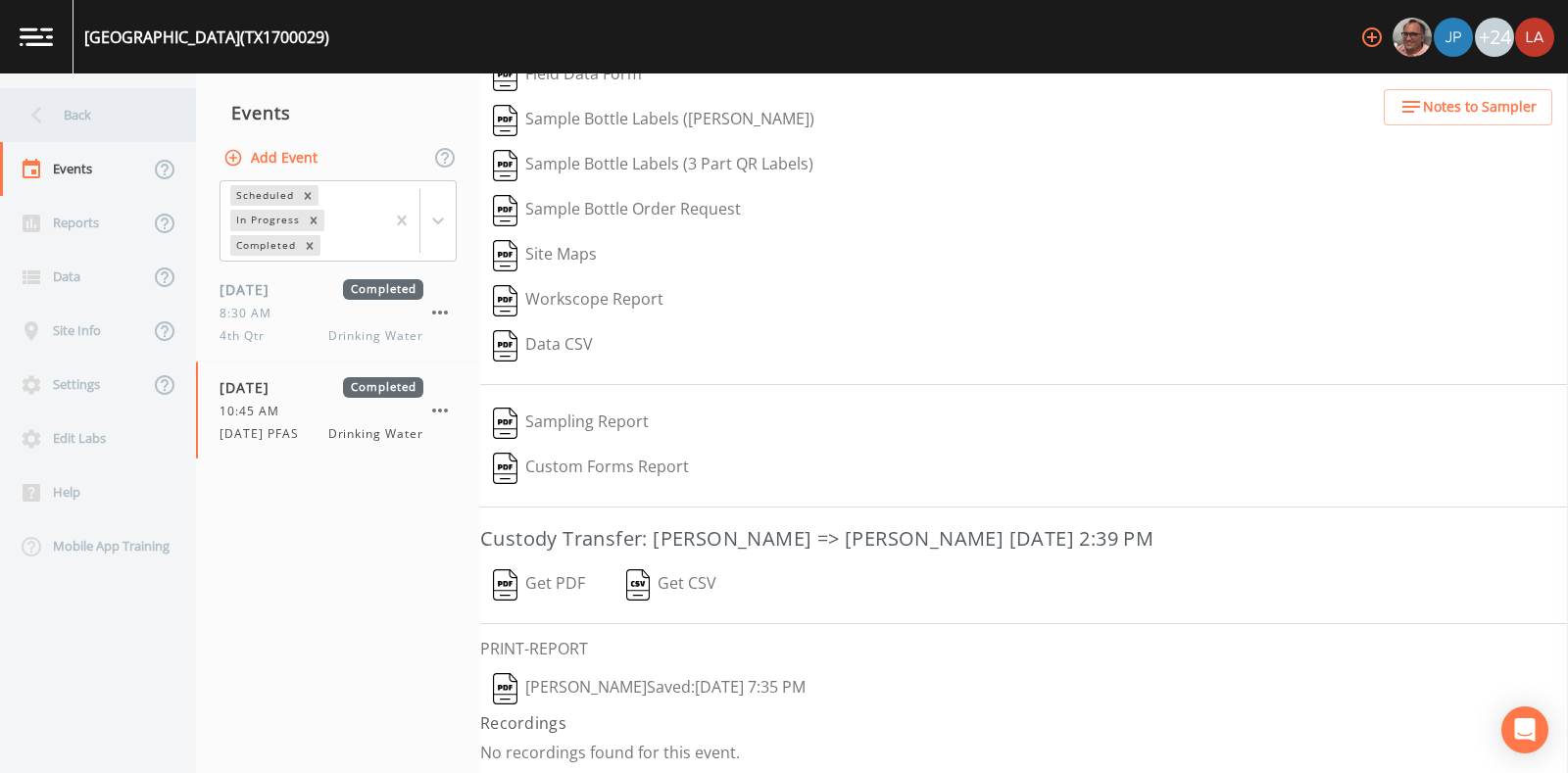click on "Back" at bounding box center (88, 115) 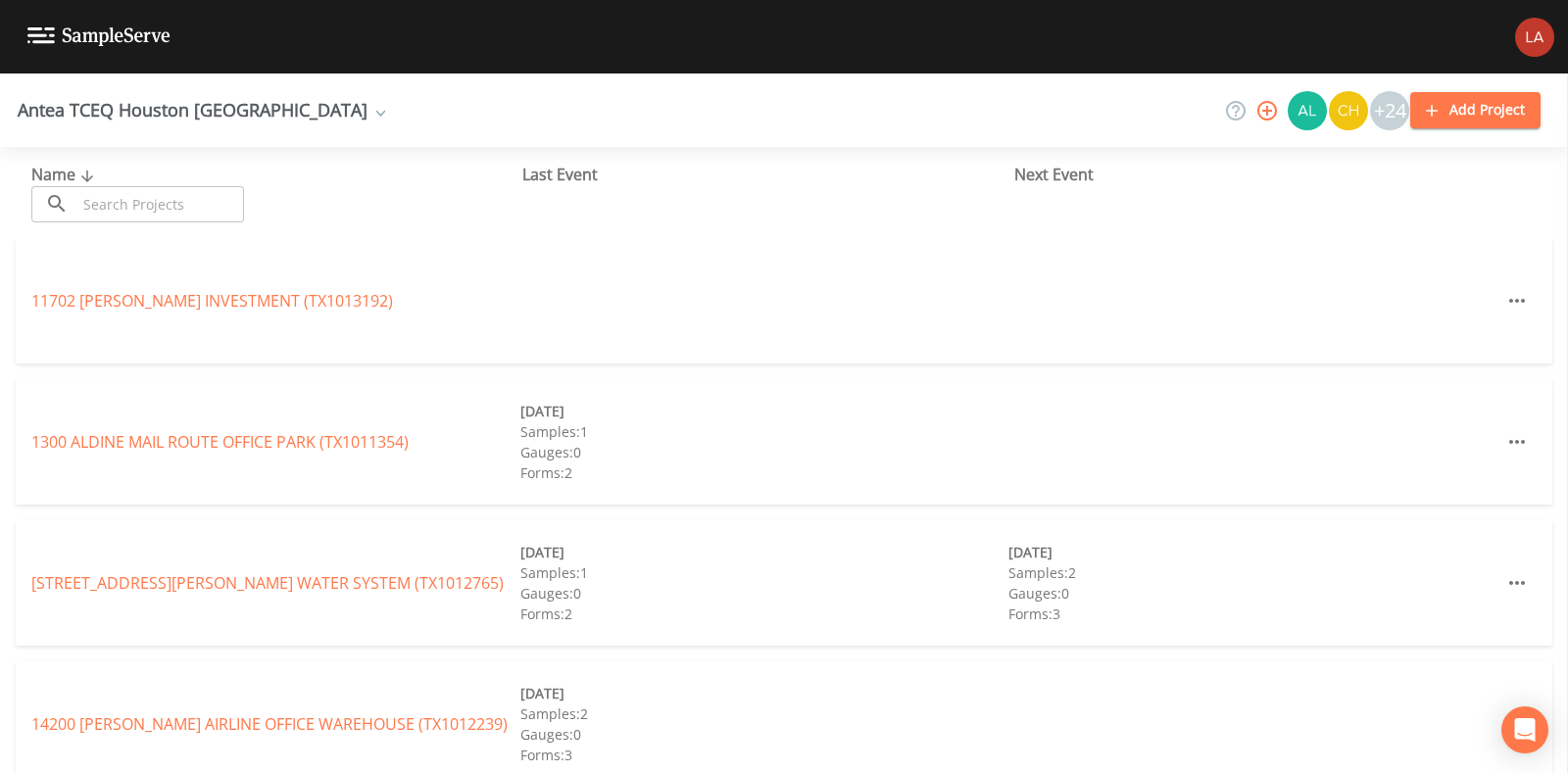 click at bounding box center [160, 204] 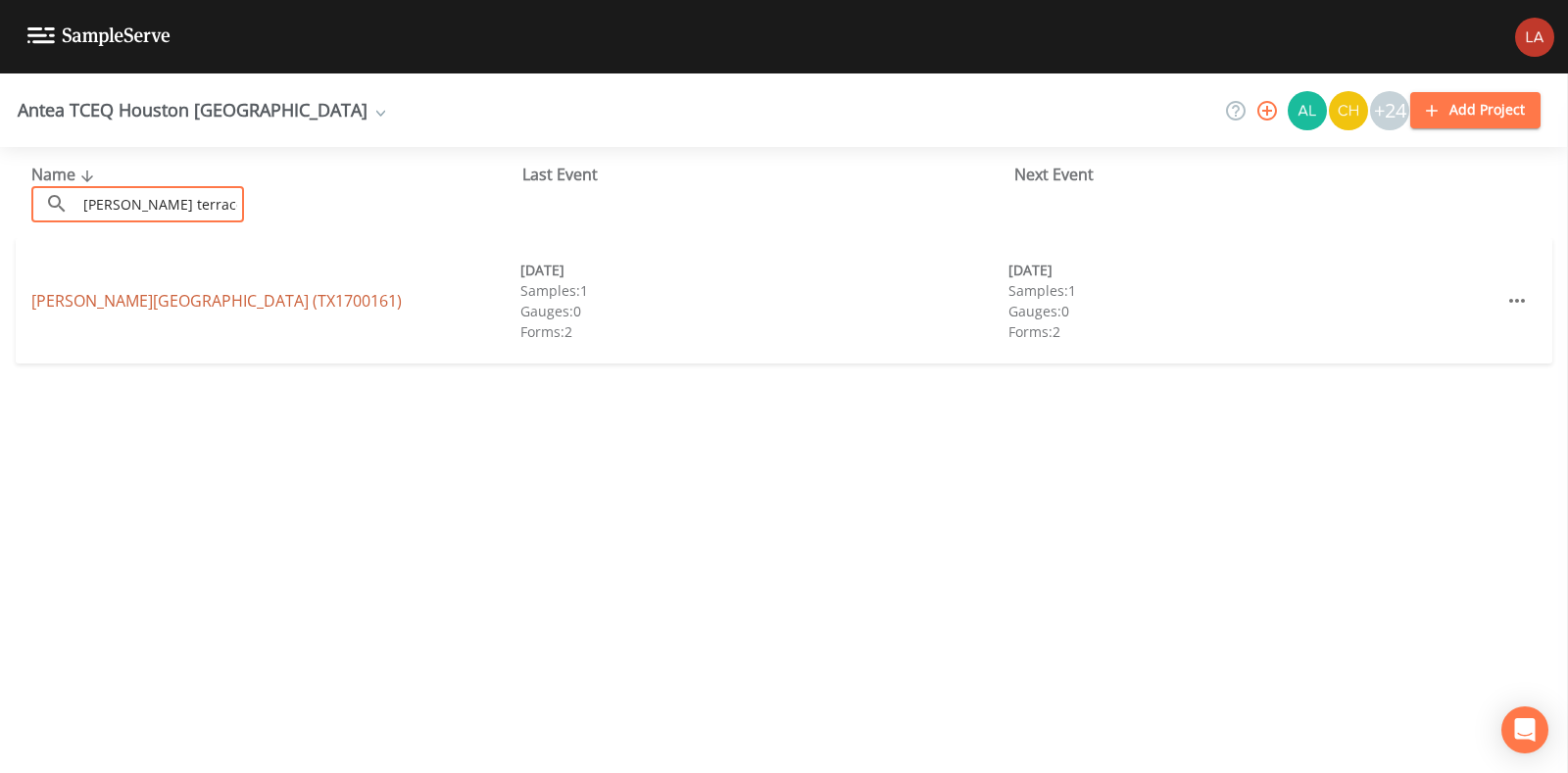 type on "porter terrace" 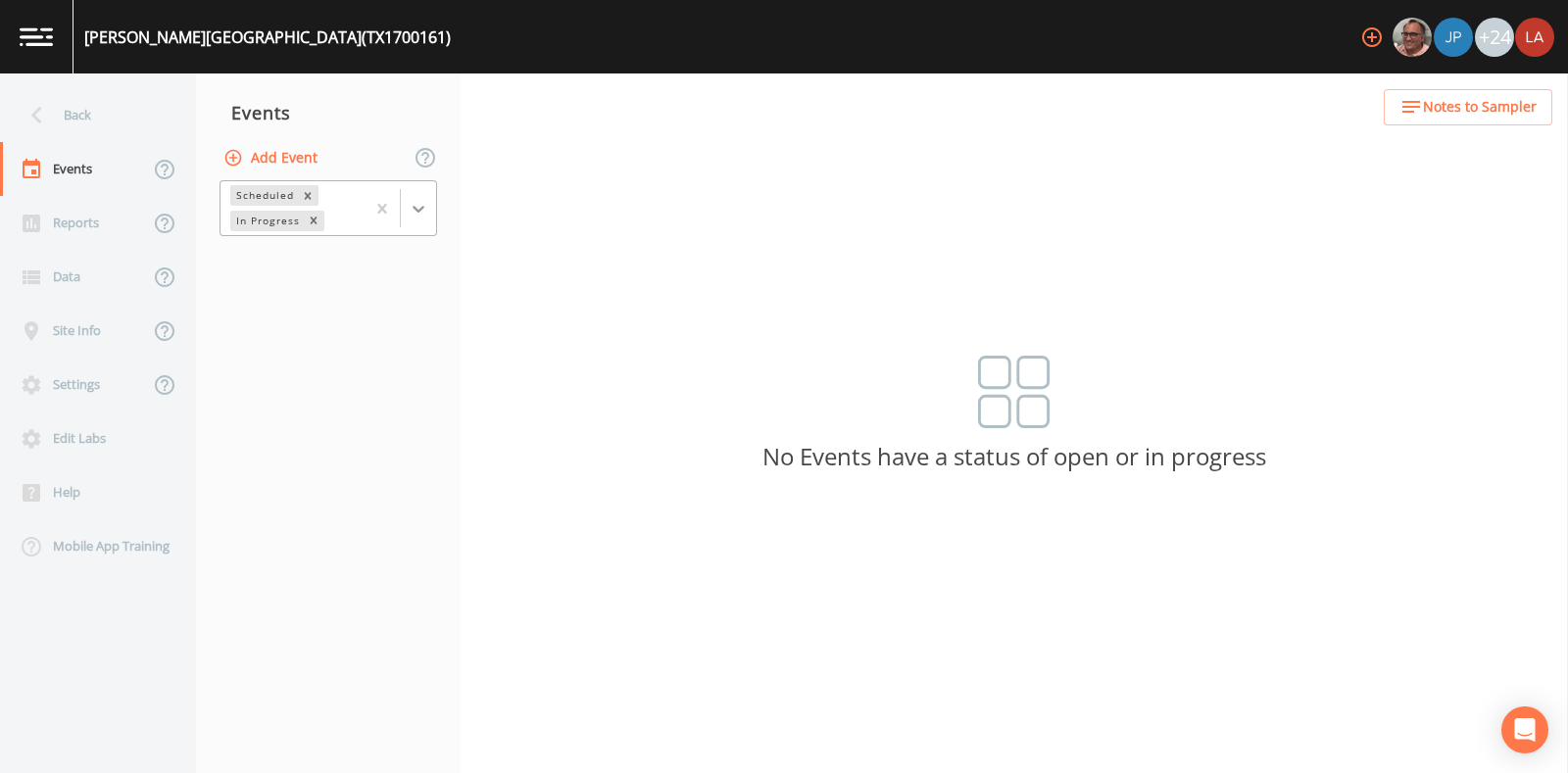 click 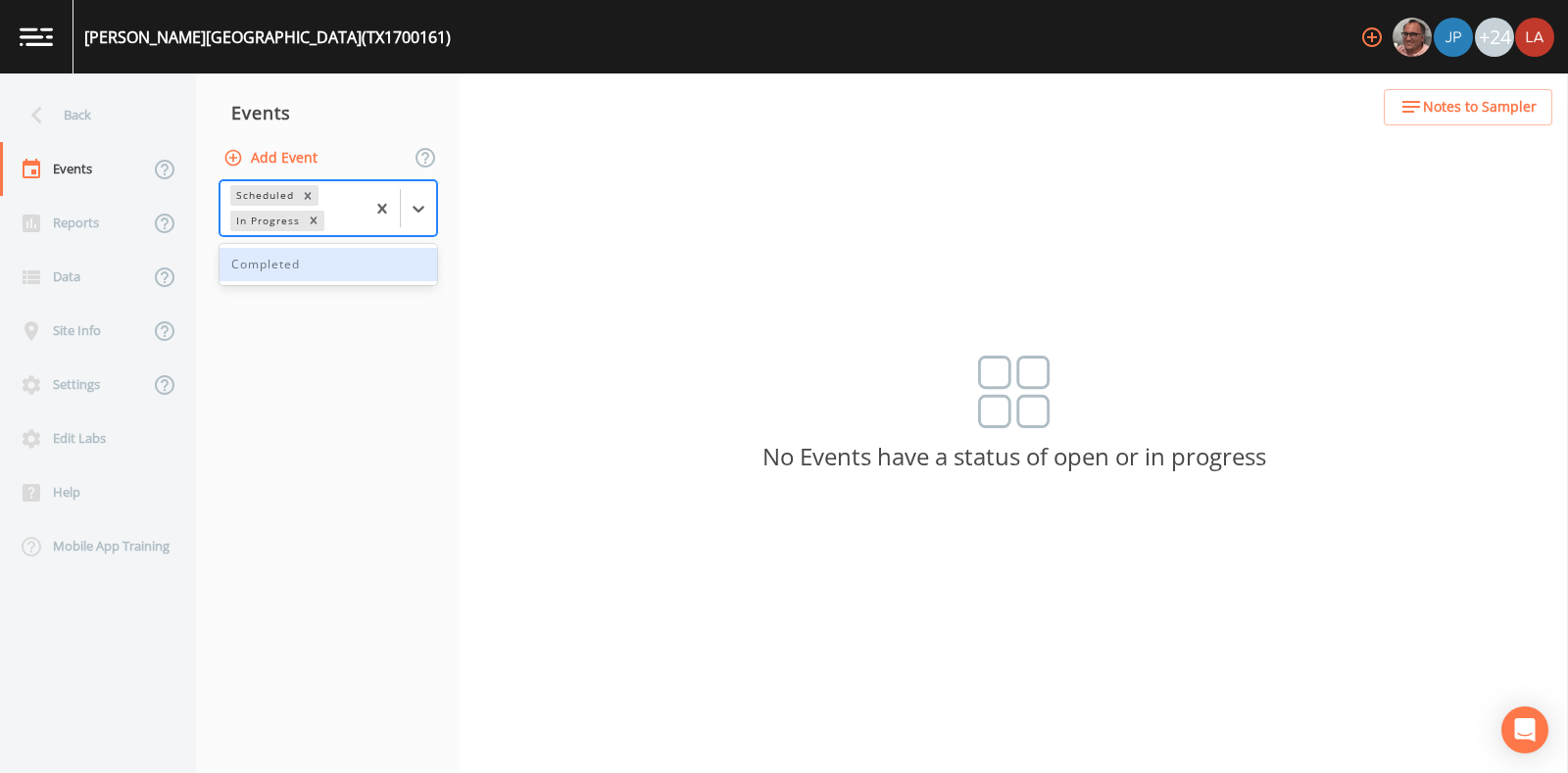 click on "Completed" at bounding box center (328, 265) 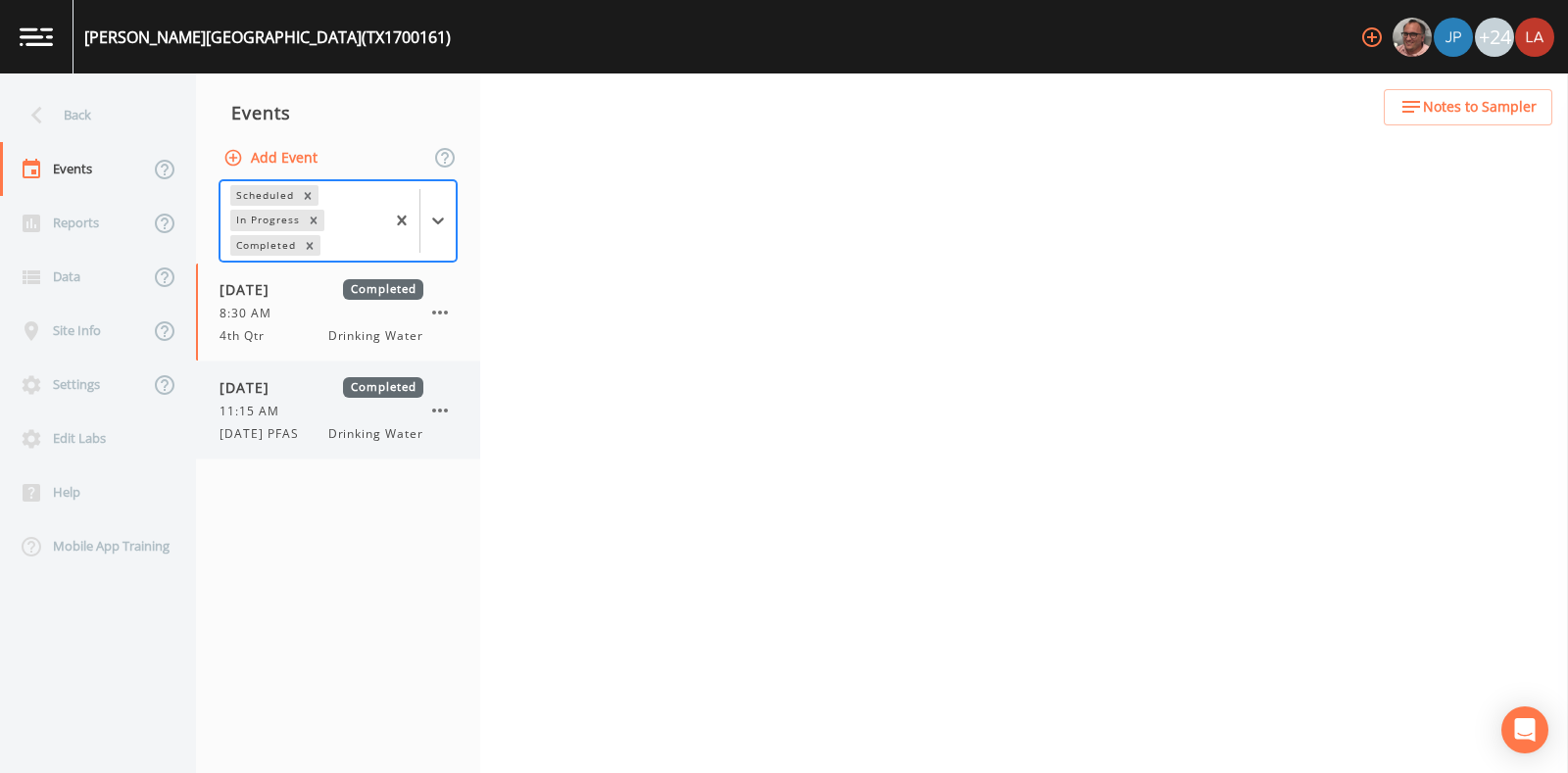 click on "07/22/2025" at bounding box center (251, 387) 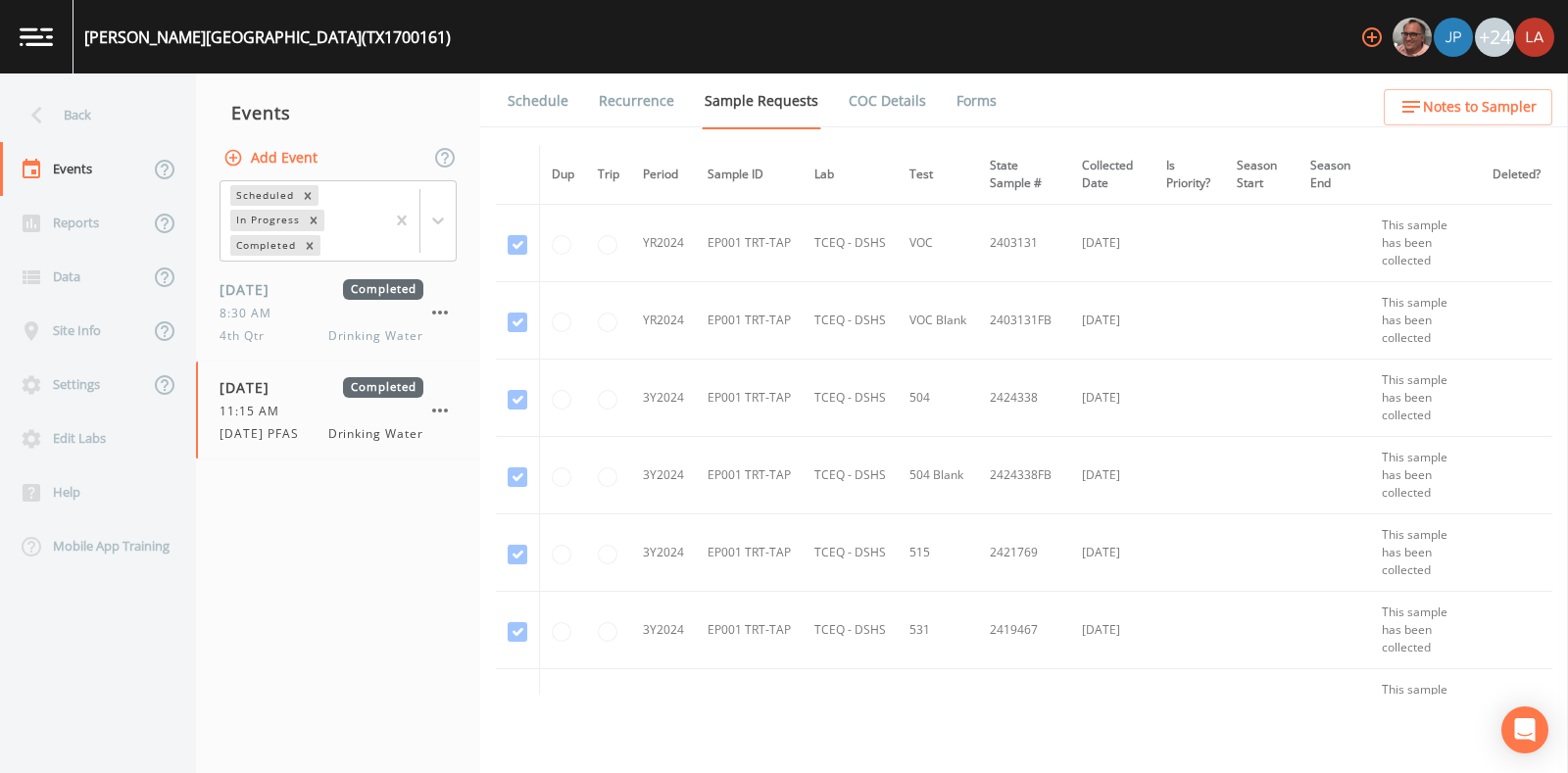 click on "Forms" at bounding box center [976, 101] 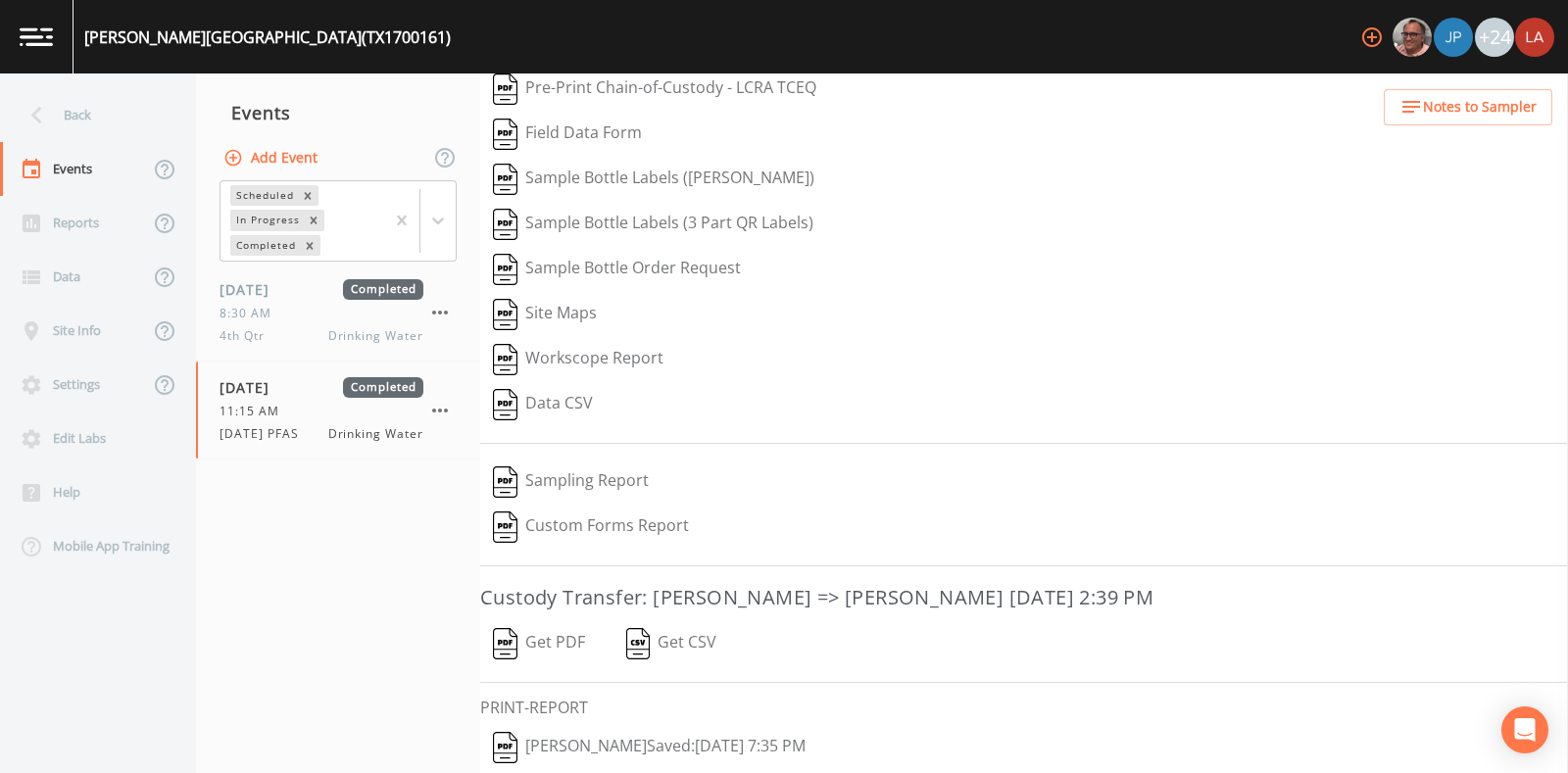 scroll, scrollTop: 167, scrollLeft: 0, axis: vertical 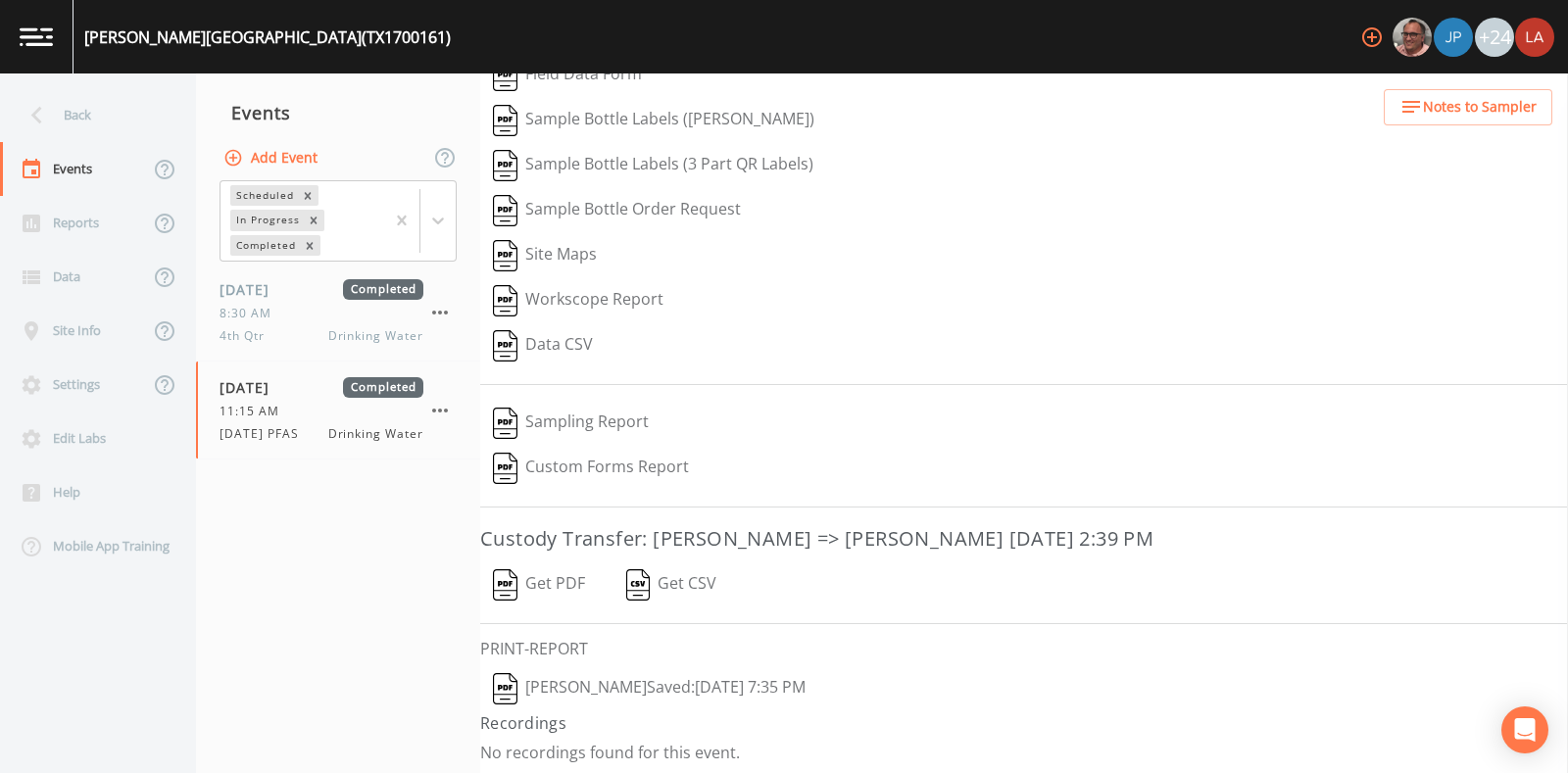 click on "Lauren Saenz  Saved:  July 22, 2025 7:35 PM" at bounding box center [649, 689] 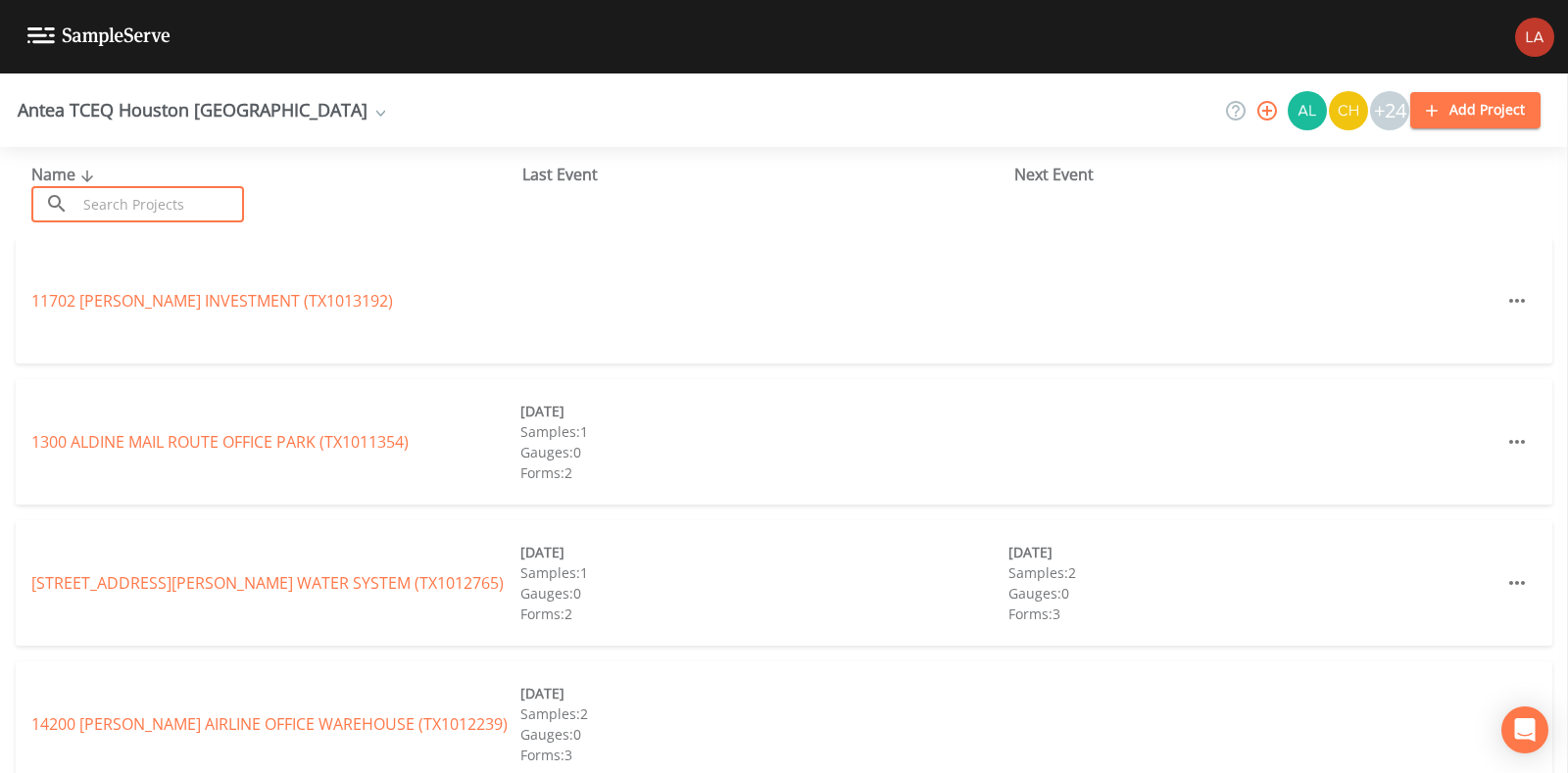 click at bounding box center [160, 204] 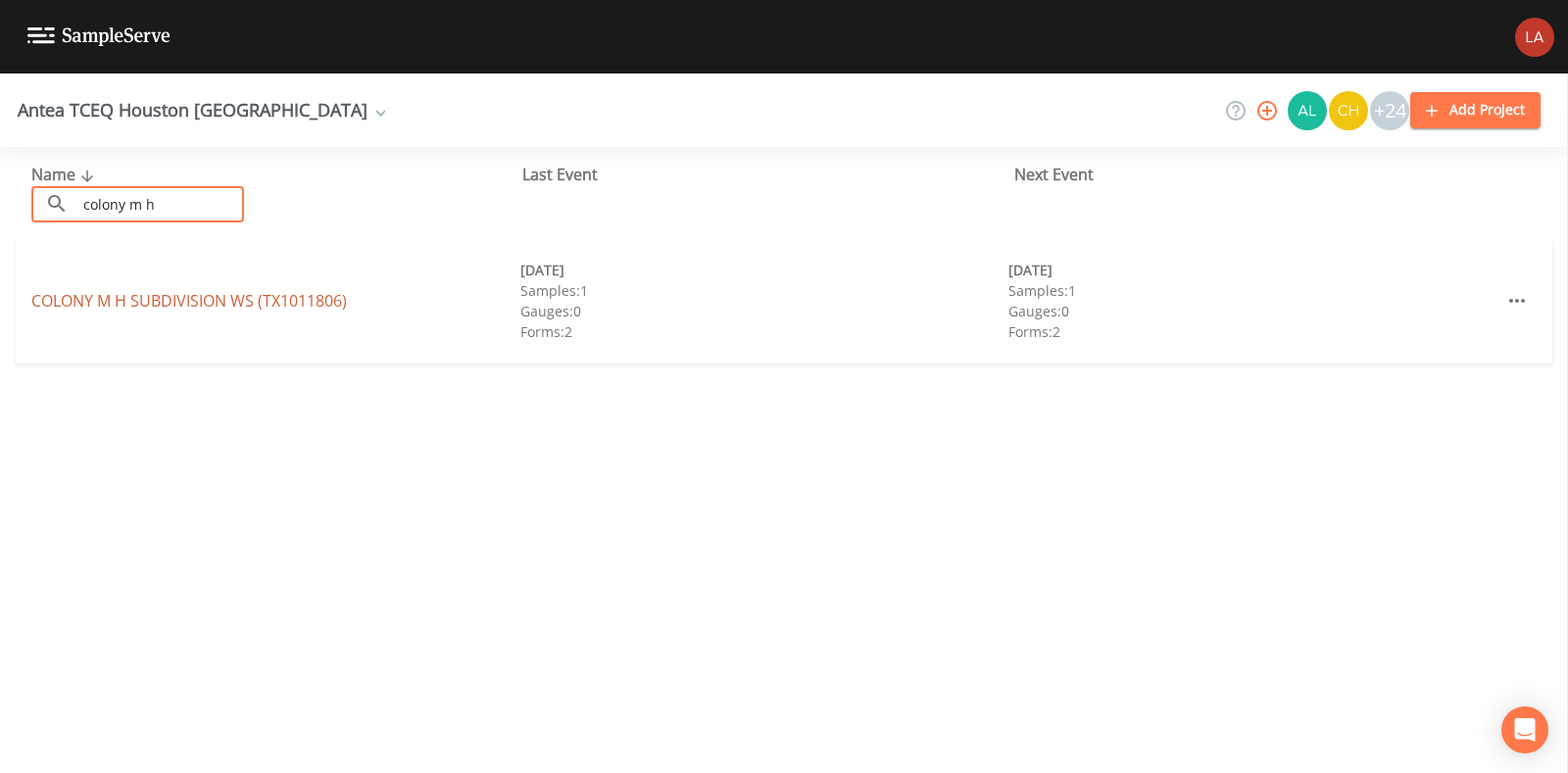 type on "colony m h" 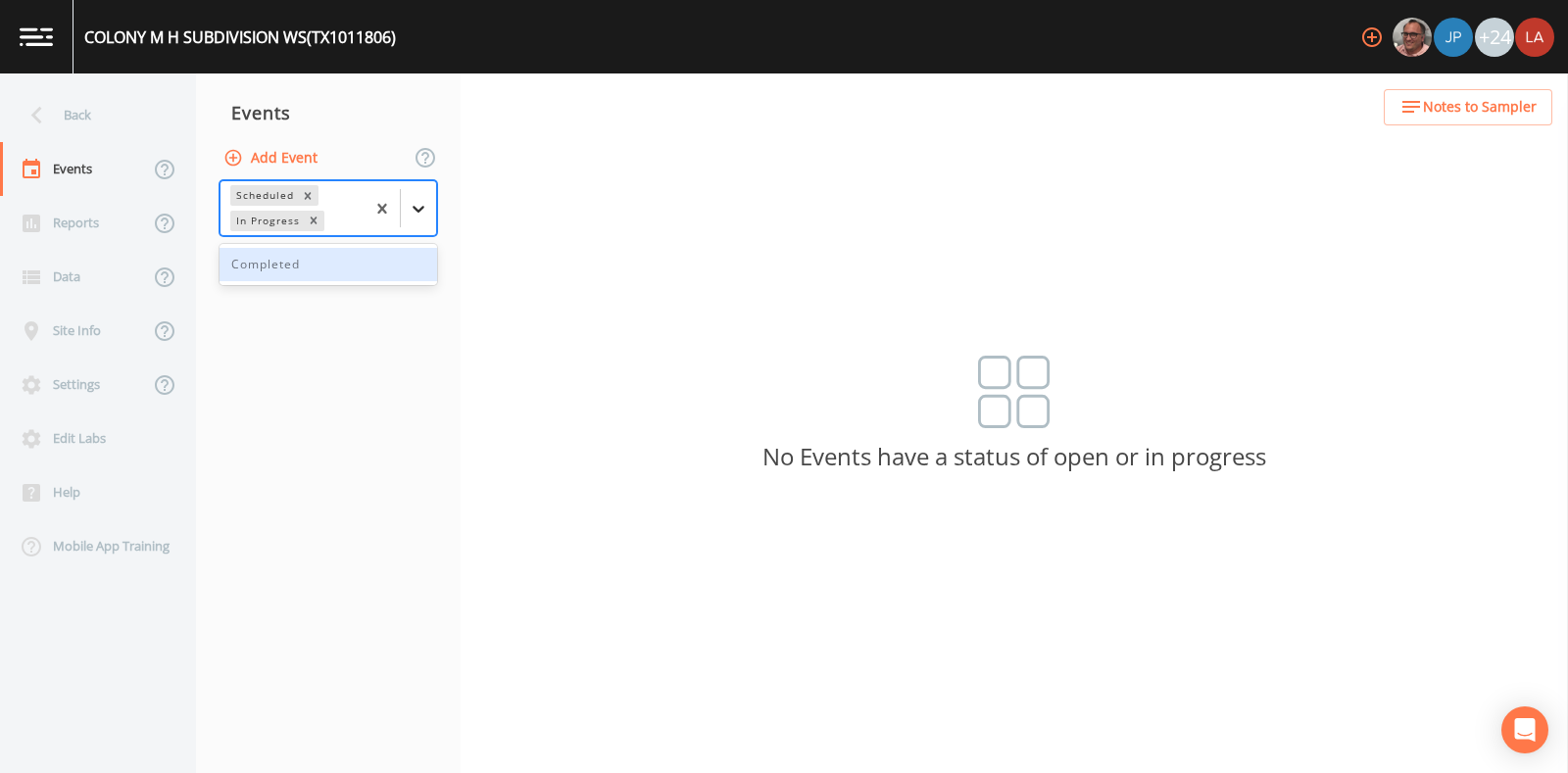 click 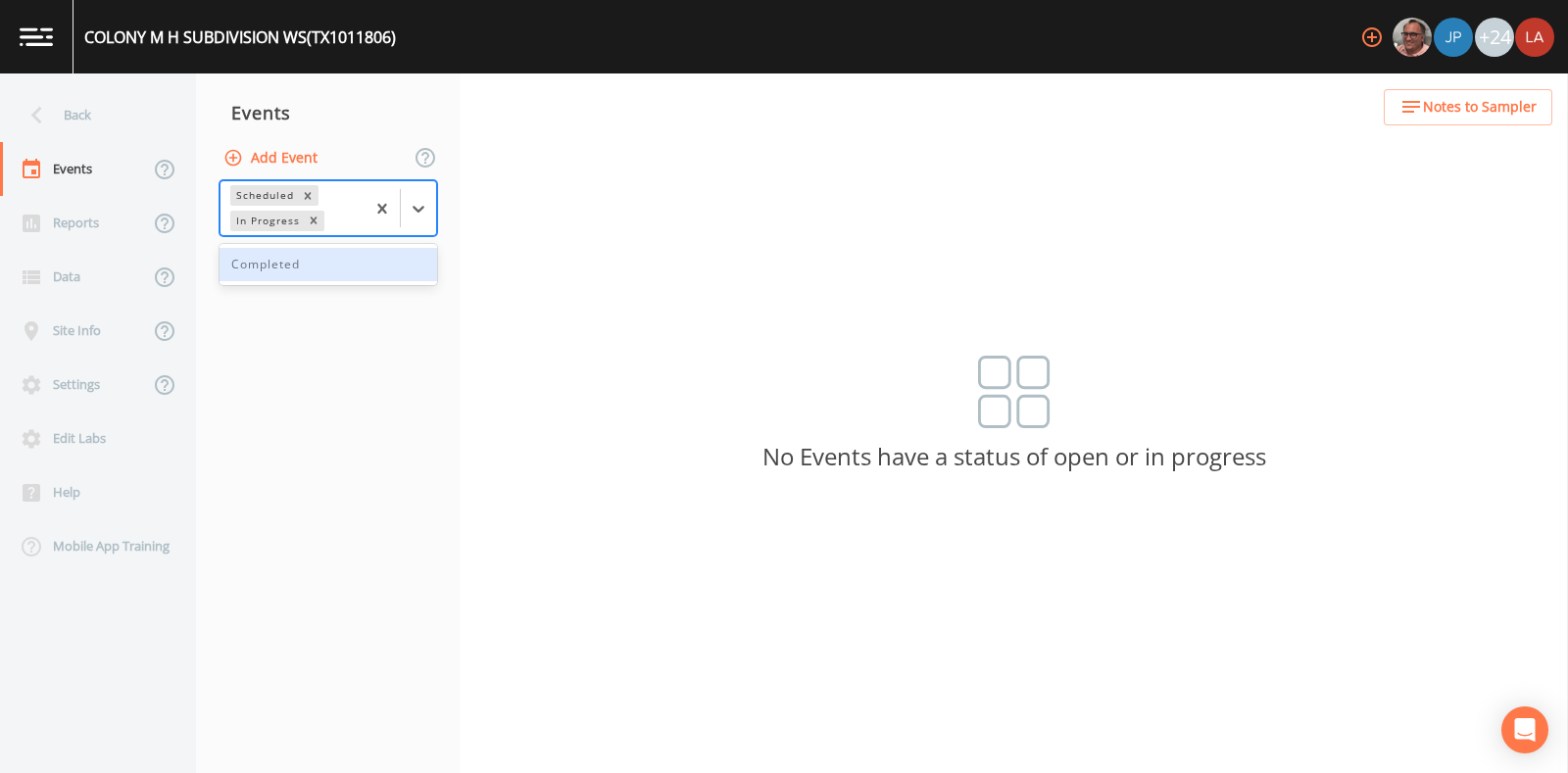 click on "Completed" at bounding box center (328, 265) 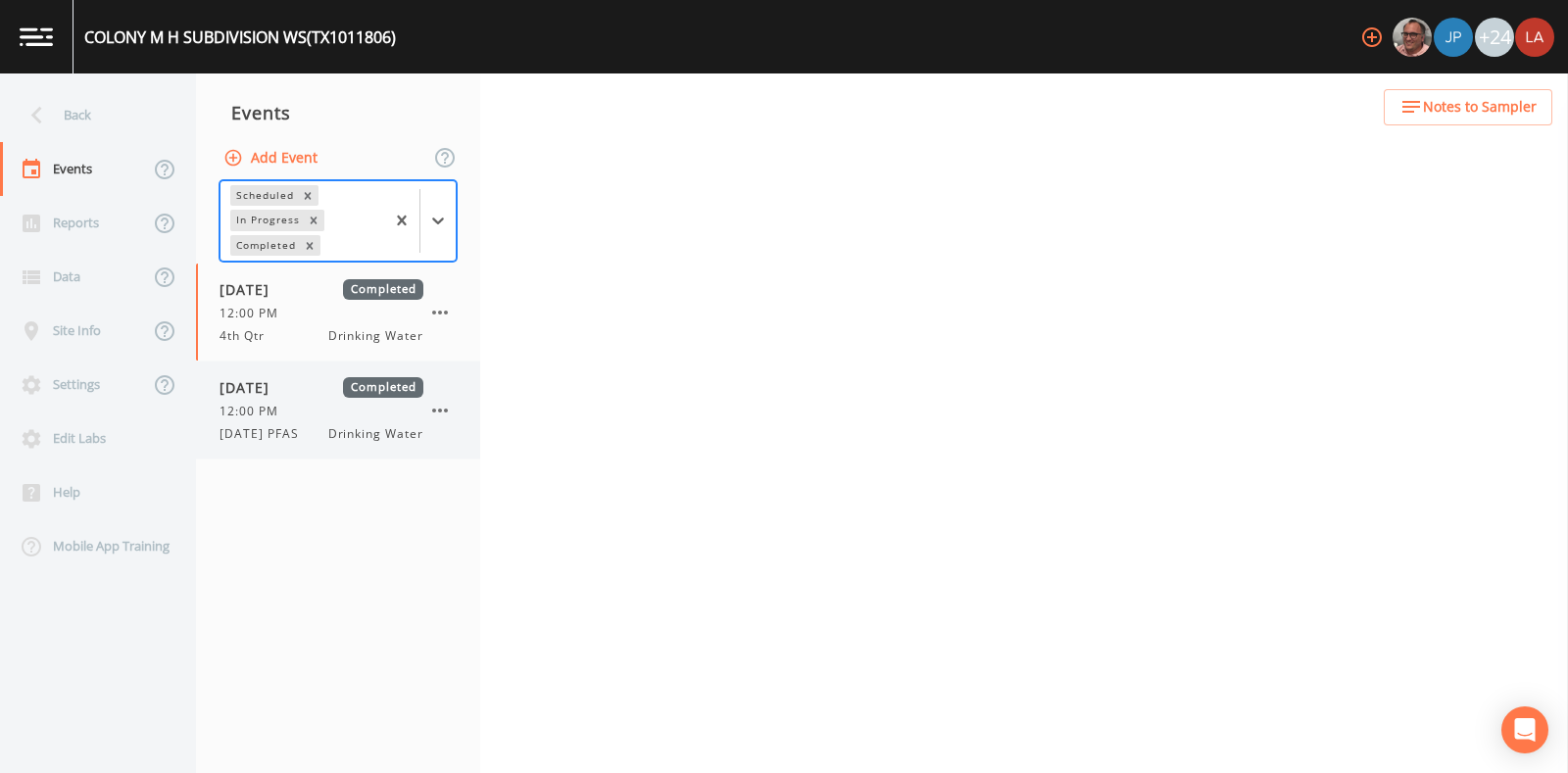 click on "07/22/2025 Completed 12:00 PM 7/22/25 PFAS Drinking Water" at bounding box center (321, 410) 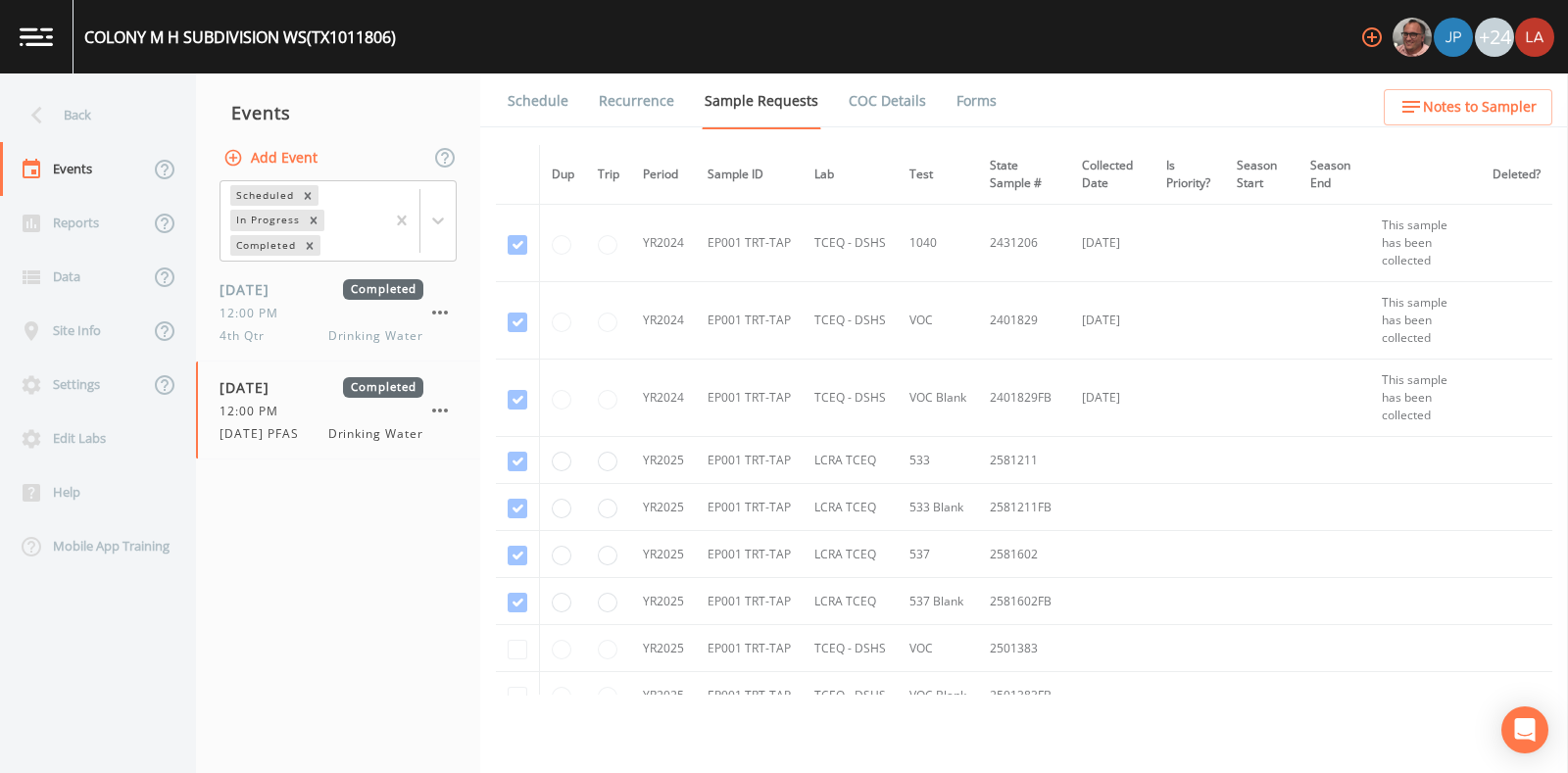 click on "Schedule Recurrence Sample Requests COC Details Forms" at bounding box center [1024, 100] 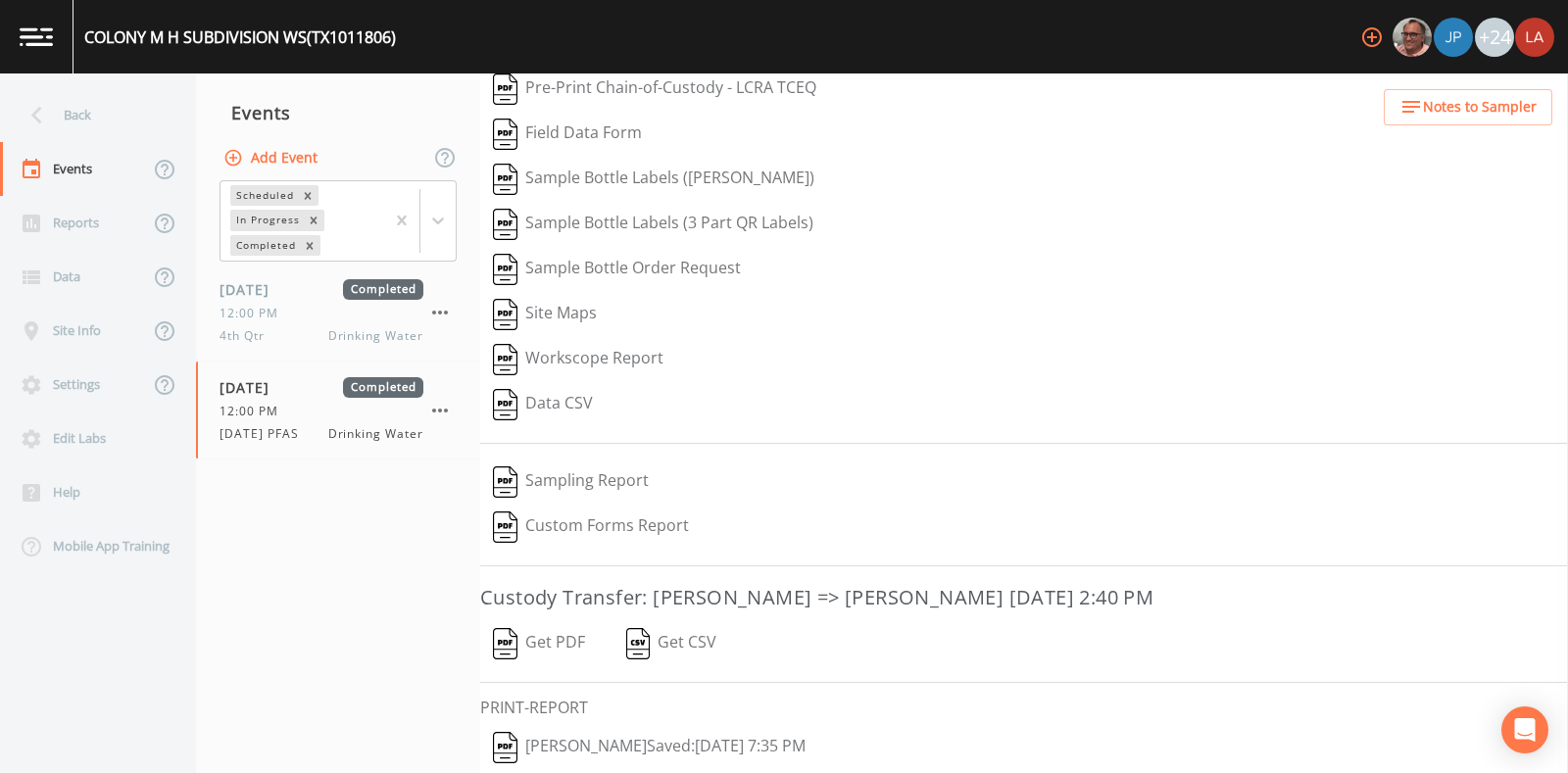 scroll, scrollTop: 167, scrollLeft: 0, axis: vertical 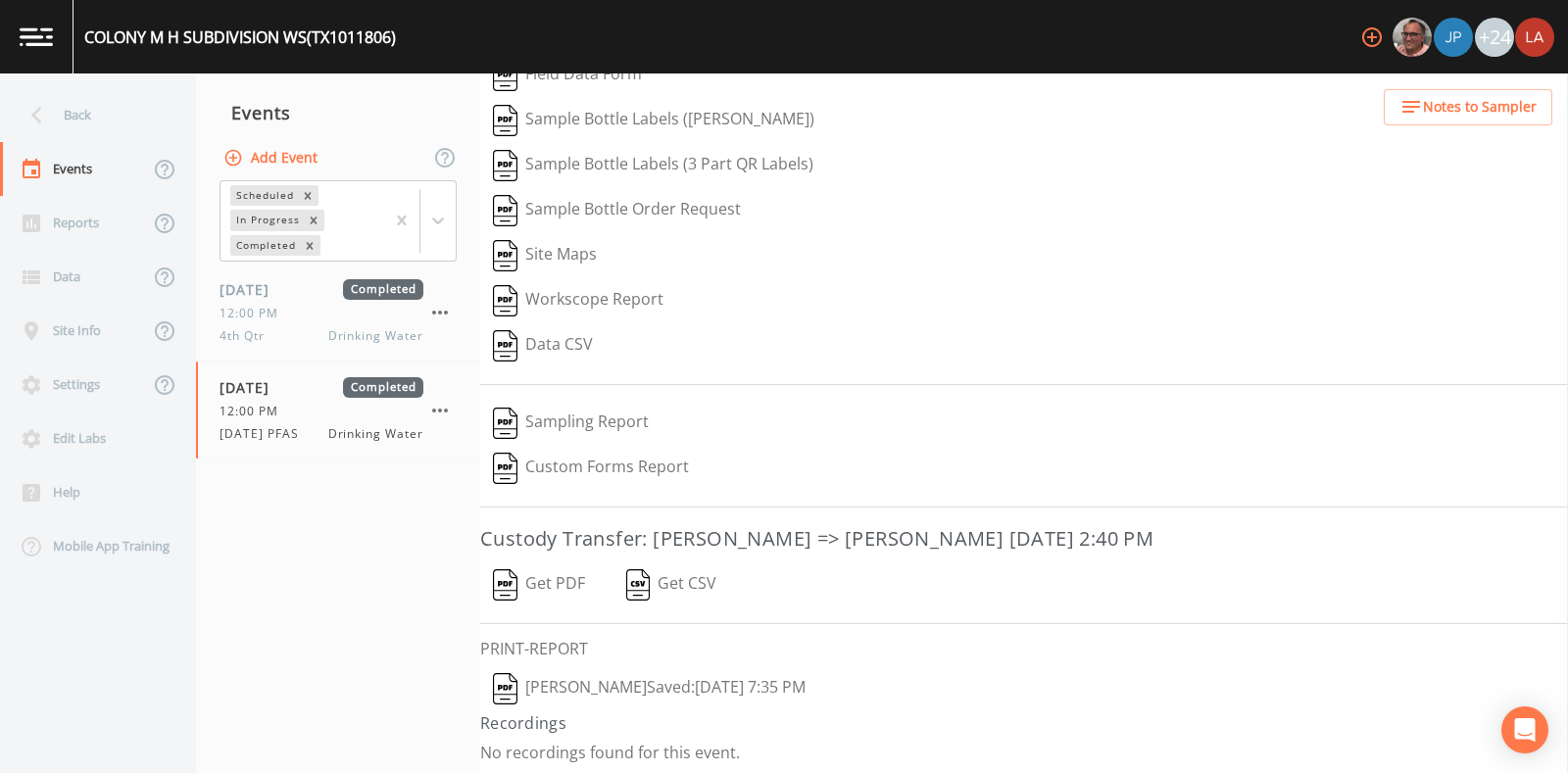 click on "Lauren Saenz  Saved:  July 22, 2025 7:35 PM" at bounding box center [649, 689] 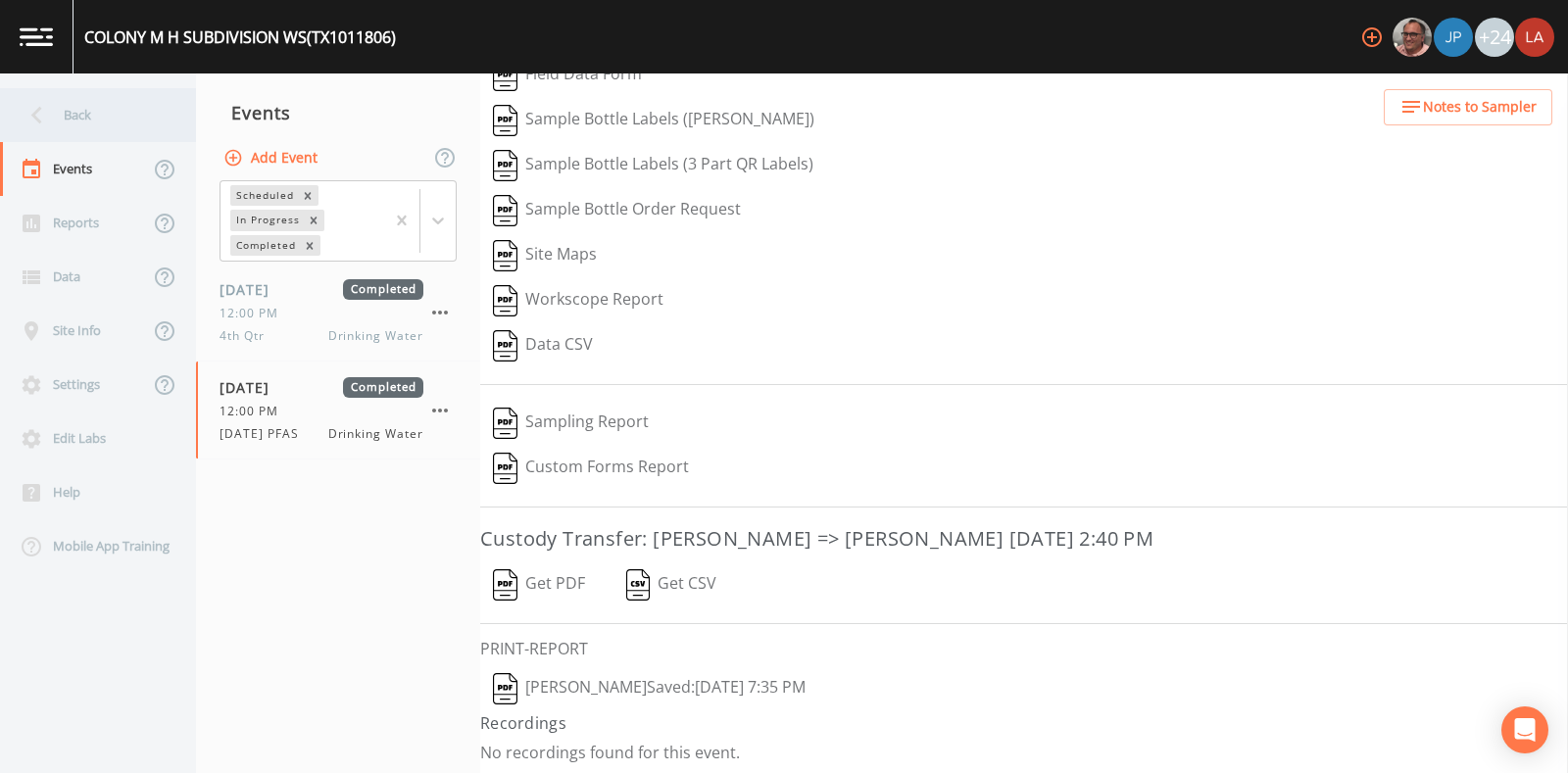 click on "Back" at bounding box center [88, 115] 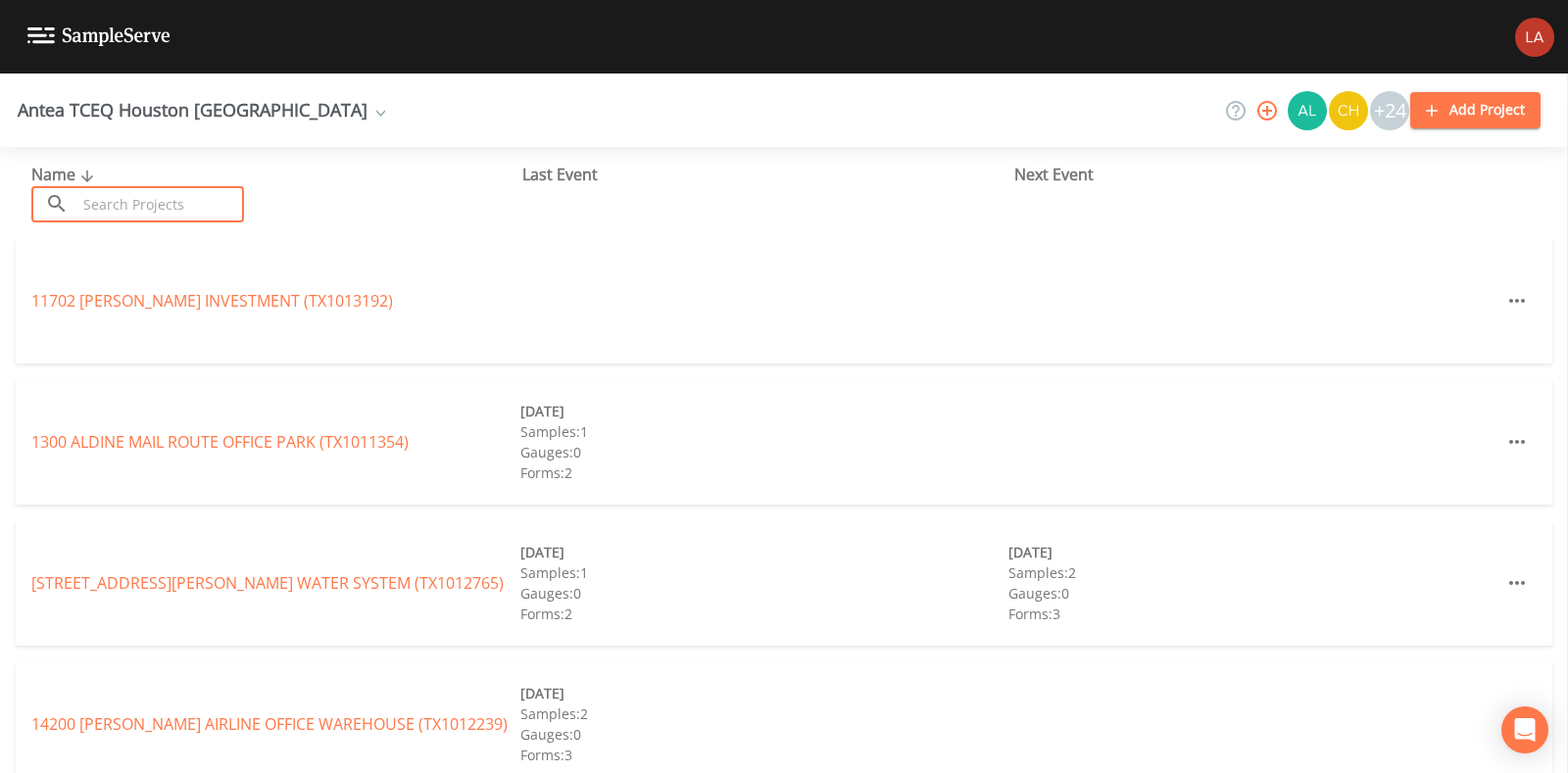 click at bounding box center (160, 204) 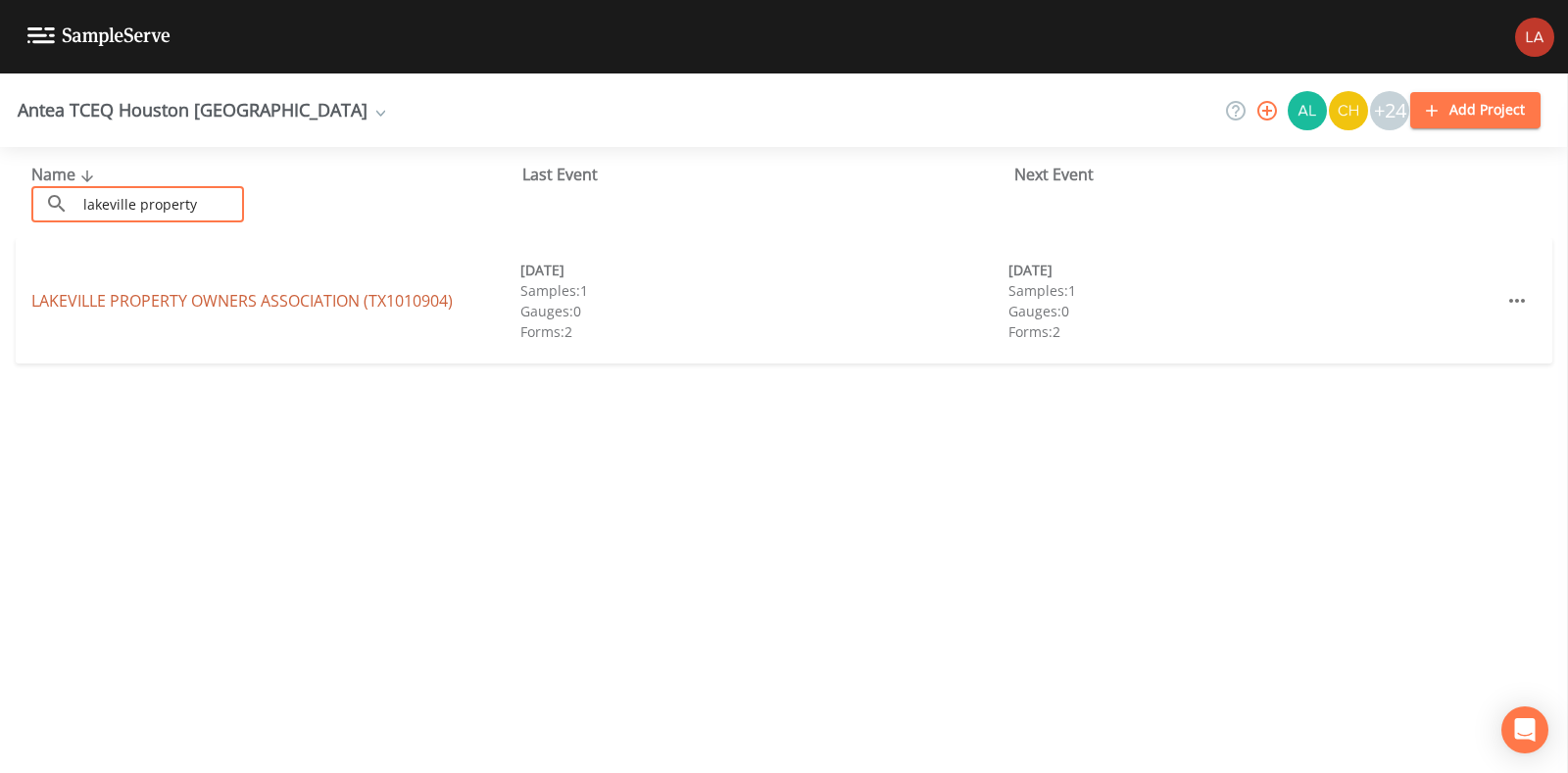 type on "lakeville property" 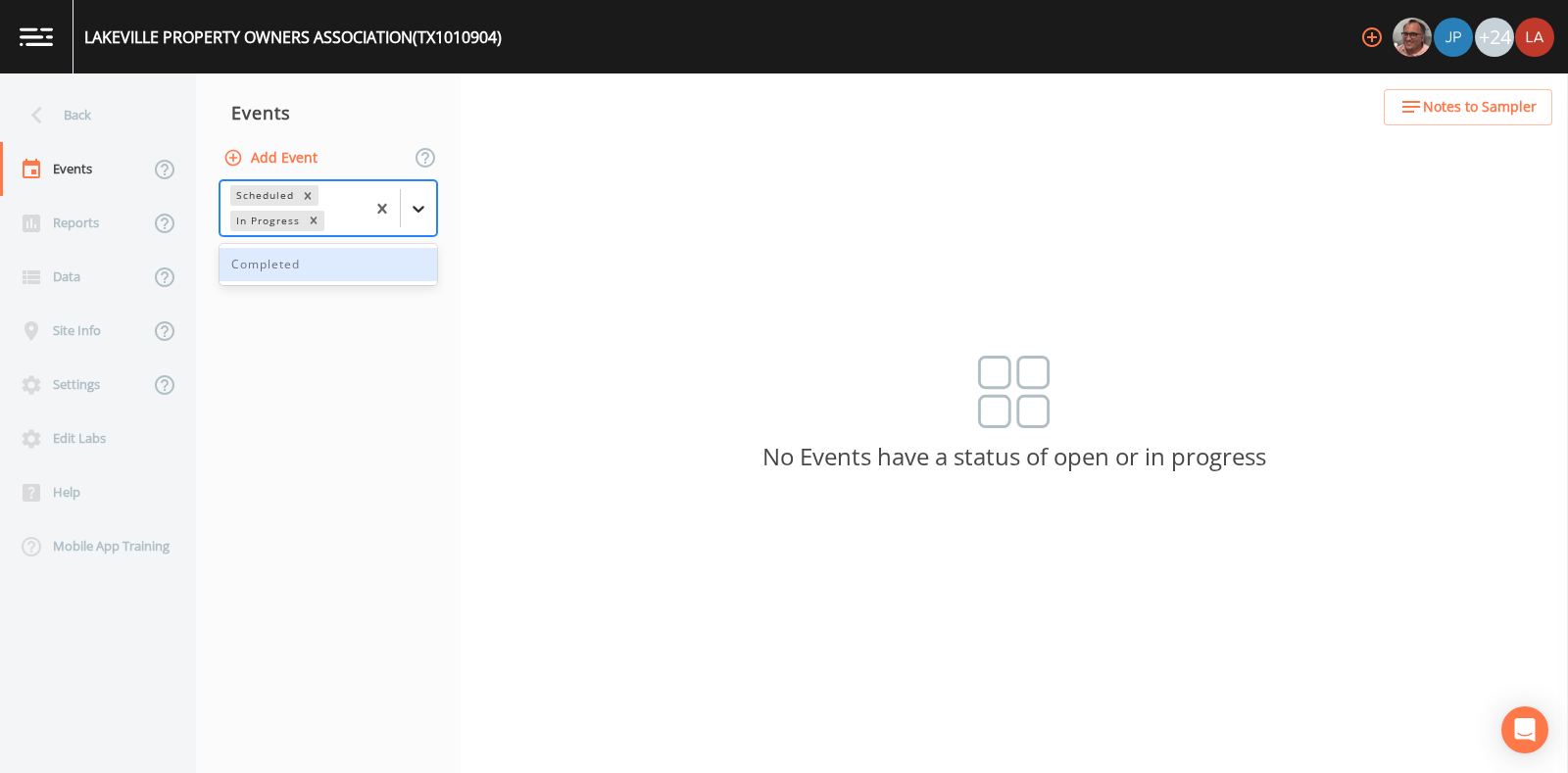click 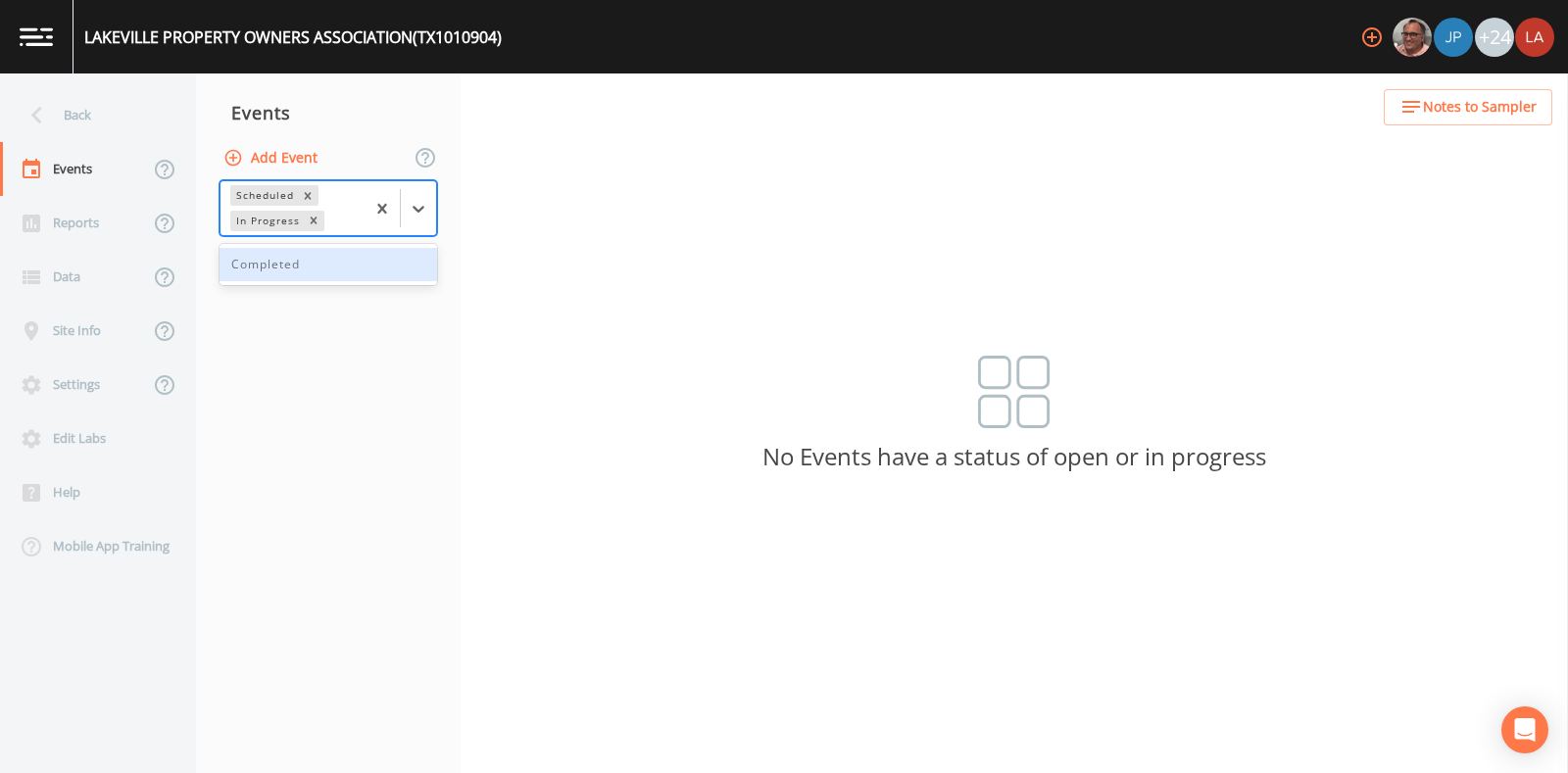 click on "Completed" at bounding box center [328, 265] 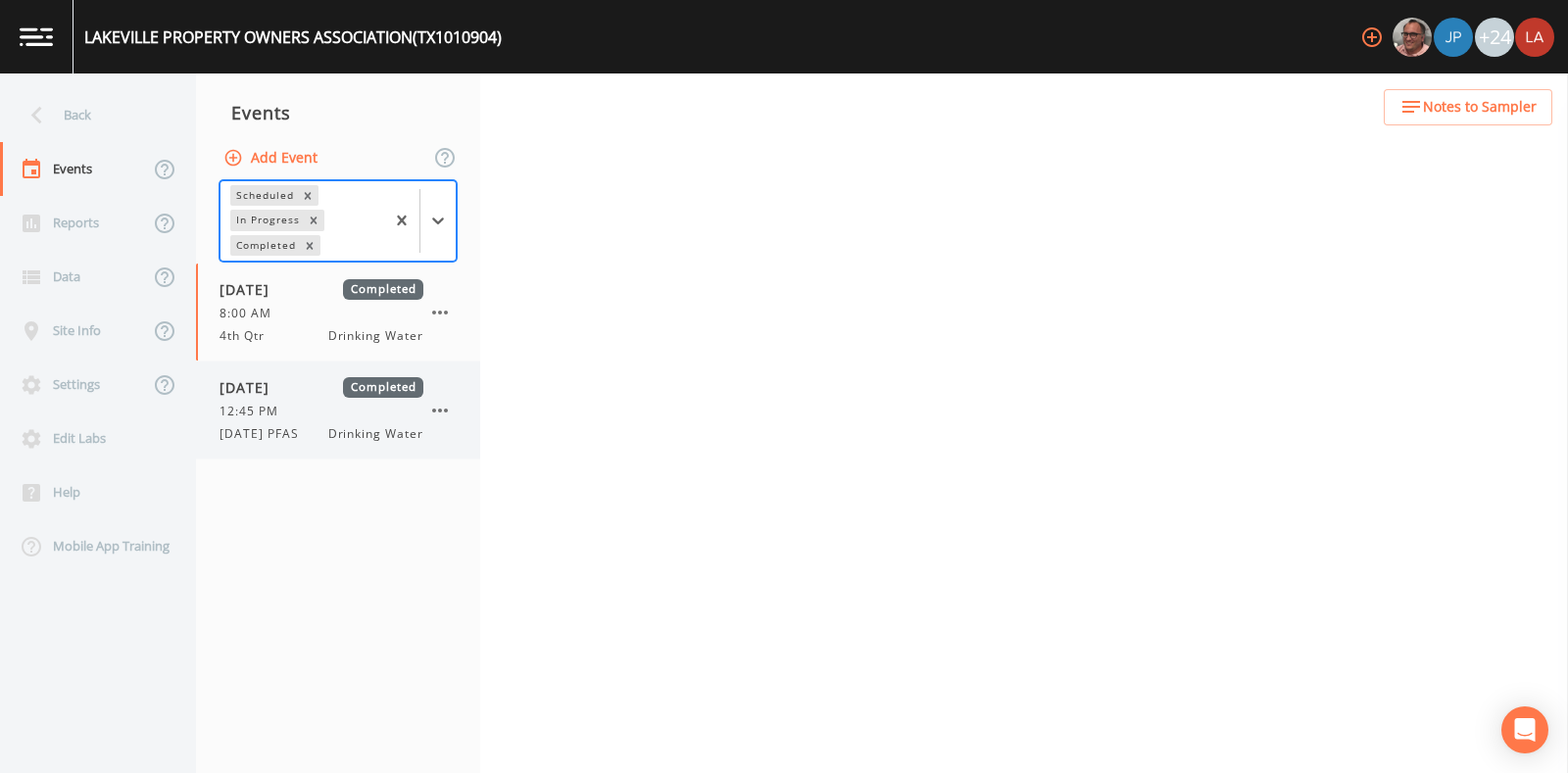 click on "07/22/2025 Completed 12:45 PM 7/22/25 PFAS Drinking Water" at bounding box center (338, 410) 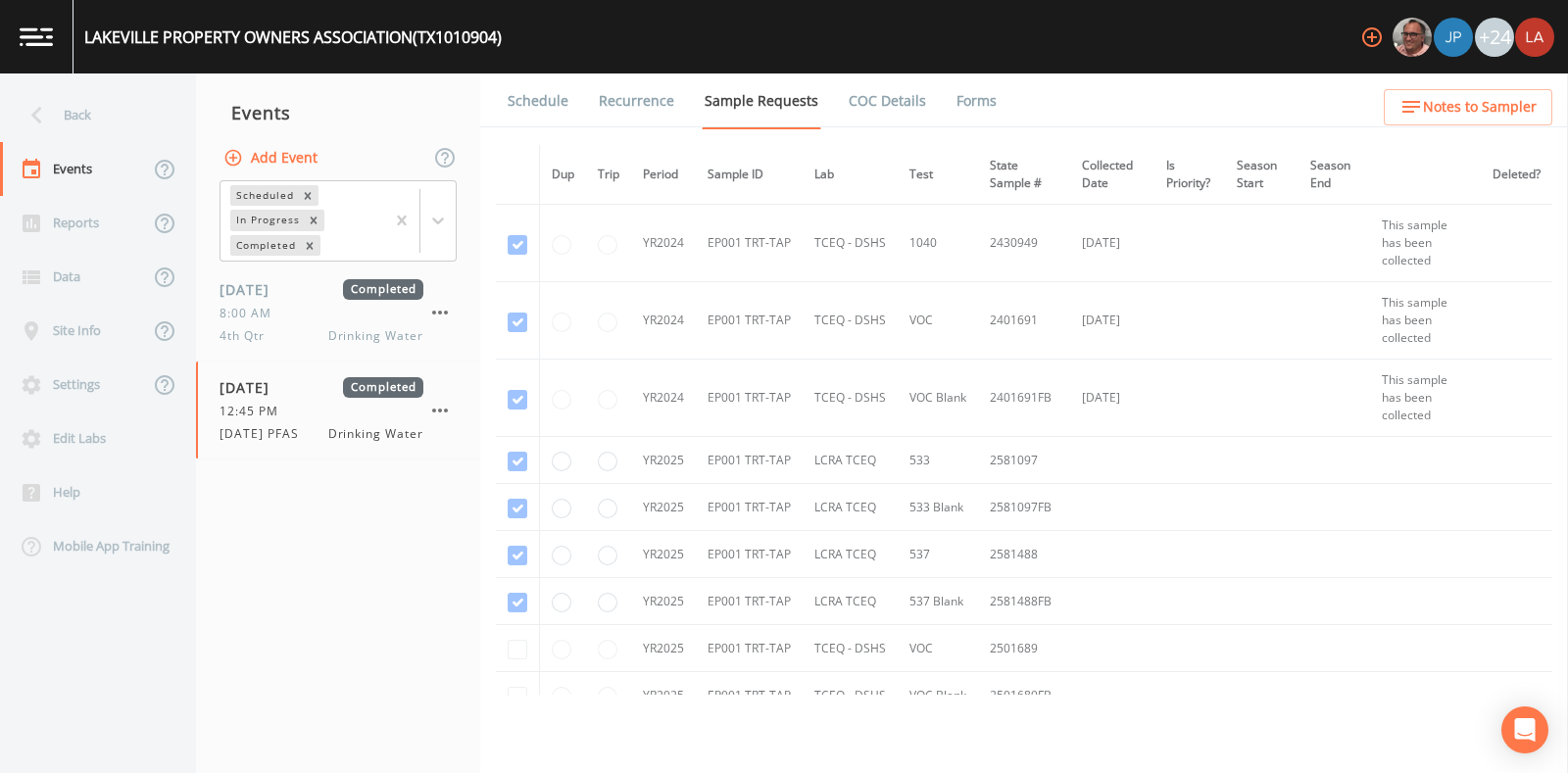 click on "Forms" at bounding box center [976, 101] 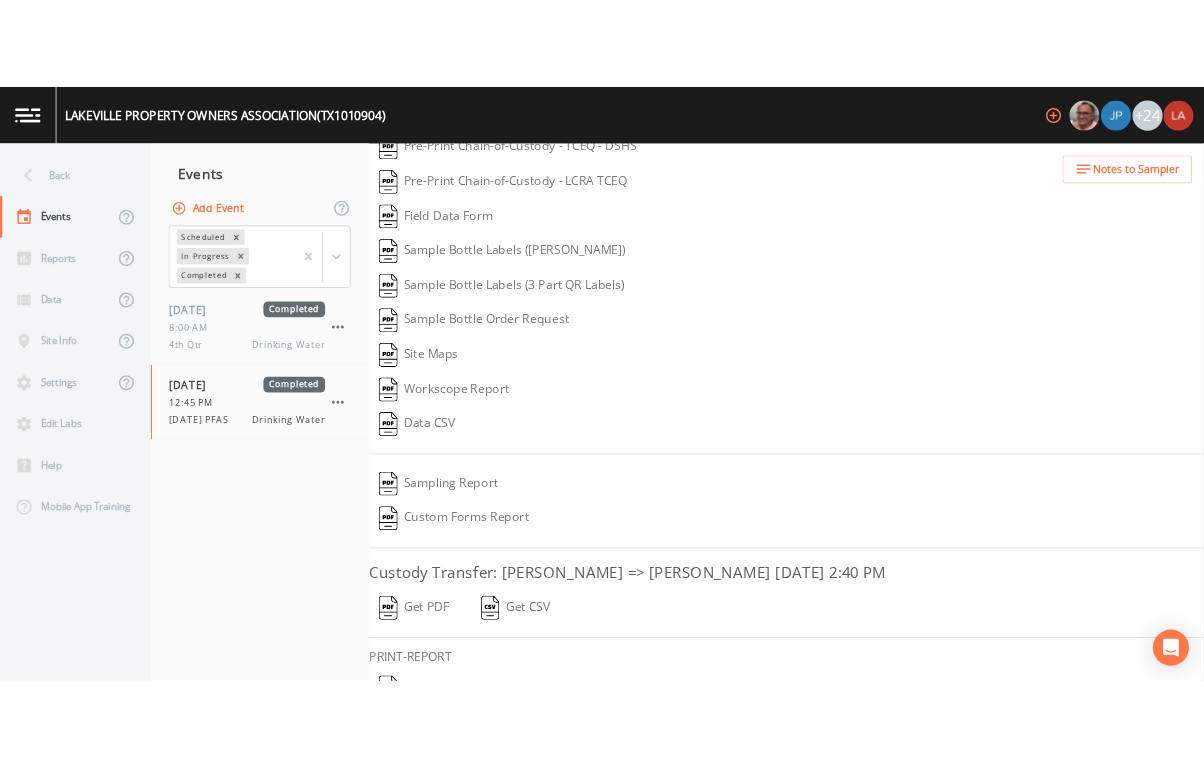 scroll, scrollTop: 170, scrollLeft: 0, axis: vertical 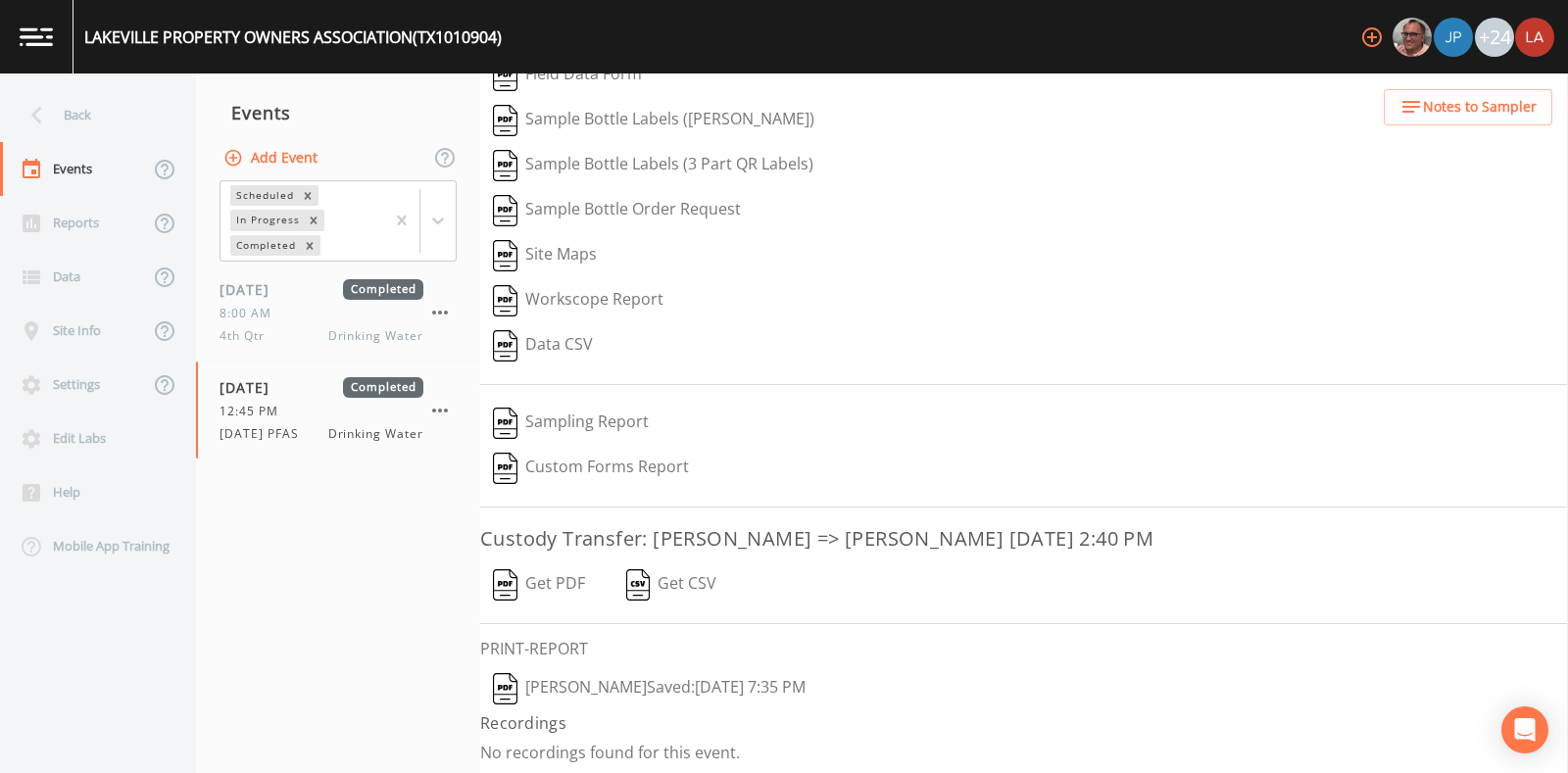 click on "Lauren Saenz  Saved:  July 22, 2025 7:35 PM" at bounding box center [649, 689] 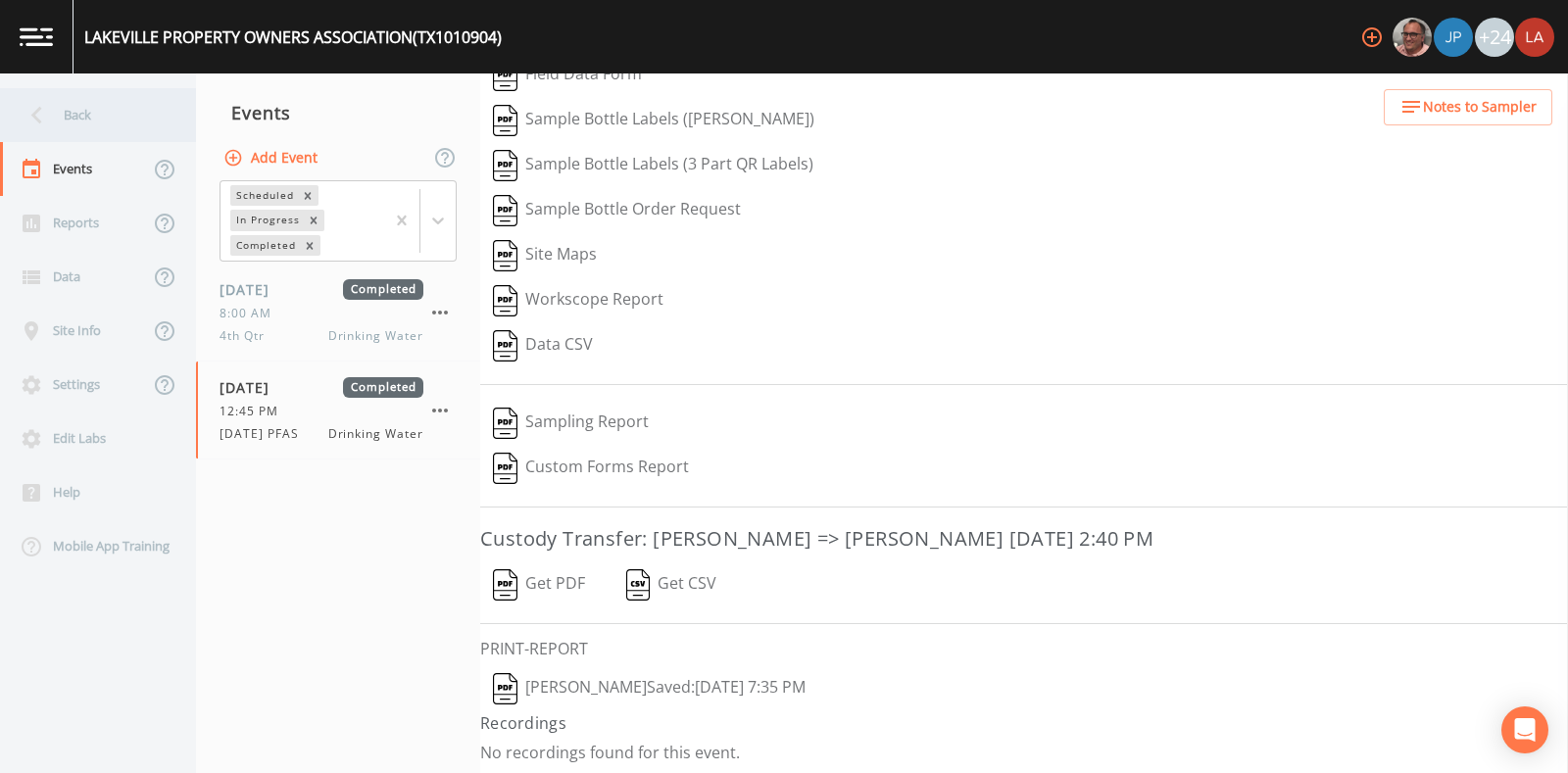 click 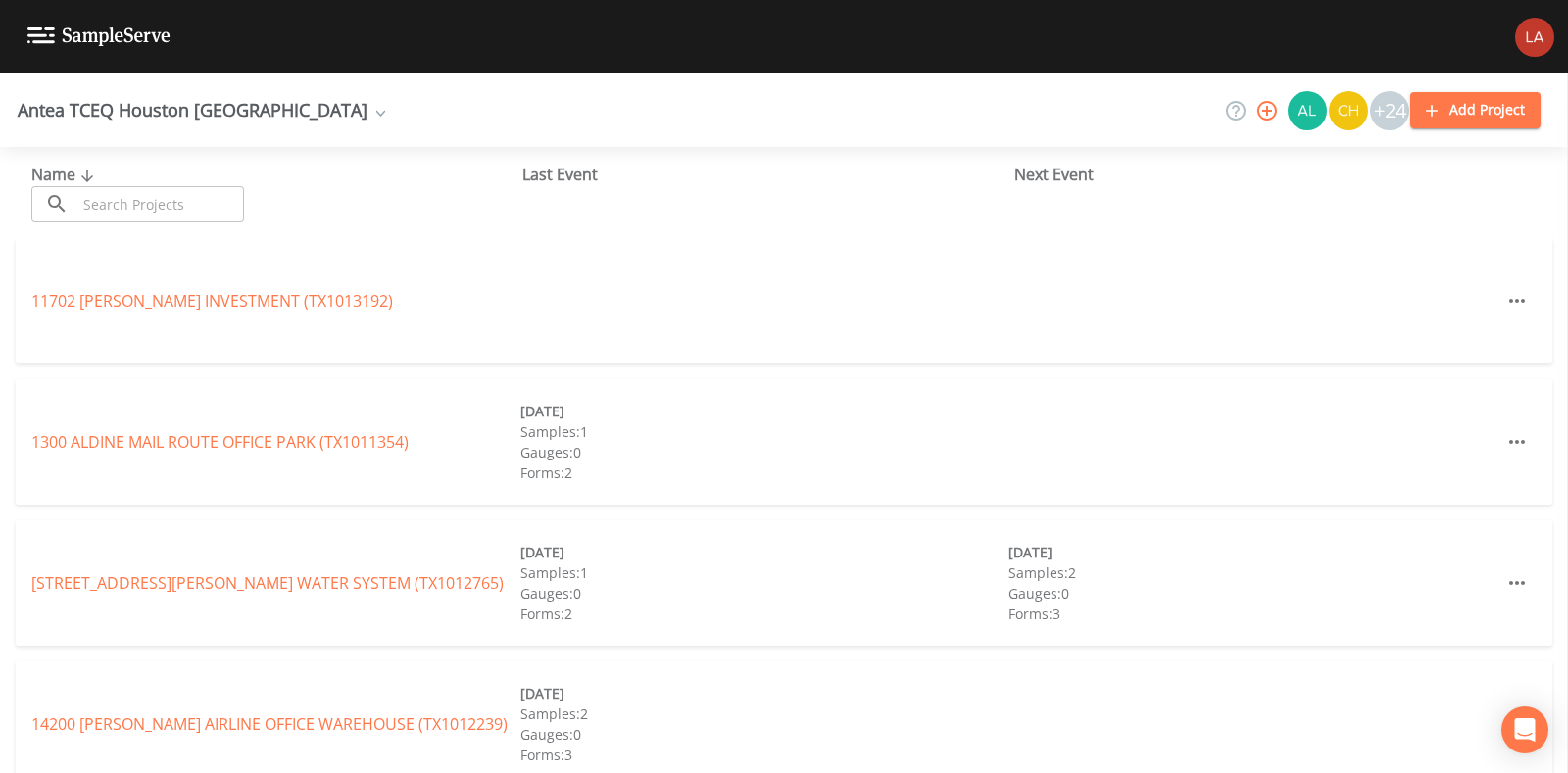 click at bounding box center (160, 204) 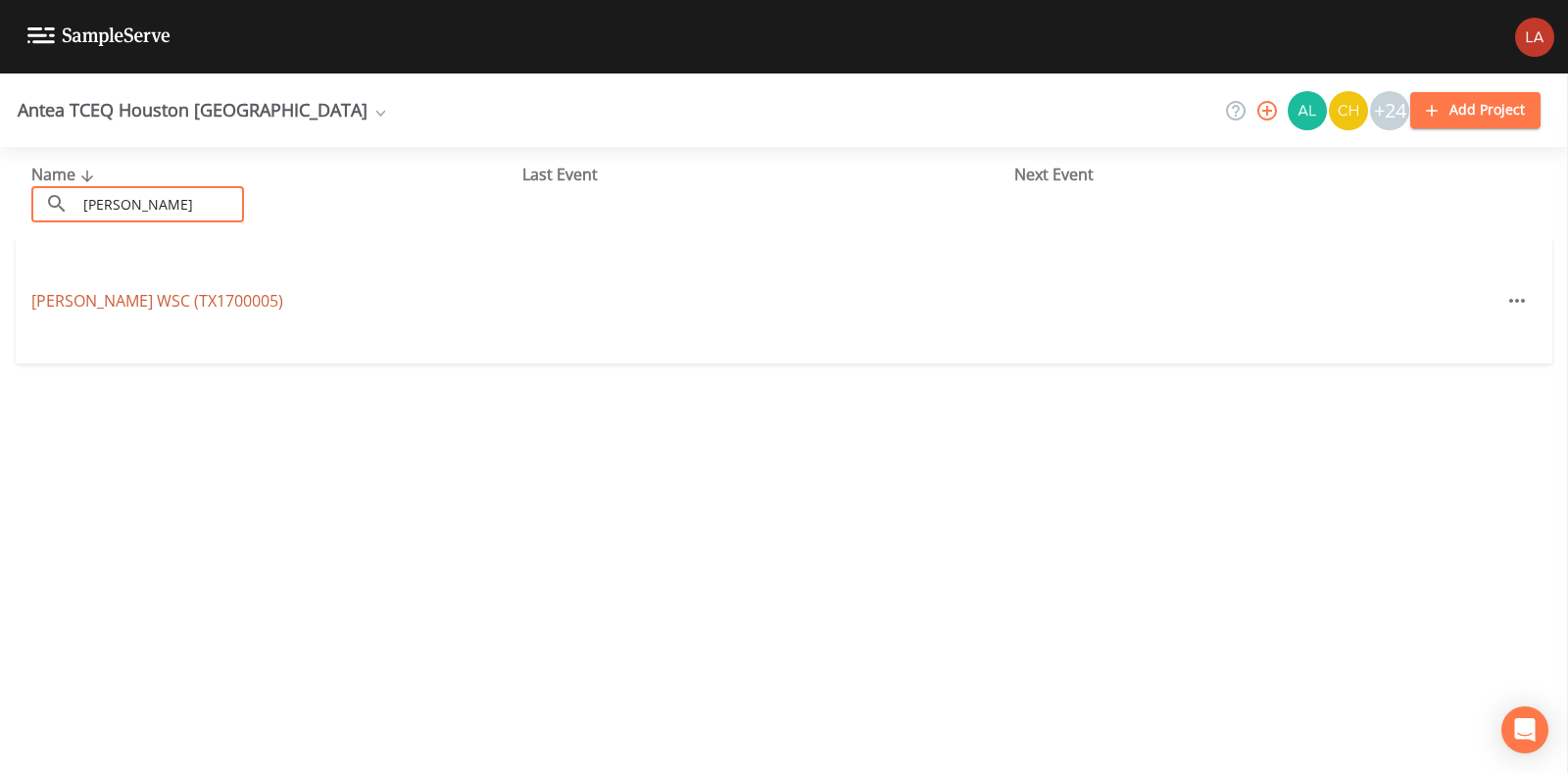 type on "keenan" 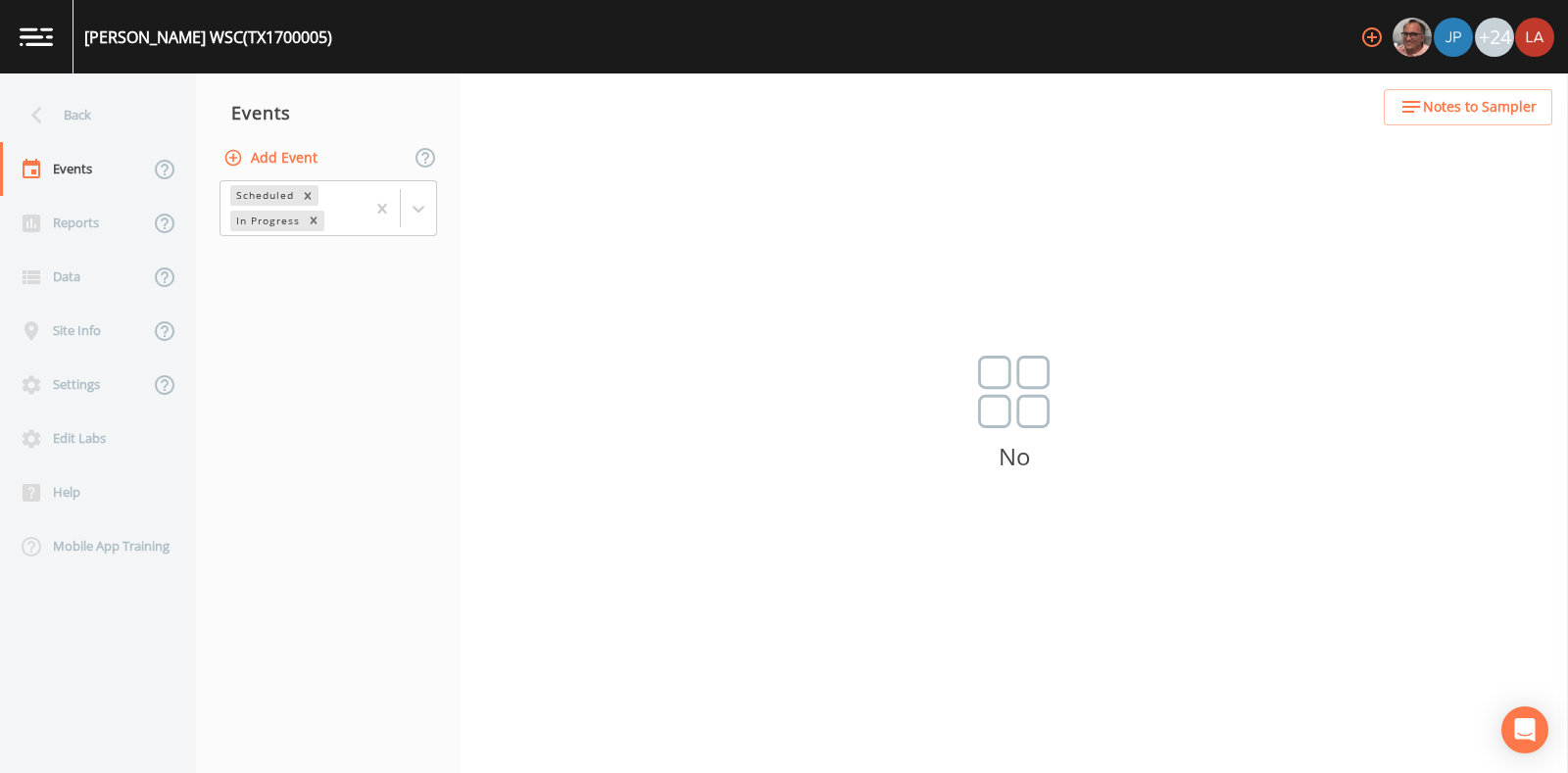 click on "Add Event" at bounding box center (272, 158) 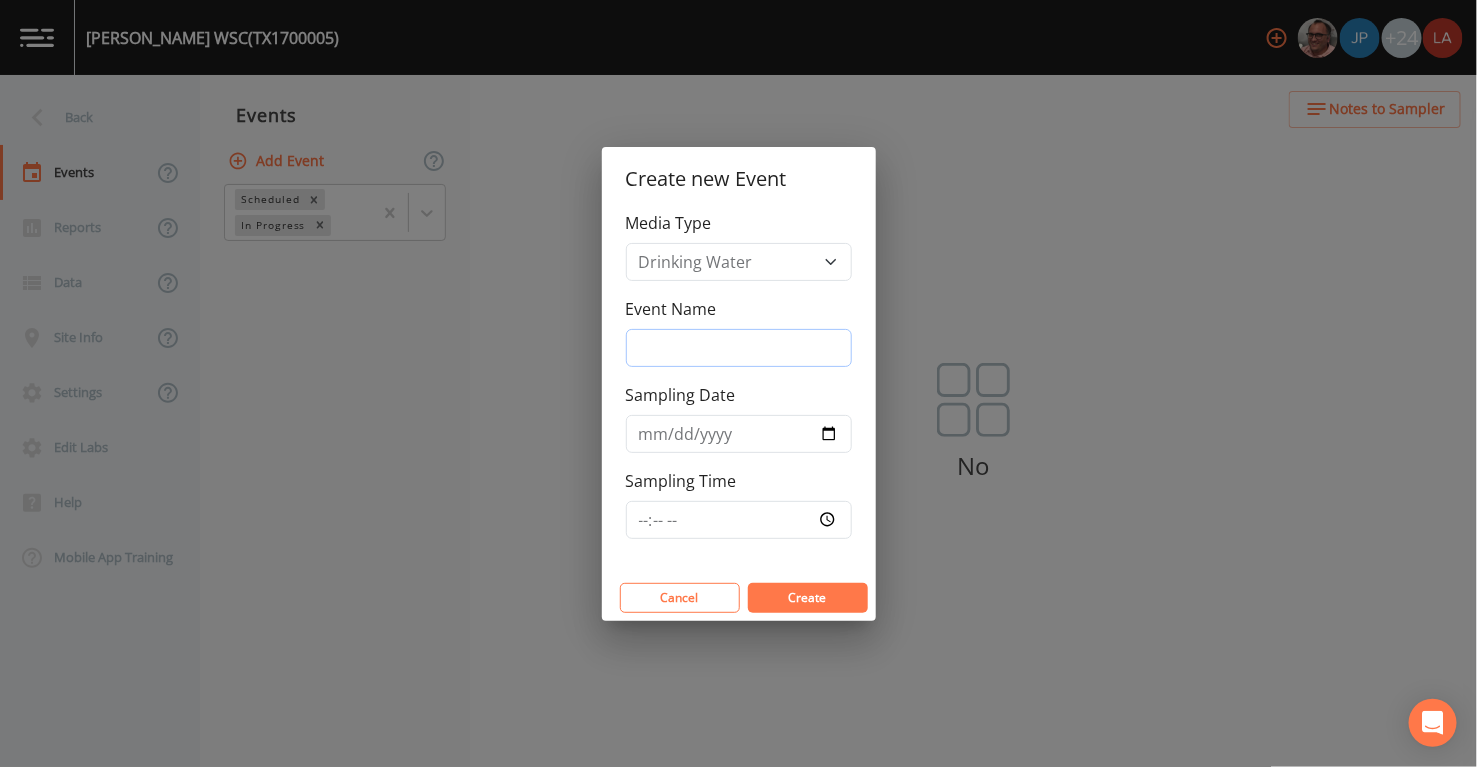 click on "Event Name" at bounding box center [739, 348] 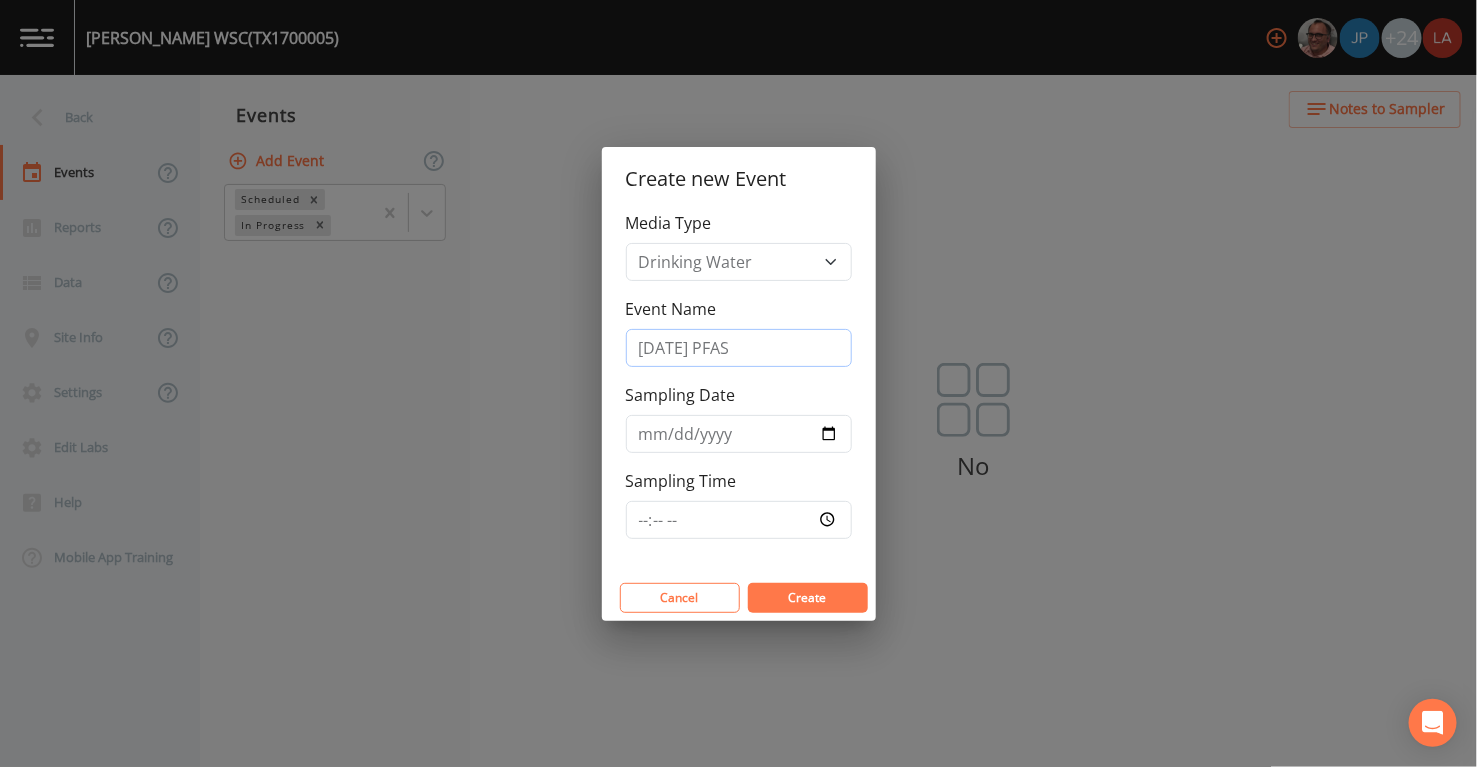 drag, startPoint x: 763, startPoint y: 344, endPoint x: 415, endPoint y: 333, distance: 348.1738 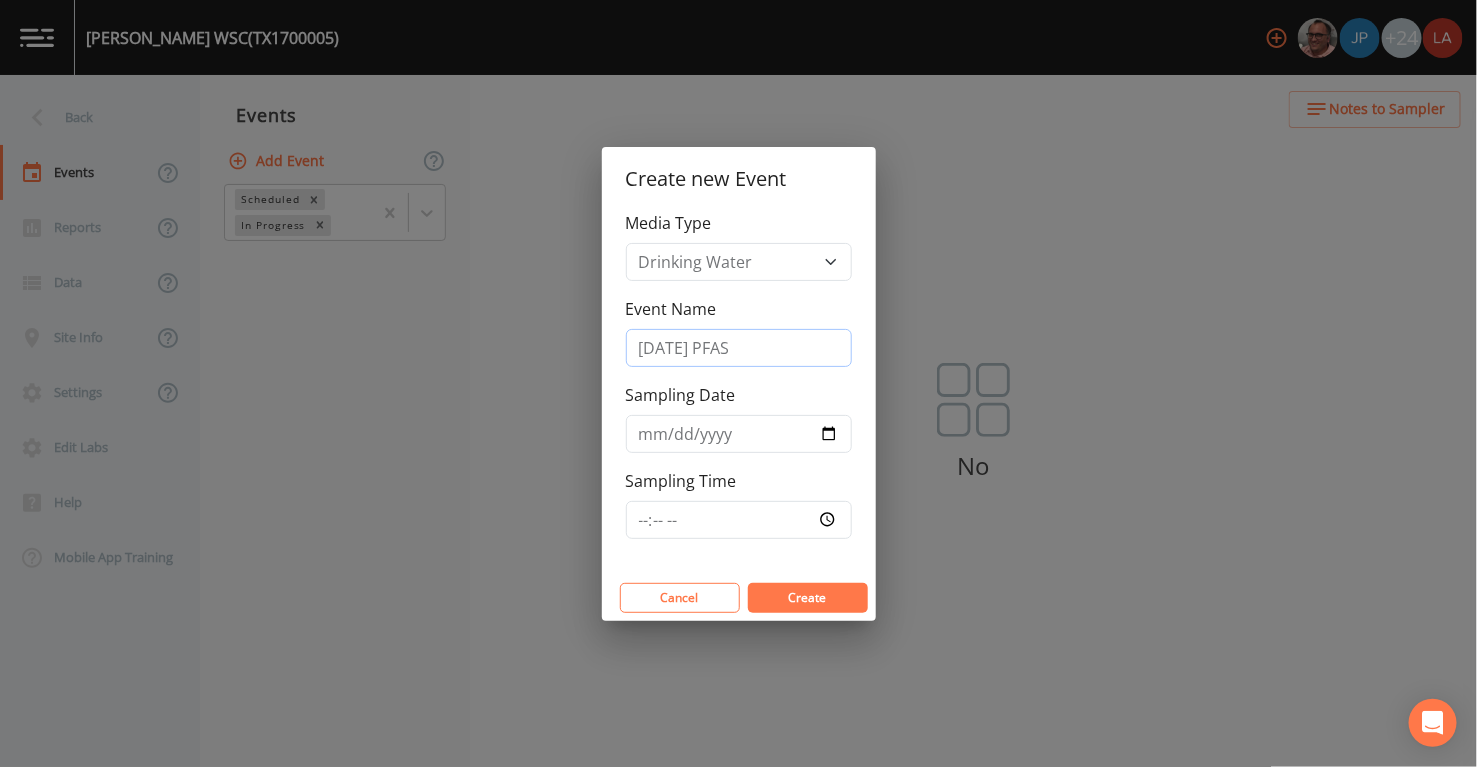 type on "7/24/25 PFAS" 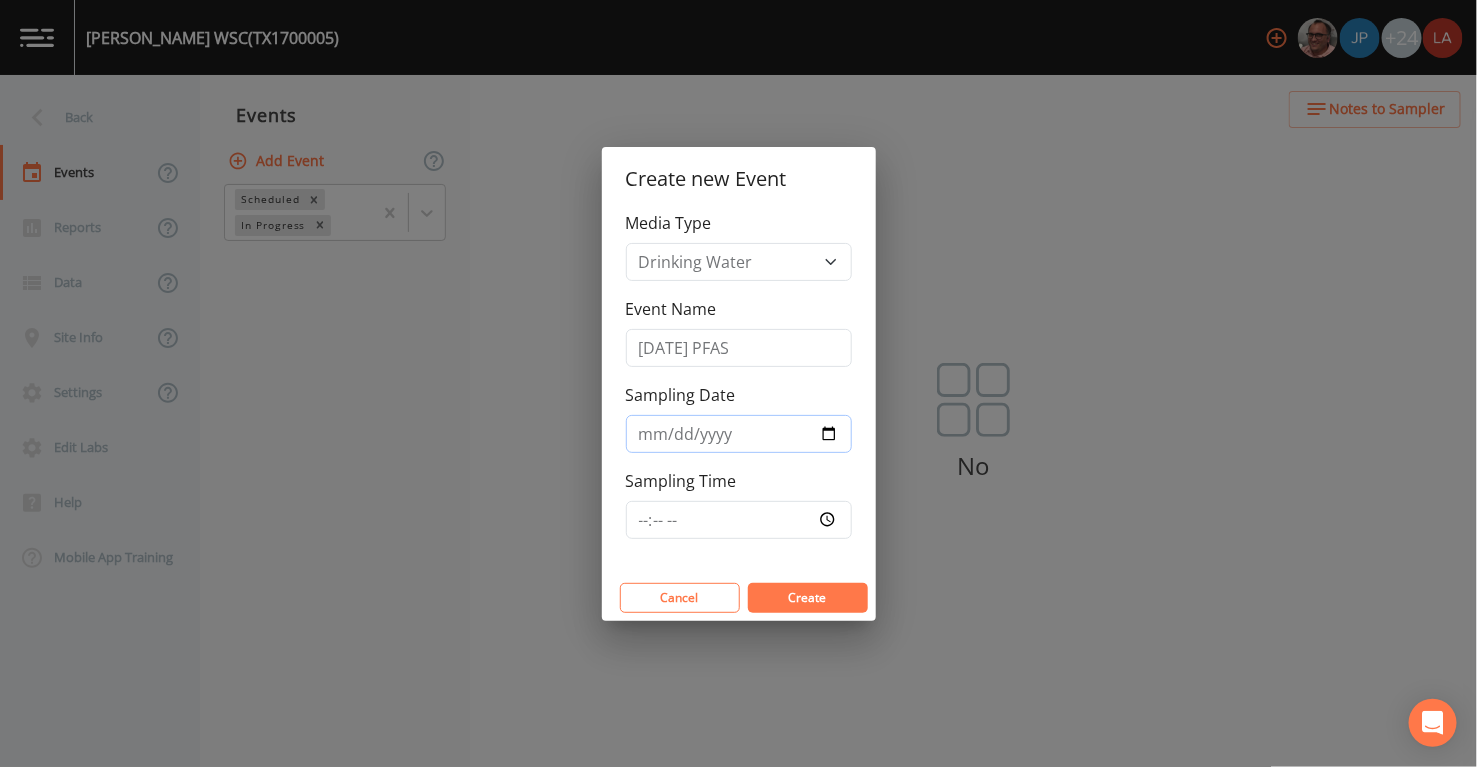 click on "Sampling Date" at bounding box center (739, 434) 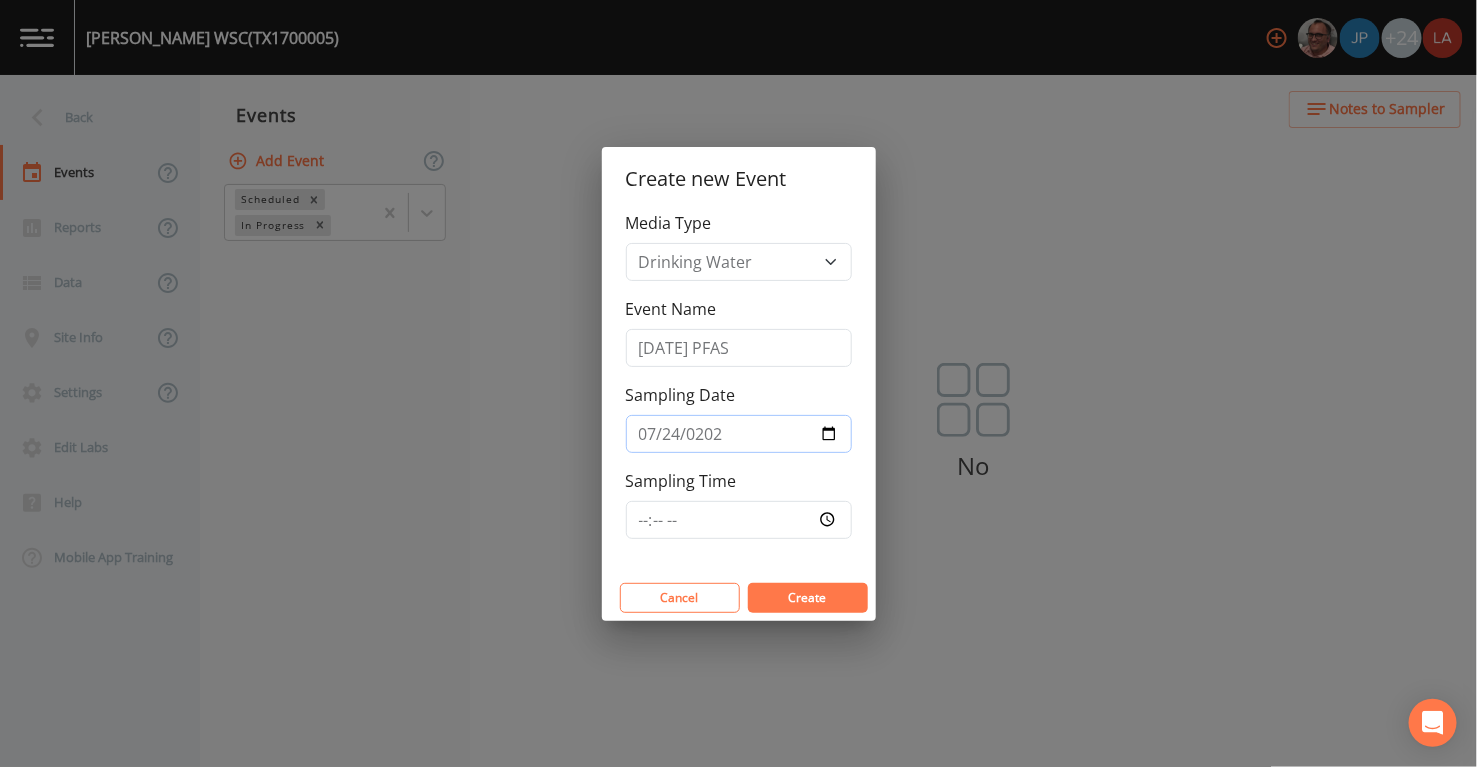 type on "2025-07-24" 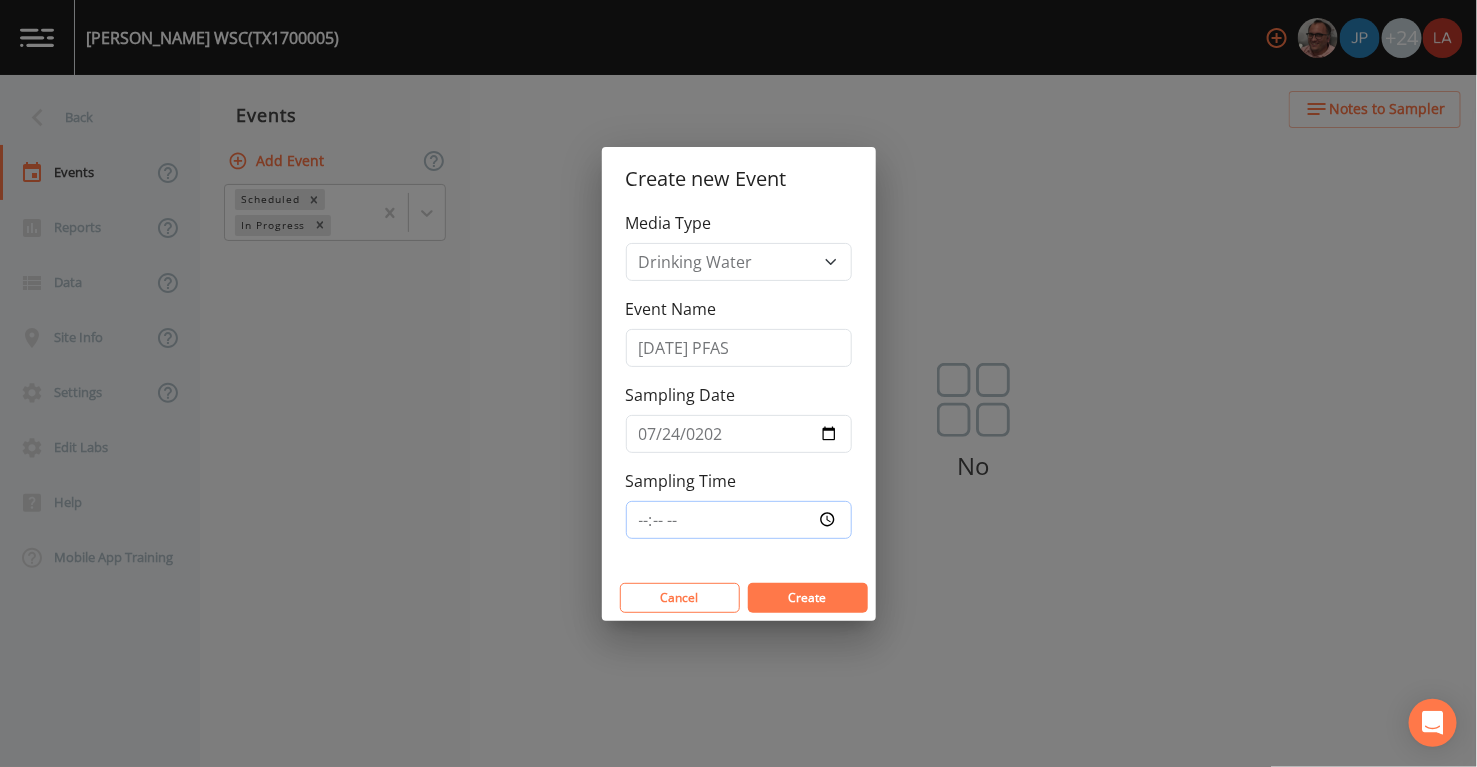 type on "08:15" 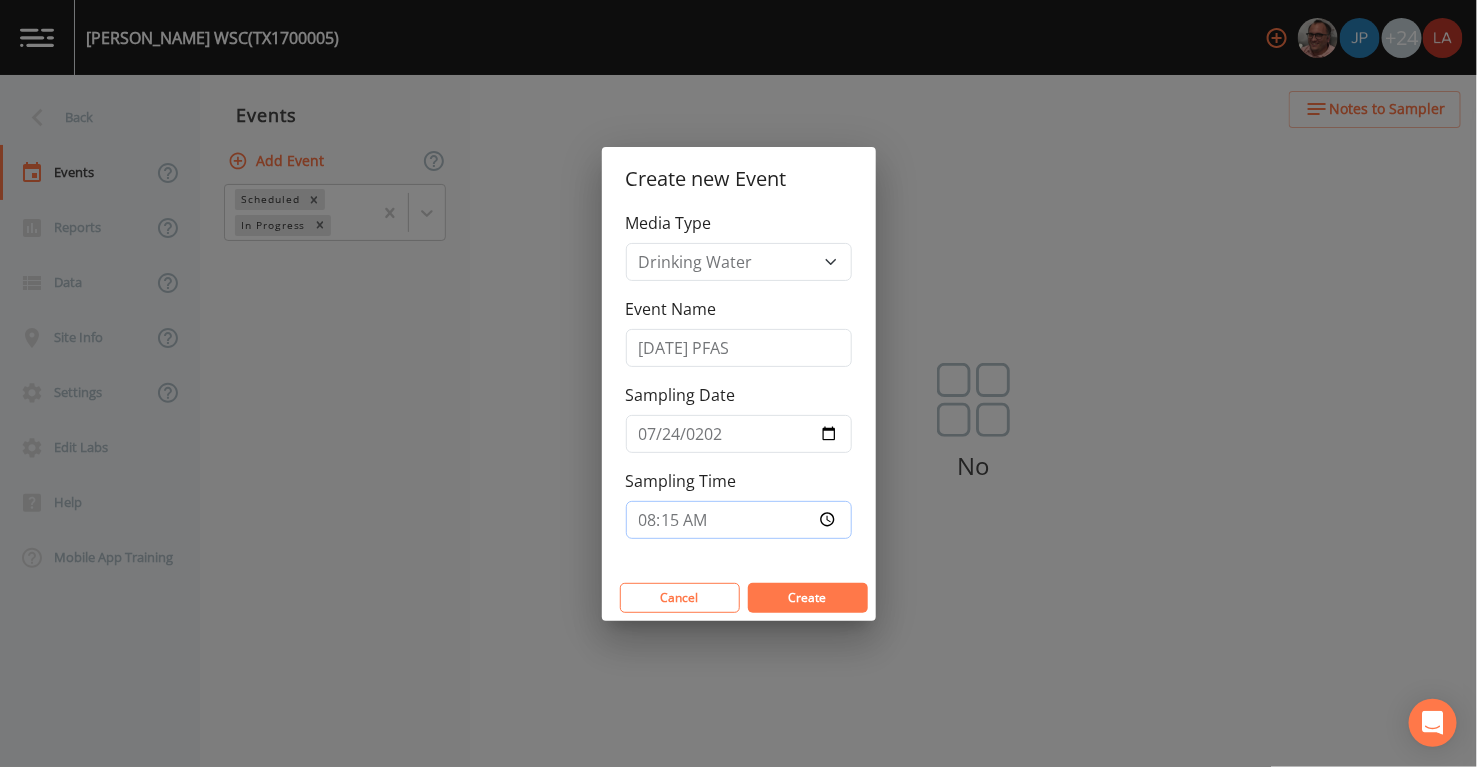 click on "Create" at bounding box center (808, 598) 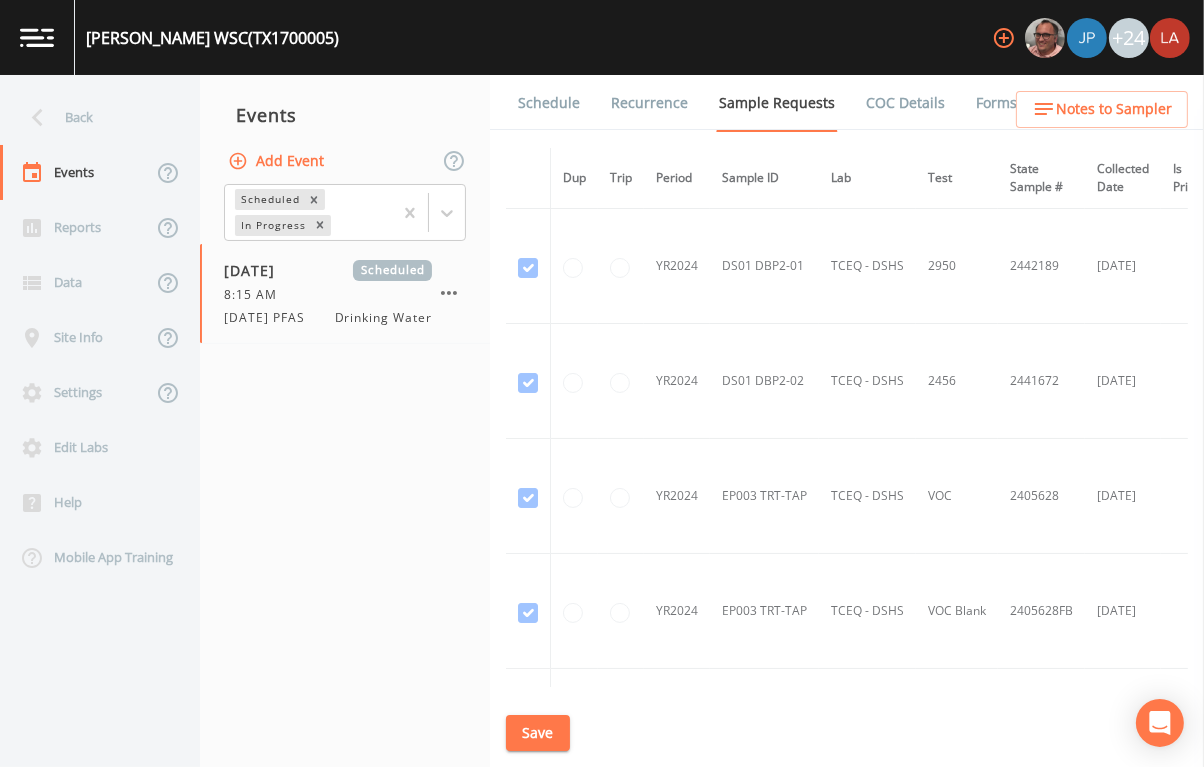drag, startPoint x: 414, startPoint y: 511, endPoint x: 473, endPoint y: 462, distance: 76.6942 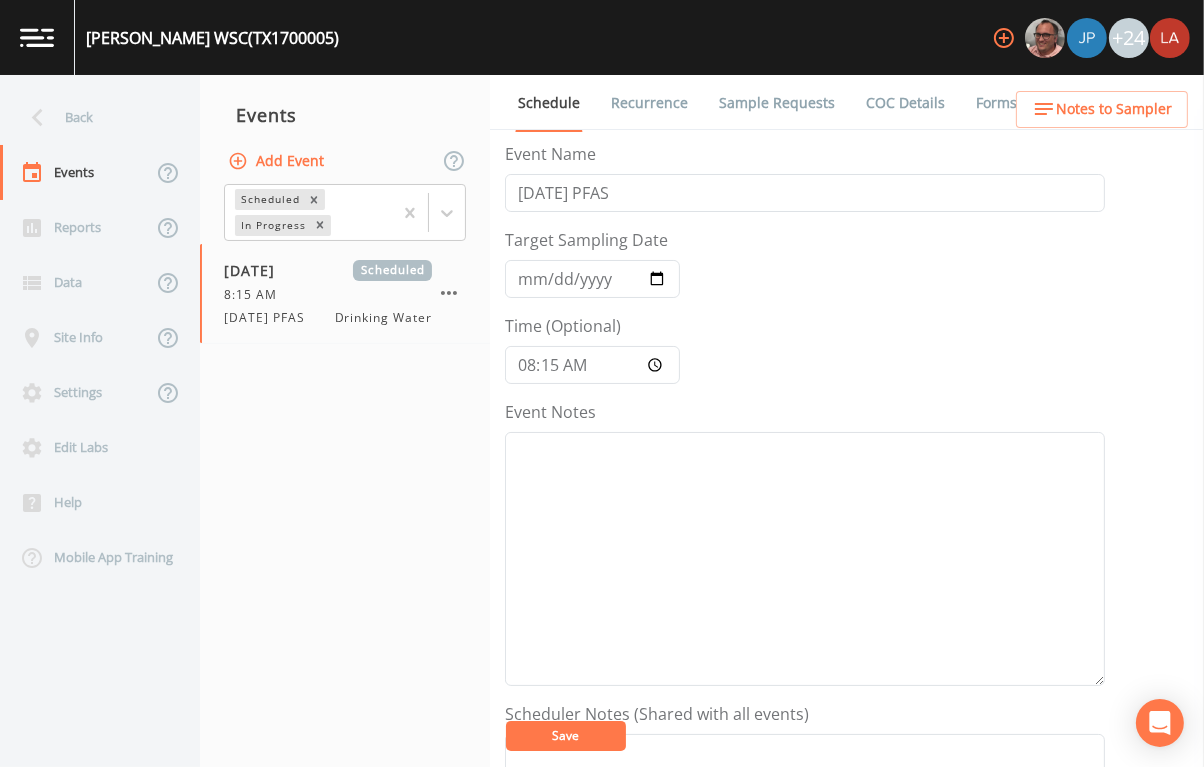 scroll, scrollTop: 499, scrollLeft: 0, axis: vertical 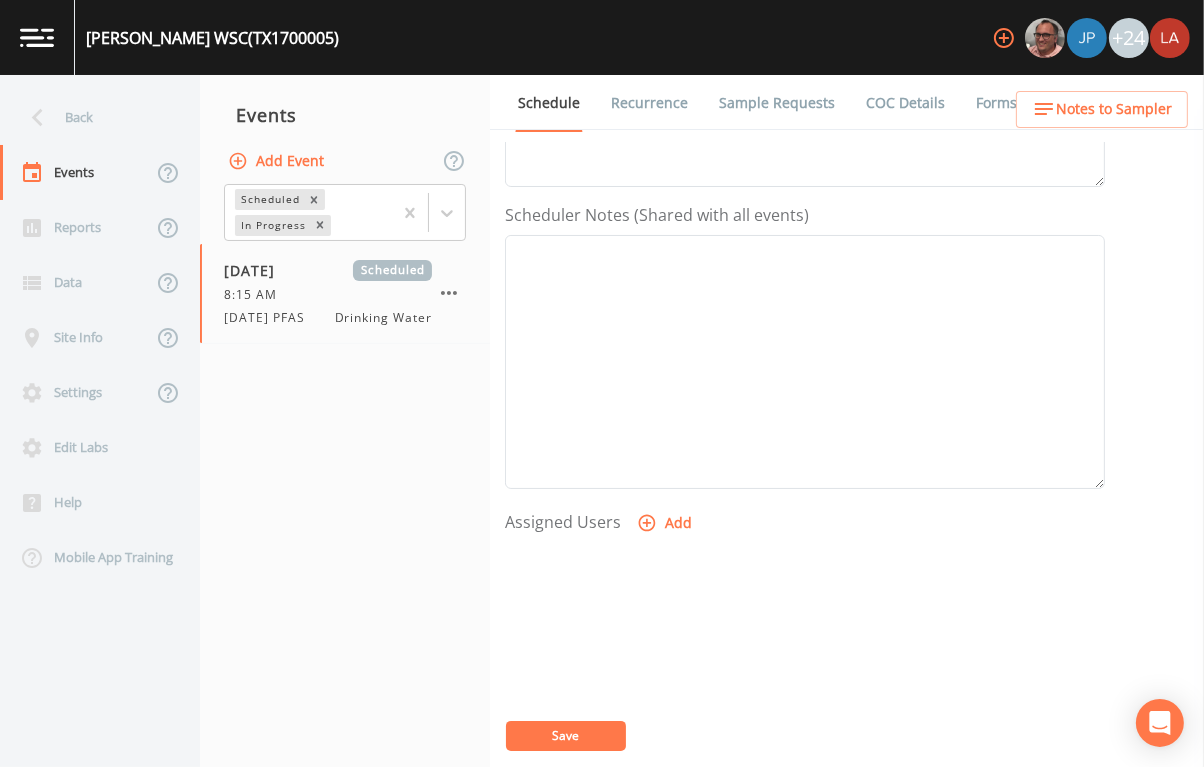 click on "Recurrence" at bounding box center (649, 103) 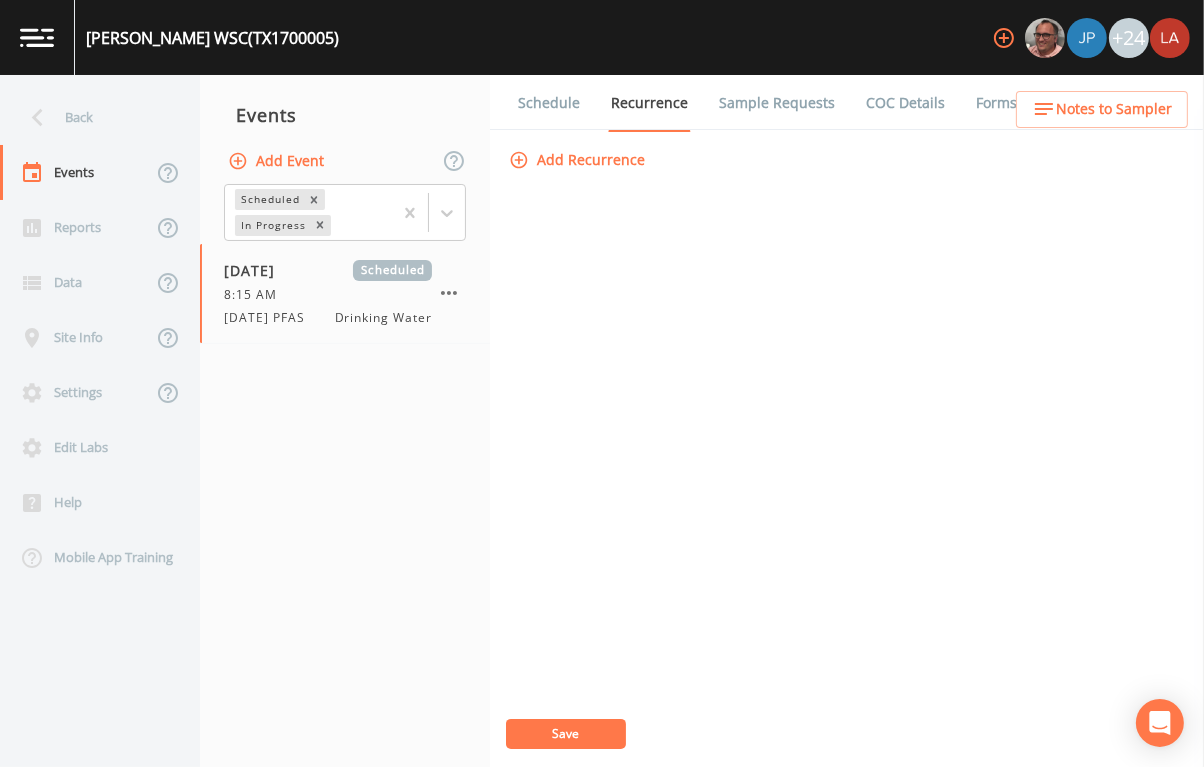 click on "Sample Requests" at bounding box center (777, 103) 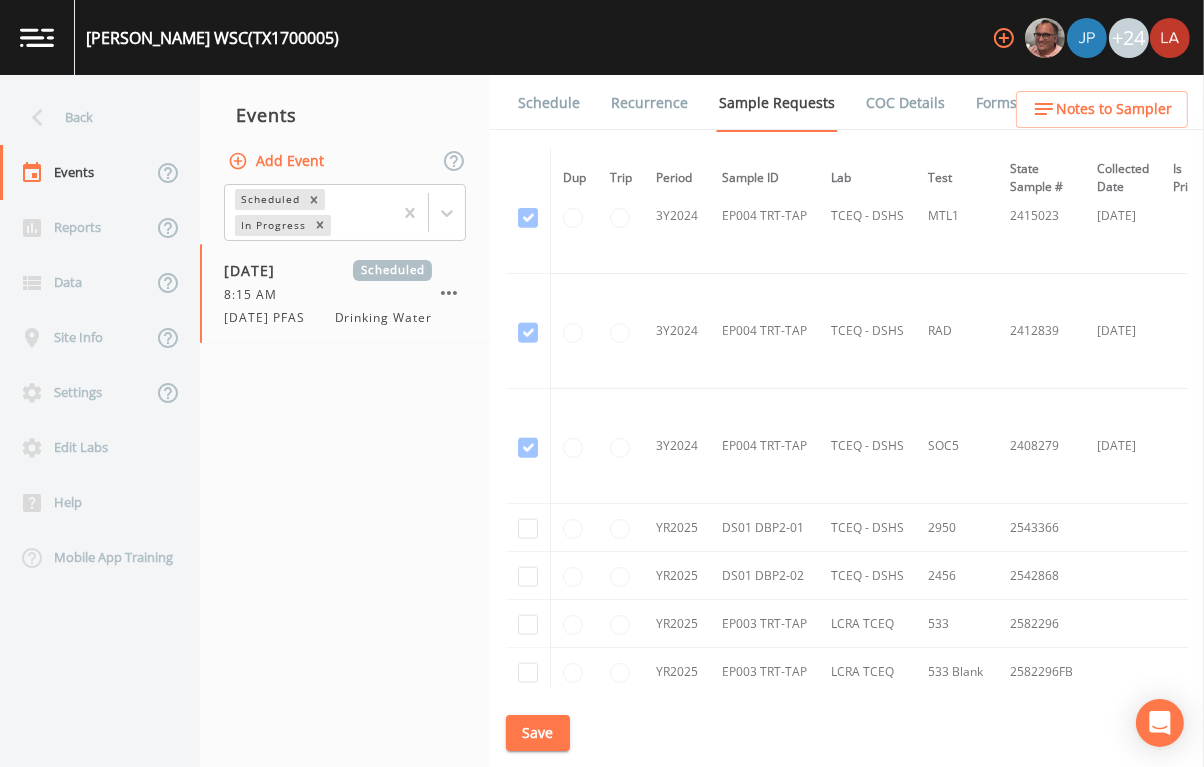 scroll, scrollTop: 2375, scrollLeft: 0, axis: vertical 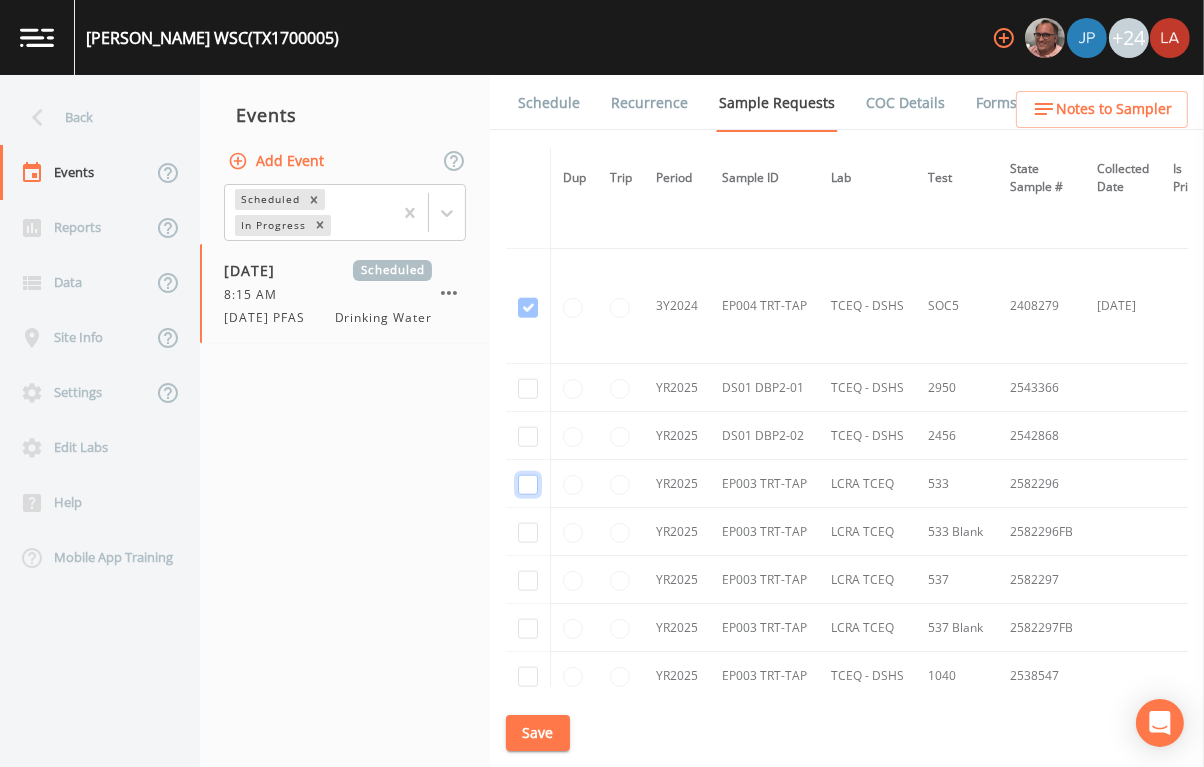 click at bounding box center [528, 485] 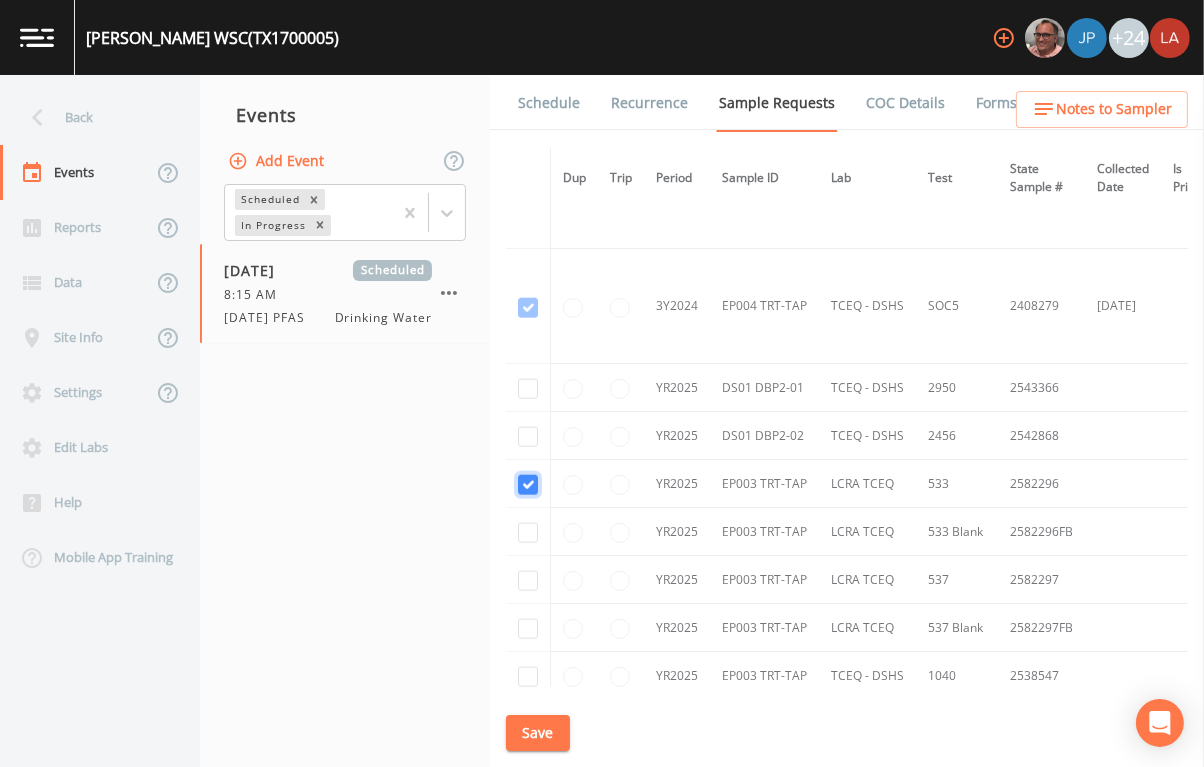 checkbox on "true" 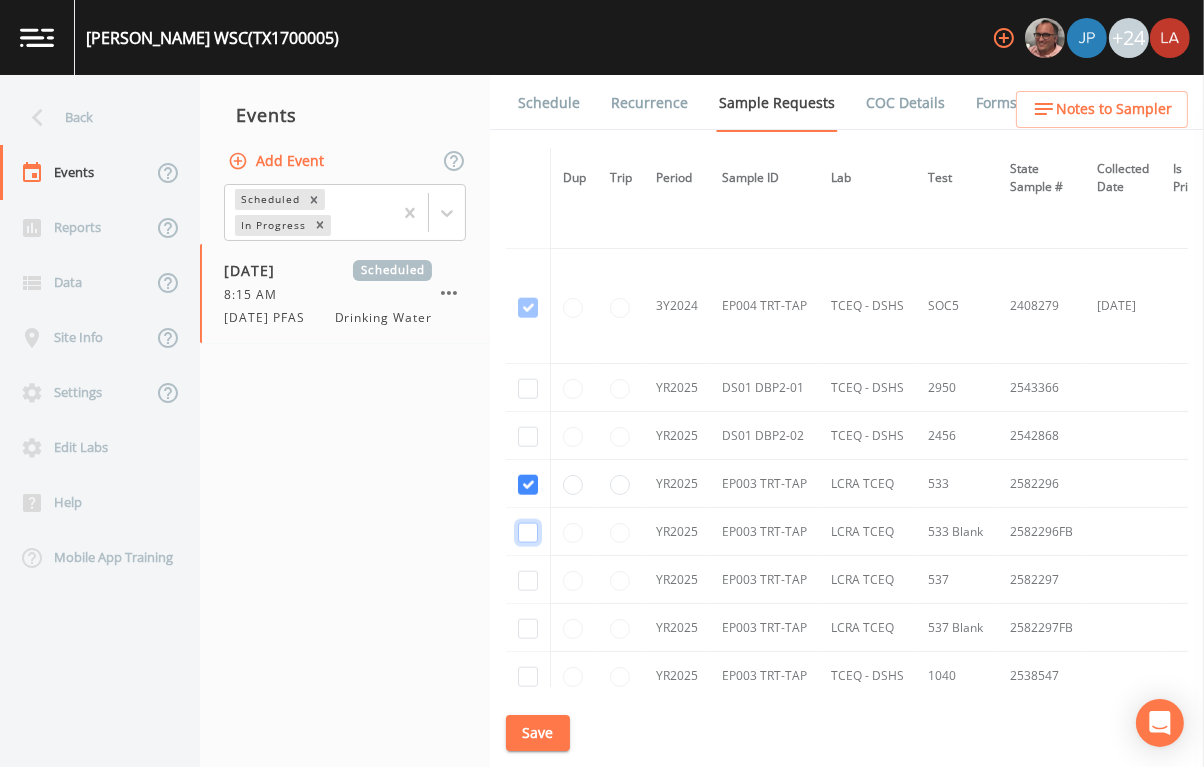 click at bounding box center [528, 533] 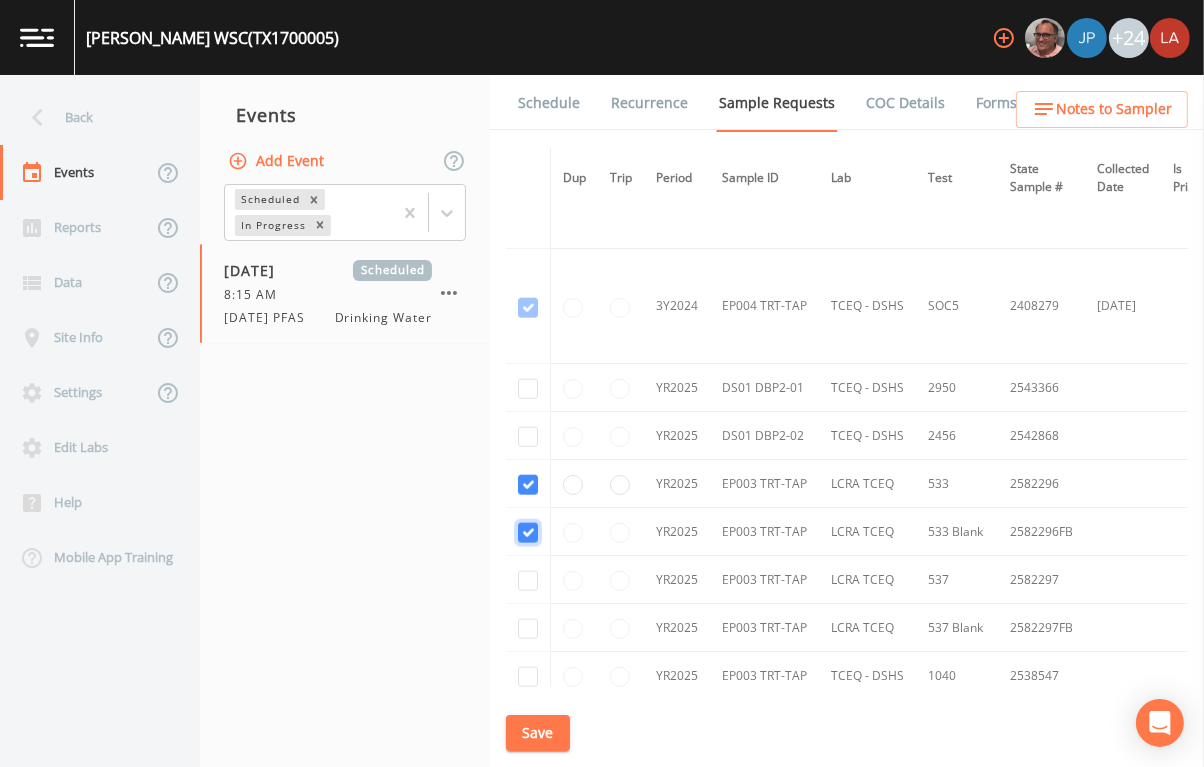 checkbox on "true" 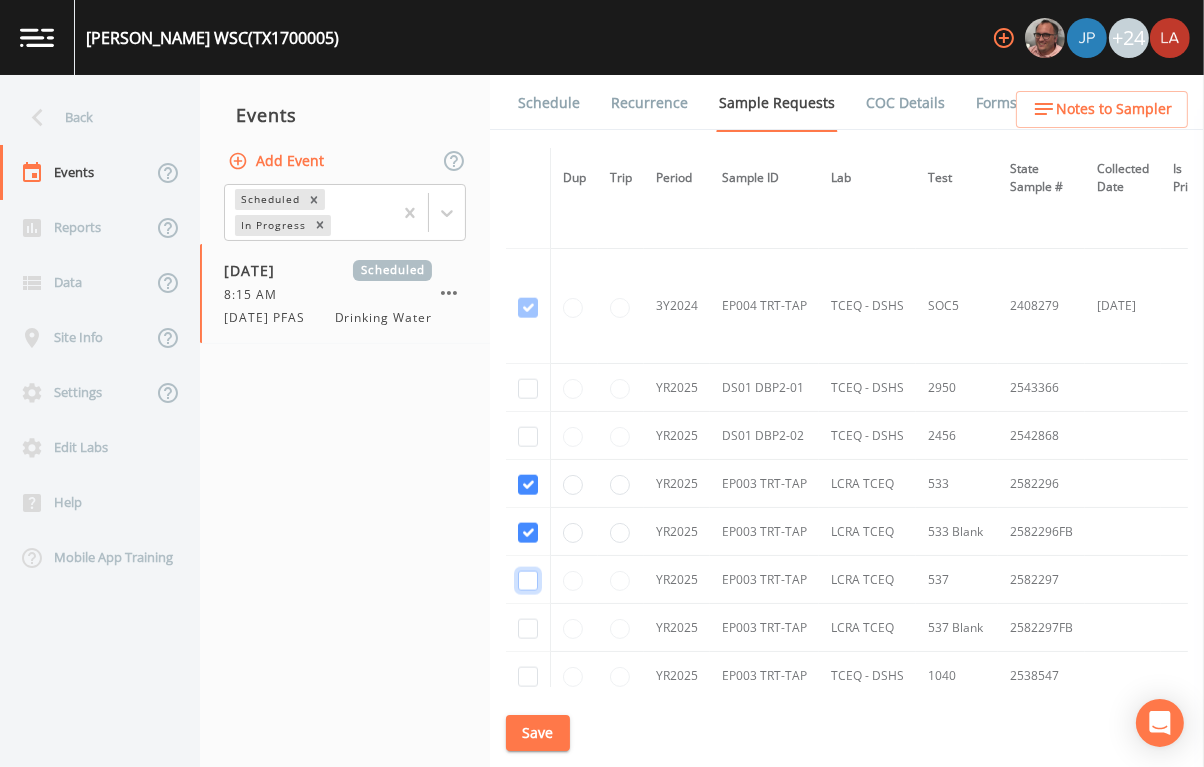 drag, startPoint x: 530, startPoint y: 577, endPoint x: 531, endPoint y: 617, distance: 40.012497 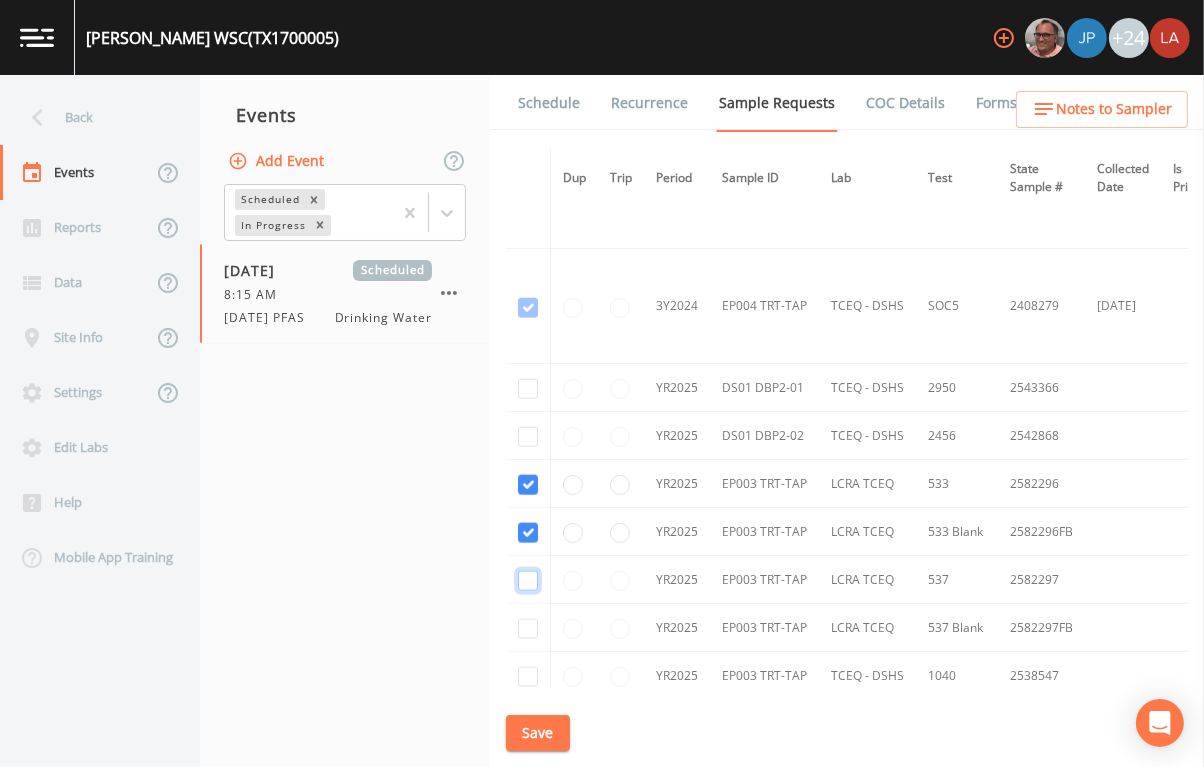 click at bounding box center [528, 581] 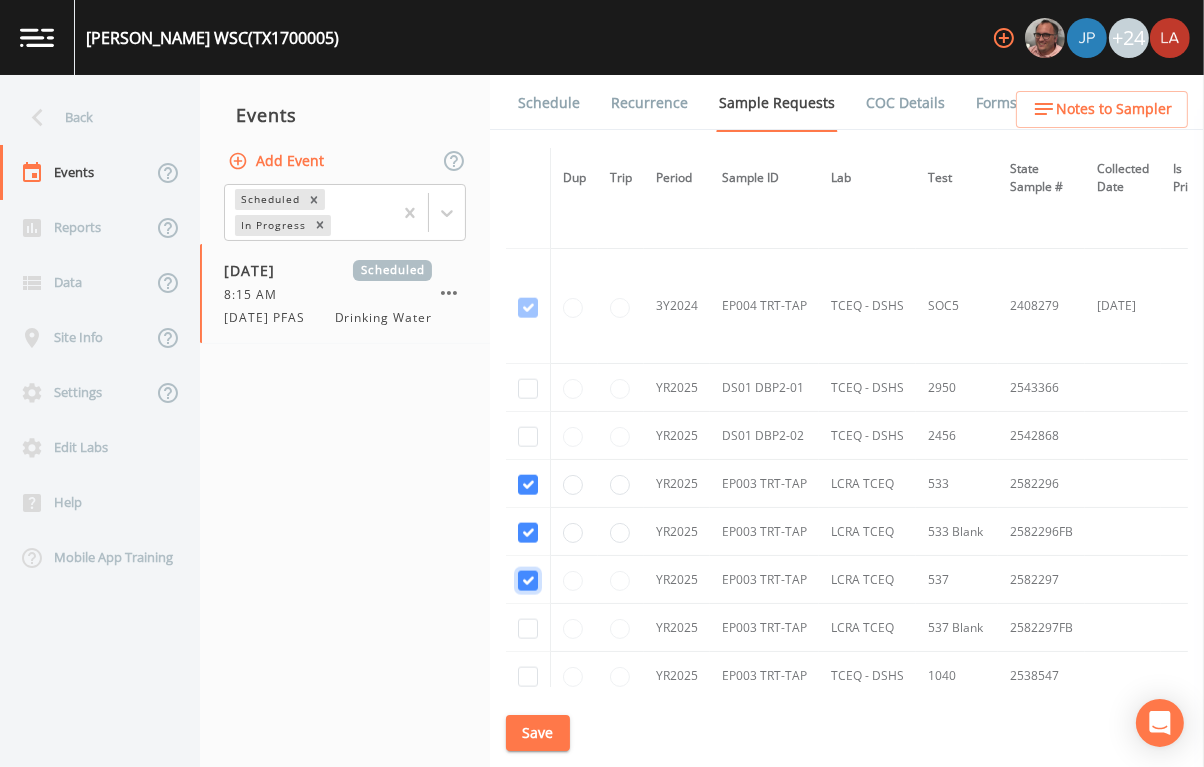 checkbox on "true" 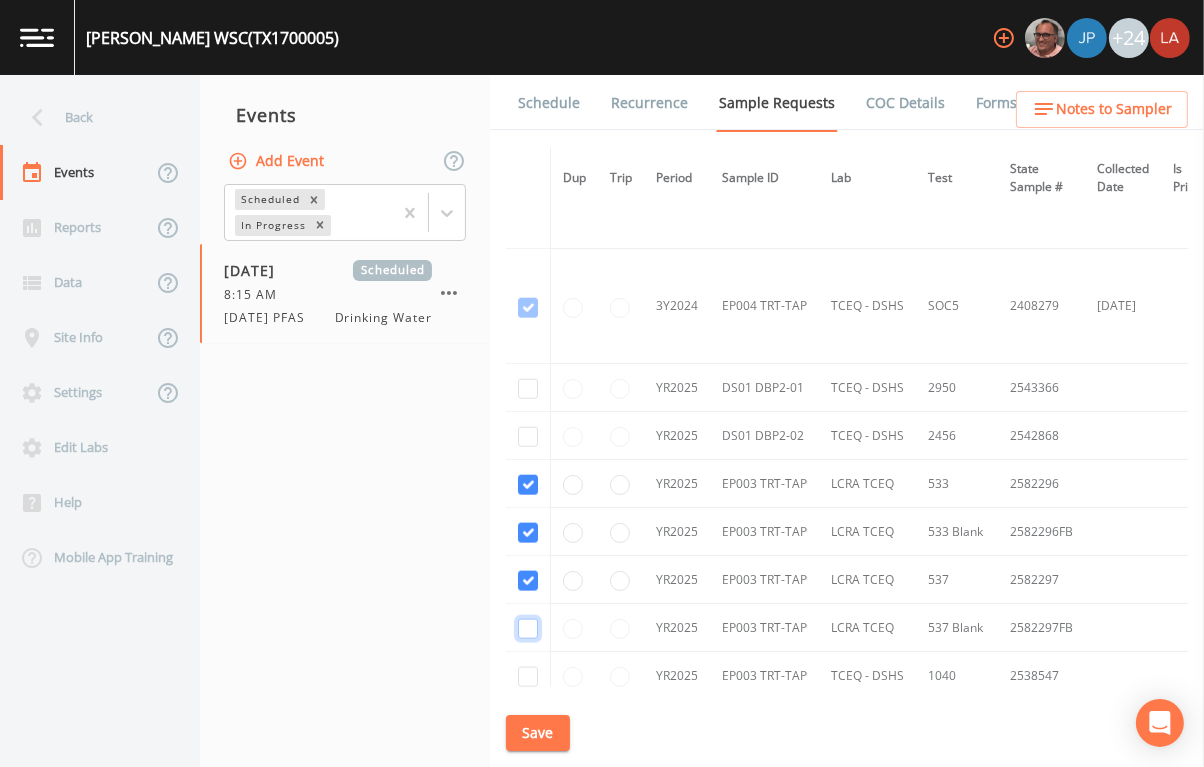 click at bounding box center [528, 629] 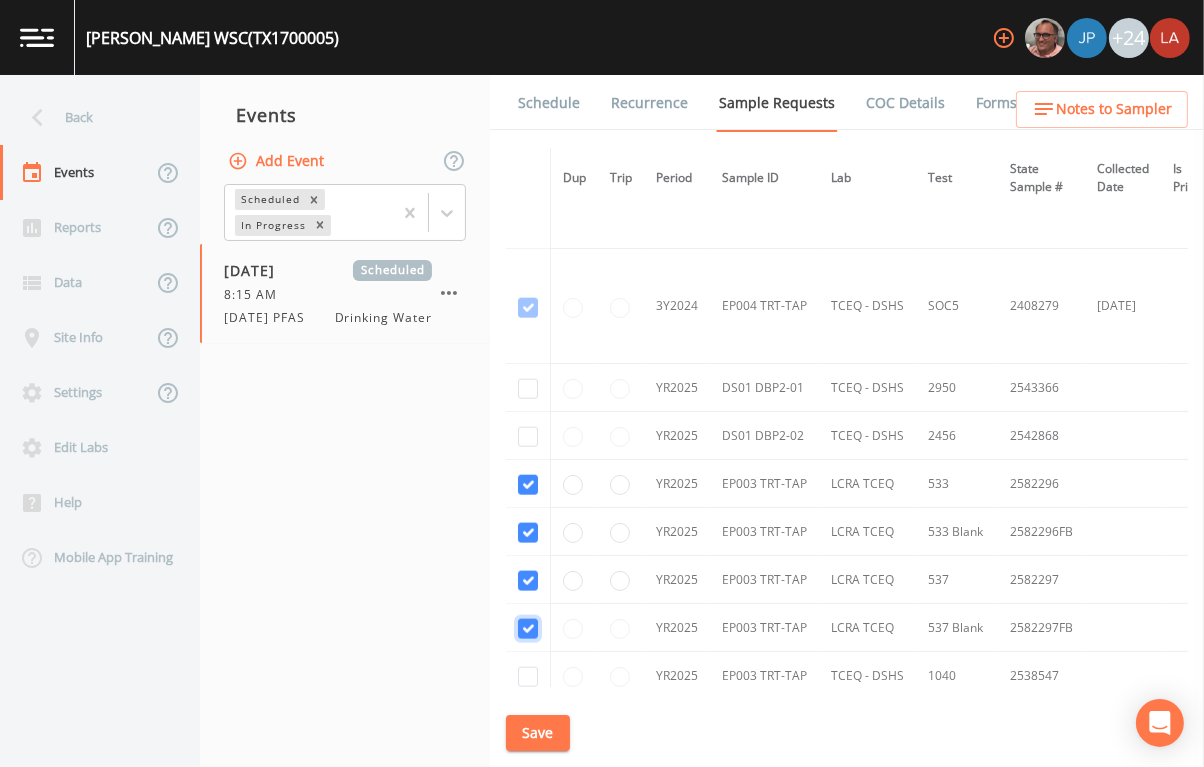 checkbox on "true" 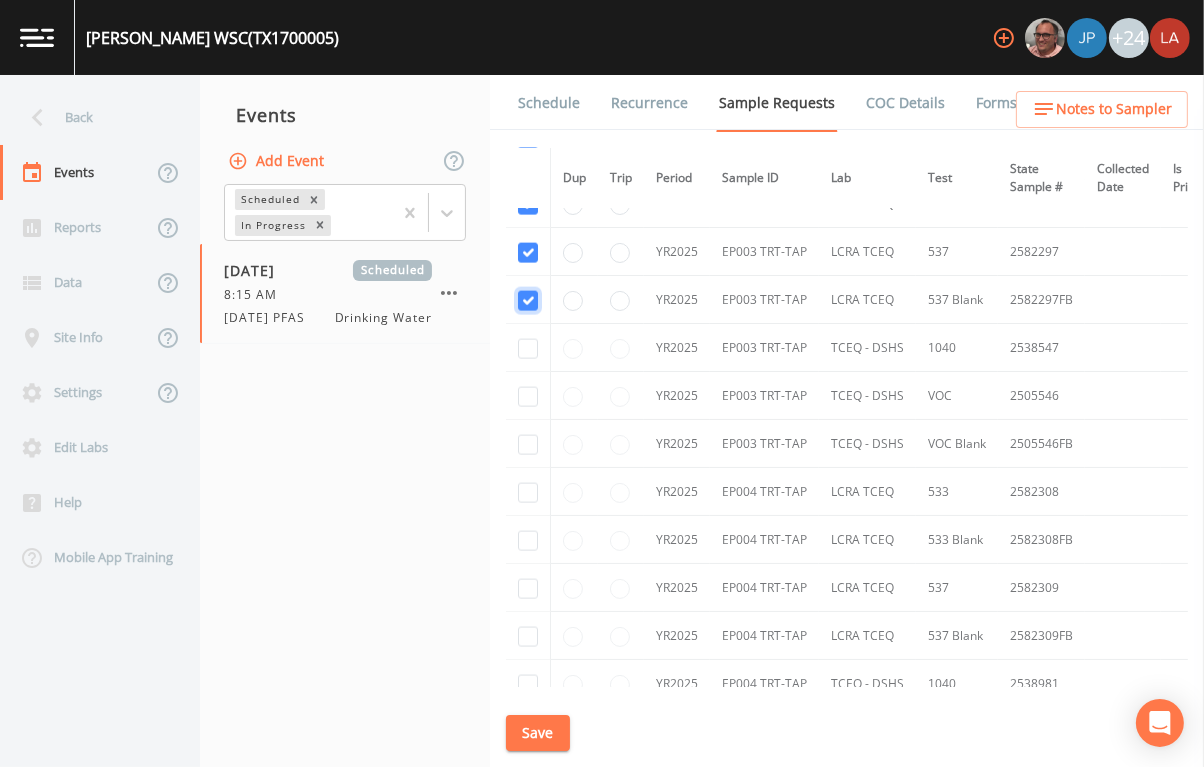 scroll, scrollTop: 2750, scrollLeft: 0, axis: vertical 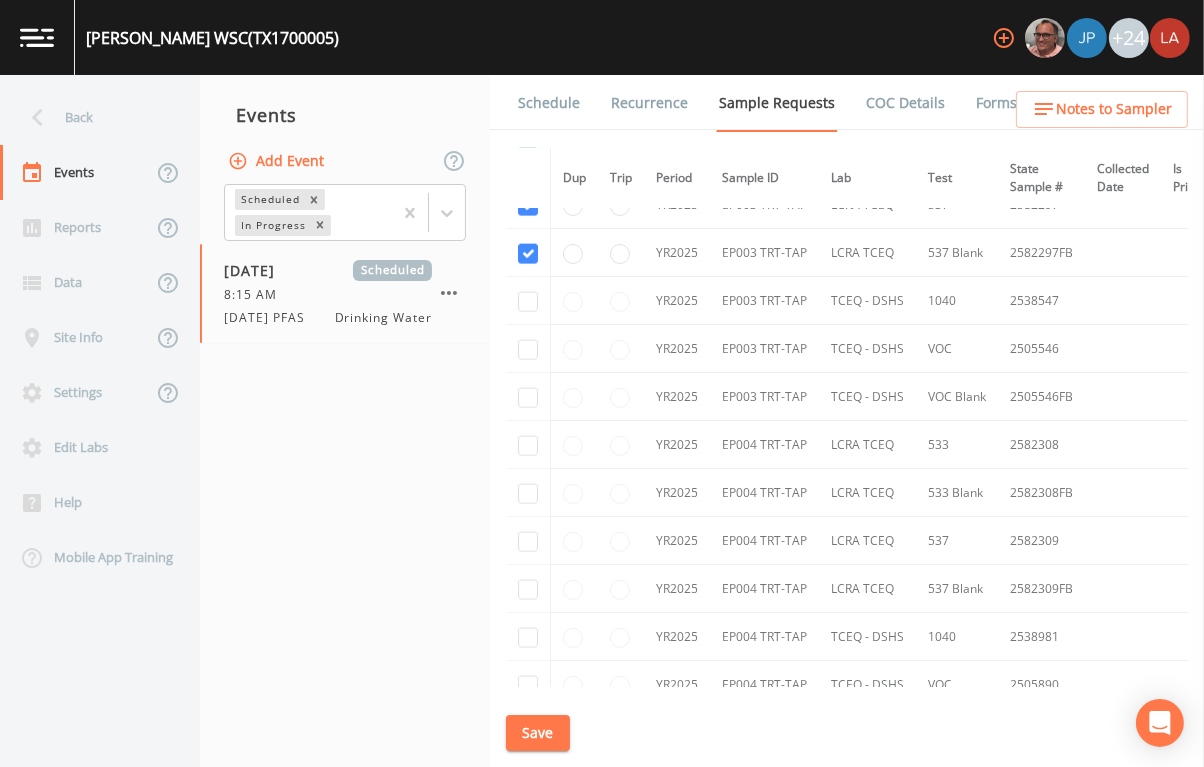 click at bounding box center [528, 445] 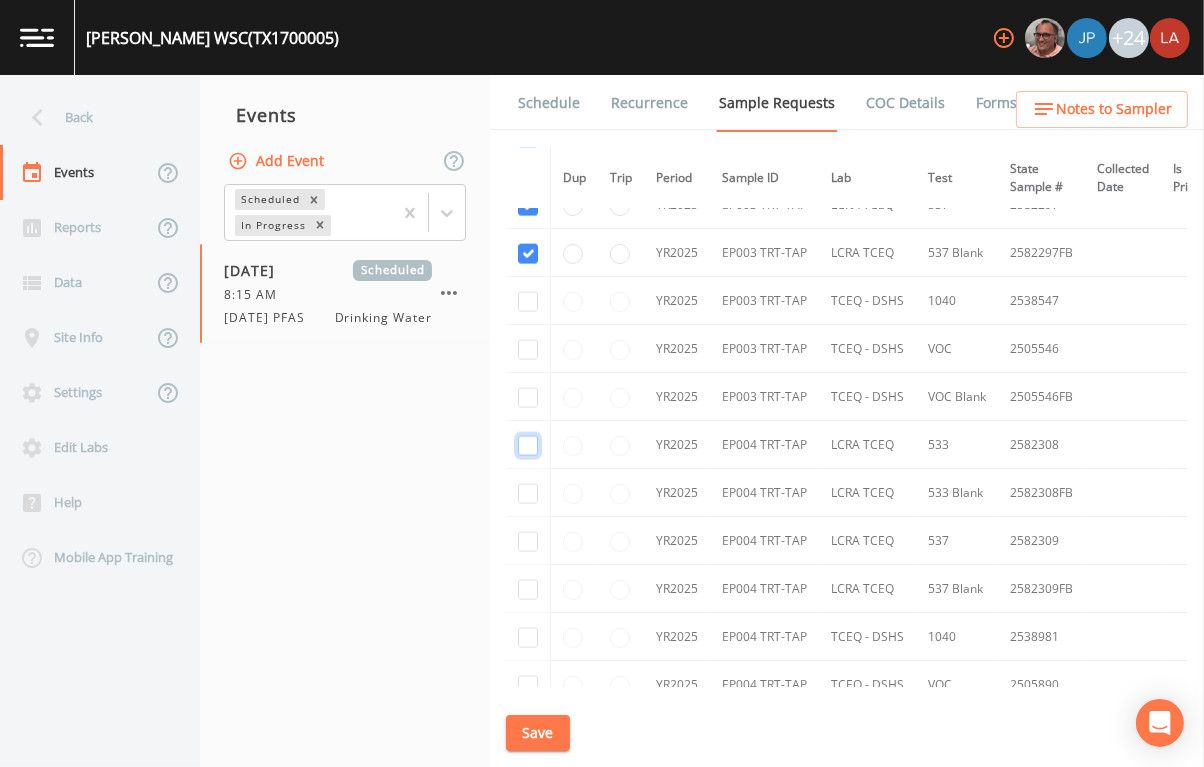 click at bounding box center (528, 446) 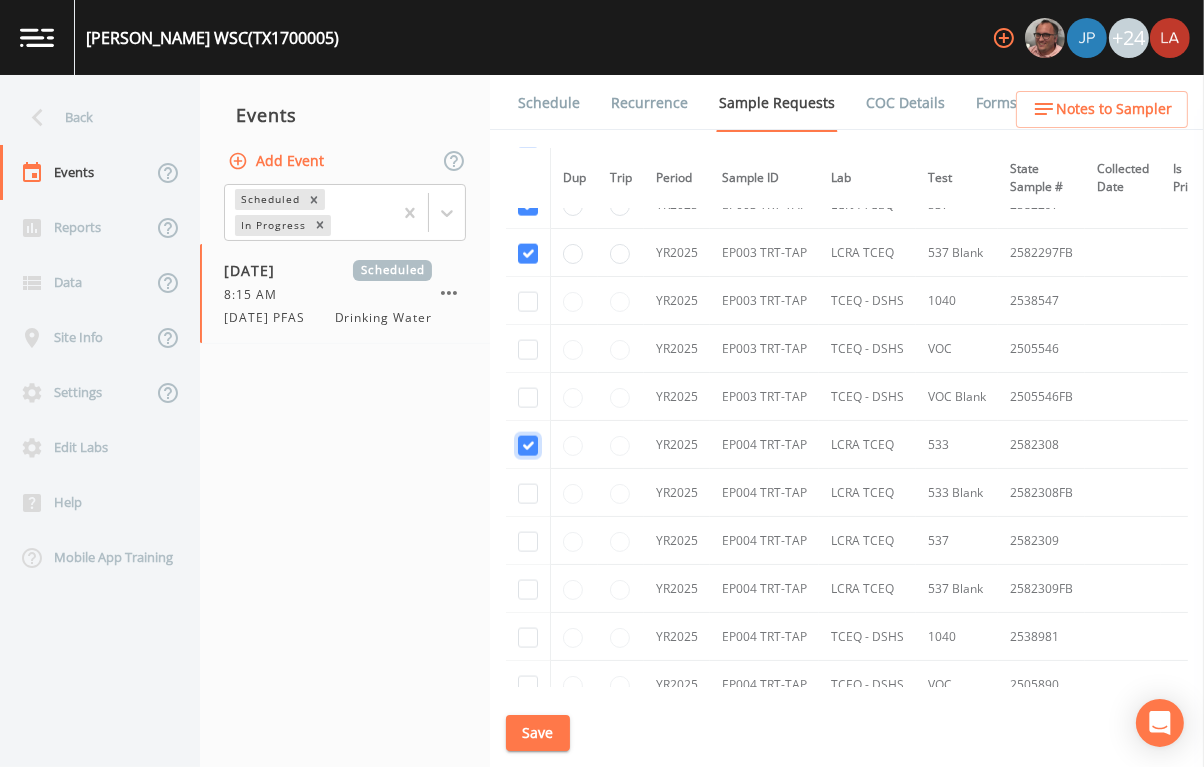 checkbox on "true" 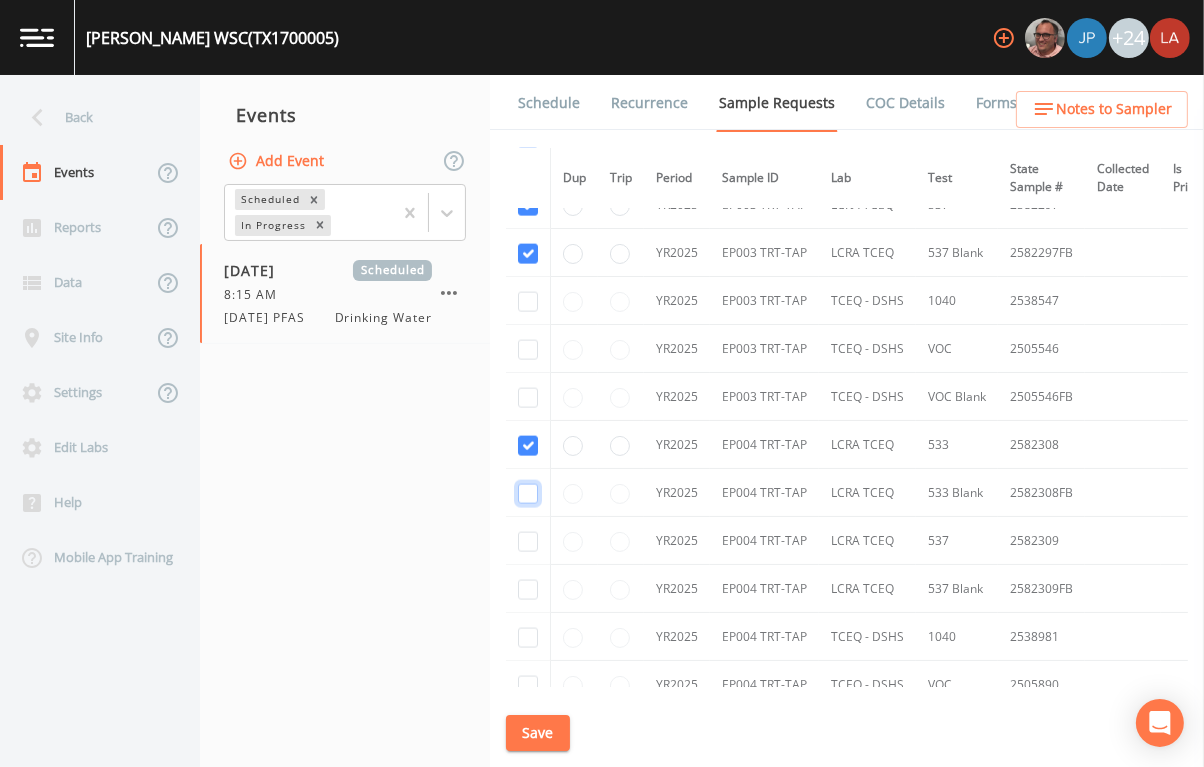 click at bounding box center [528, 494] 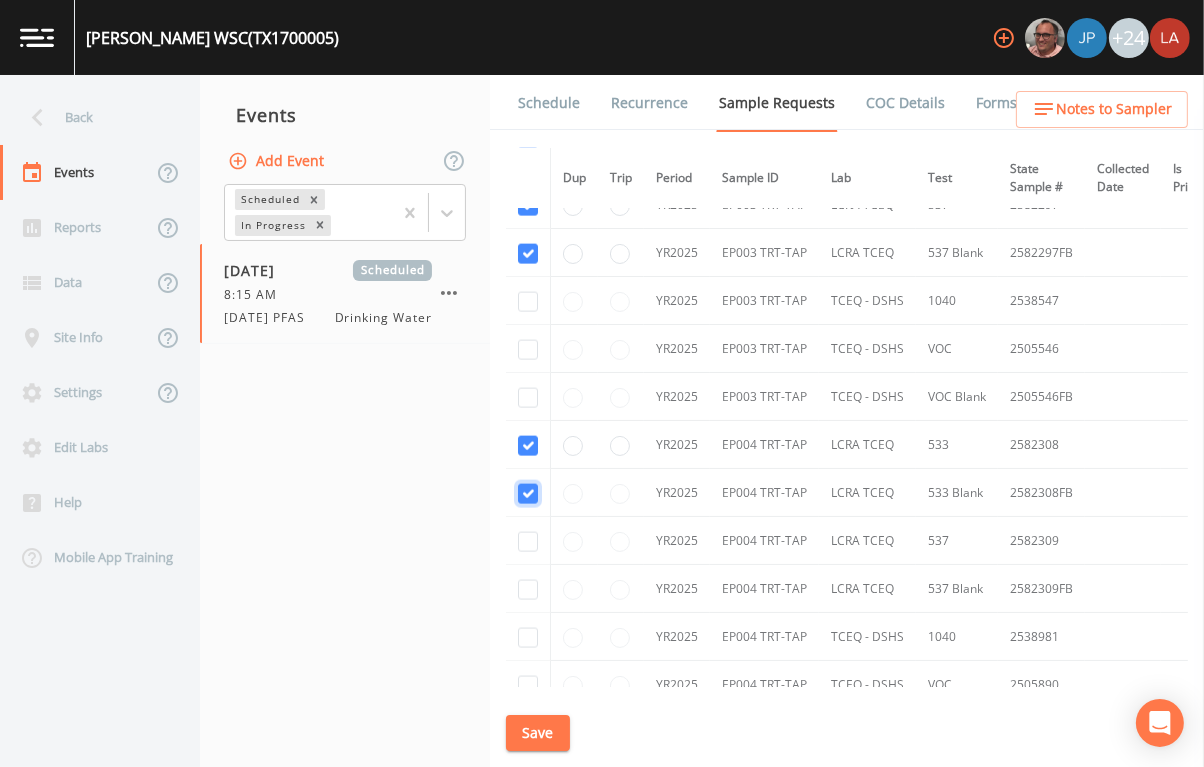 checkbox on "true" 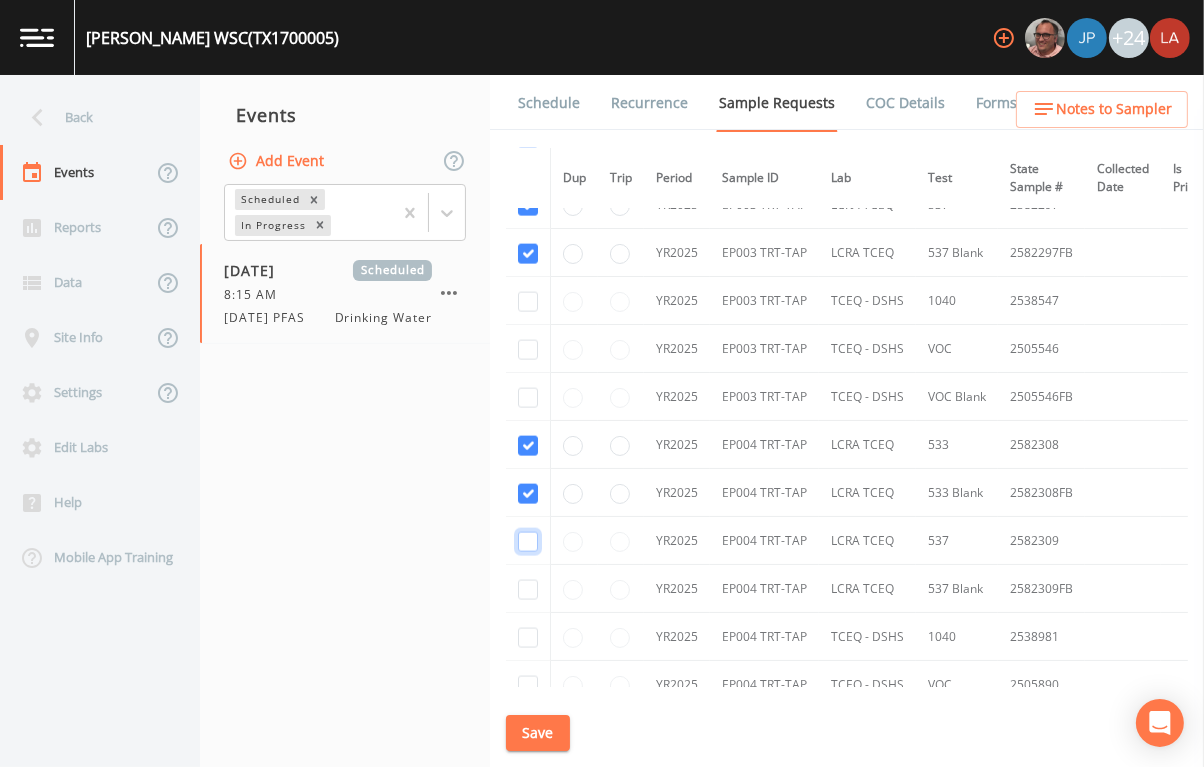 drag, startPoint x: 526, startPoint y: 542, endPoint x: 525, endPoint y: 578, distance: 36.013885 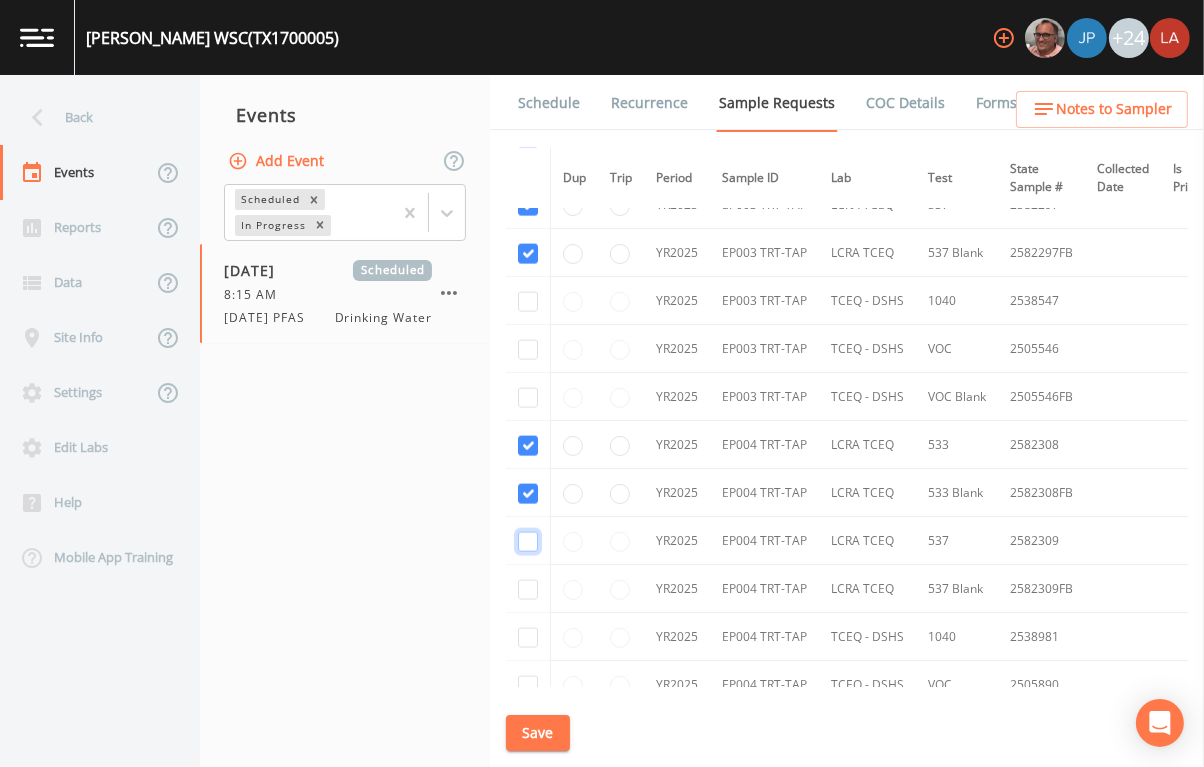 click at bounding box center [528, 542] 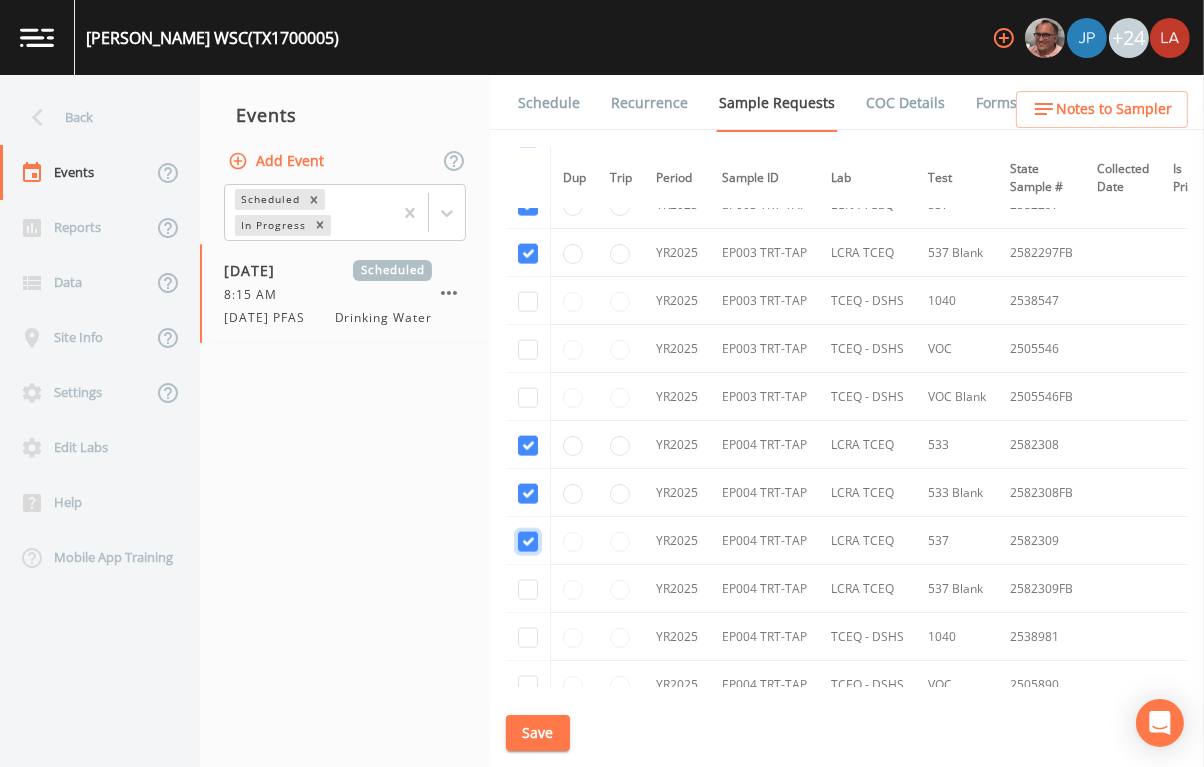 checkbox on "true" 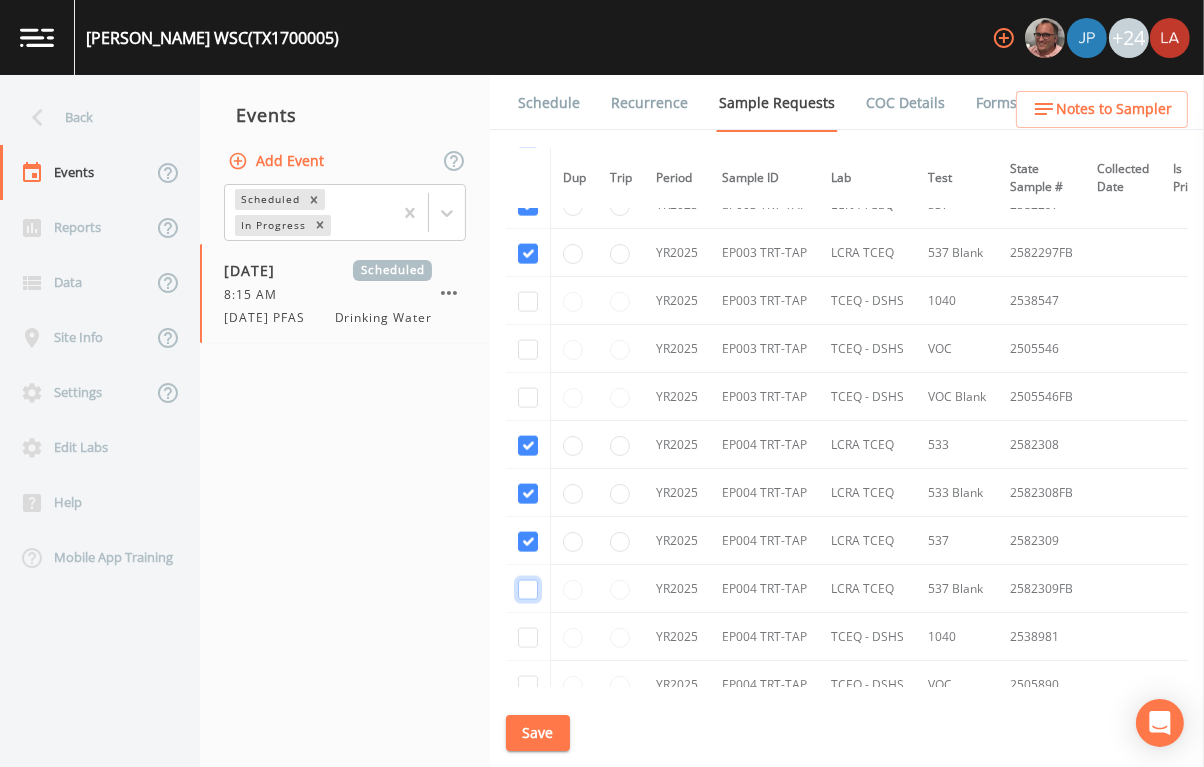 click at bounding box center (528, 590) 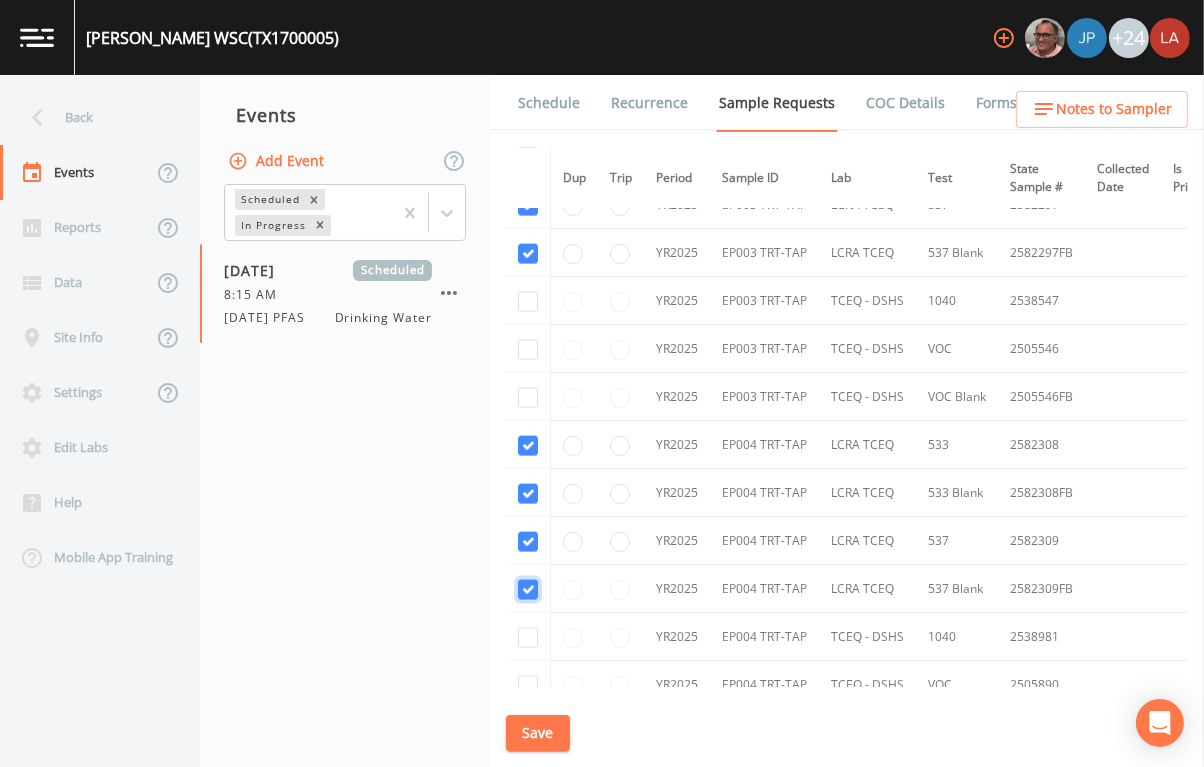 checkbox on "true" 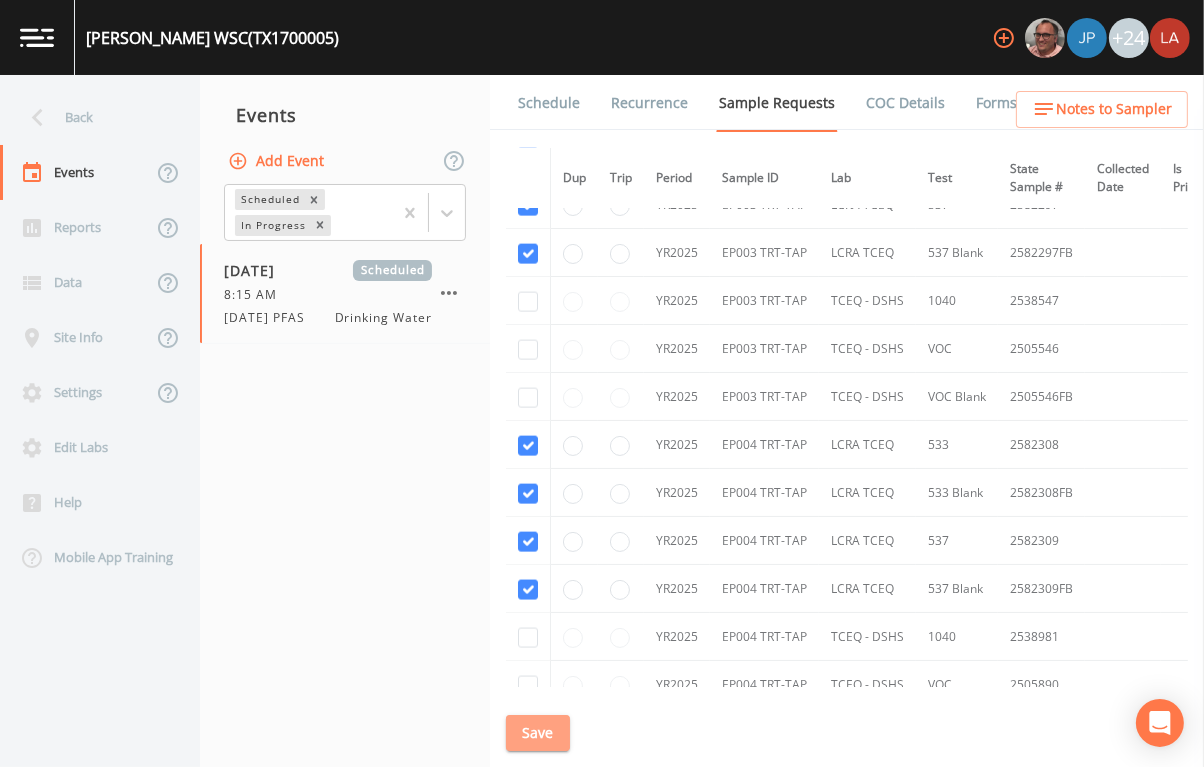 click on "Save" at bounding box center [538, 733] 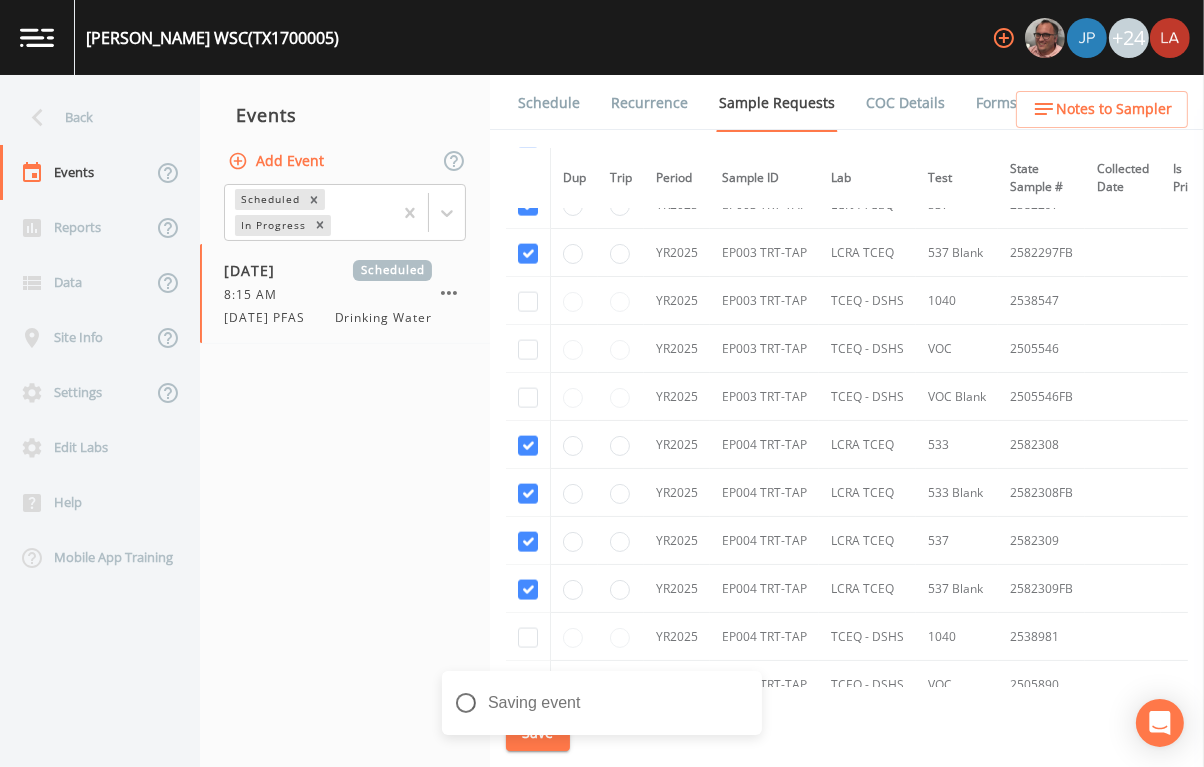 click on "Schedule" at bounding box center (549, 103) 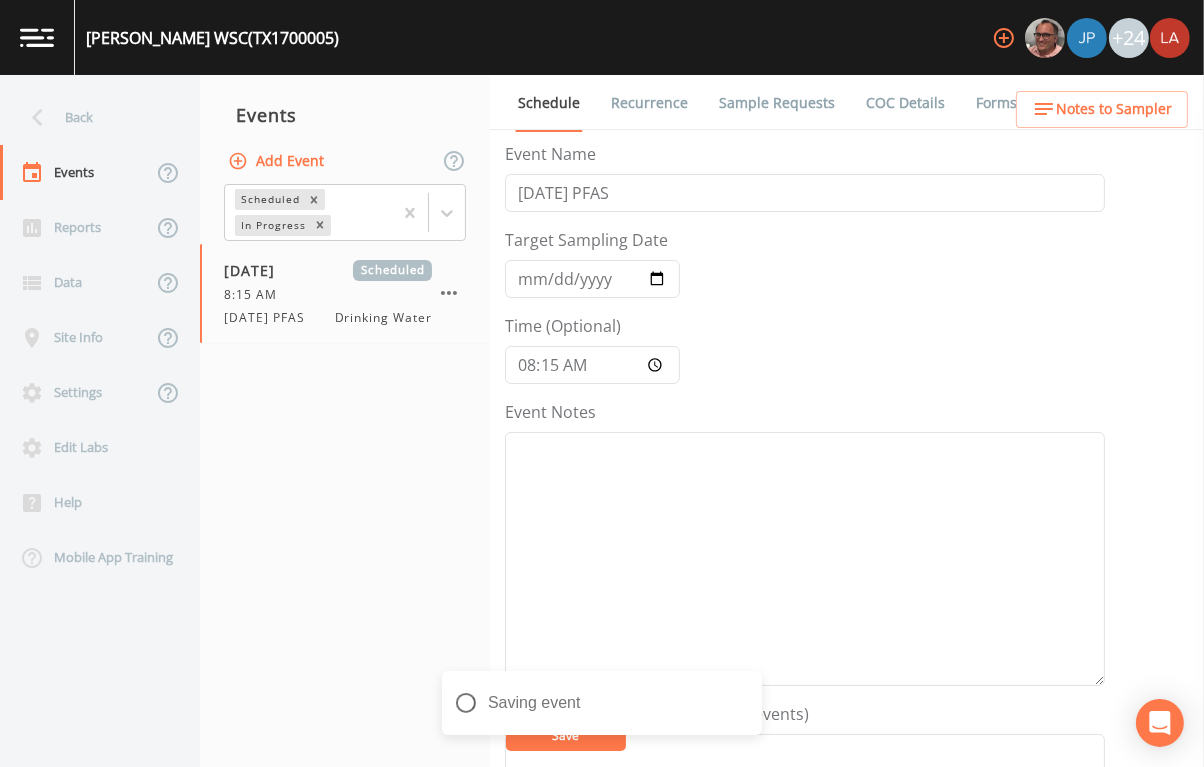 scroll, scrollTop: 375, scrollLeft: 0, axis: vertical 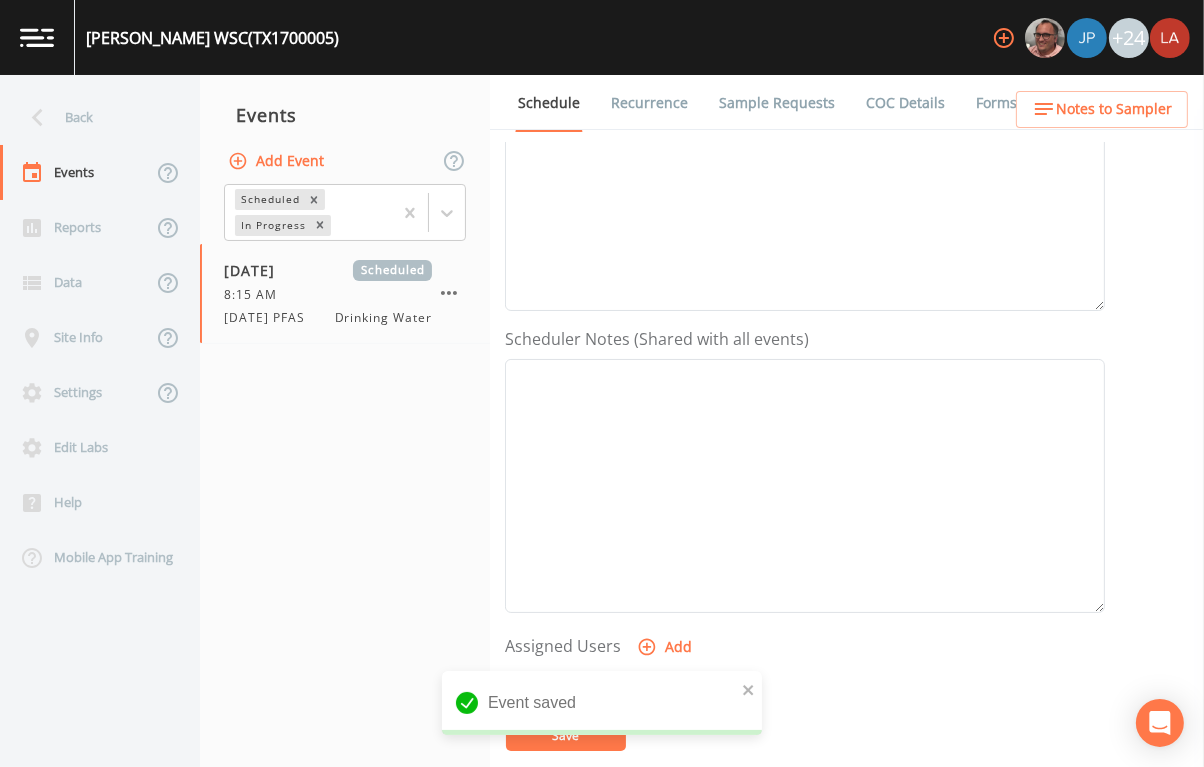 click on "Add" at bounding box center [666, 647] 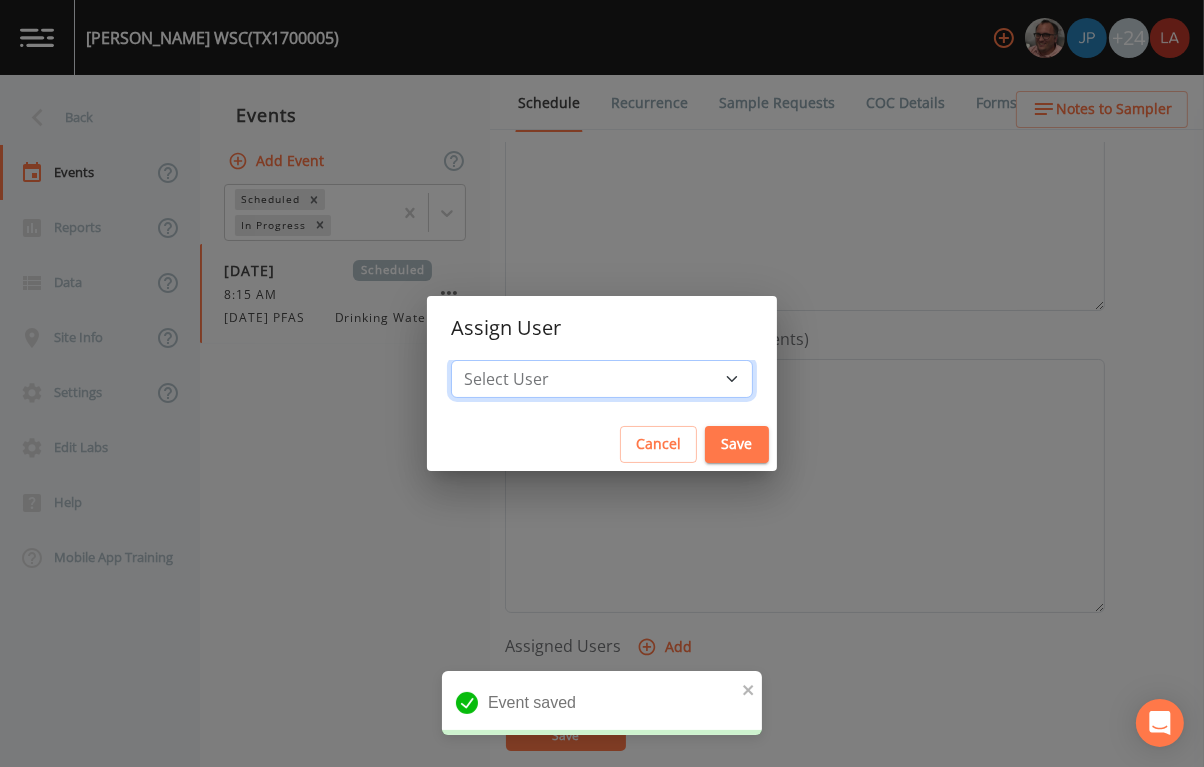 click on "Select User Mike  Franklin Joshua gere  Paul David  Weber Zachary  Evans Stafford  Johnson Stephanie  Hernandez Deon  brooks Alaina  Hahn Joseph  Hayward Jose Garcia   John  Kapsen Stanley Q  Porter Lisa  Brooks Julio C Sanchez  Jr Keith  Borst Connie Turner   Matthew  thomas Earl Miller   Brandon  Fox Rodolfo  Ramirez Annie  Huebner Sloan  Rigamonti Lauren  Saenz Reagan  Janecek Charles  Medina Geneva  Hill" at bounding box center [602, 379] 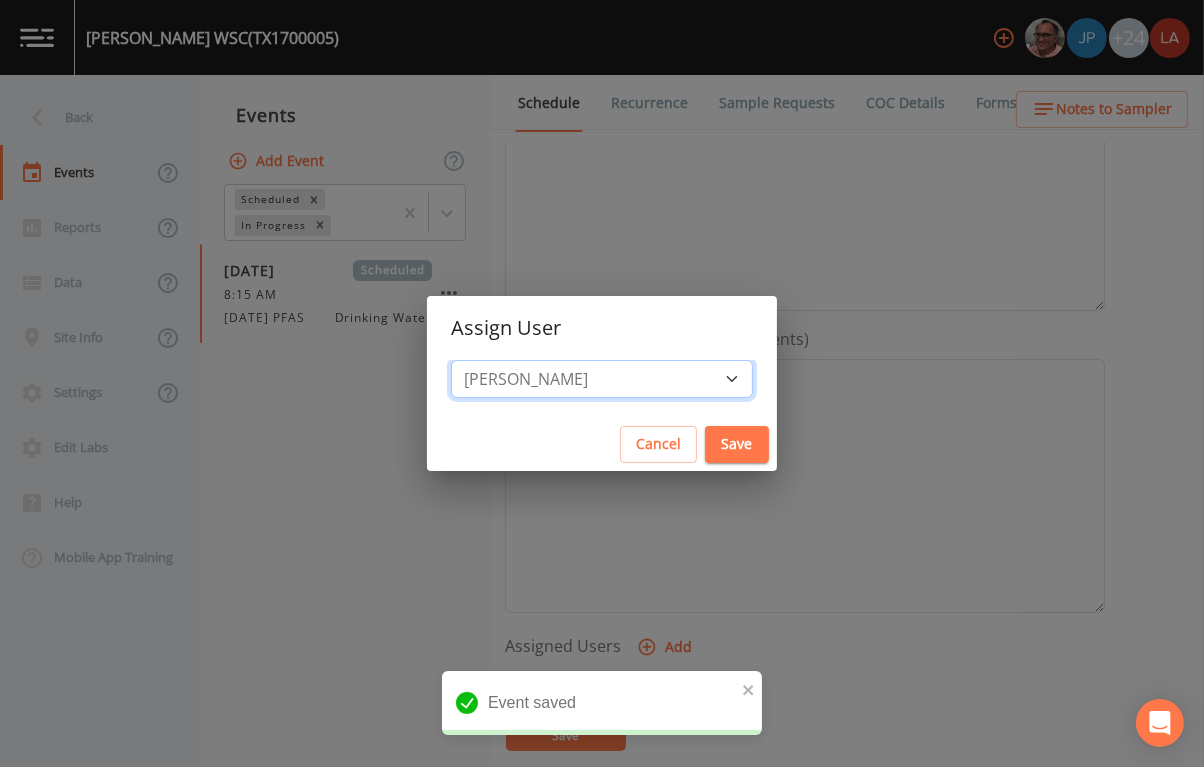 click on "Select User Mike  Franklin Joshua gere  Paul David  Weber Zachary  Evans Stafford  Johnson Stephanie  Hernandez Deon  brooks Alaina  Hahn Joseph  Hayward Jose Garcia   John  Kapsen Stanley Q  Porter Lisa  Brooks Julio C Sanchez  Jr Keith  Borst Connie Turner   Matthew  thomas Earl Miller   Brandon  Fox Rodolfo  Ramirez Annie  Huebner Sloan  Rigamonti Lauren  Saenz Reagan  Janecek Charles  Medina Geneva  Hill" at bounding box center (602, 379) 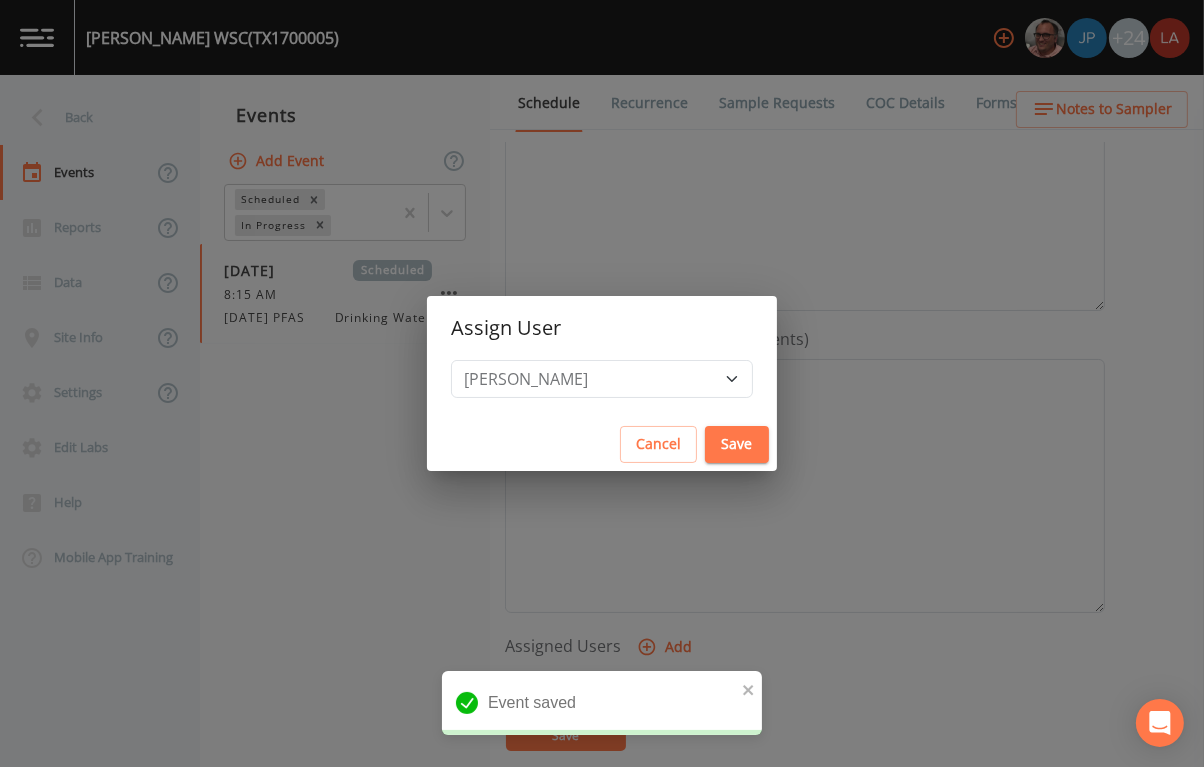 click on "Save" at bounding box center (737, 444) 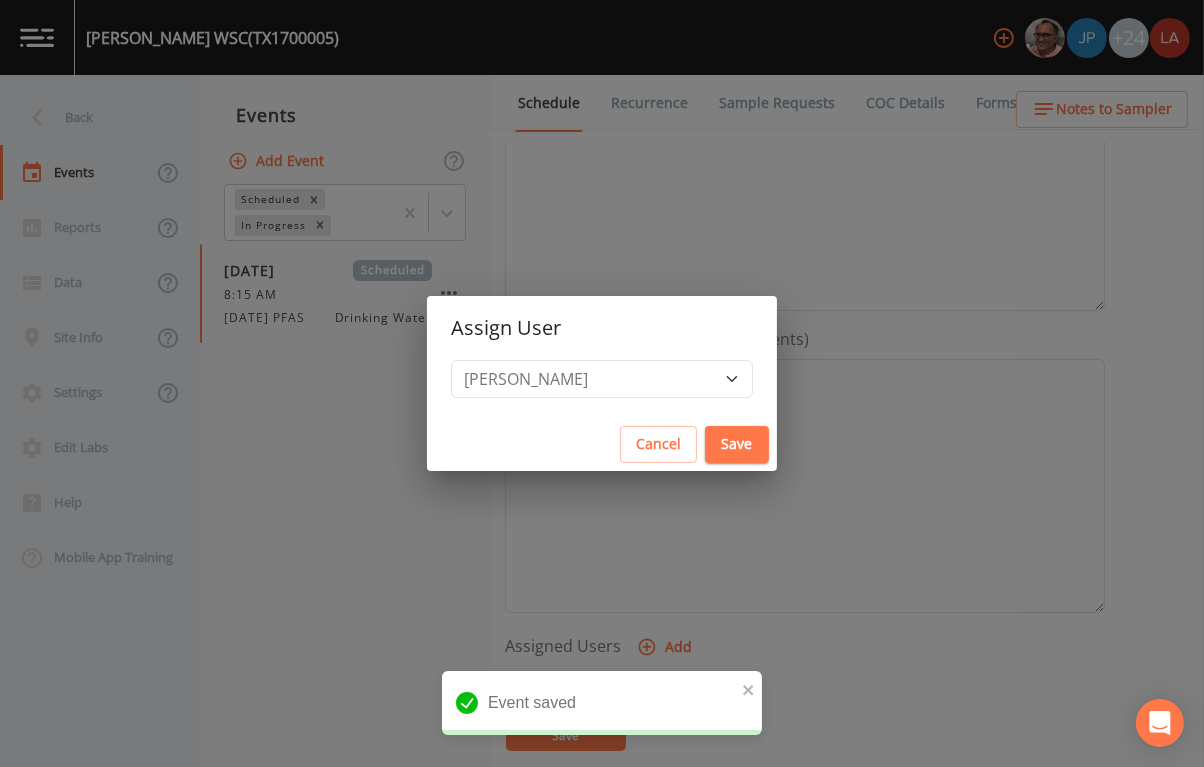 select 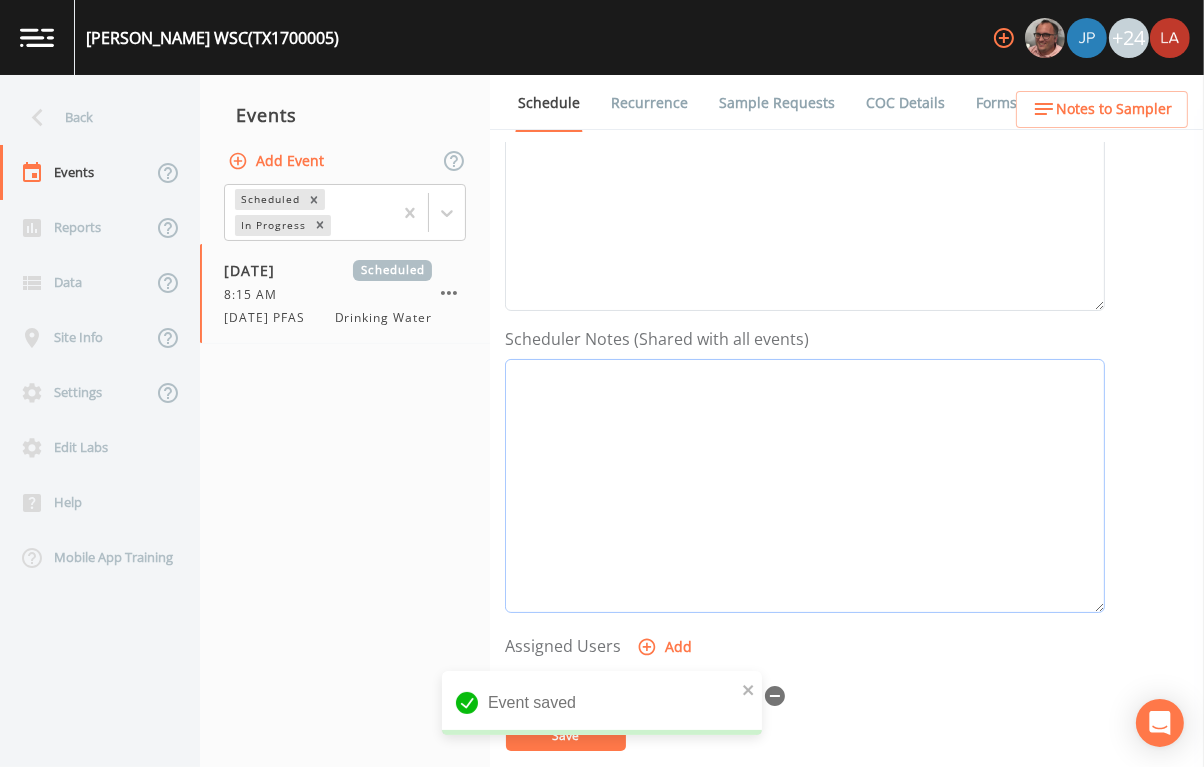click on "Event Notes" at bounding box center (805, 486) 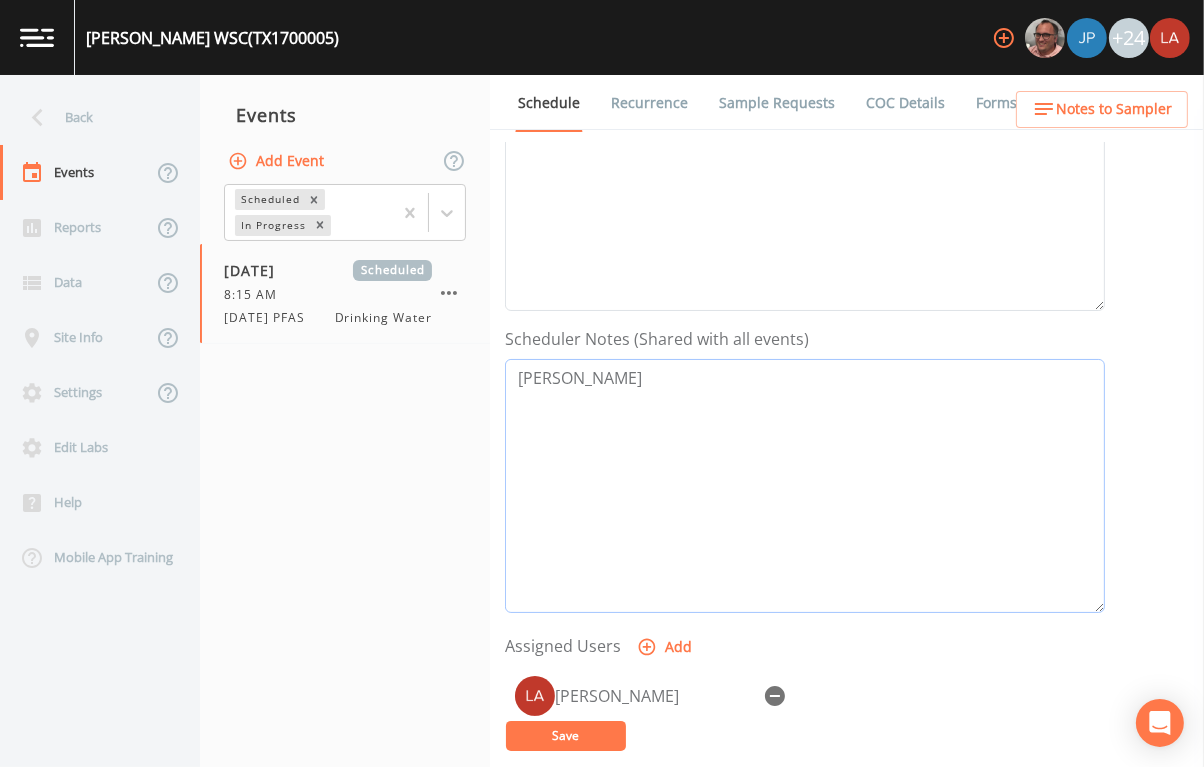 click on "Michael Pa" at bounding box center (805, 486) 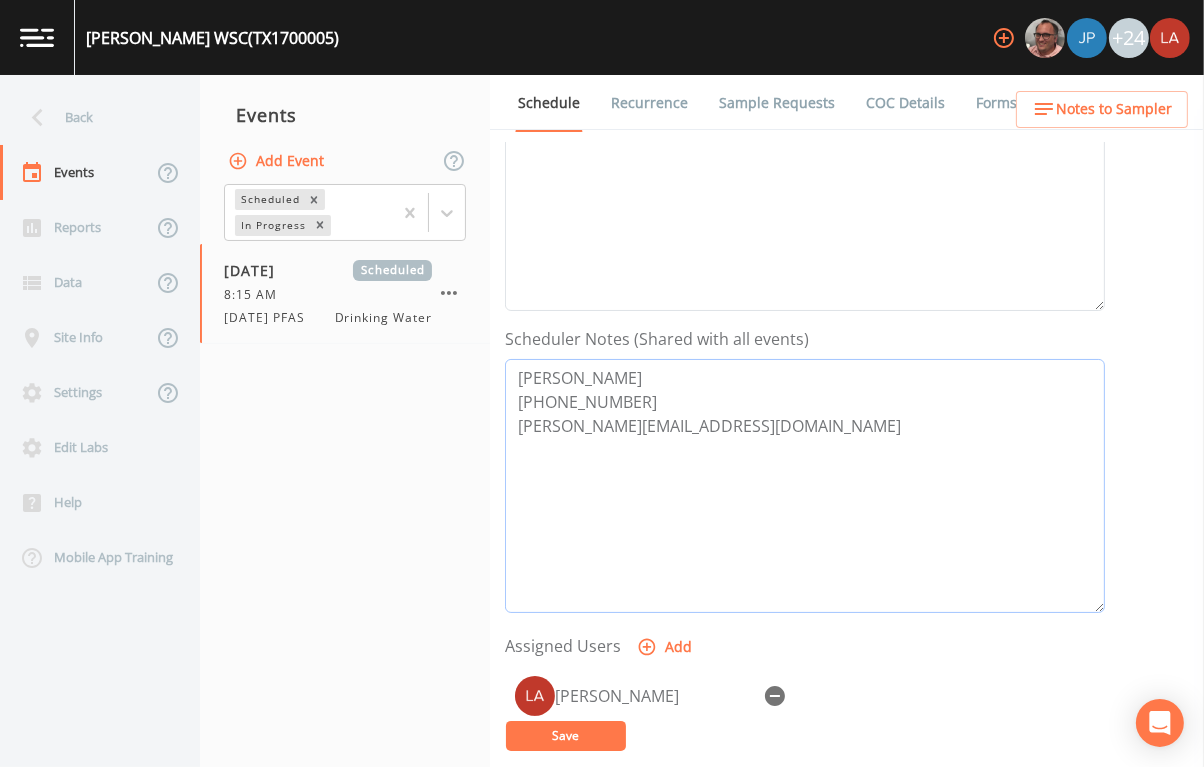 scroll, scrollTop: 249, scrollLeft: 0, axis: vertical 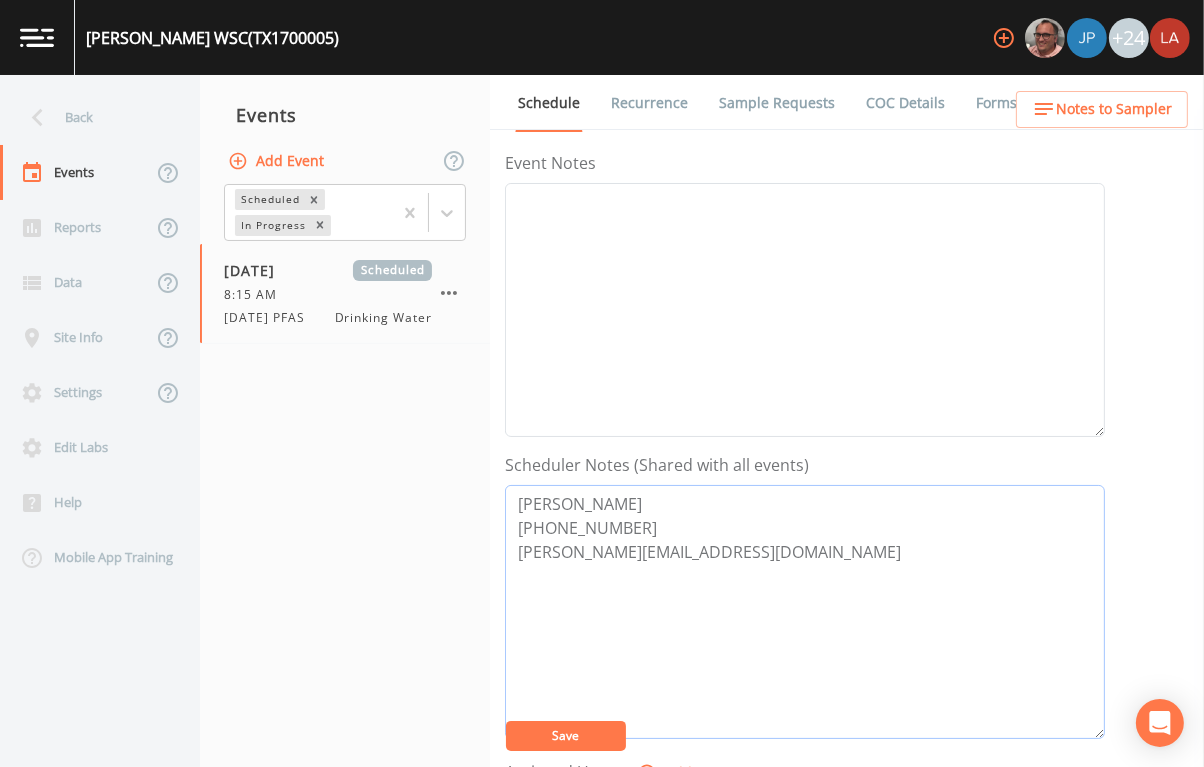 type on "Michael Pawalowski
936-537-4547
Mike@crwater.online" 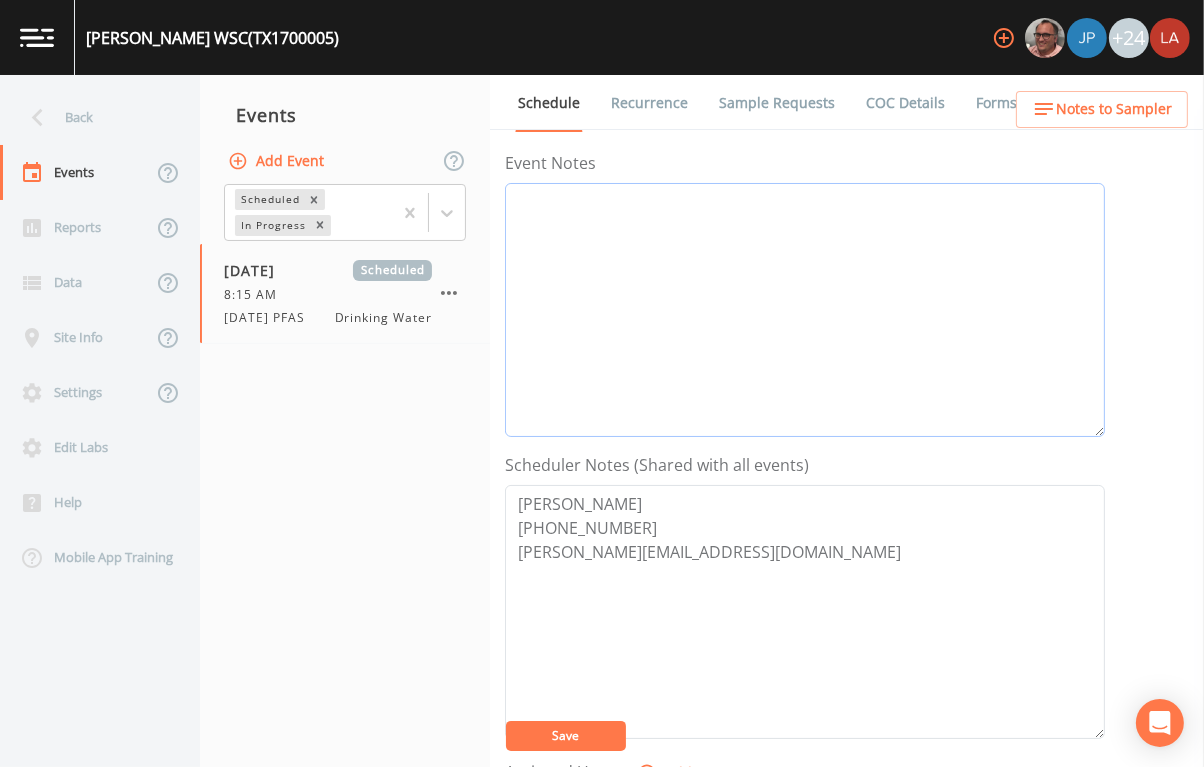 click on "Event Notes" at bounding box center [805, 310] 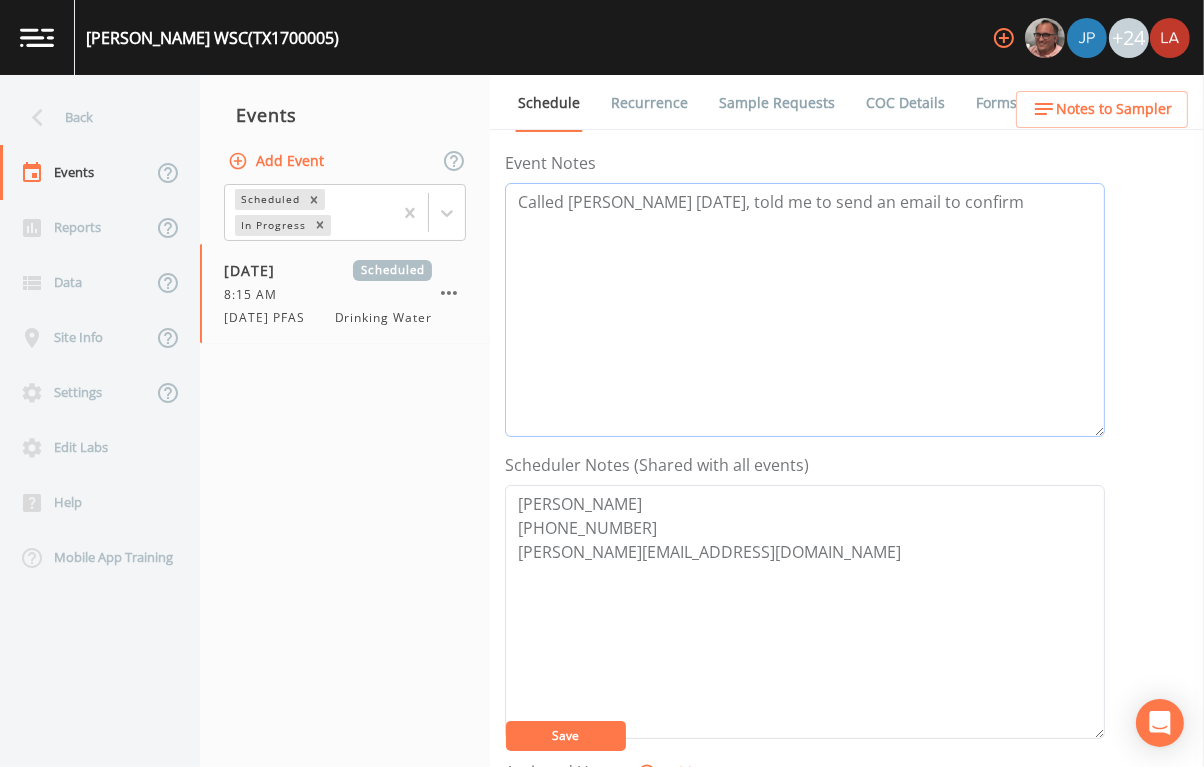 scroll, scrollTop: 625, scrollLeft: 0, axis: vertical 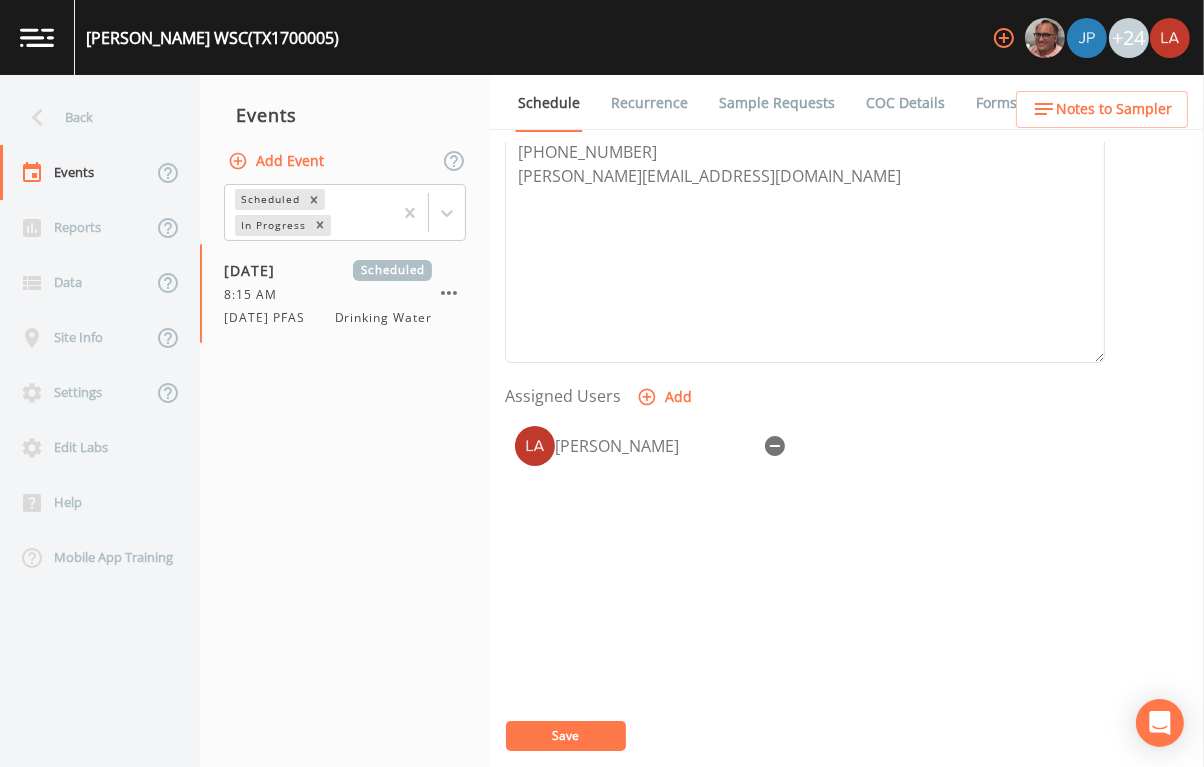 type on "Called Mike 7/9/25, told me to send an email to confirm" 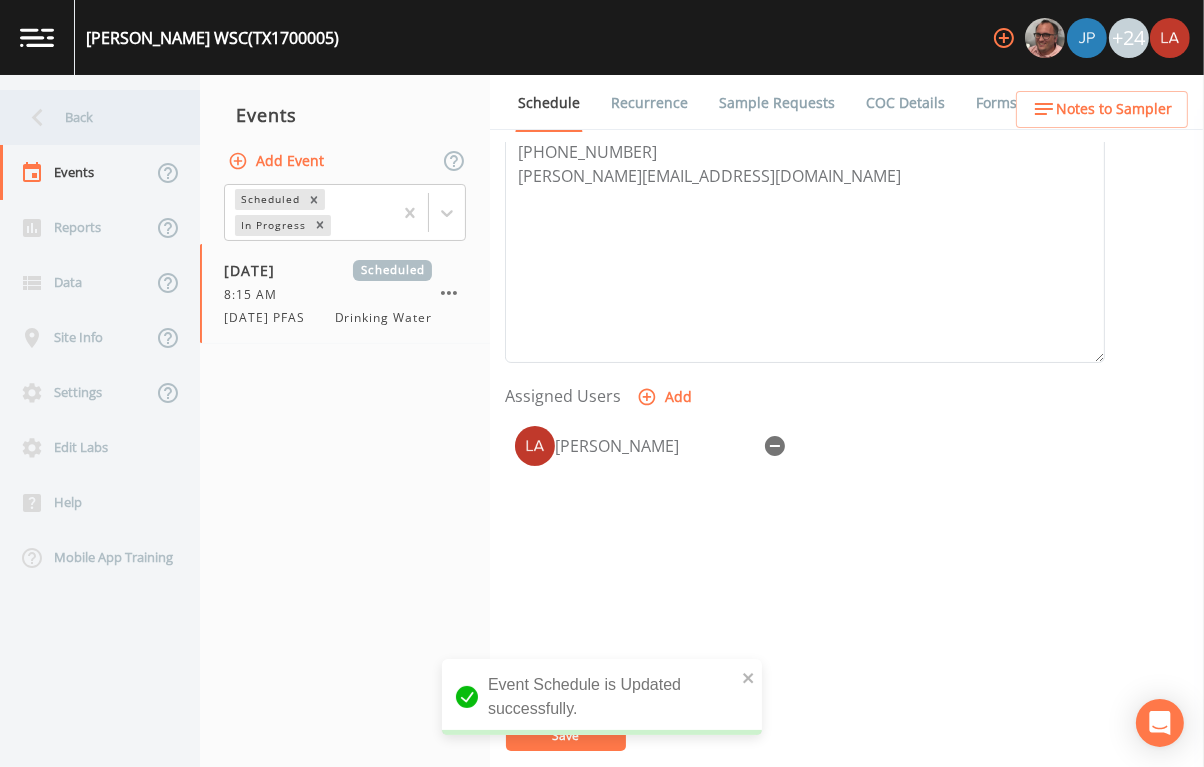 click on "Back" at bounding box center [90, 117] 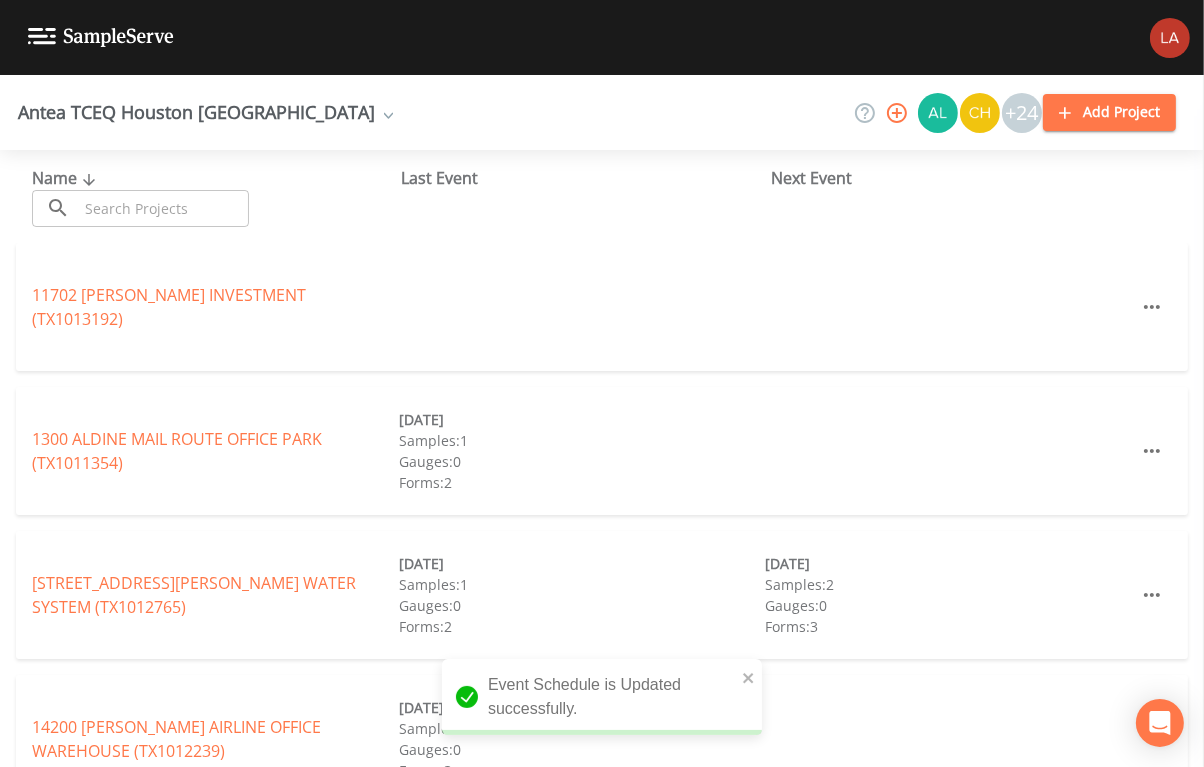 click at bounding box center (163, 208) 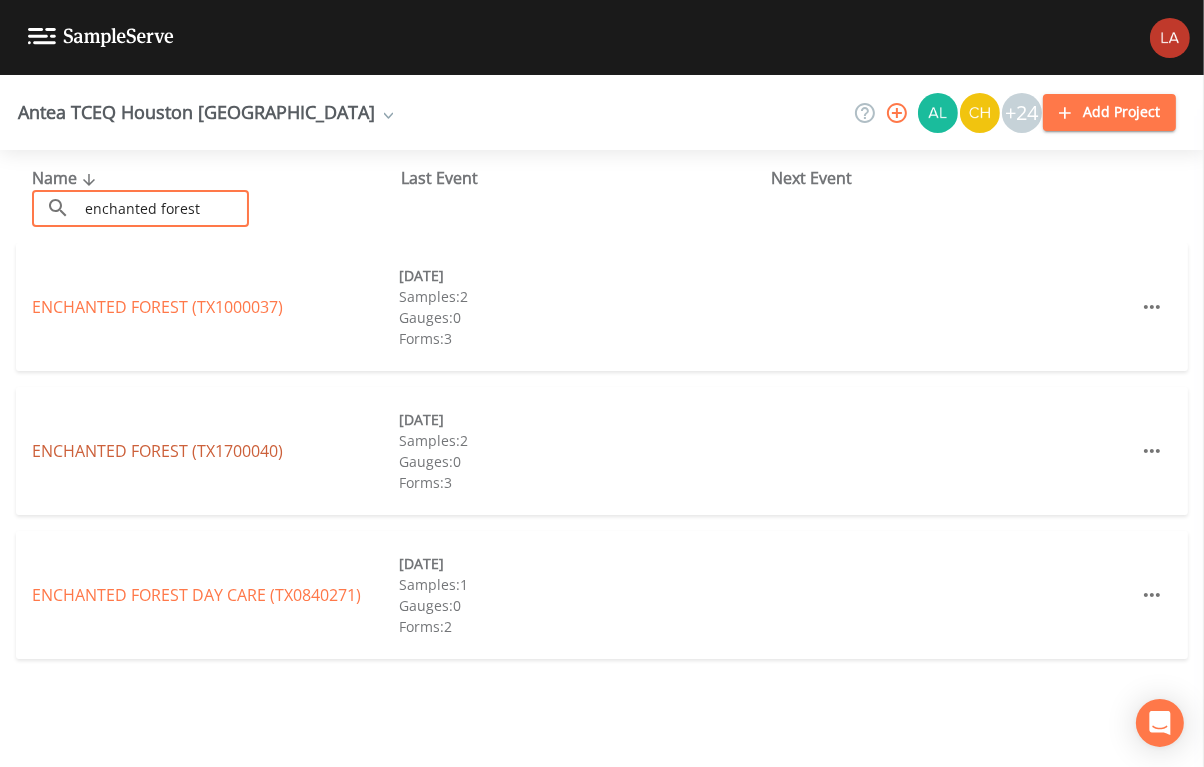 type on "enchanted forest" 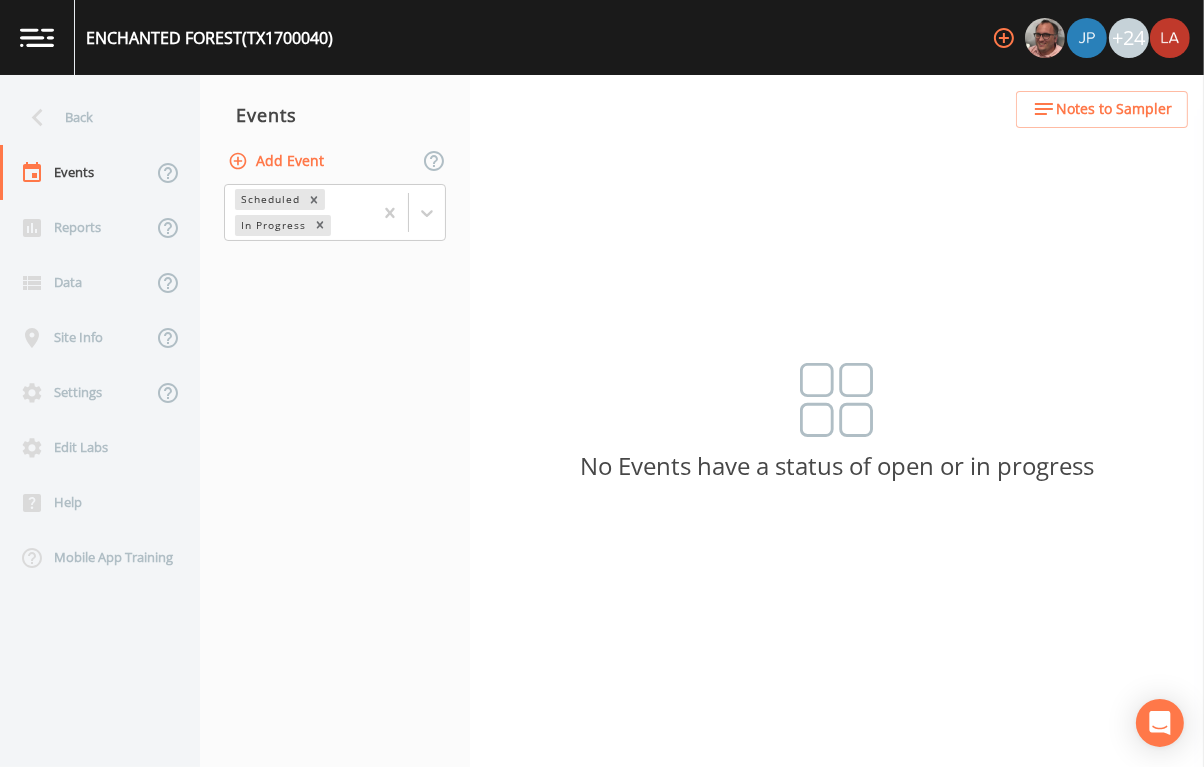 click on "Add Event" at bounding box center (278, 161) 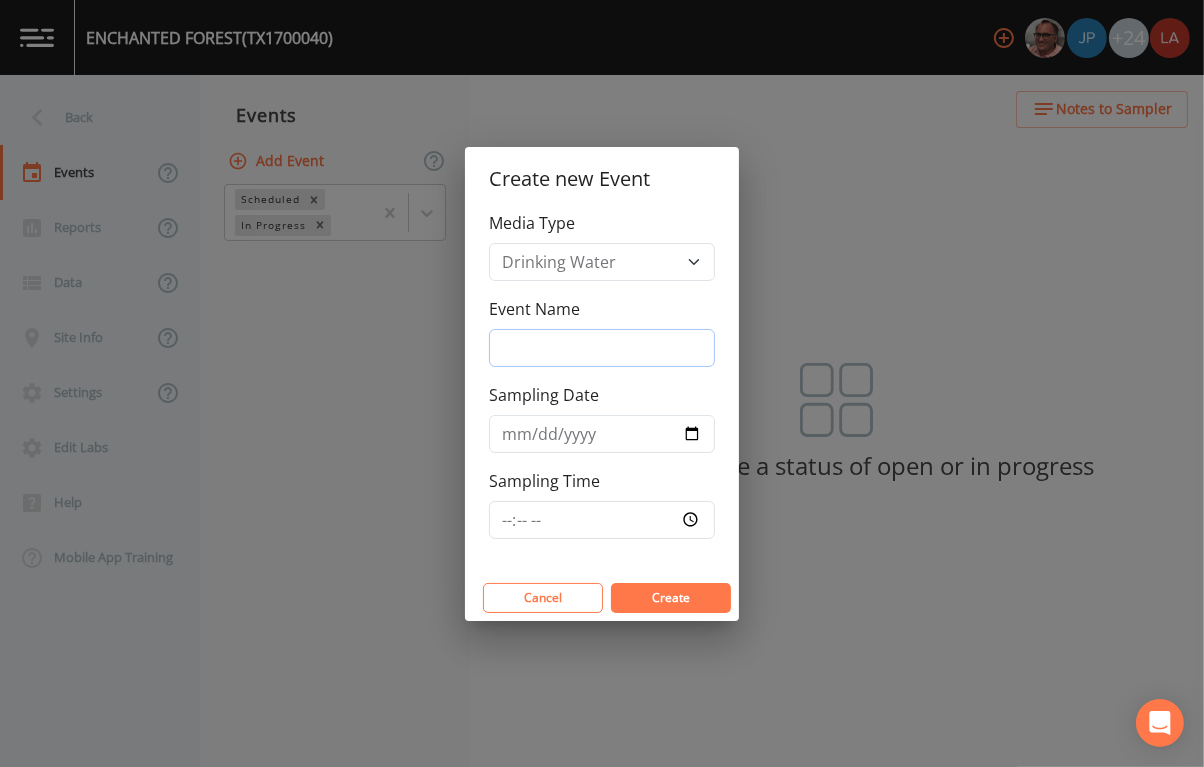 click on "Event Name" at bounding box center [602, 348] 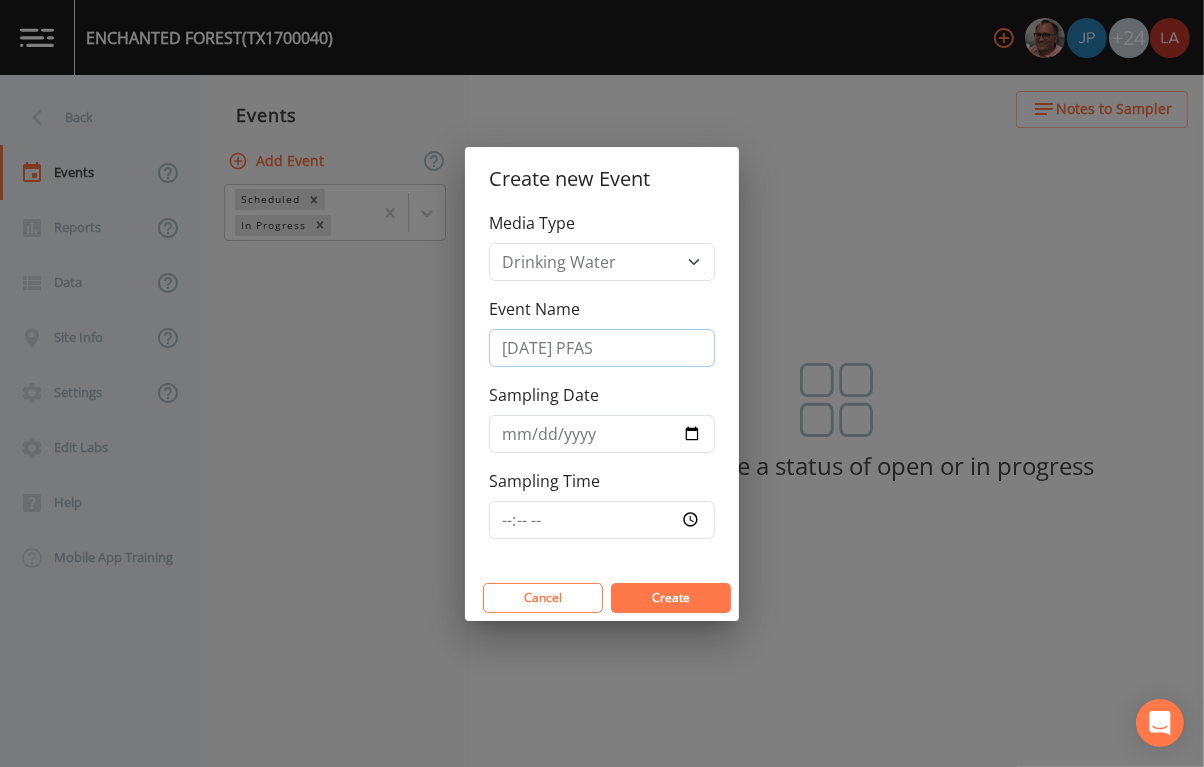 type on "7/24/25 PFAS" 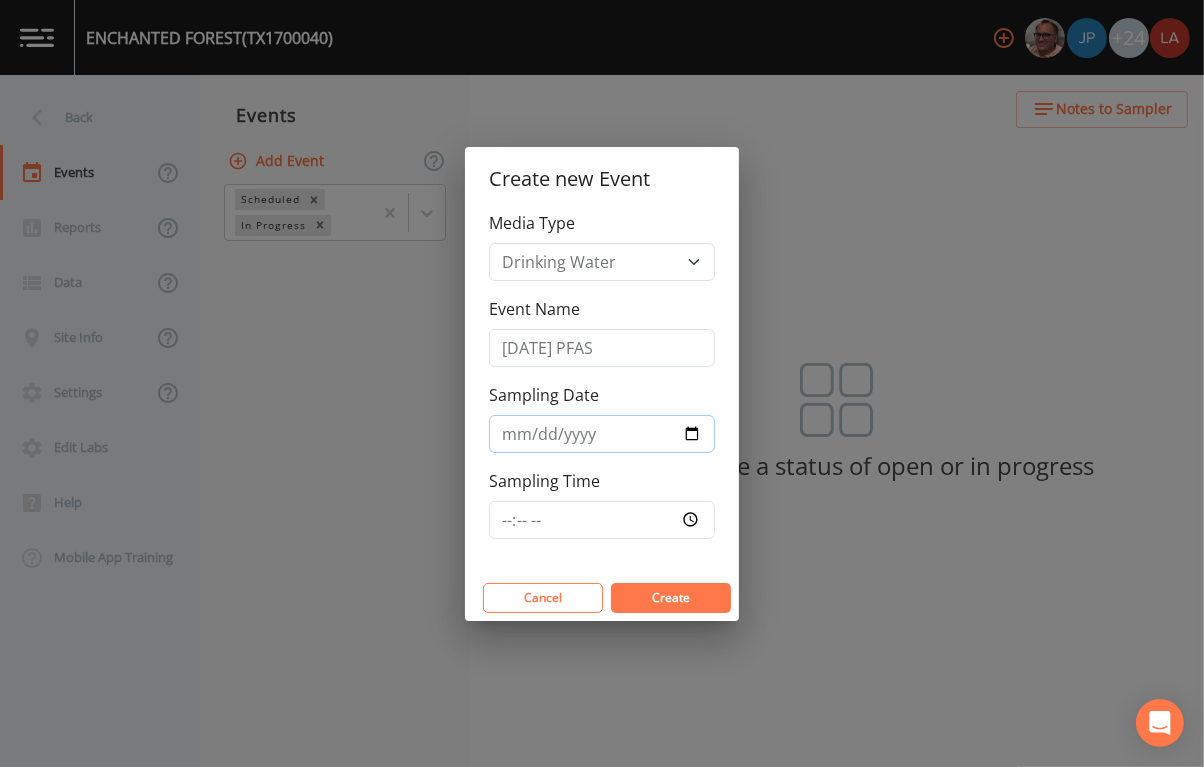 click on "Sampling Date" at bounding box center [602, 434] 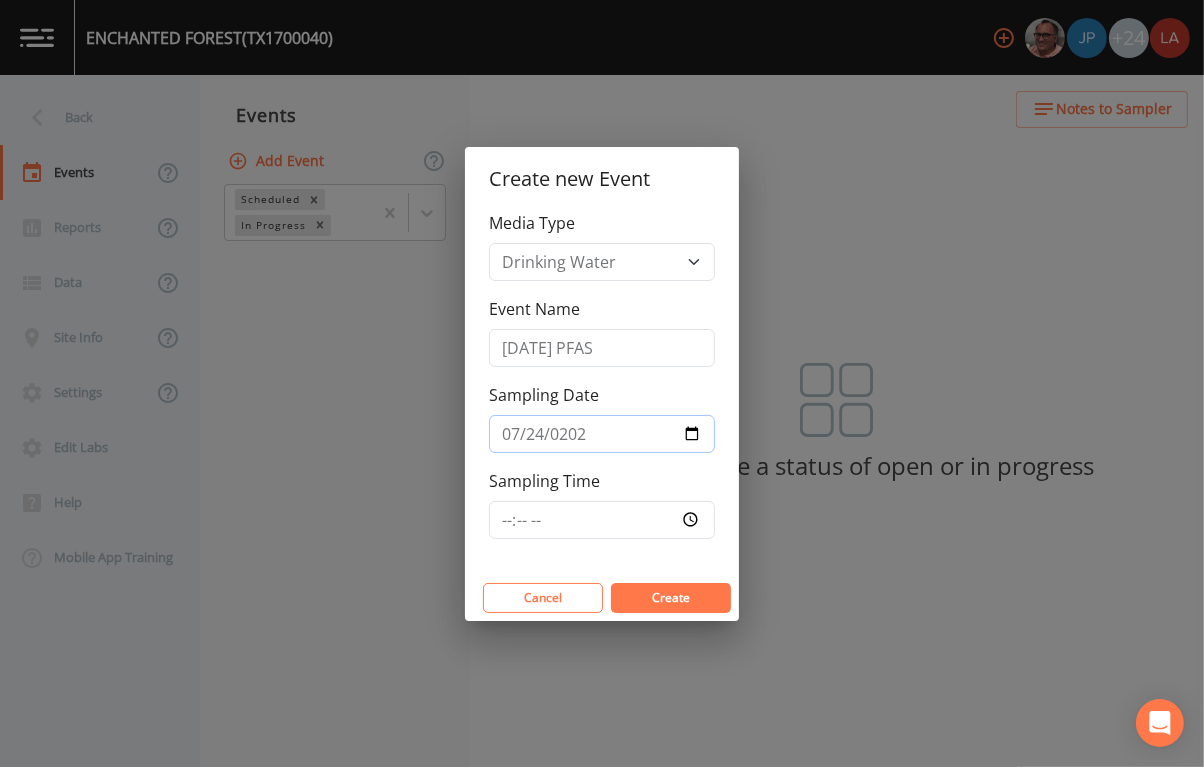 type on "2025-07-24" 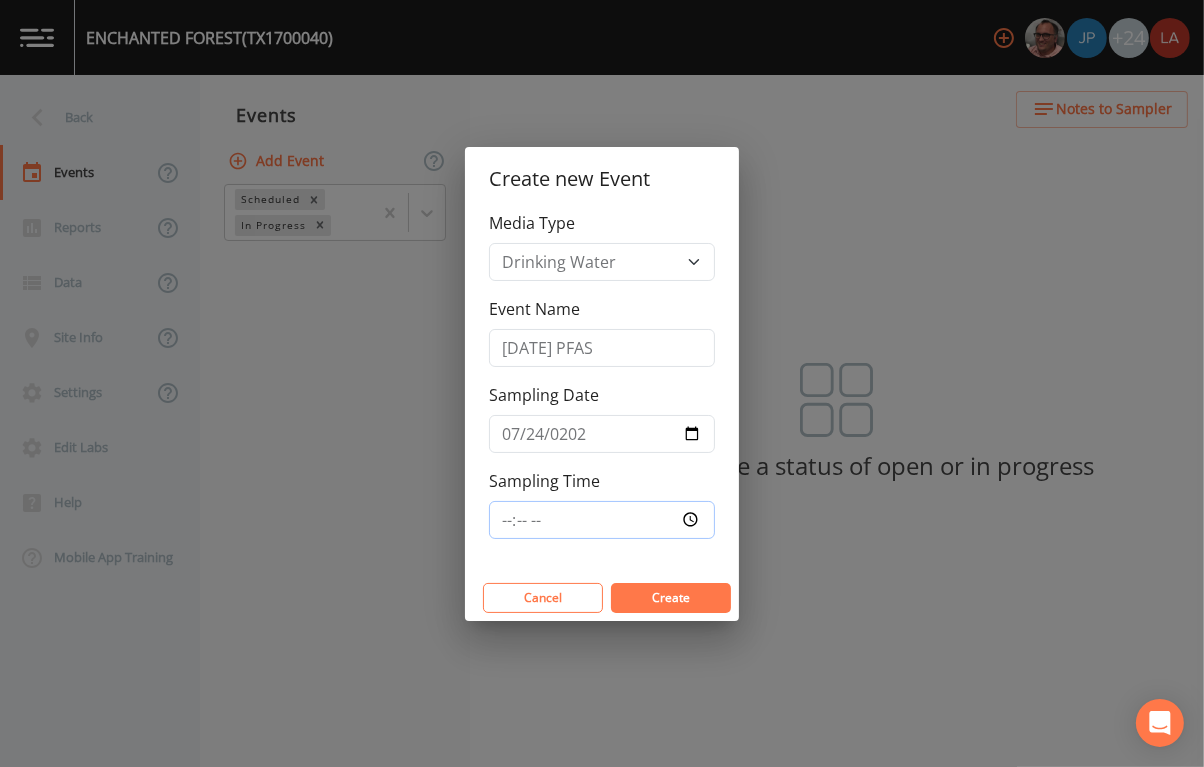 type on "09:15" 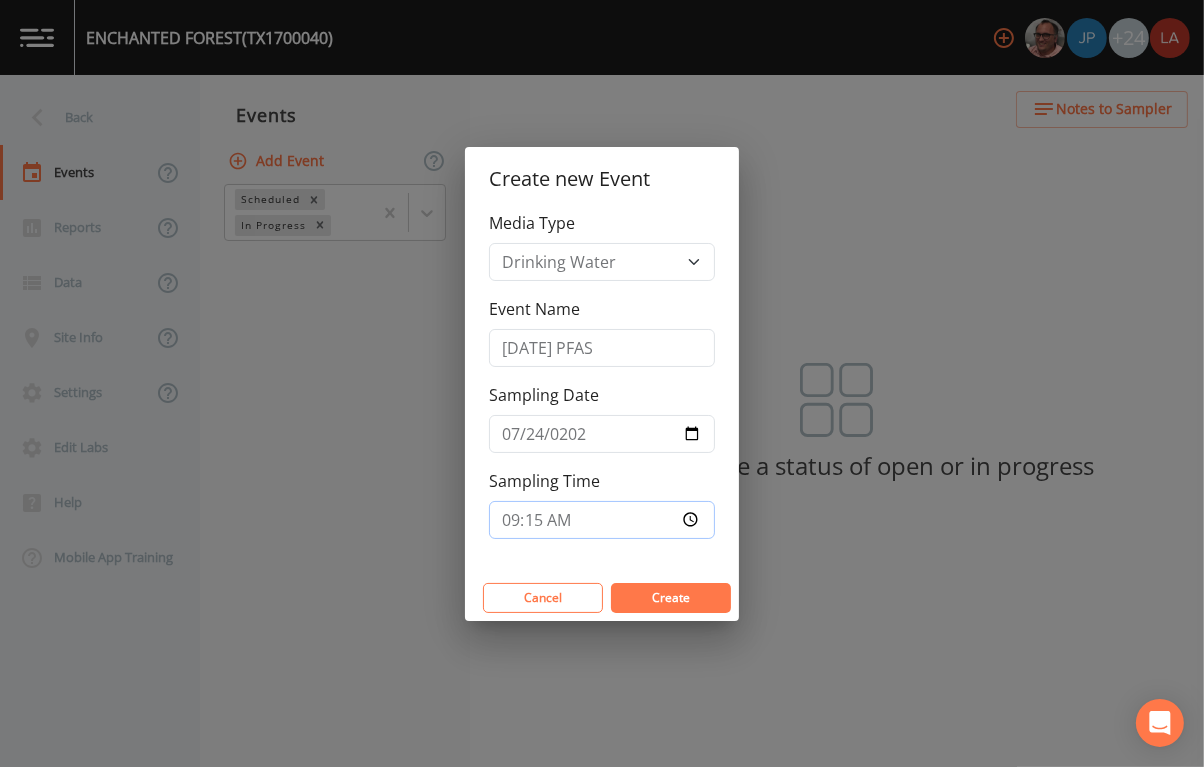 click on "Create" at bounding box center [671, 598] 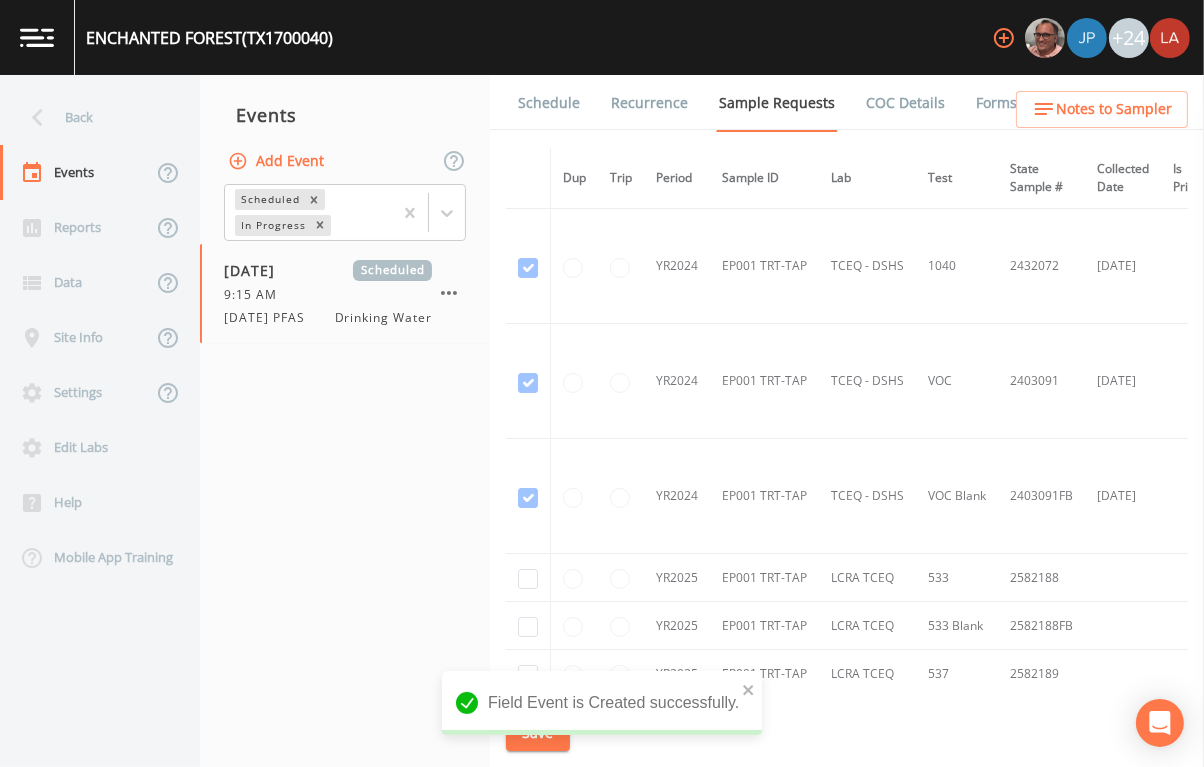 click on "Events Add Event Scheduled In Progress 07/24/2025 Scheduled 9:15 AM 7/24/25 PFAS Drinking Water" at bounding box center [345, 421] 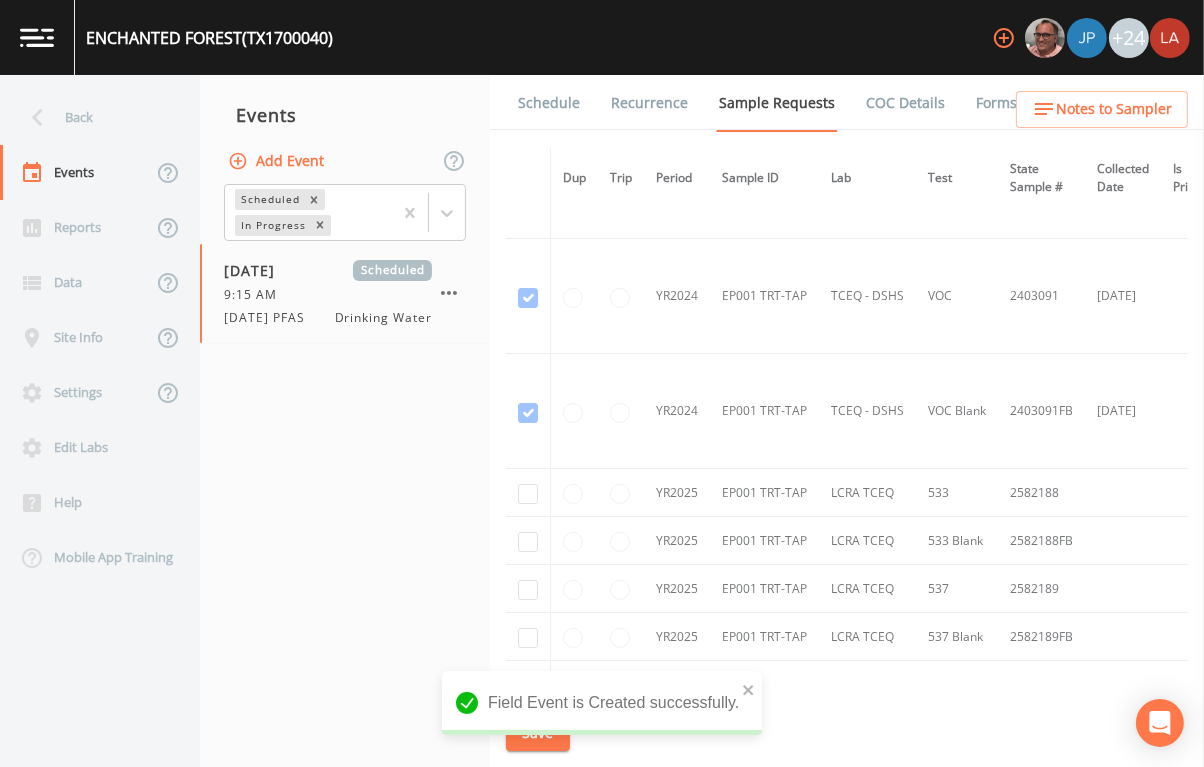 scroll, scrollTop: 124, scrollLeft: 0, axis: vertical 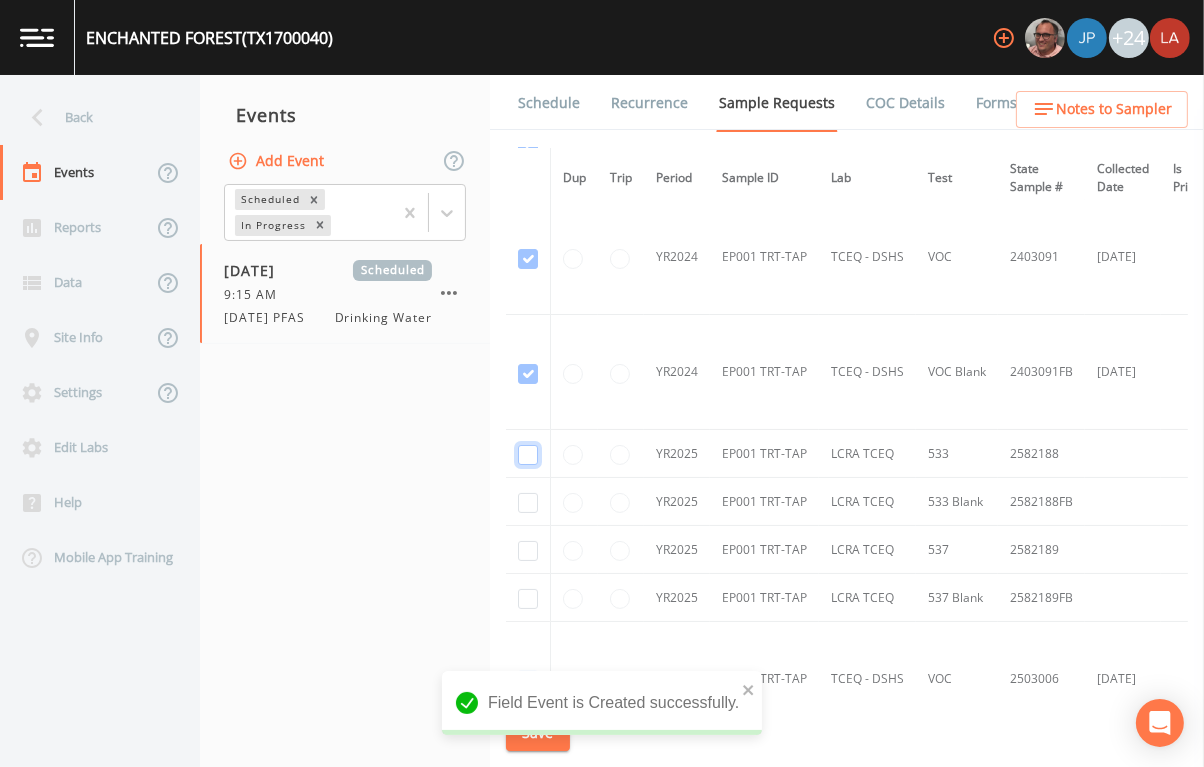 drag, startPoint x: 528, startPoint y: 459, endPoint x: 534, endPoint y: 492, distance: 33.54102 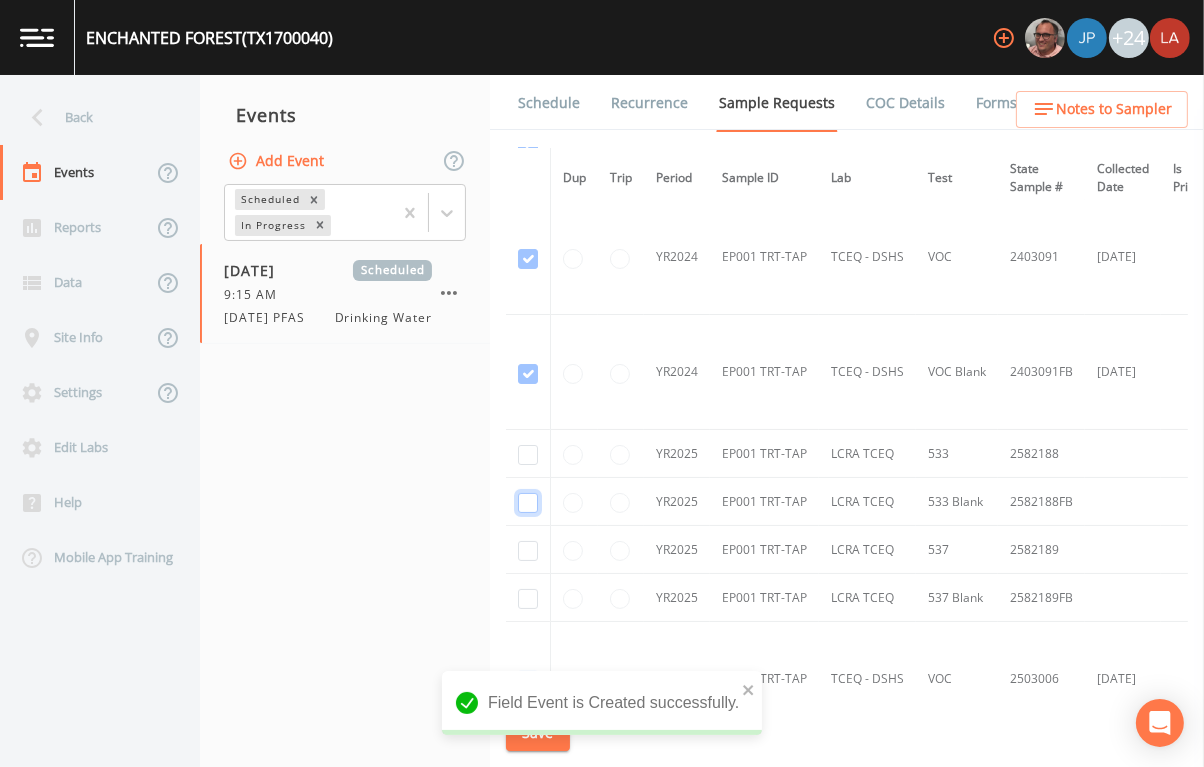 click at bounding box center (528, 503) 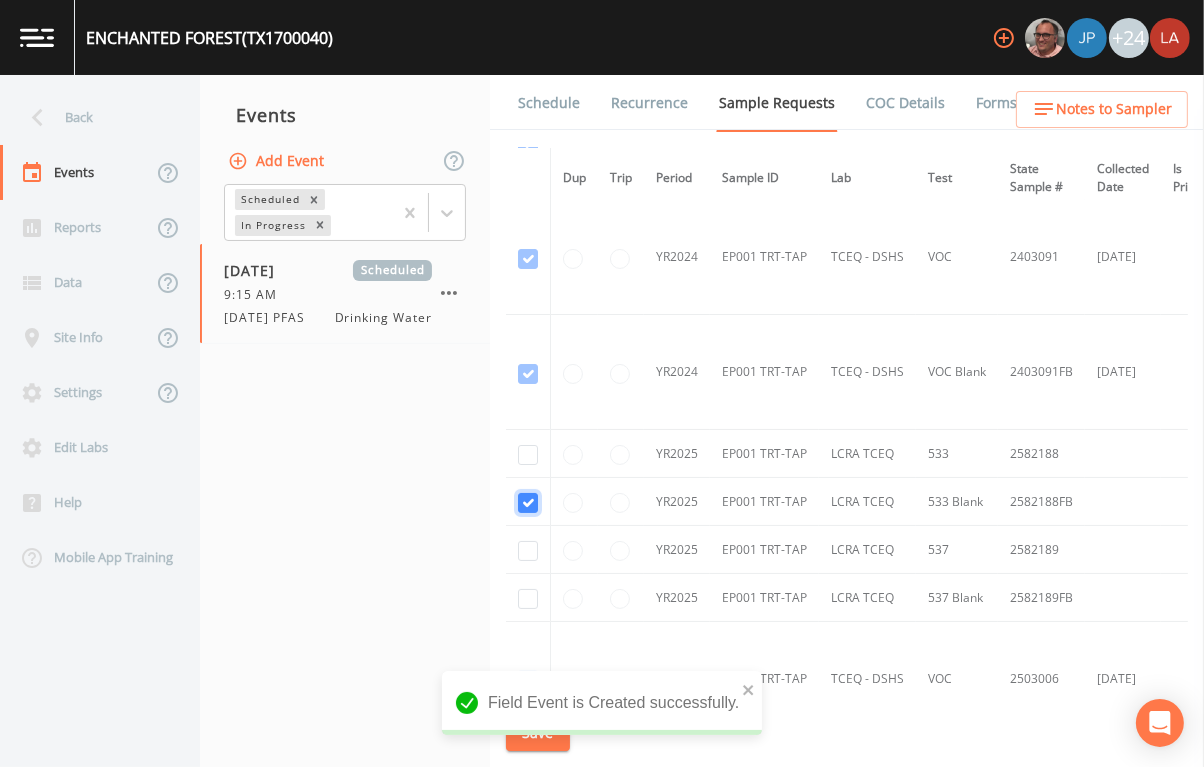 checkbox on "true" 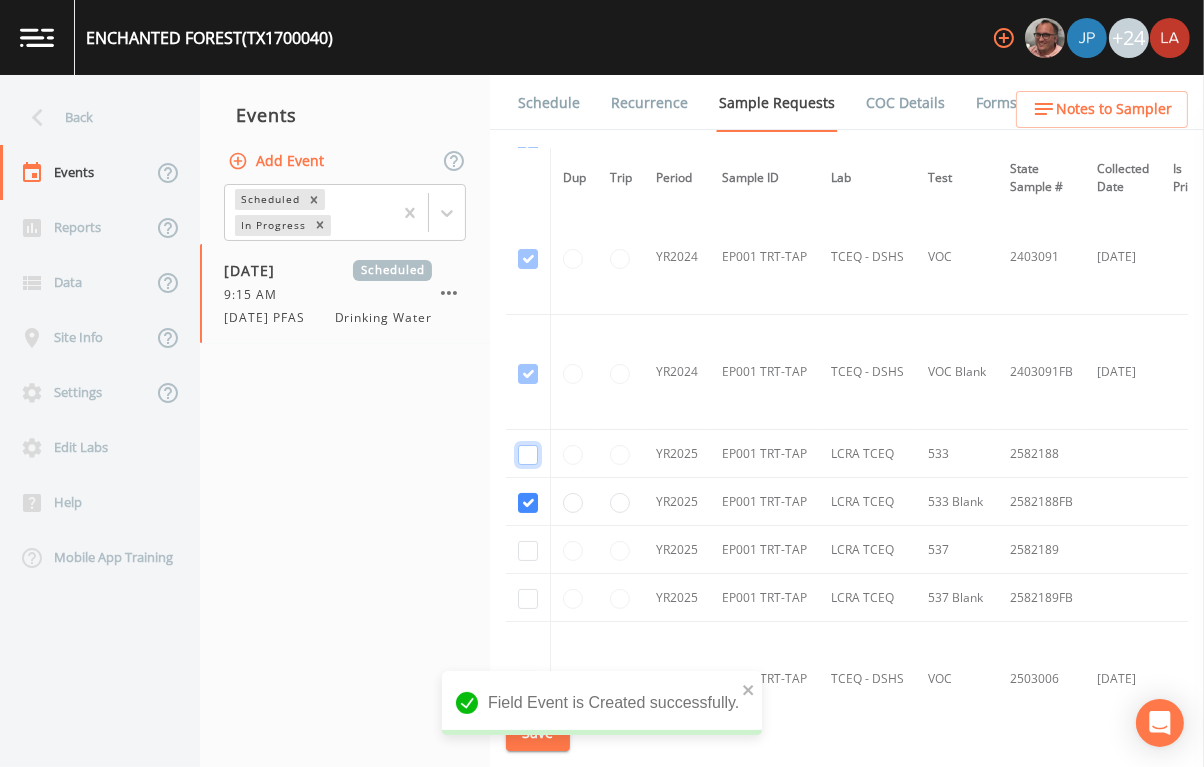 click at bounding box center [528, 455] 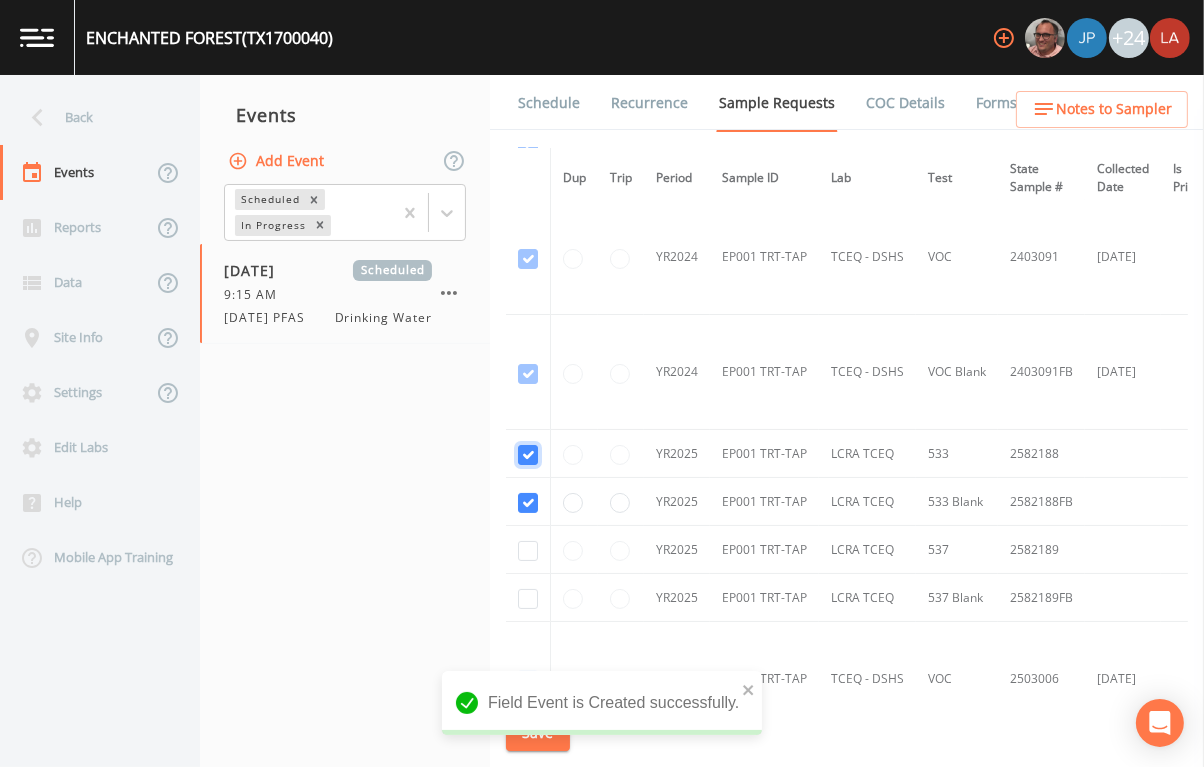 checkbox on "true" 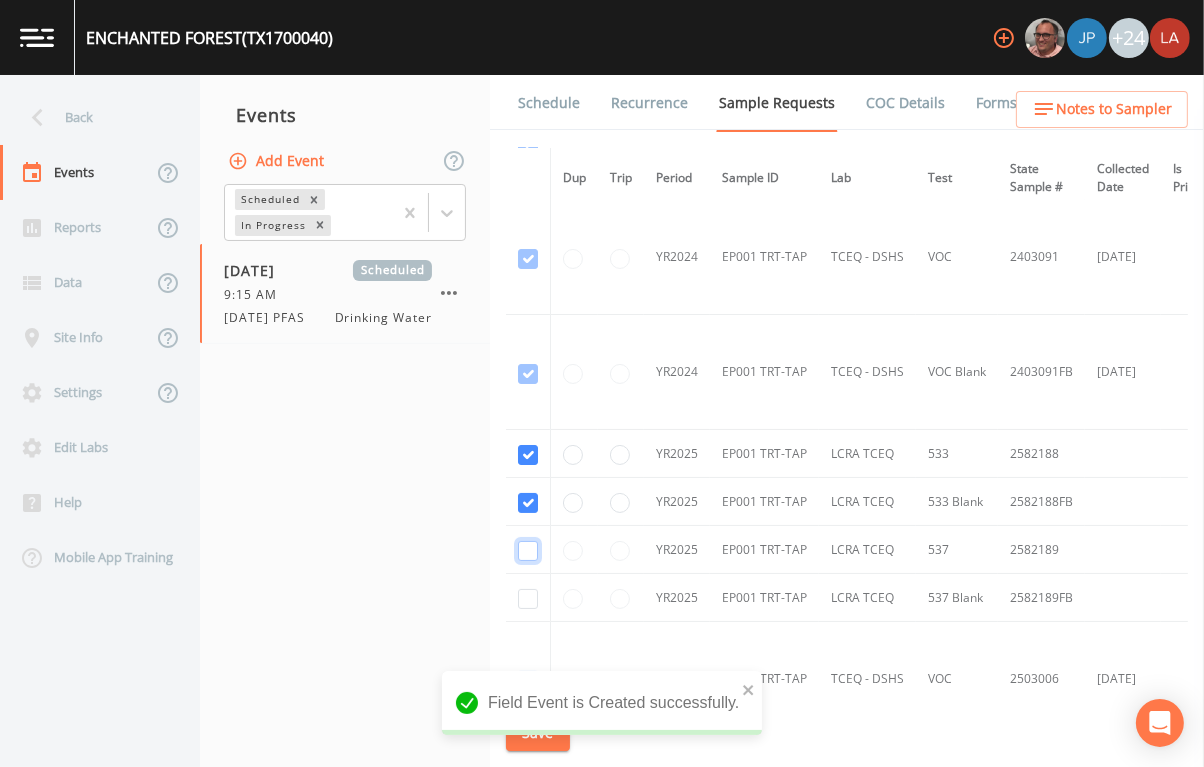 click at bounding box center (528, 551) 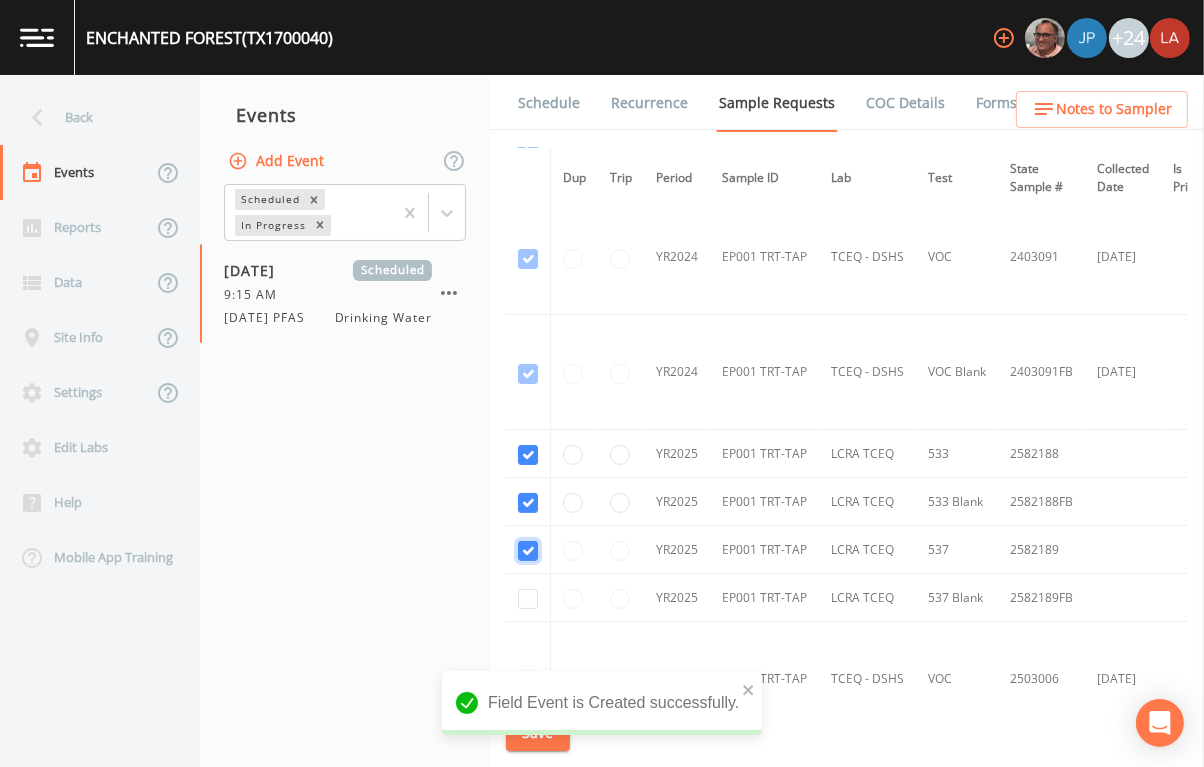 checkbox on "true" 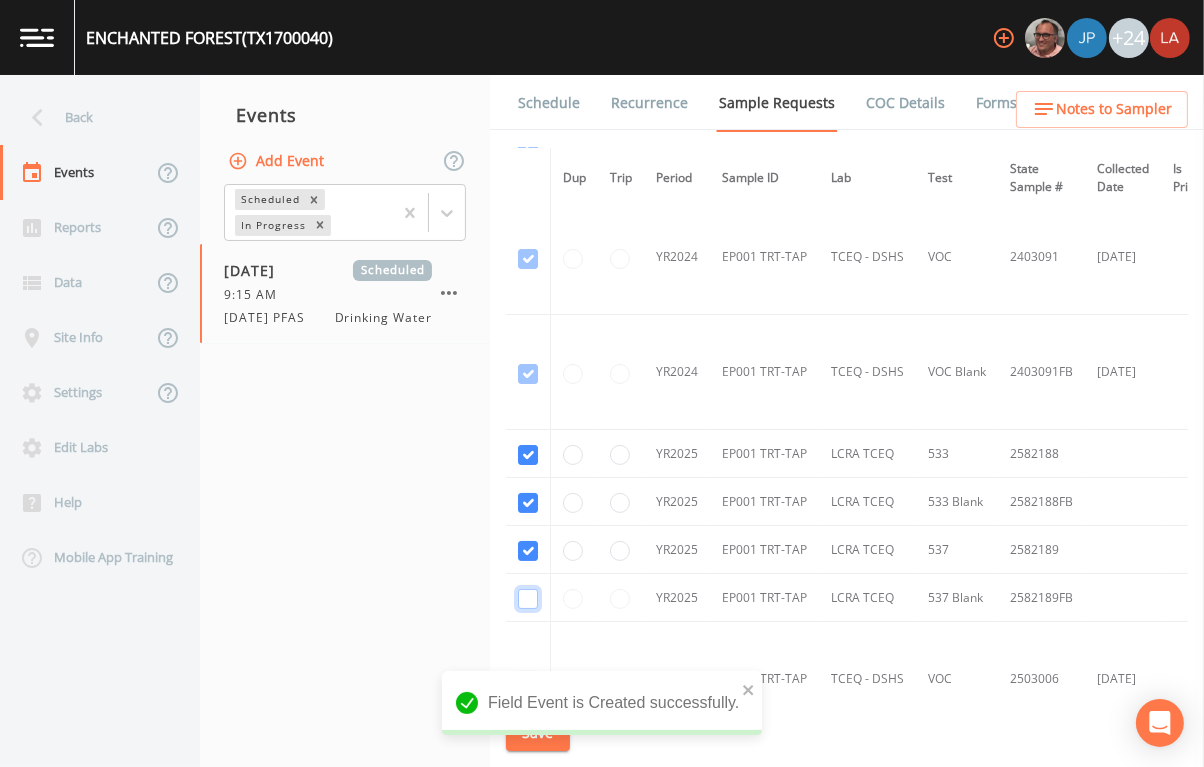 click at bounding box center (528, 599) 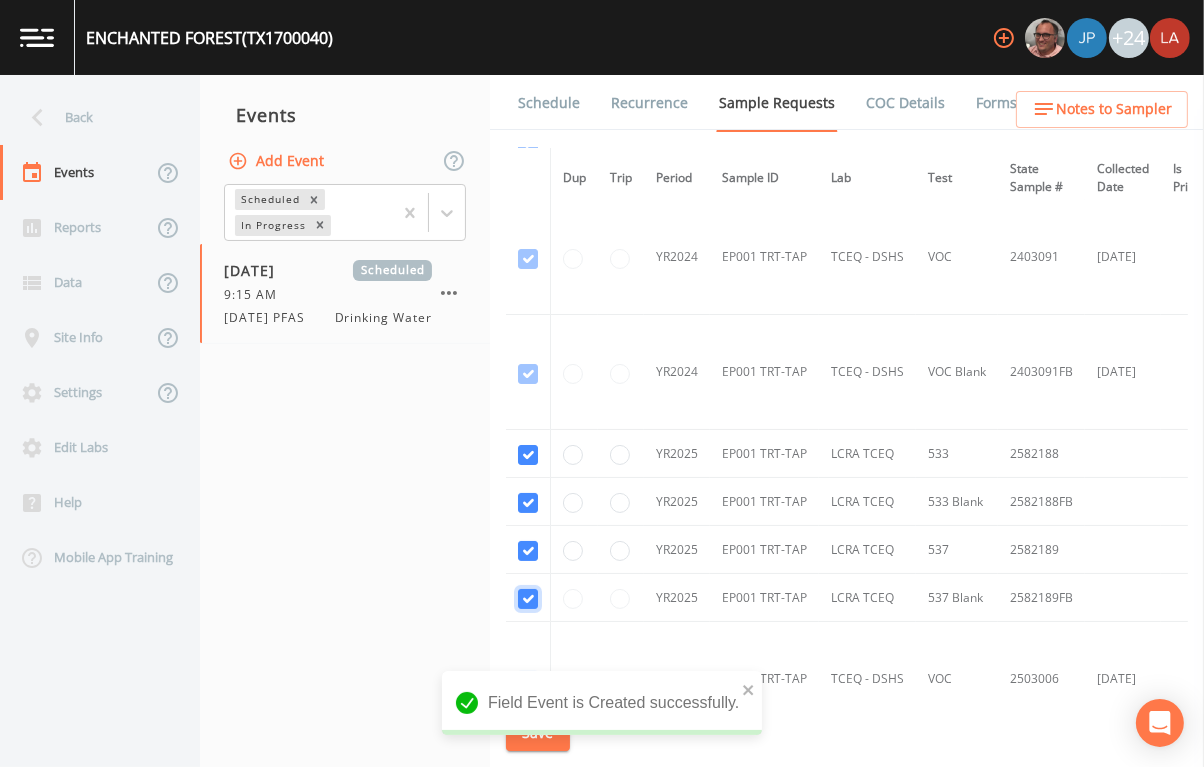 checkbox on "true" 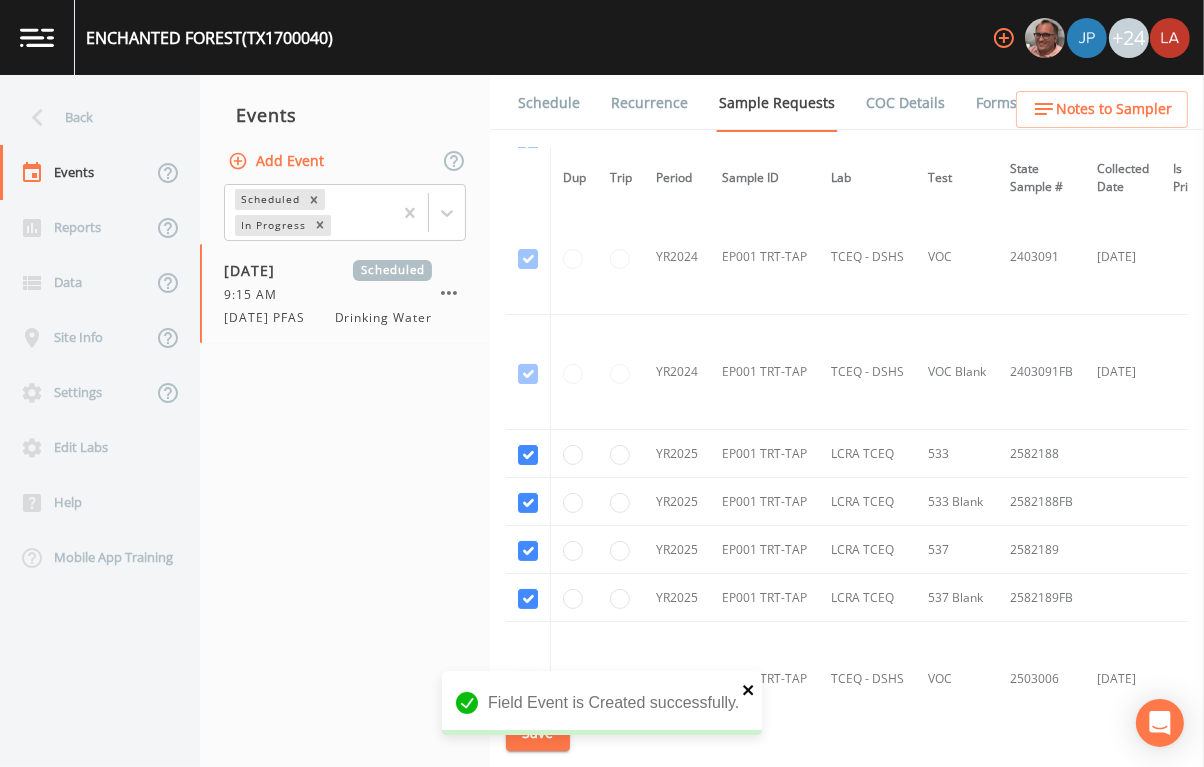 click 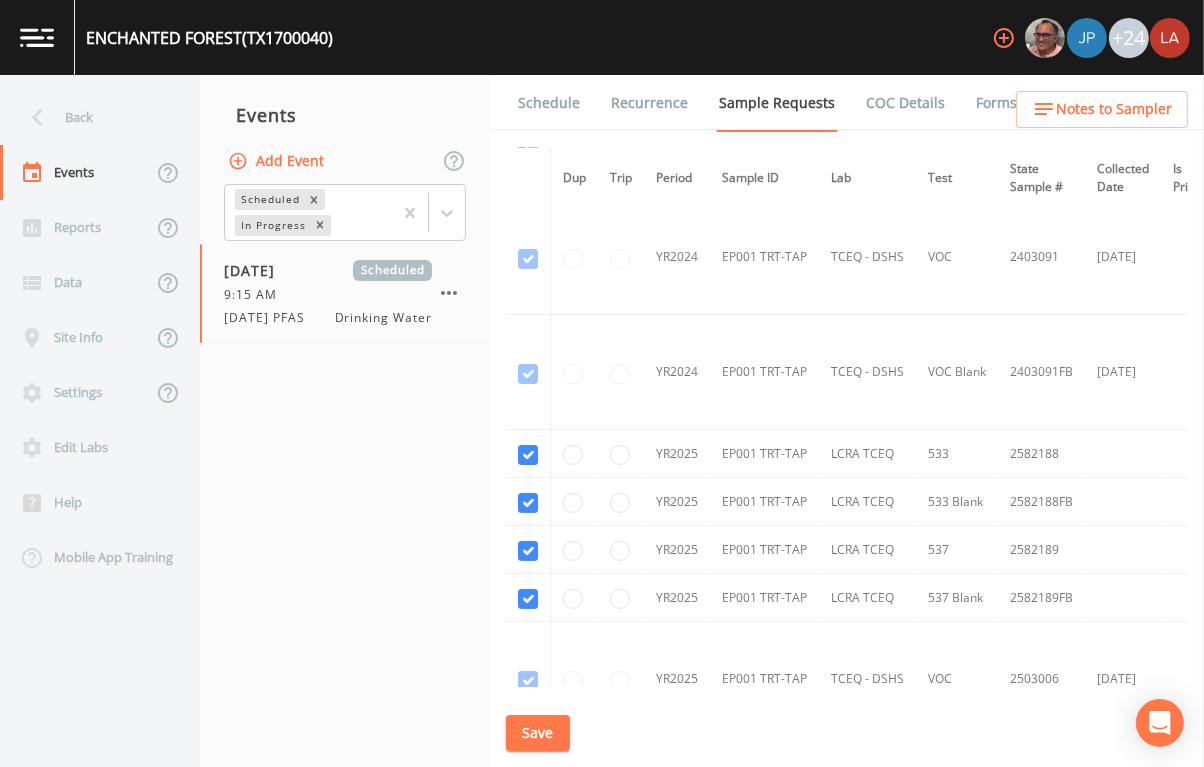 click on "ENCHANTED FOREST  (TX1700040) +24 Back Events Reports Data Site Info Settings Edit Labs Help Mobile App Training Events Add Event Scheduled In Progress 07/24/2025 Scheduled 9:15 AM 7/24/25 PFAS Drinking Water Schedule Recurrence Sample Requests COC Details Forms Dup Trip Period Sample ID Lab Test State Sample # Collected Date Is Priority? Season Start Season End Deleted? YR2024 EP001 TRT-TAP TCEQ - DSHS 1040 2432072 8/22/2024 This sample has been collected YR2024 EP001 TRT-TAP TCEQ - DSHS VOC 2403091 8/22/2024 This sample has been collected YR2024 EP001 TRT-TAP TCEQ - DSHS VOC Blank 2403091FB 8/22/2024 This sample has been collected YR2025 EP001 TRT-TAP LCRA TCEQ 533 2582188 YR2025 EP001 TRT-TAP LCRA TCEQ 533 Blank 2582188FB YR2025 EP001 TRT-TAP LCRA TCEQ 537 2582189 YR2025 EP001 TRT-TAP LCRA TCEQ 537 Blank 2582189FB YR2025 EP001 TRT-TAP TCEQ - DSHS VOC 2503006 7/15/2025 This sample has been collected YR2025 EP001 TRT-TAP TCEQ - DSHS VOC Blank 2503006FB 7/15/2025 This sample has been collected 3Y2025 DBP2 504" at bounding box center [602, 383] 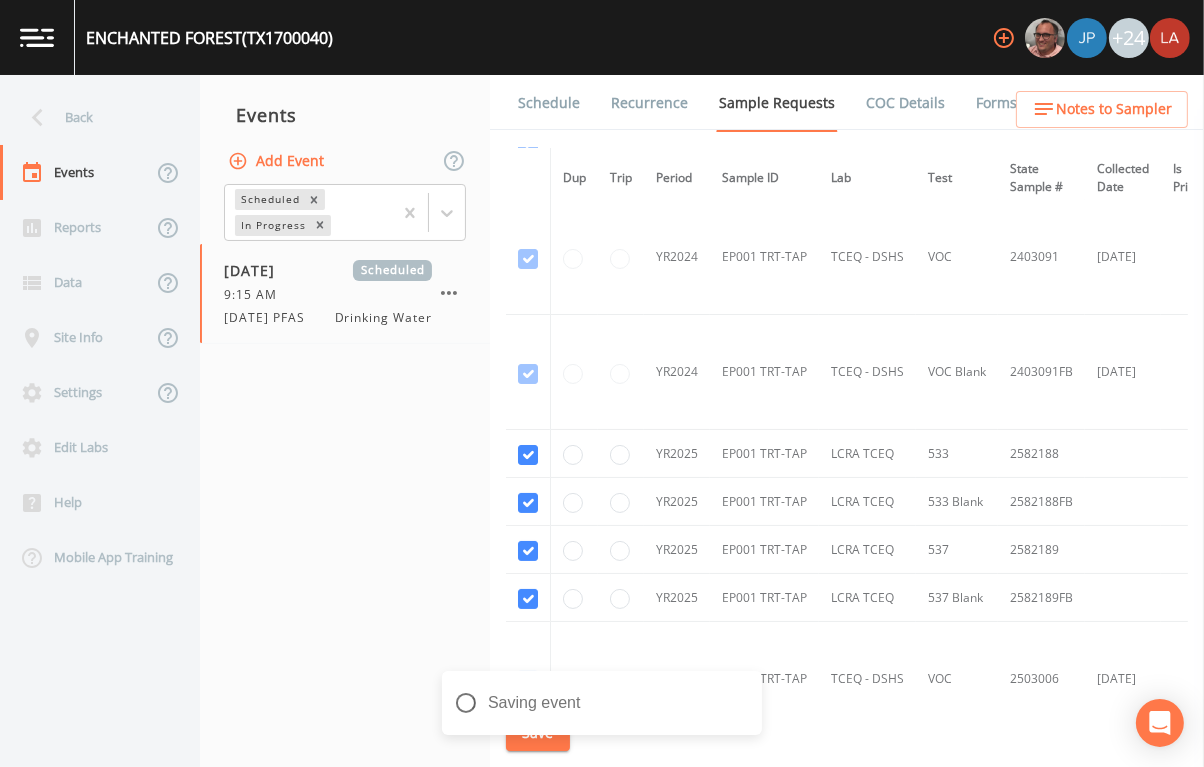 click on "Schedule" at bounding box center (549, 103) 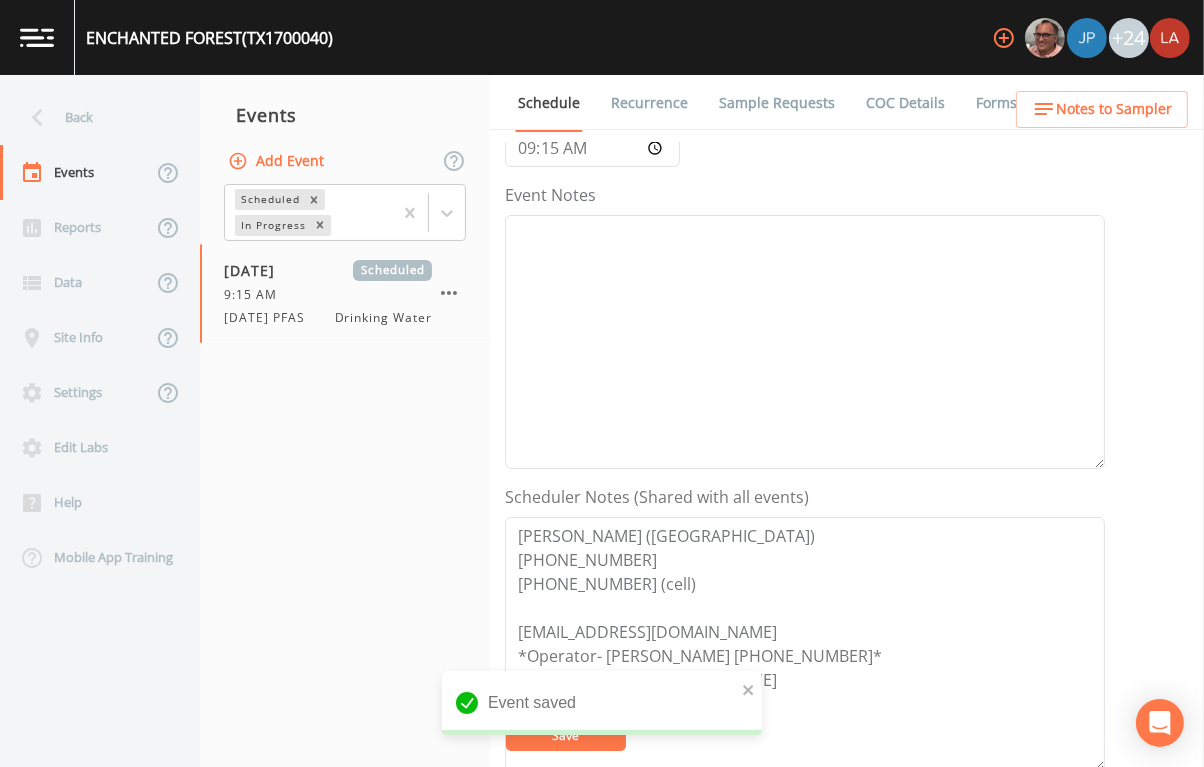 scroll, scrollTop: 249, scrollLeft: 0, axis: vertical 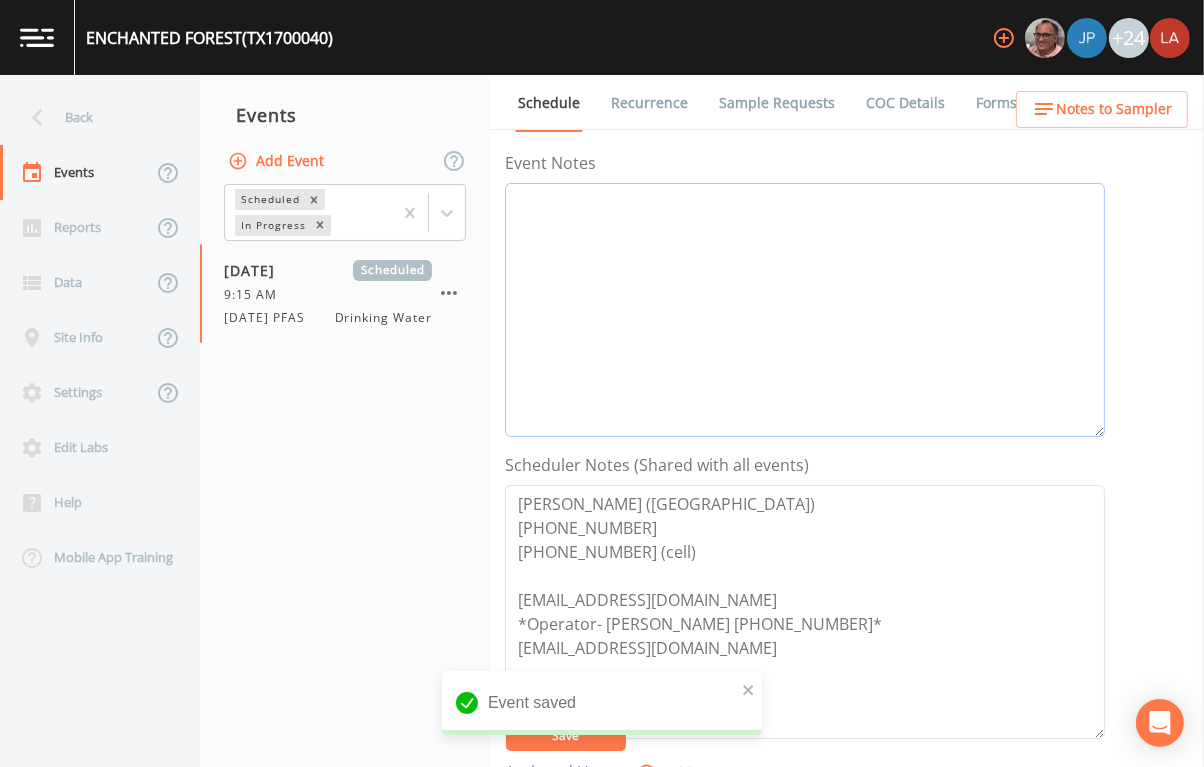 click on "Event Notes" at bounding box center [805, 310] 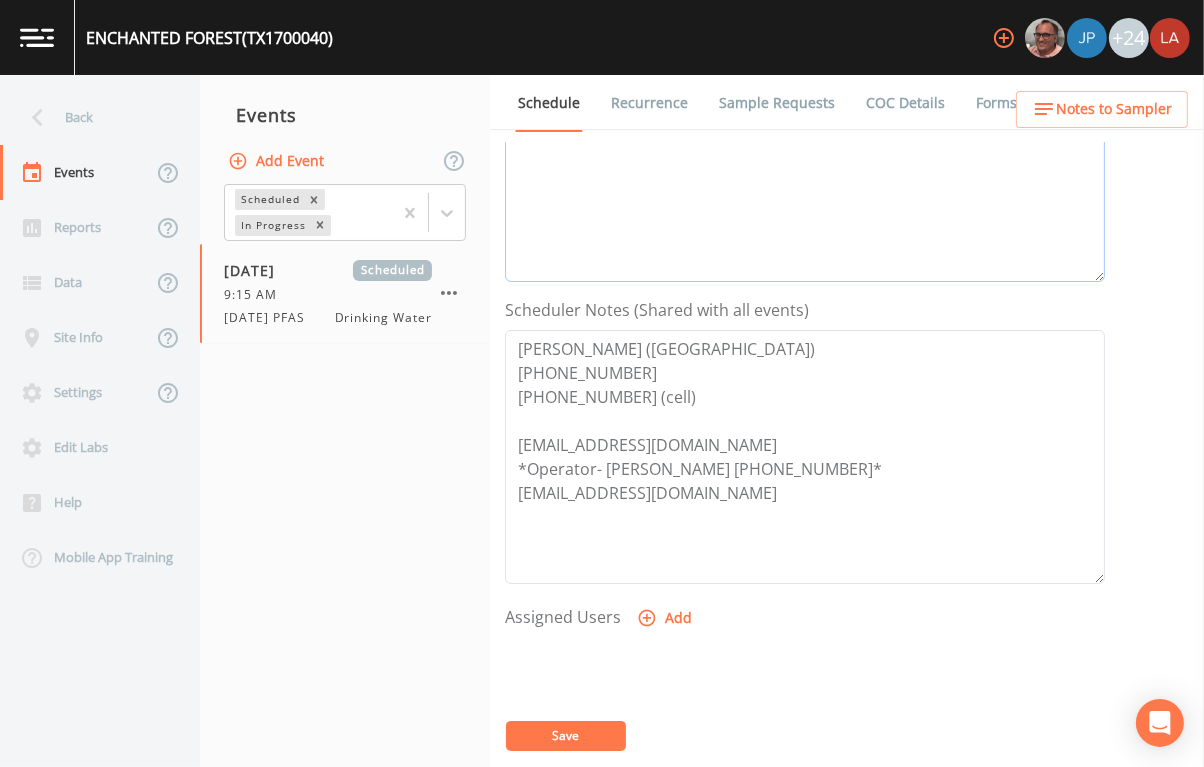 scroll, scrollTop: 499, scrollLeft: 0, axis: vertical 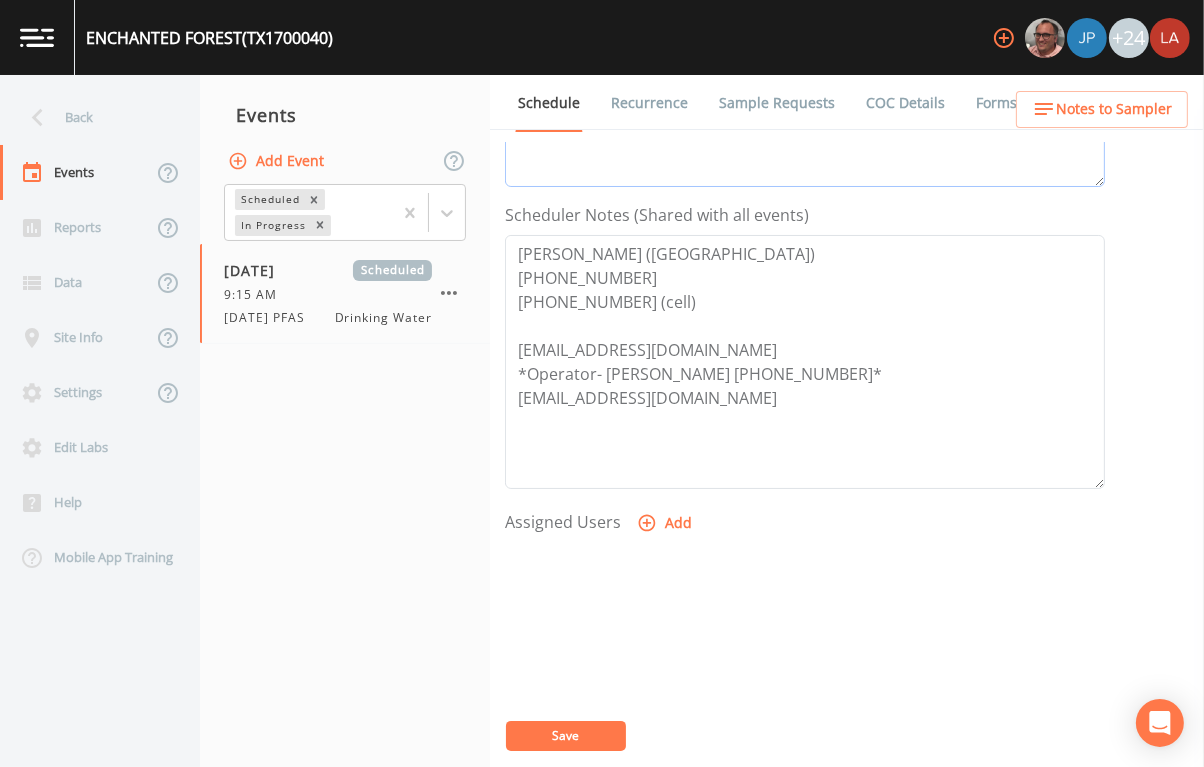 type on "Called Randy, 7/15/25, confirmed" 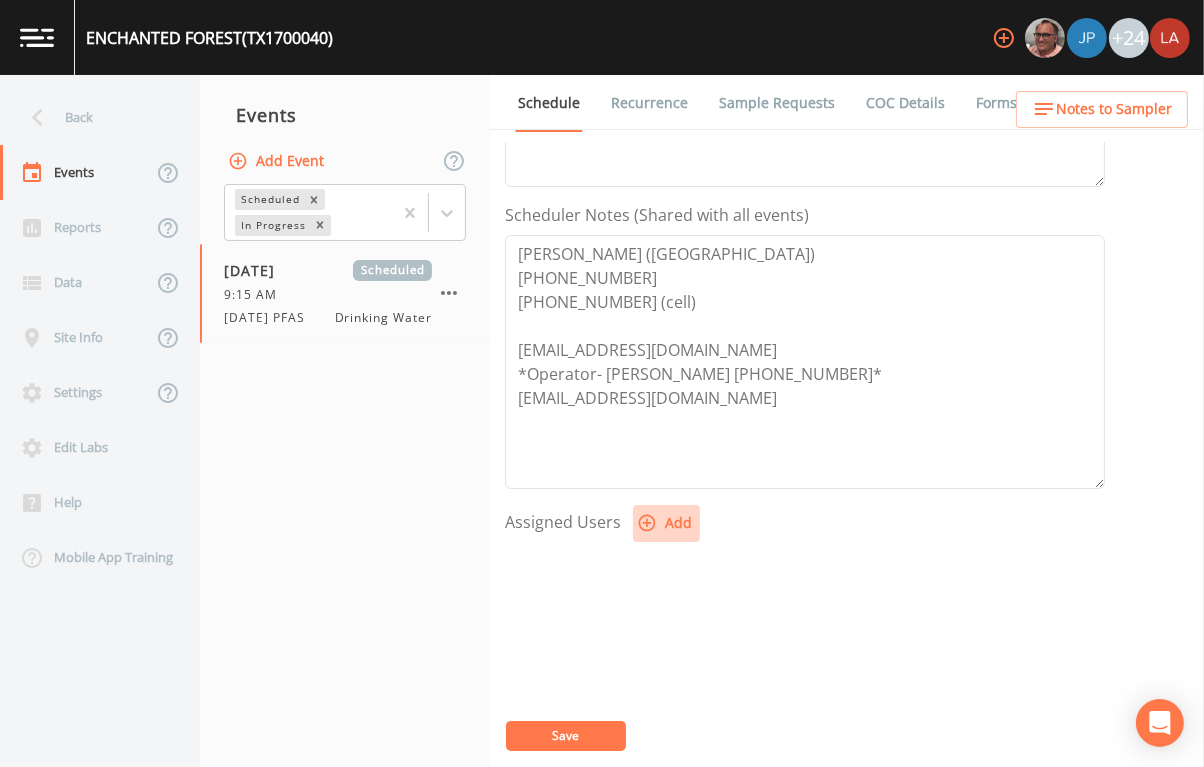 click on "Add" at bounding box center (666, 523) 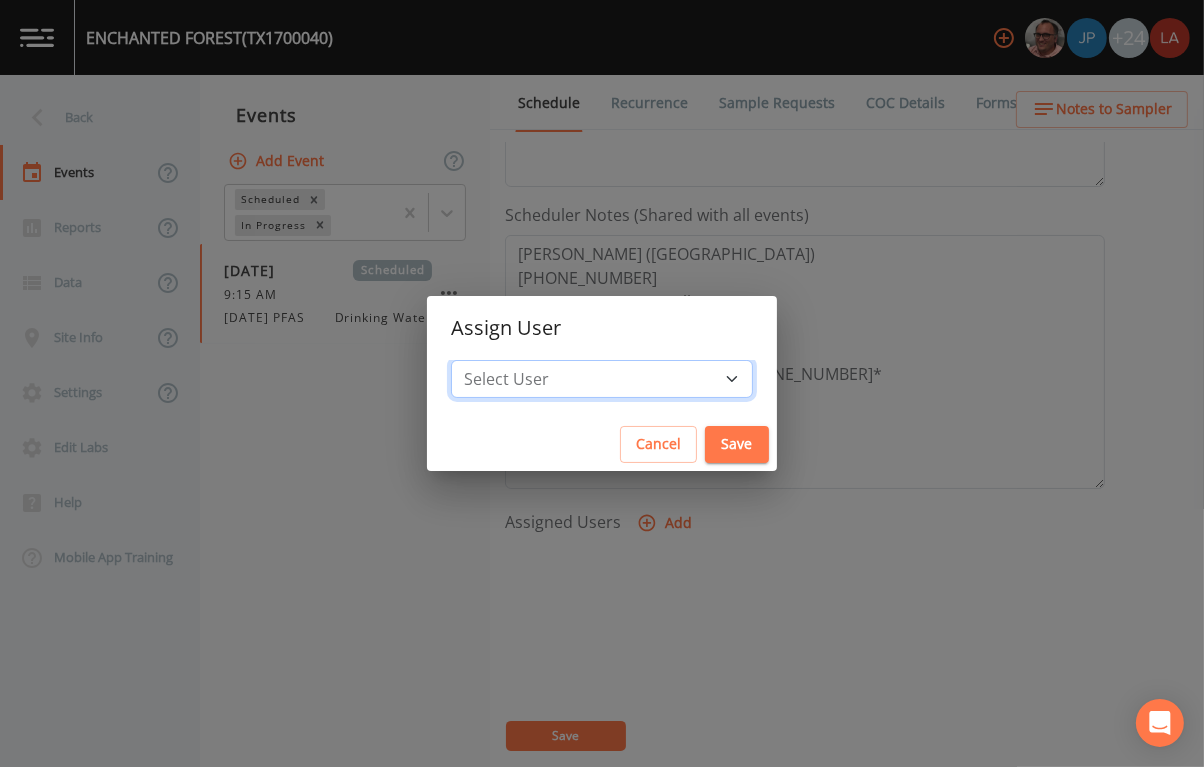 click on "Select User Mike  Franklin Joshua gere  Paul David  Weber Zachary  Evans Stafford  Johnson Stephanie  Hernandez Deon  brooks Joseph  Hayward Alaina  Hahn Jose Garcia   John  Kapsen Stanley Q  Porter Lisa  Brooks Julio C Sanchez  Jr Keith  Borst Connie Turner   Matthew  thomas Earl Miller   Brandon  Fox Rodolfo  Ramirez Annie  Huebner Sloan  Rigamonti Lauren  Saenz Reagan  Janecek Charles  Medina Geneva  Hill" at bounding box center (602, 379) 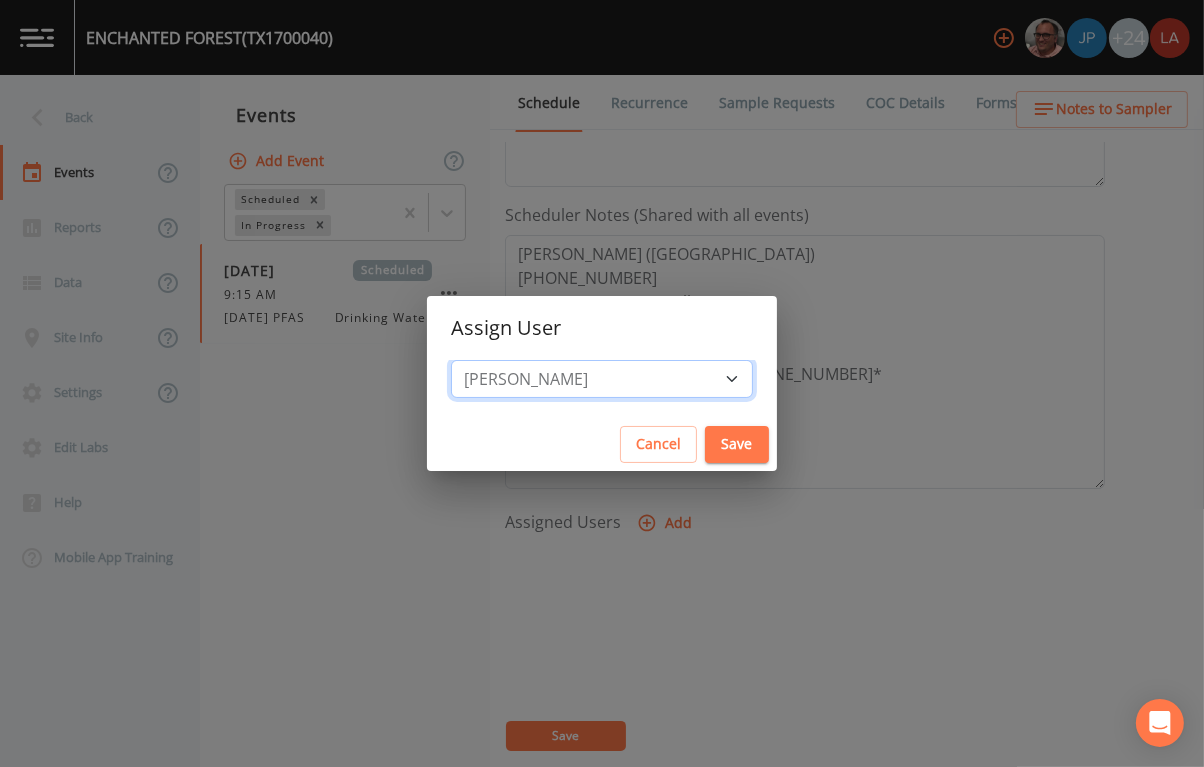 click on "Select User Mike  Franklin Joshua gere  Paul David  Weber Zachary  Evans Stafford  Johnson Stephanie  Hernandez Deon  brooks Joseph  Hayward Alaina  Hahn Jose Garcia   John  Kapsen Stanley Q  Porter Lisa  Brooks Julio C Sanchez  Jr Keith  Borst Connie Turner   Matthew  thomas Earl Miller   Brandon  Fox Rodolfo  Ramirez Annie  Huebner Sloan  Rigamonti Lauren  Saenz Reagan  Janecek Charles  Medina Geneva  Hill" at bounding box center (602, 379) 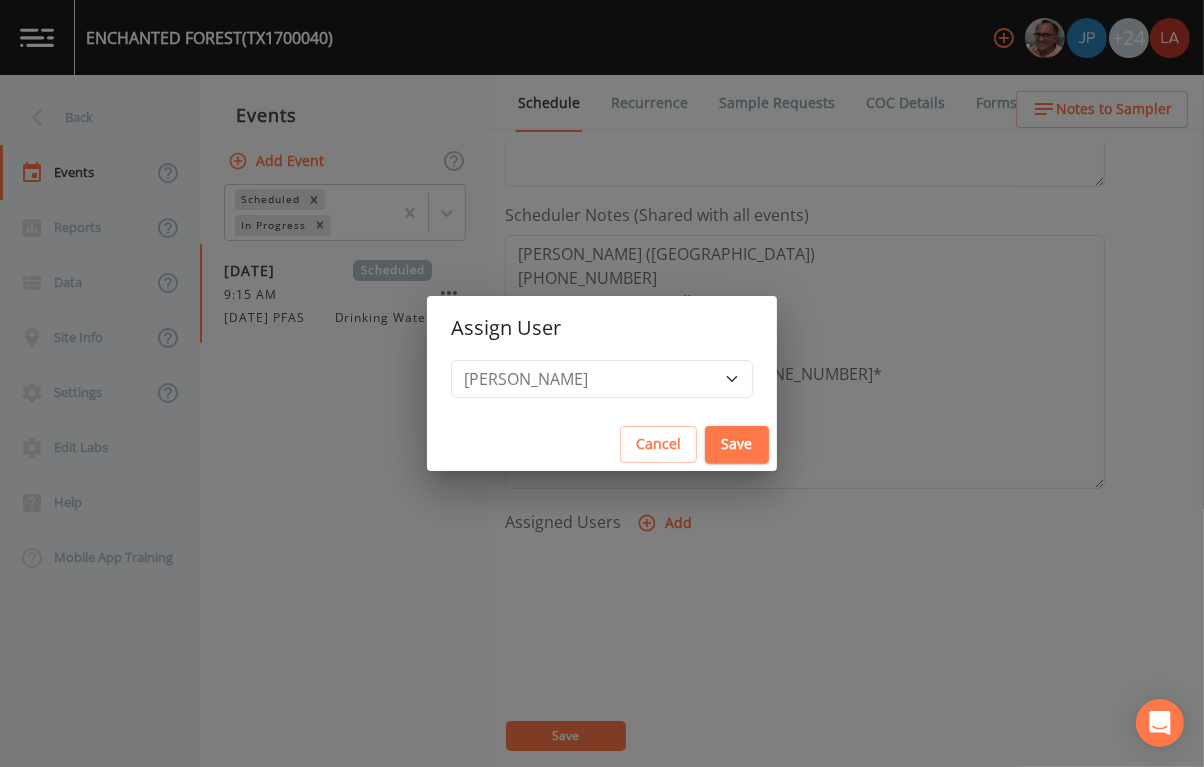 click on "Save" at bounding box center [737, 444] 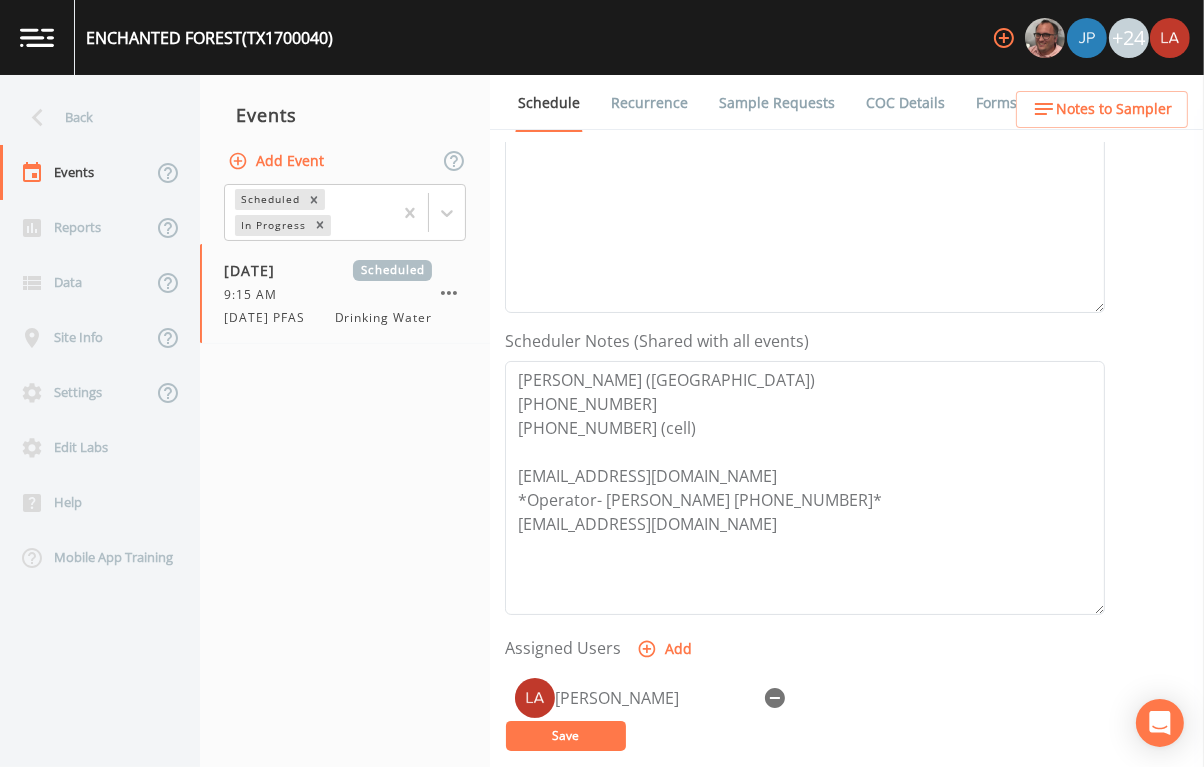 scroll, scrollTop: 249, scrollLeft: 0, axis: vertical 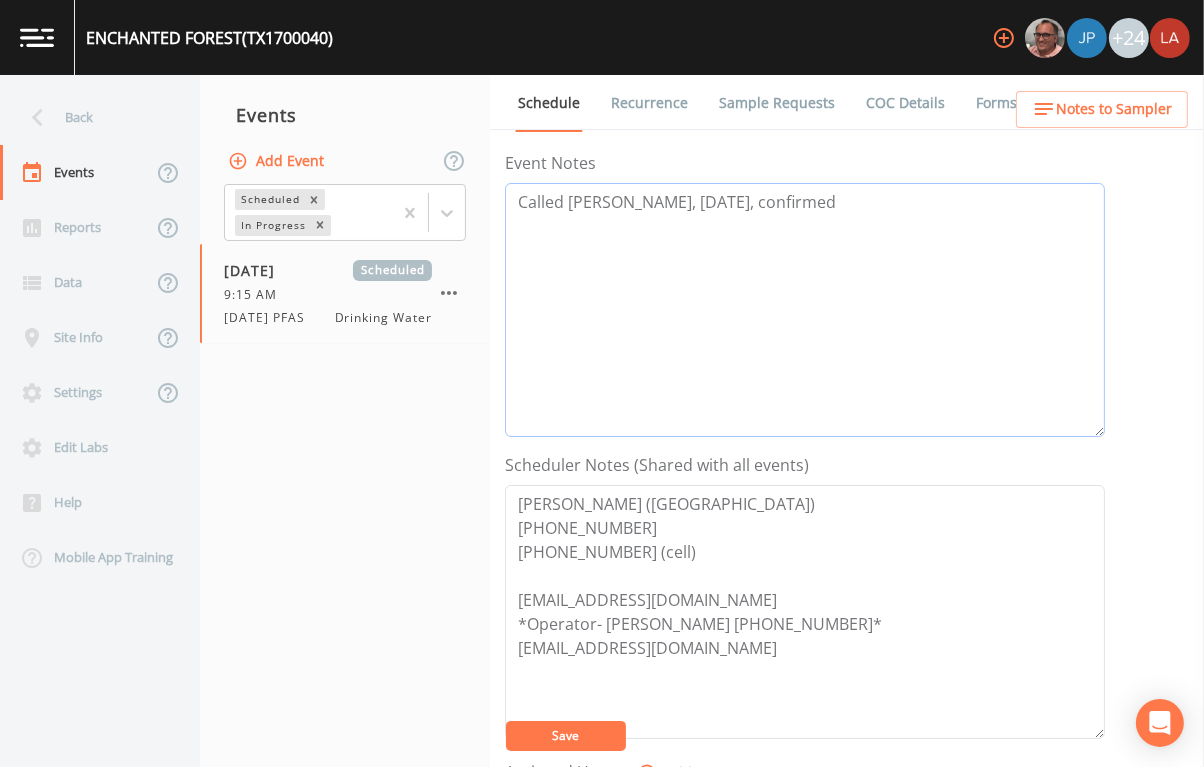 click on "Called Randy, 7/15/25, confirmed" at bounding box center (805, 310) 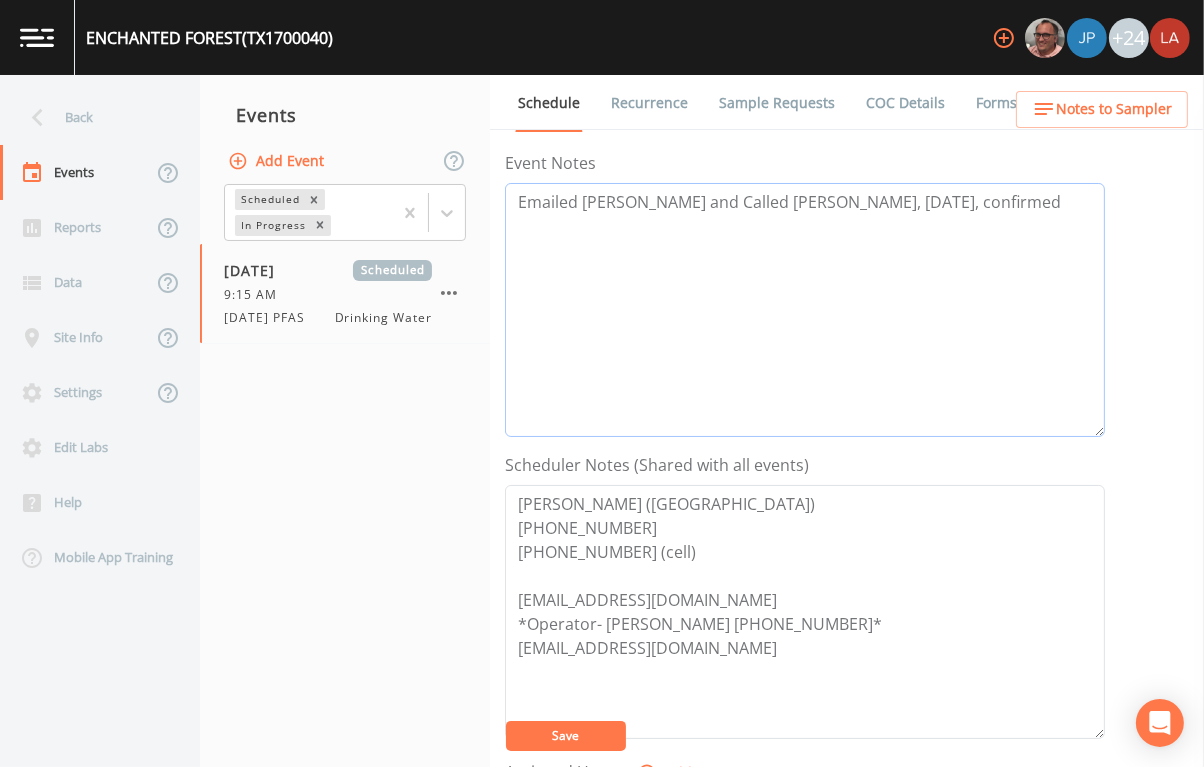 scroll, scrollTop: 625, scrollLeft: 0, axis: vertical 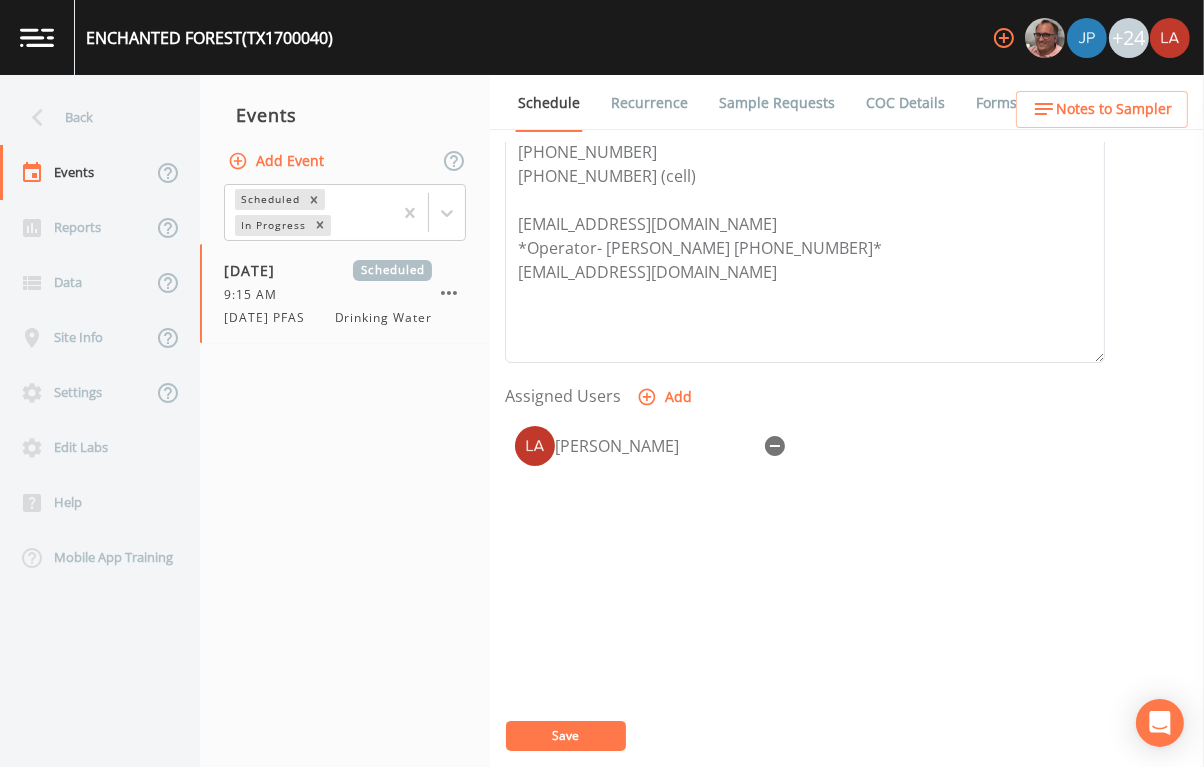 type on "Emailed Greg Smith and Called Randy, 7/15/25, confirmed" 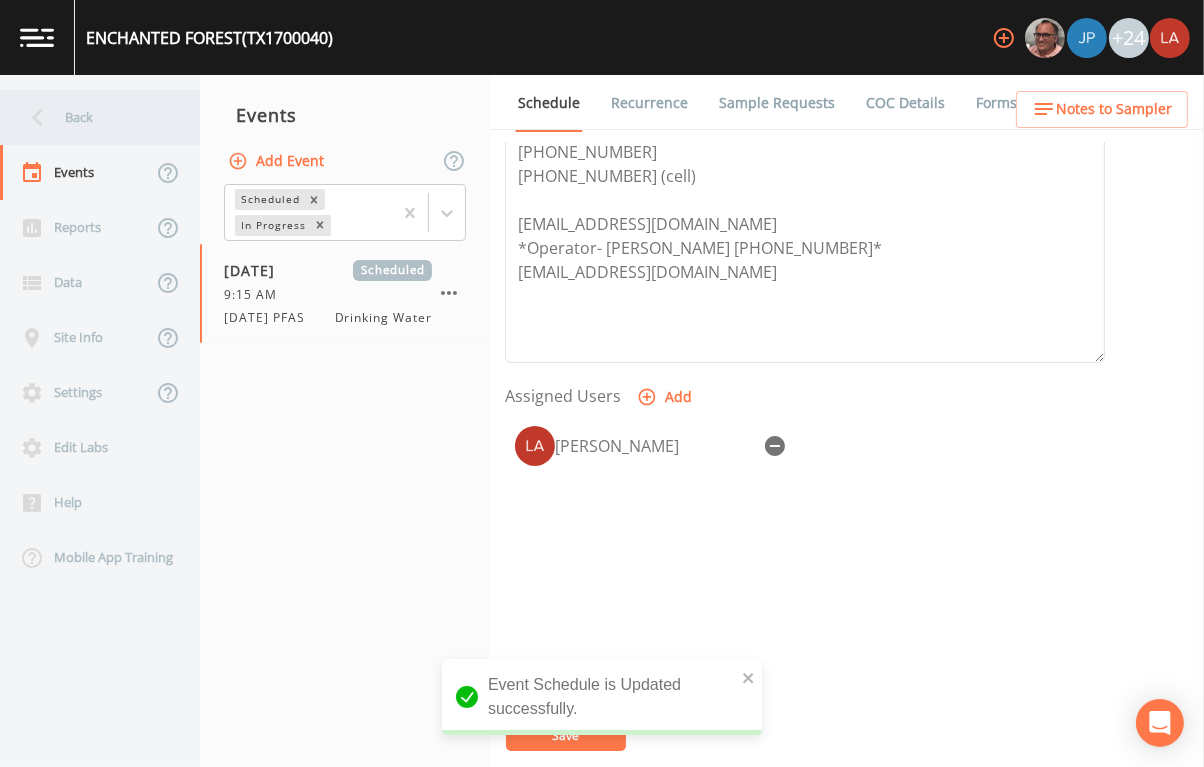 click on "Back" at bounding box center [90, 117] 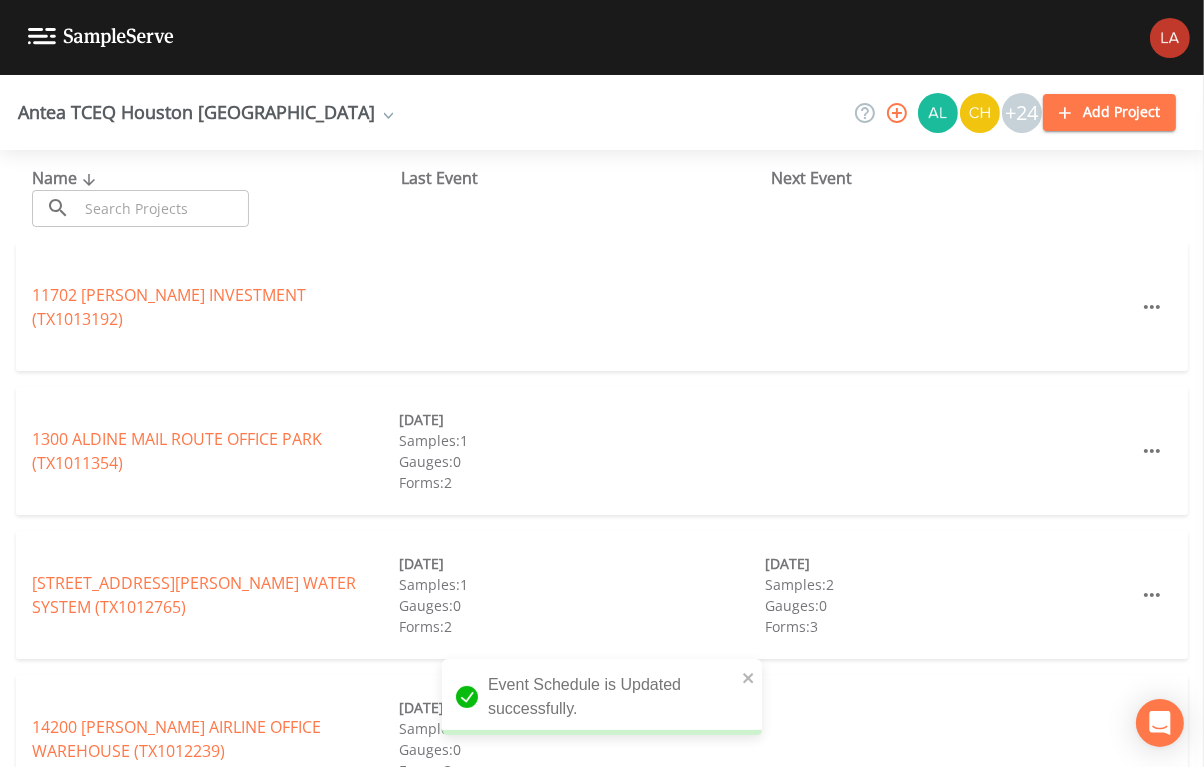 click at bounding box center [163, 208] 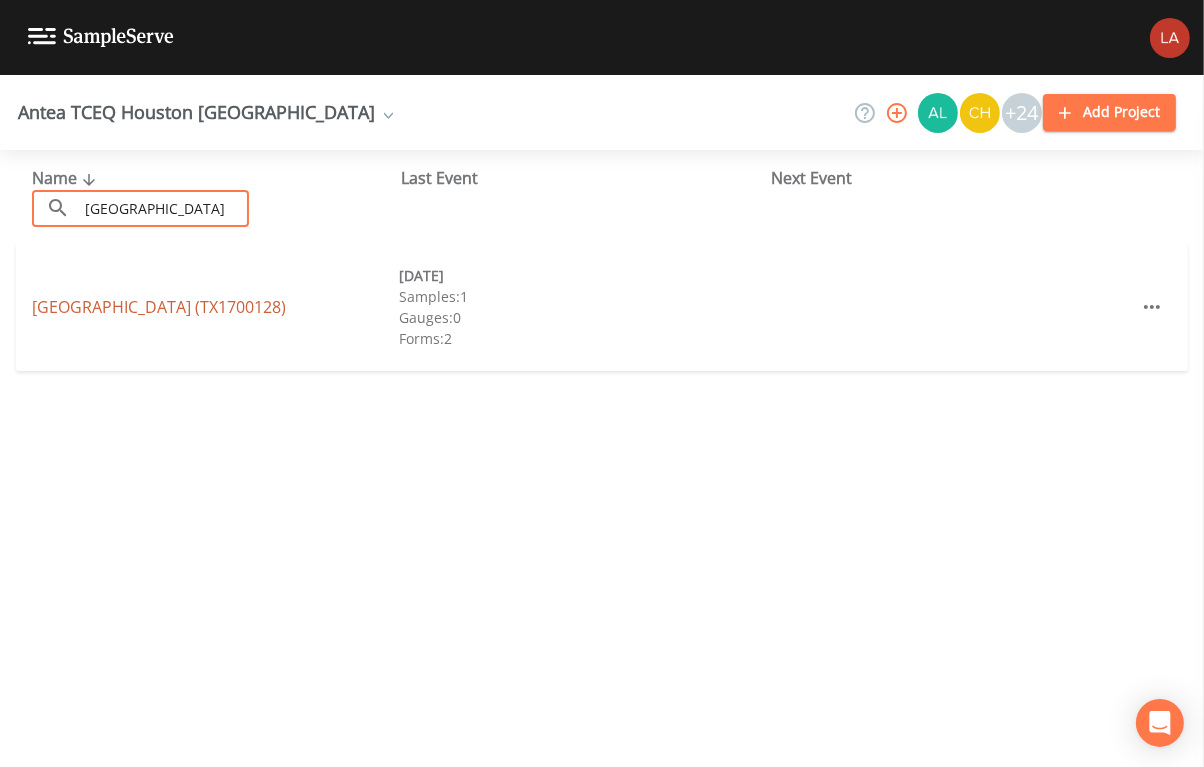 type on "walnut springs" 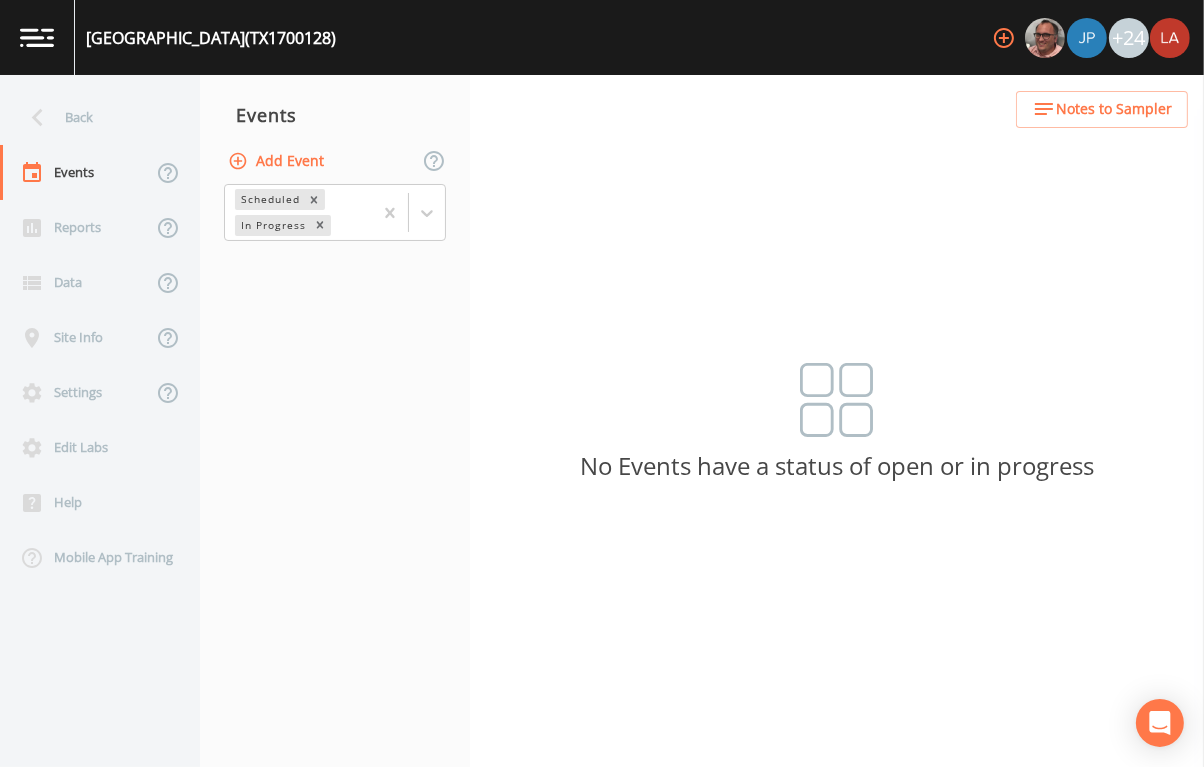 click on "Add Event" at bounding box center (278, 161) 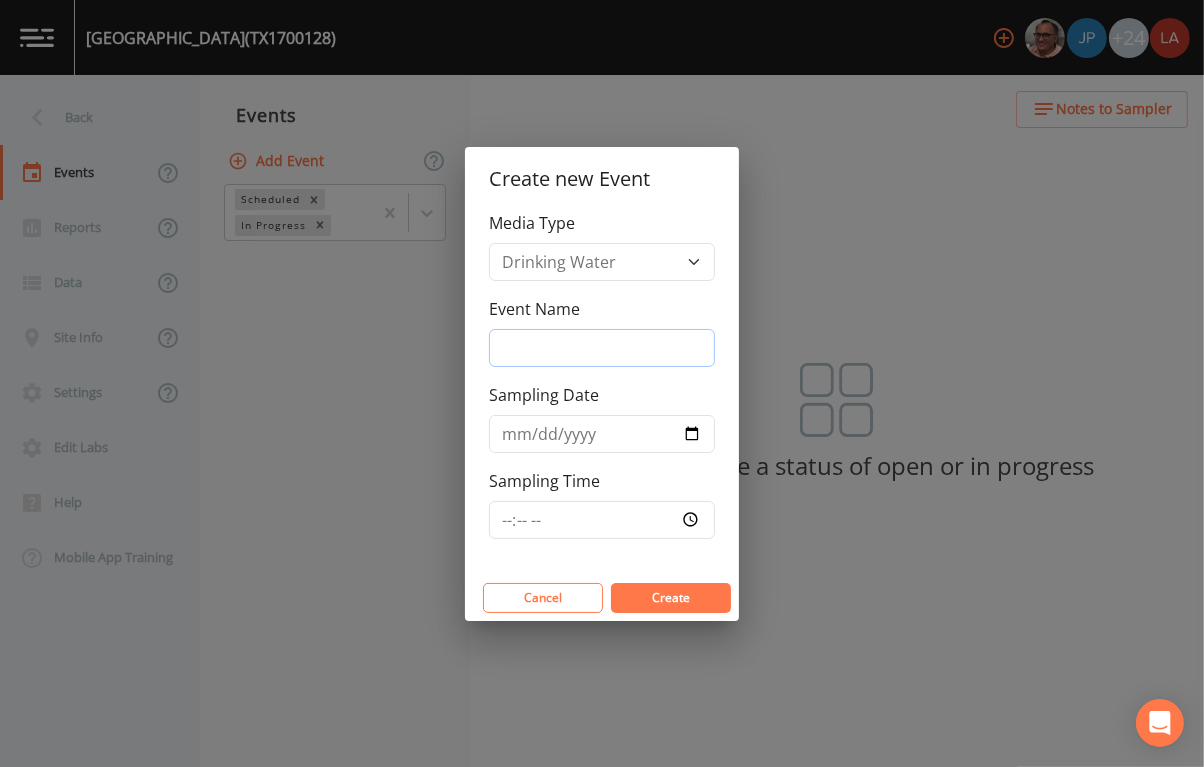 click on "Event Name" at bounding box center (602, 348) 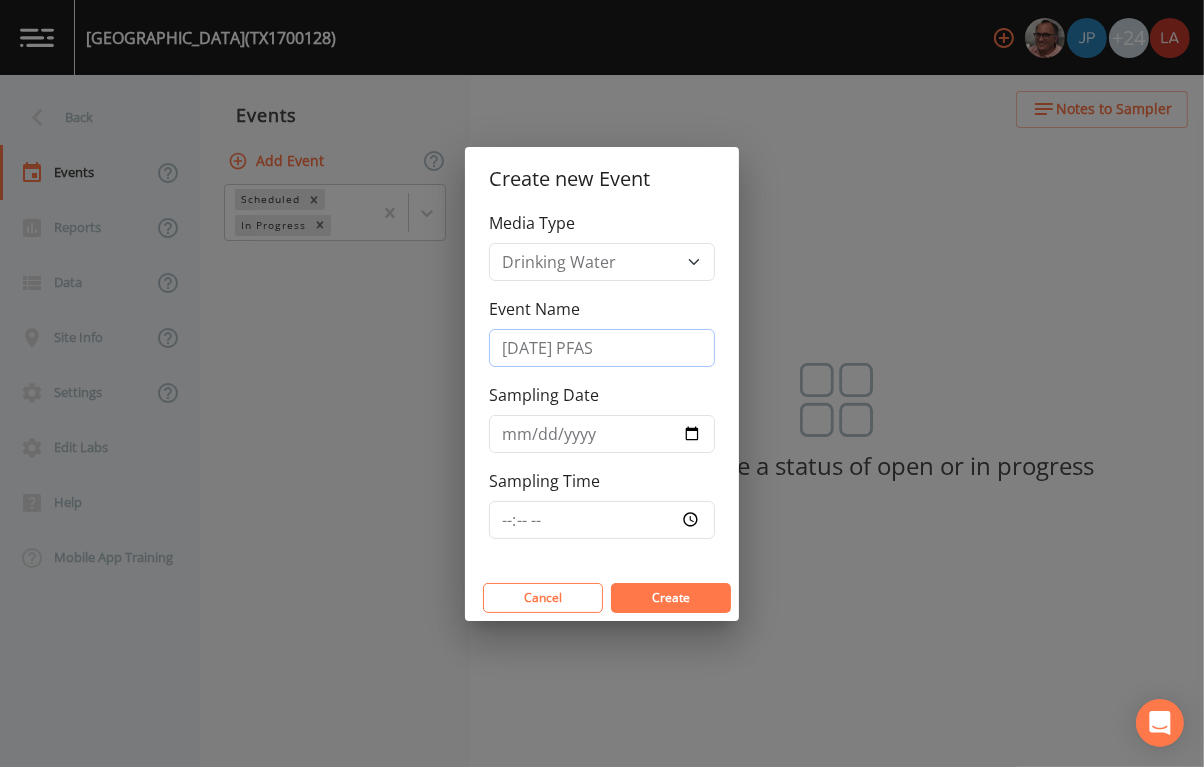 type on "7/24/25 PFAS" 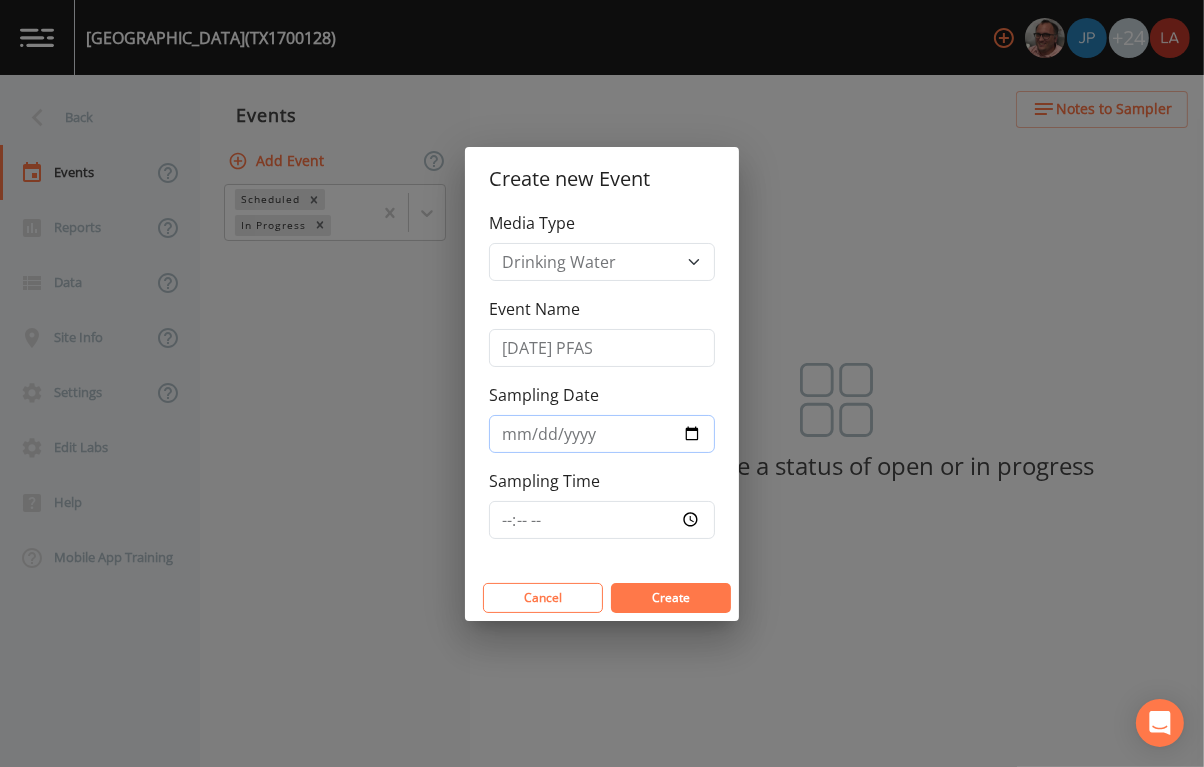 click on "Sampling Date" at bounding box center (602, 434) 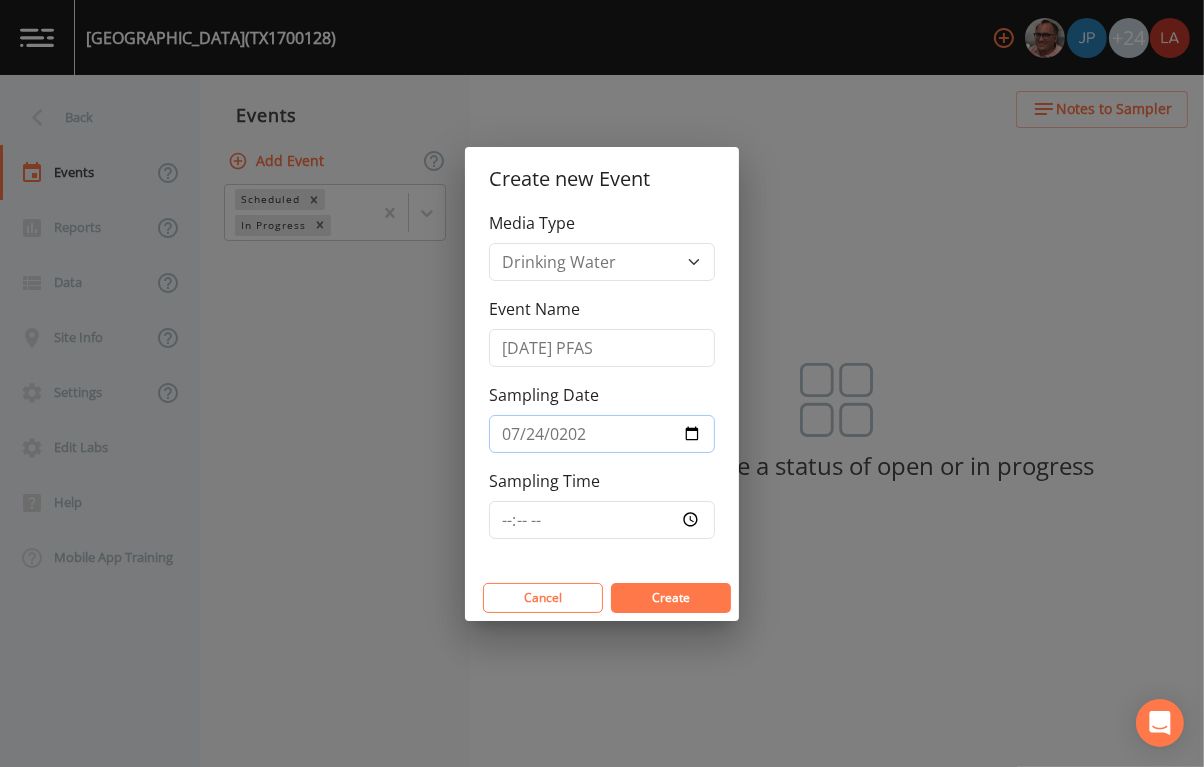 type on "2025-07-24" 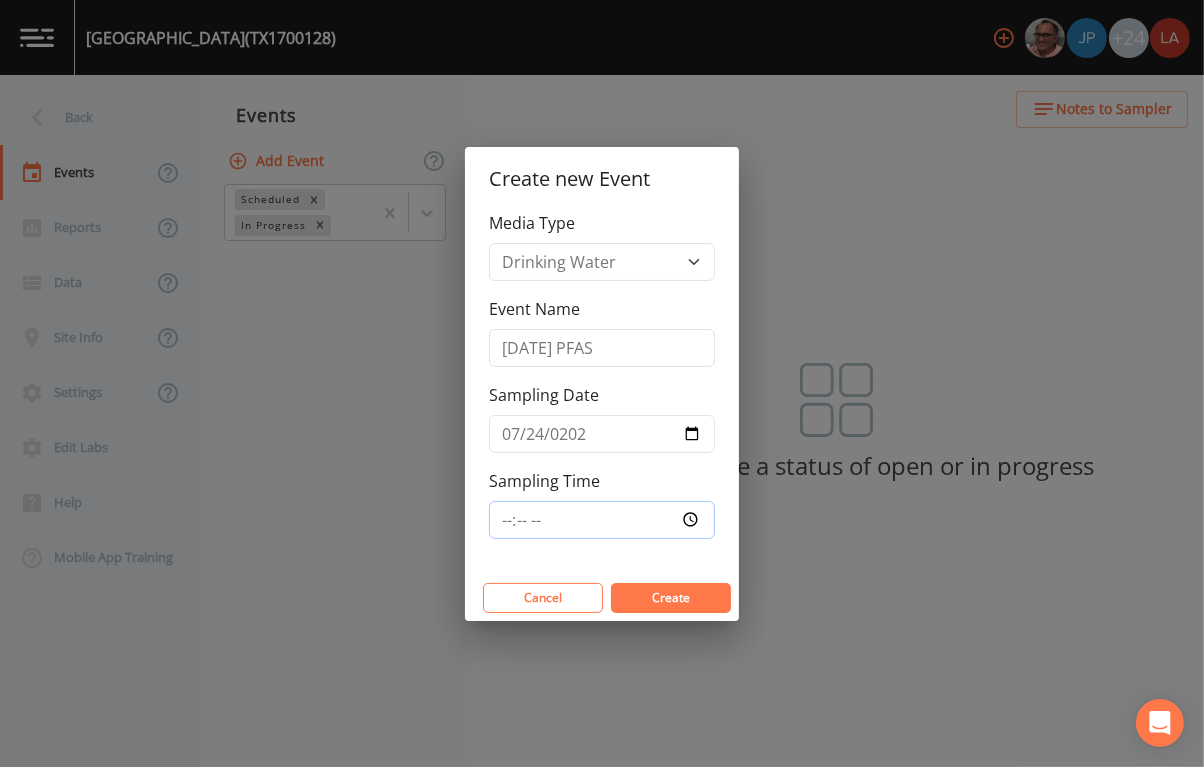 type on "08:35" 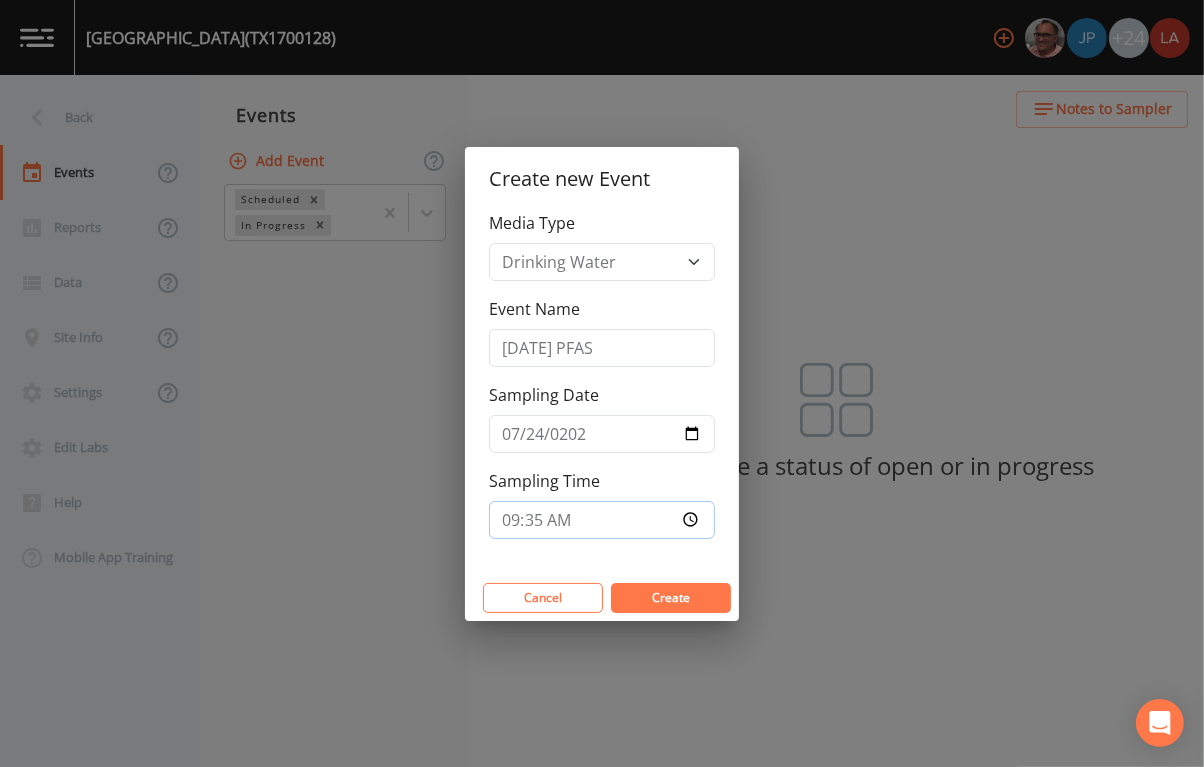 click on "Create" at bounding box center [671, 598] 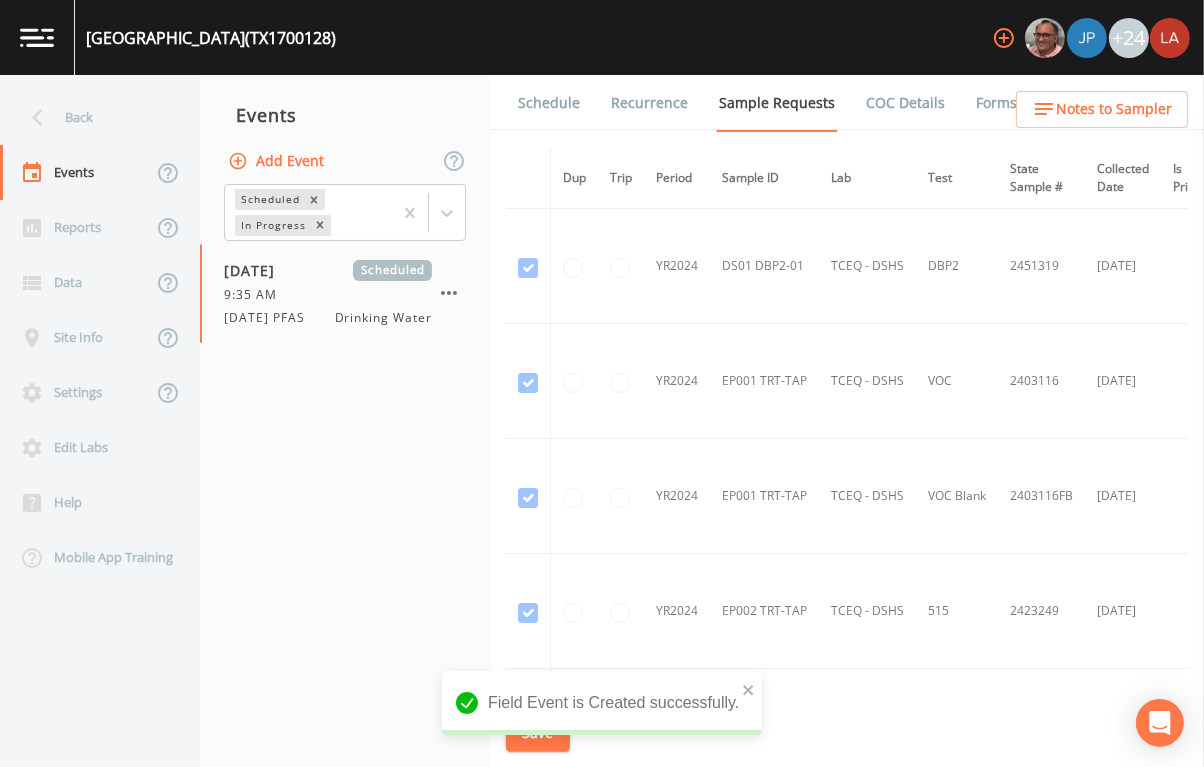 drag, startPoint x: 382, startPoint y: 427, endPoint x: 454, endPoint y: 437, distance: 72.691124 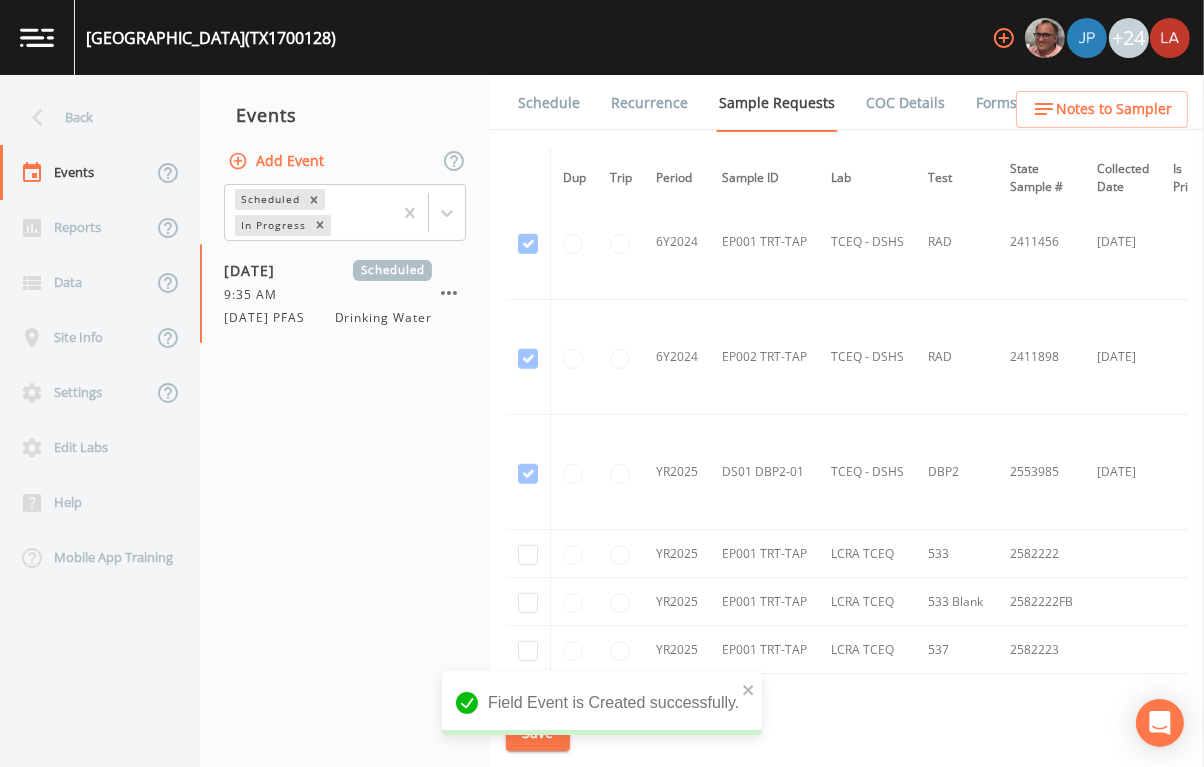 scroll, scrollTop: 1999, scrollLeft: 0, axis: vertical 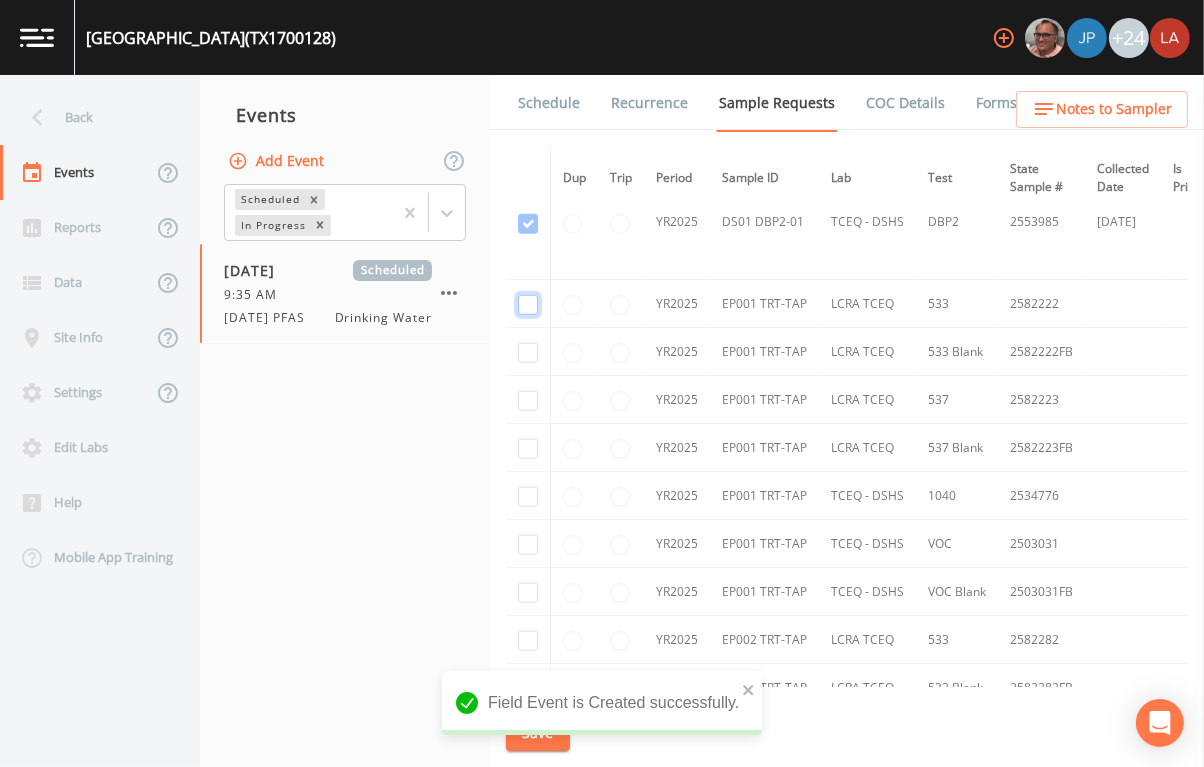 click at bounding box center [528, 305] 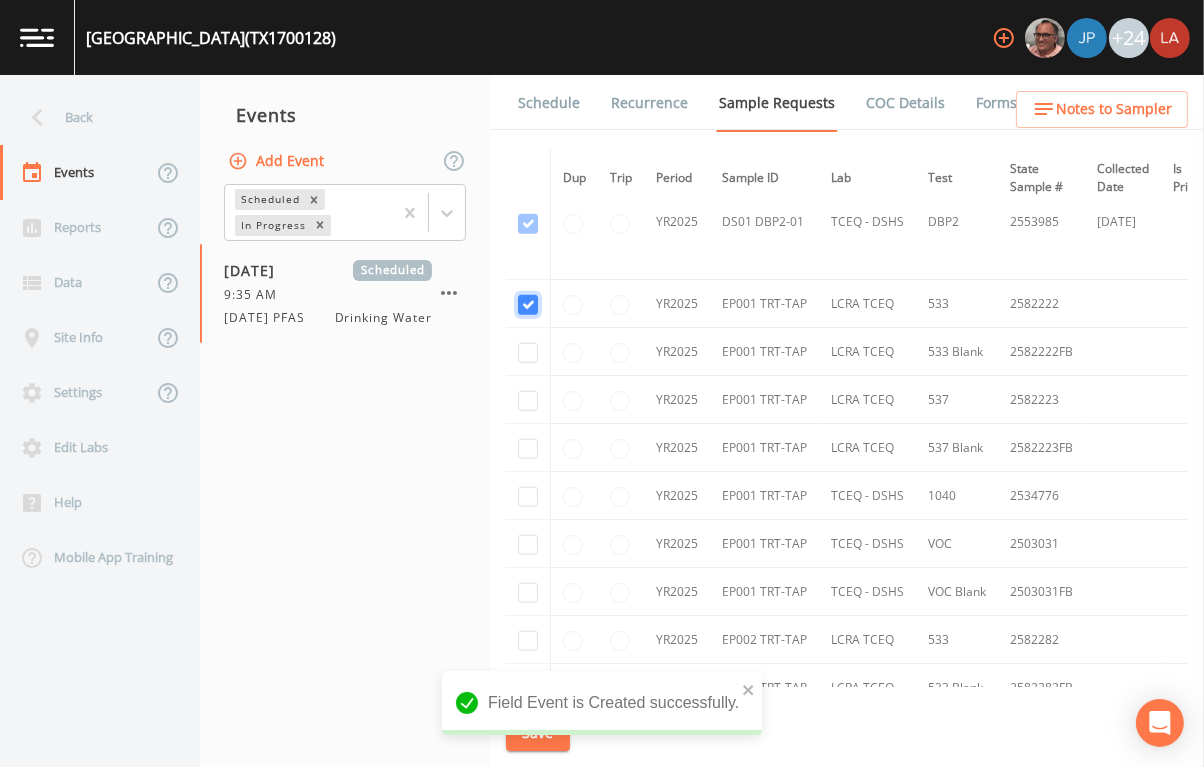 checkbox on "true" 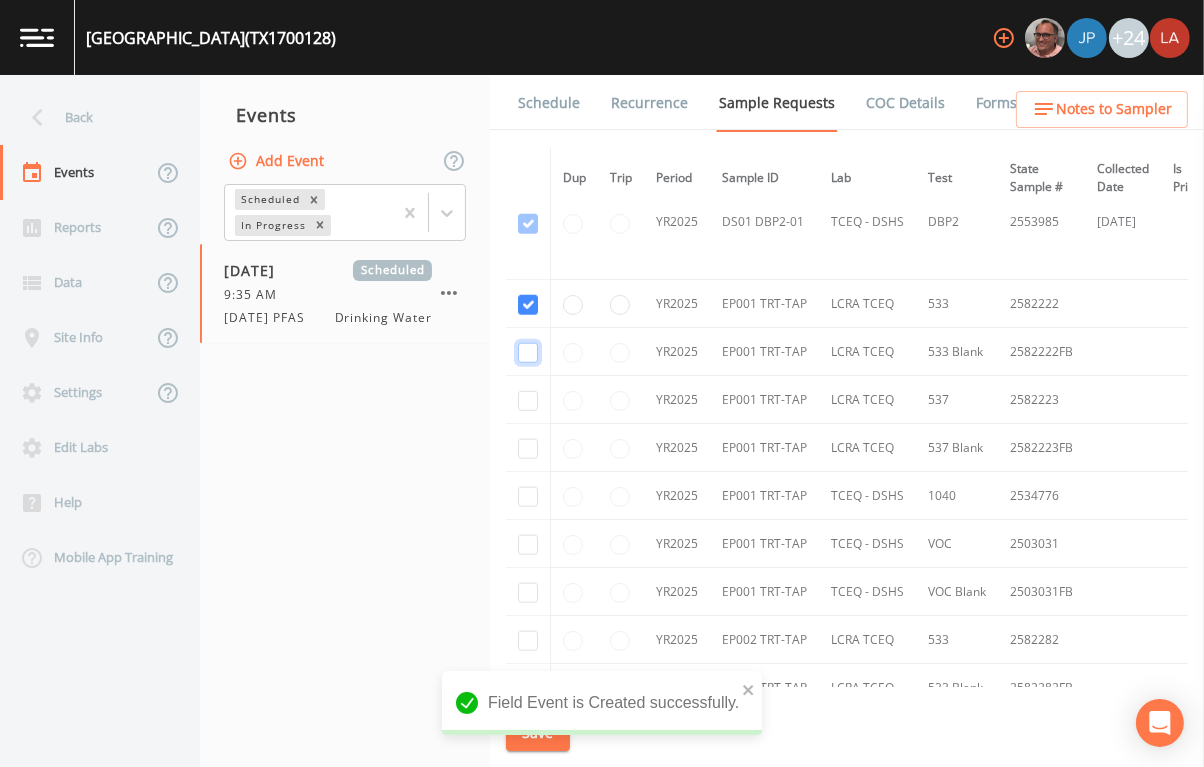 click at bounding box center [528, 353] 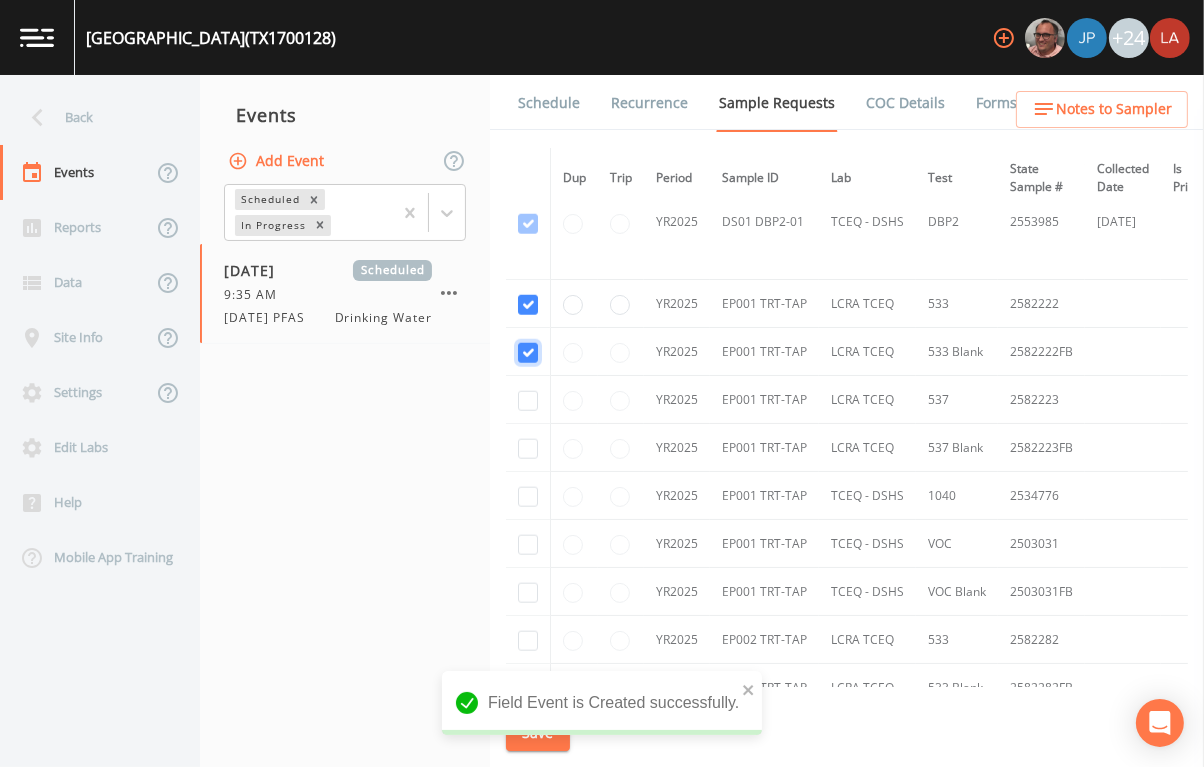 checkbox on "true" 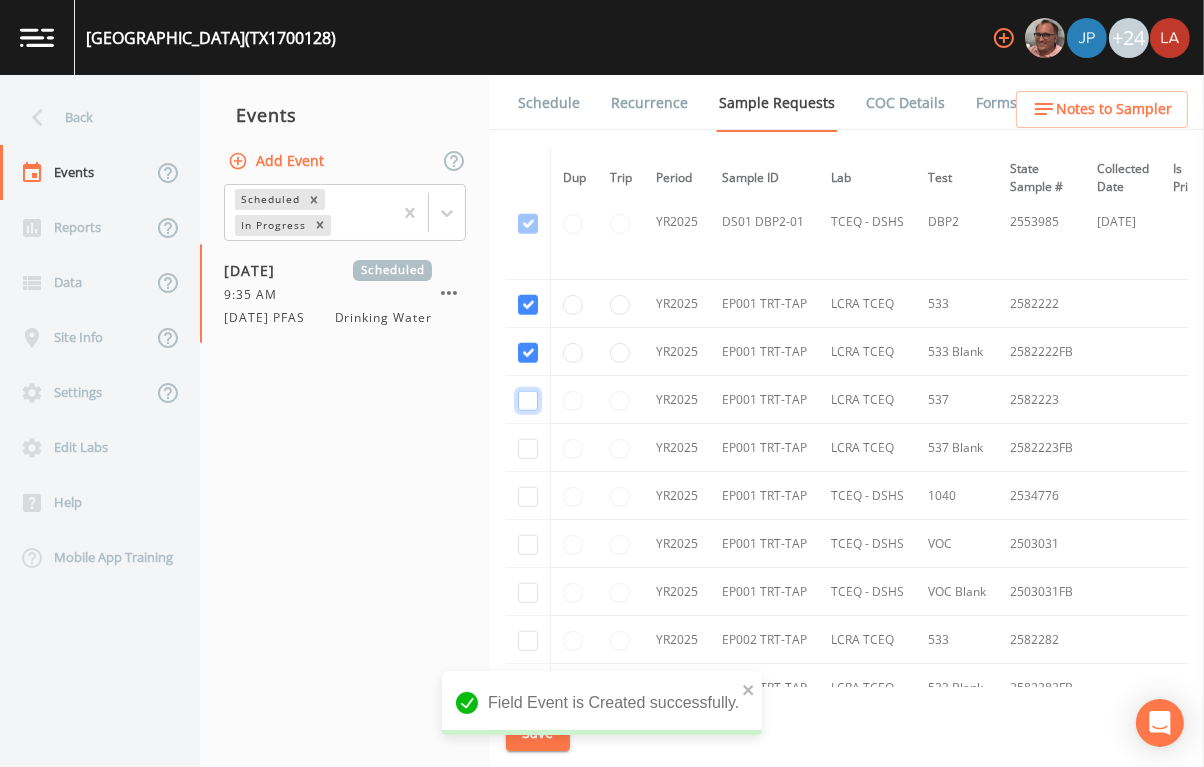 click at bounding box center [528, 401] 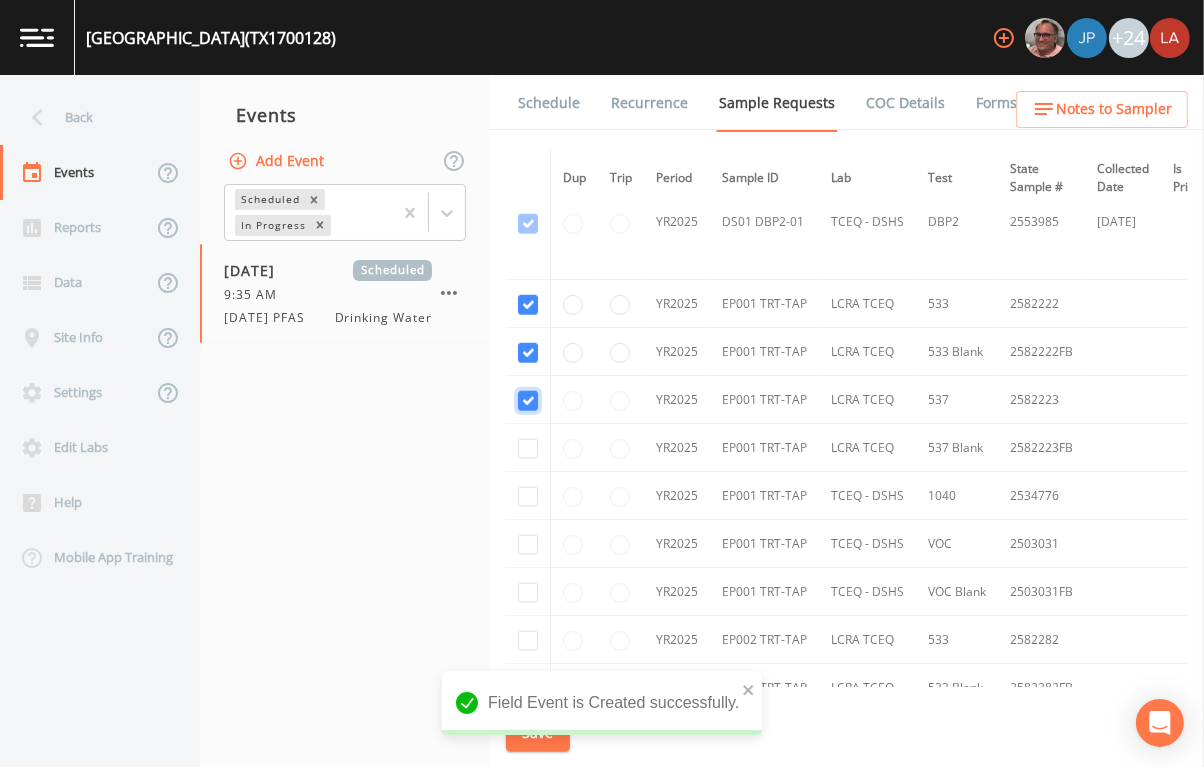 checkbox on "true" 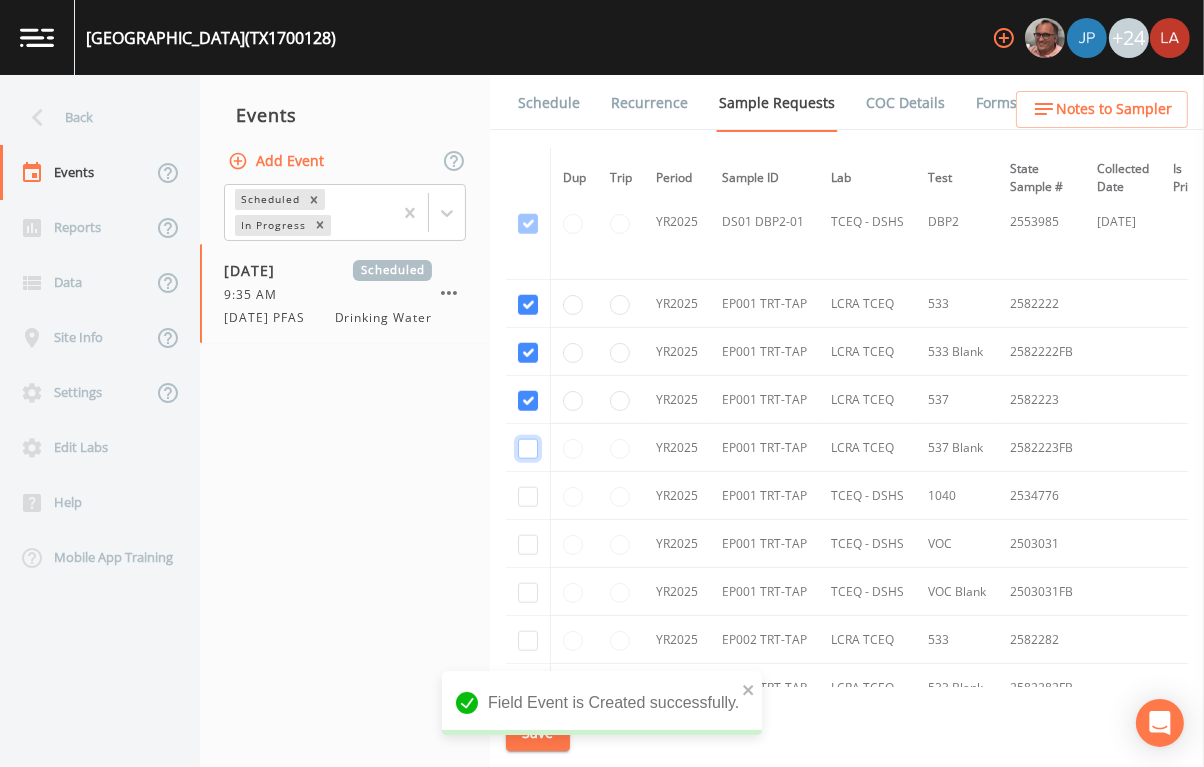 click at bounding box center [528, 449] 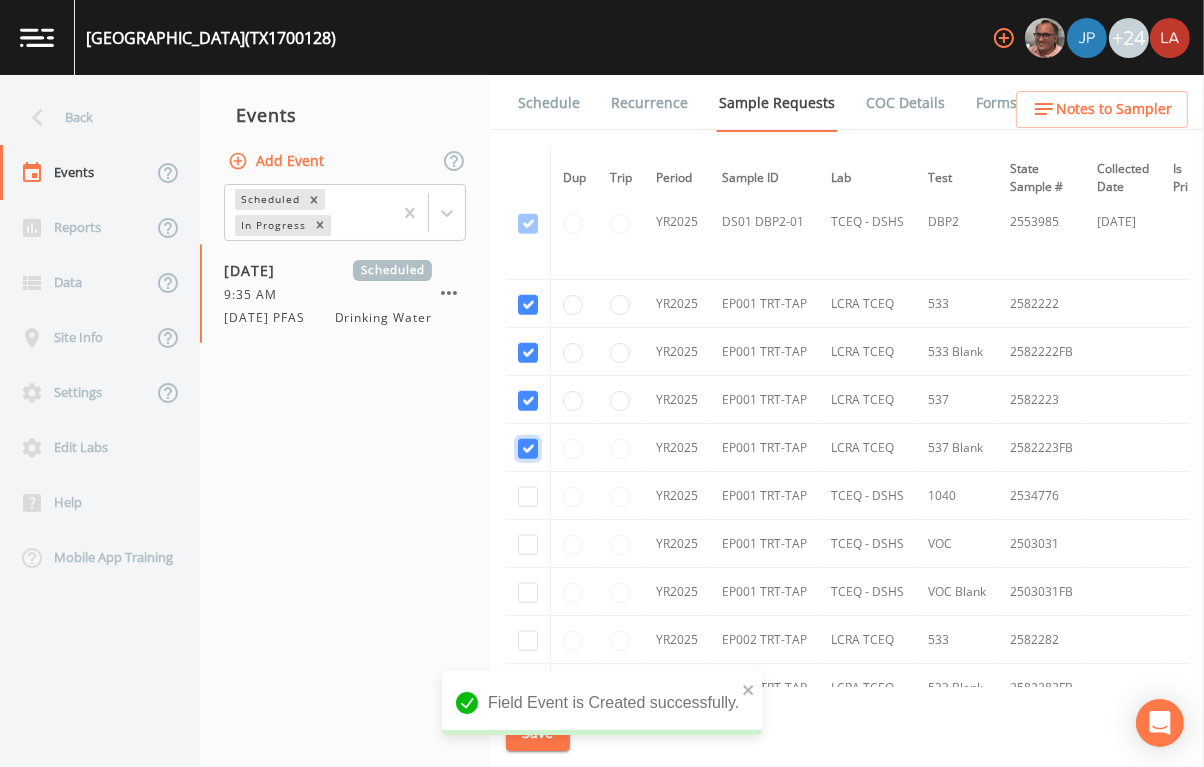 checkbox on "true" 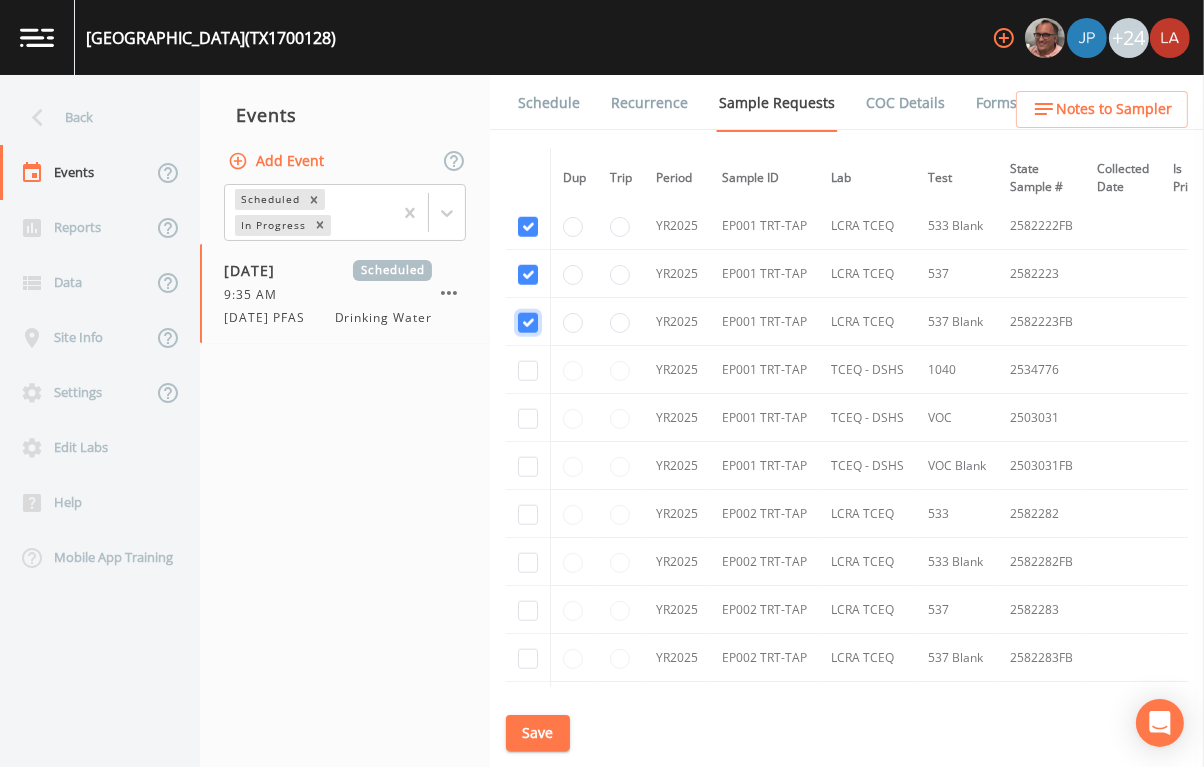 scroll, scrollTop: 2250, scrollLeft: 0, axis: vertical 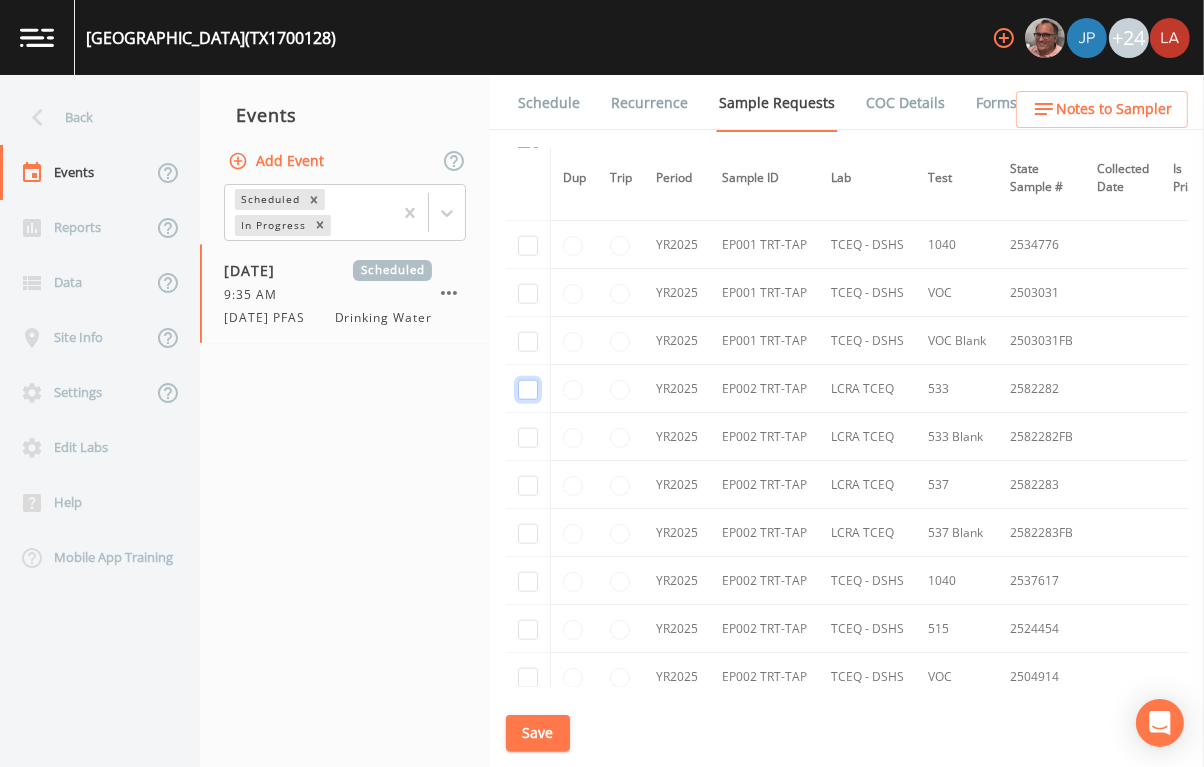 click at bounding box center (528, 390) 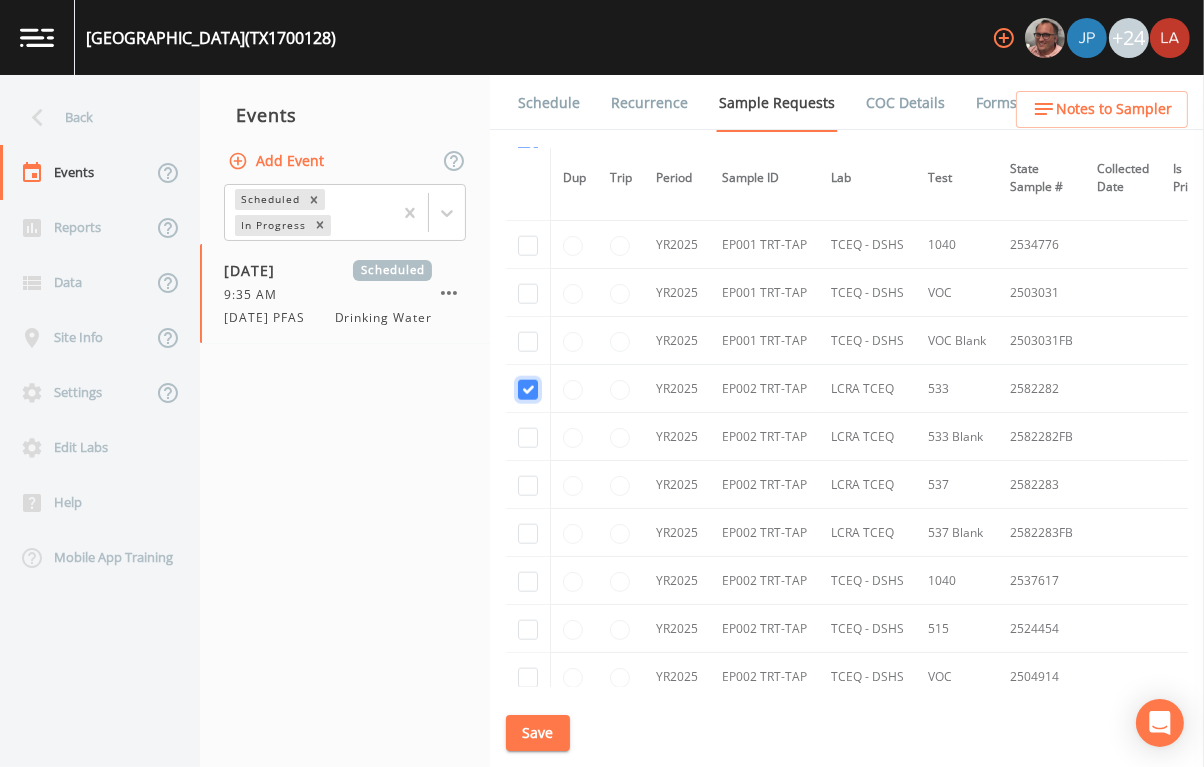 checkbox on "true" 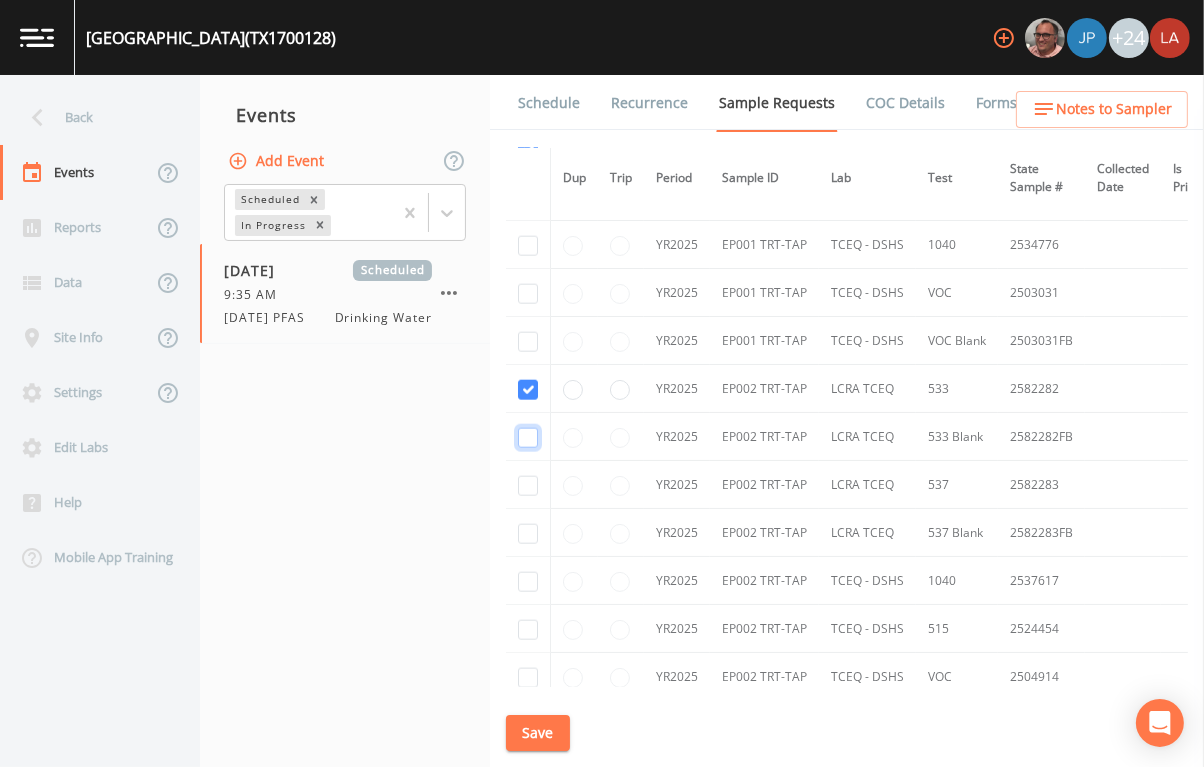 click at bounding box center (528, 438) 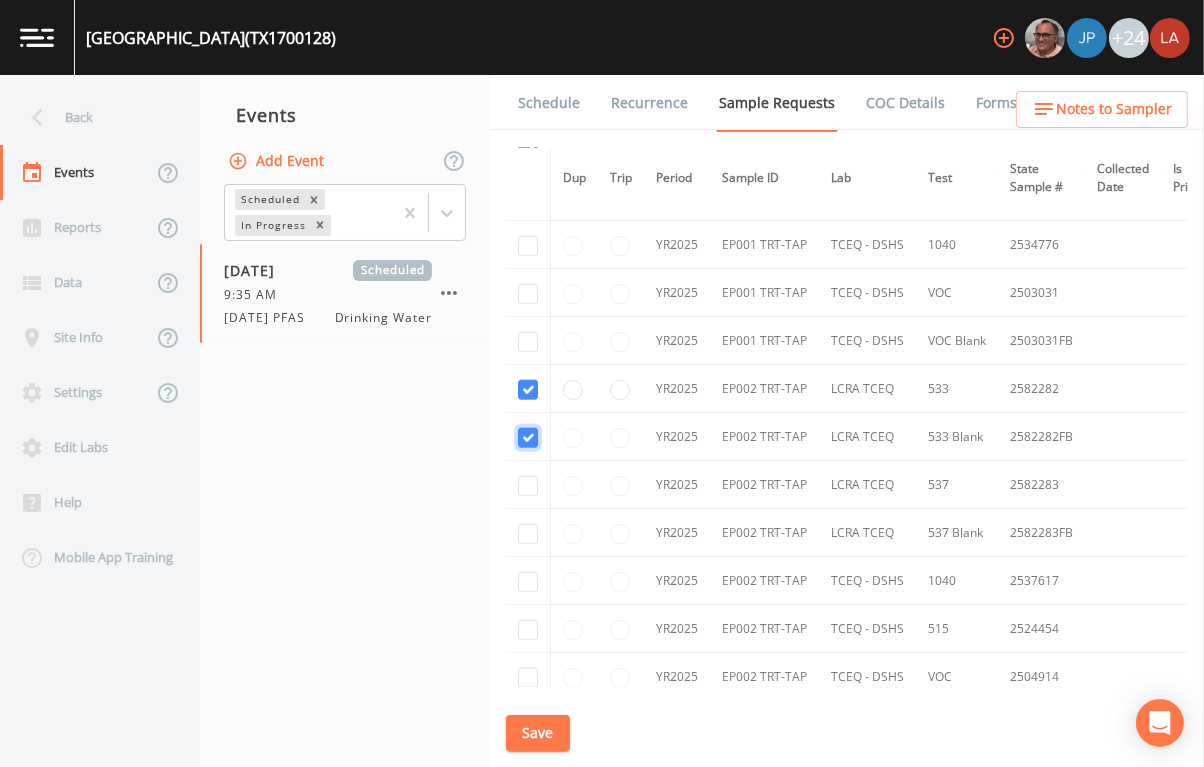 checkbox on "true" 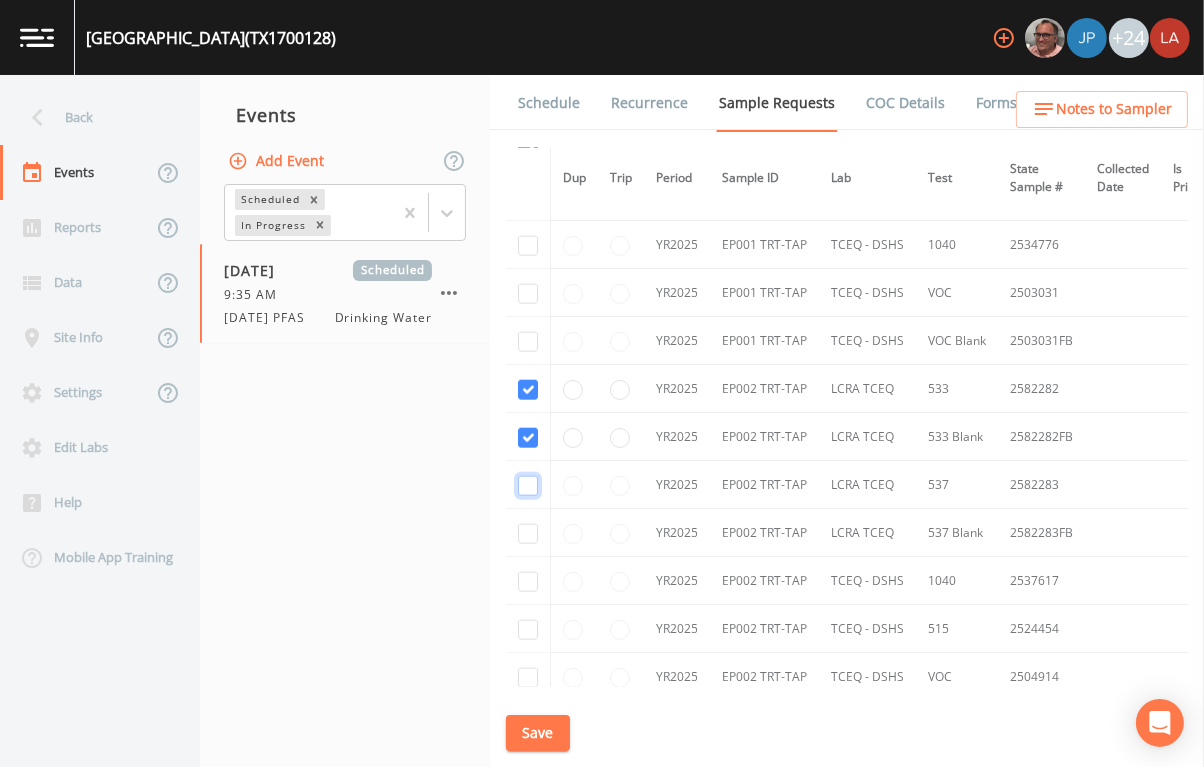 drag, startPoint x: 525, startPoint y: 473, endPoint x: 531, endPoint y: 496, distance: 23.769728 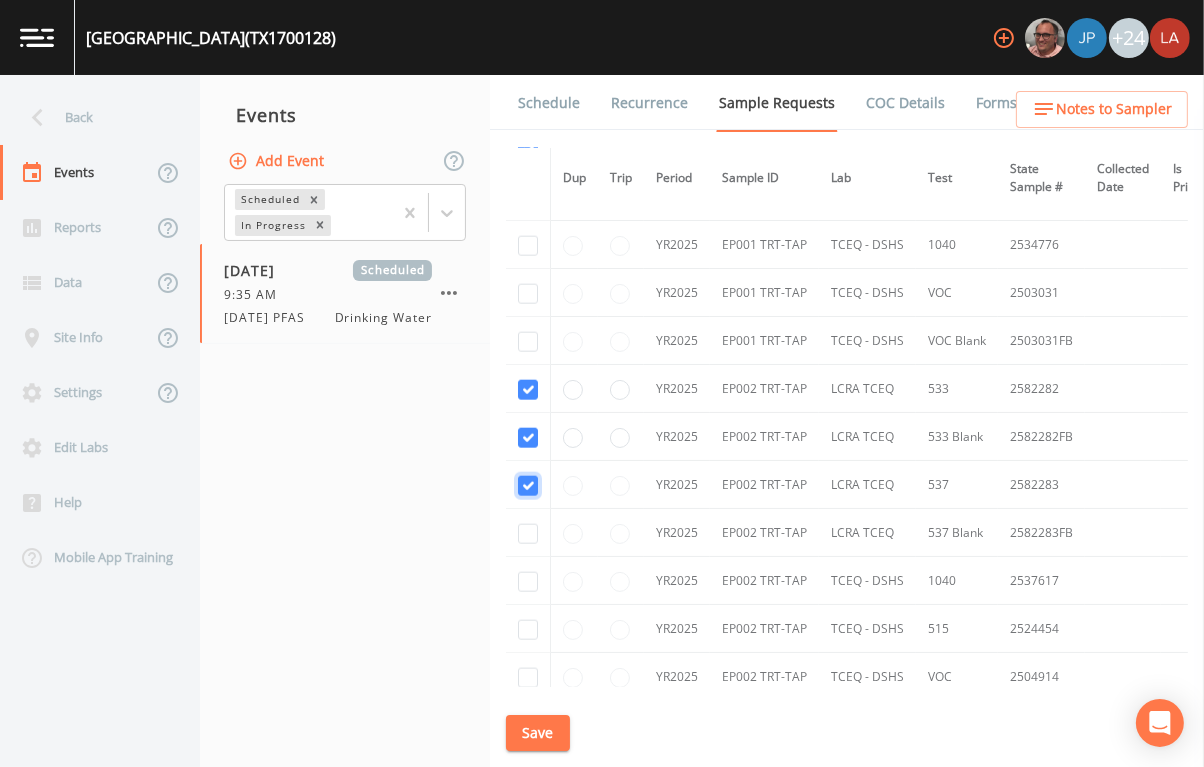 checkbox on "true" 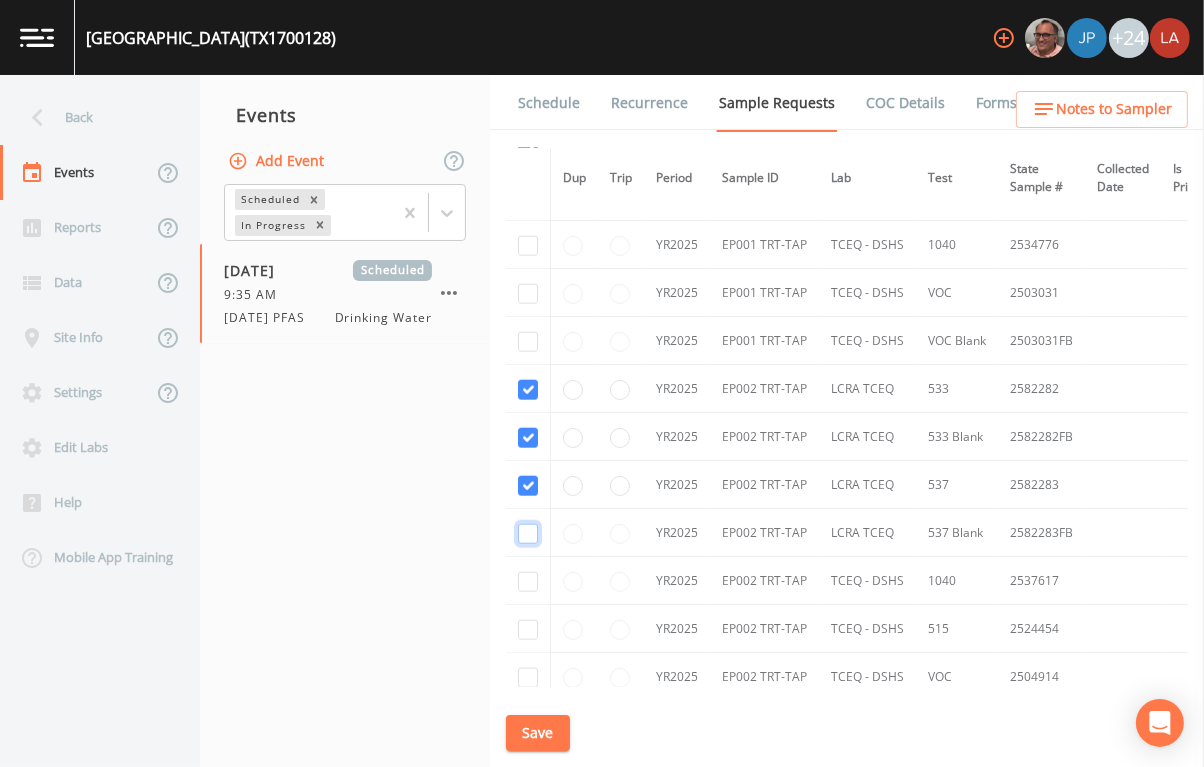 click at bounding box center [528, 534] 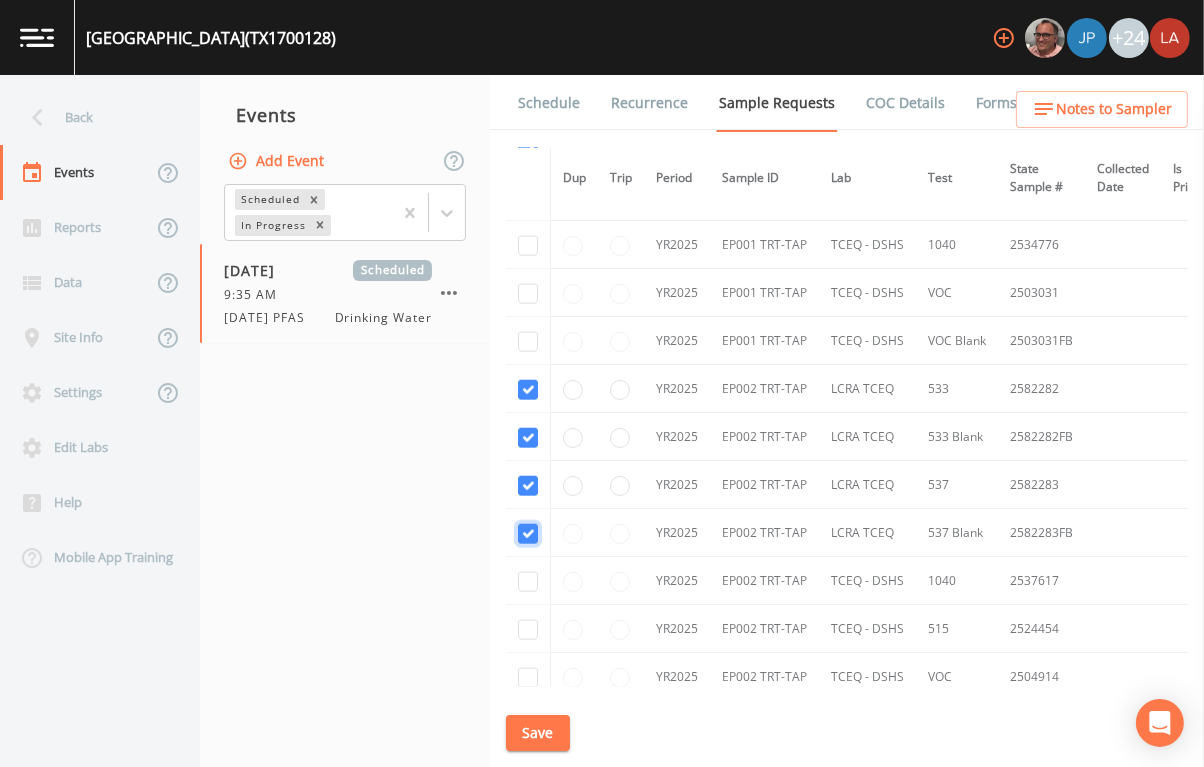 checkbox on "true" 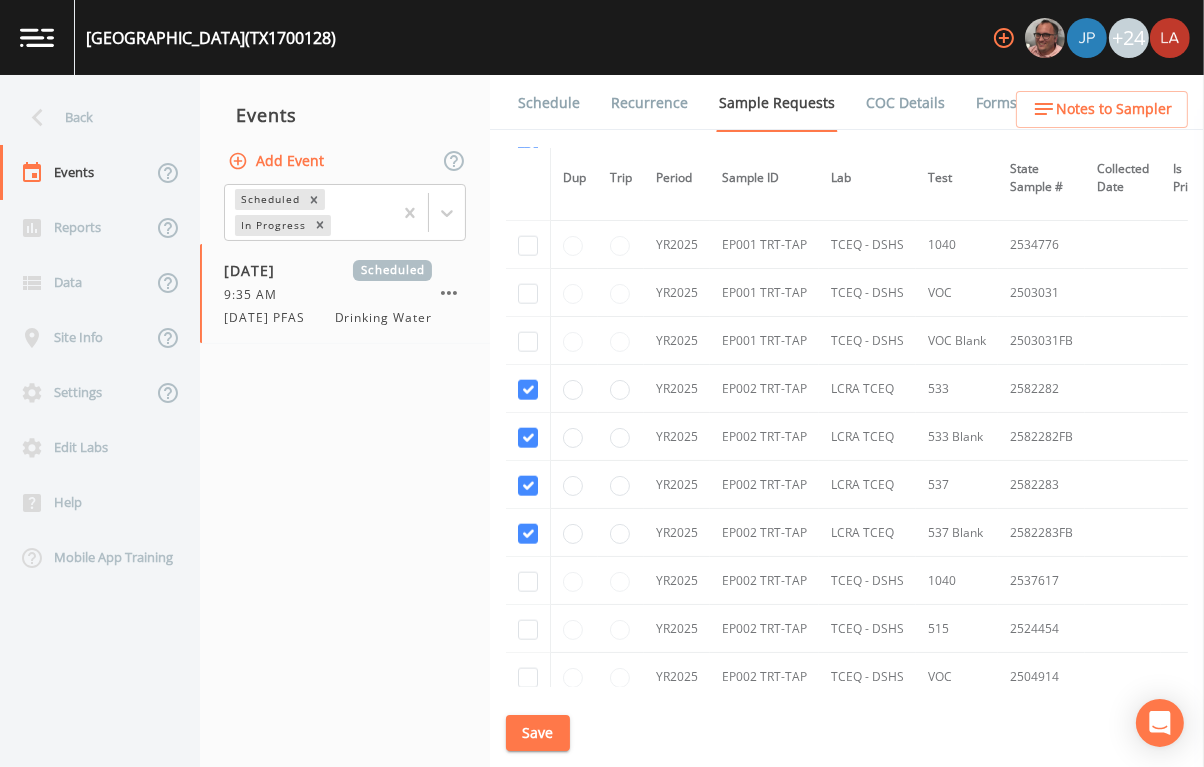 click on "Save" at bounding box center (538, 733) 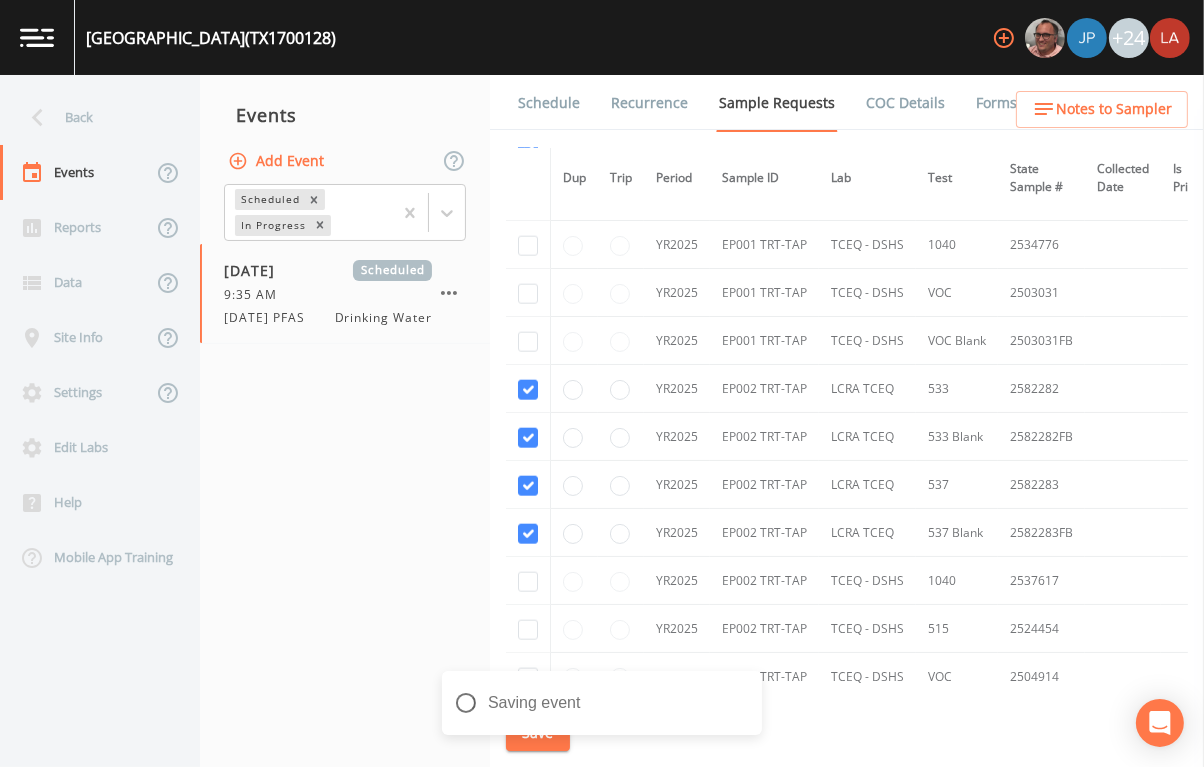 click on "Schedule" at bounding box center [549, 103] 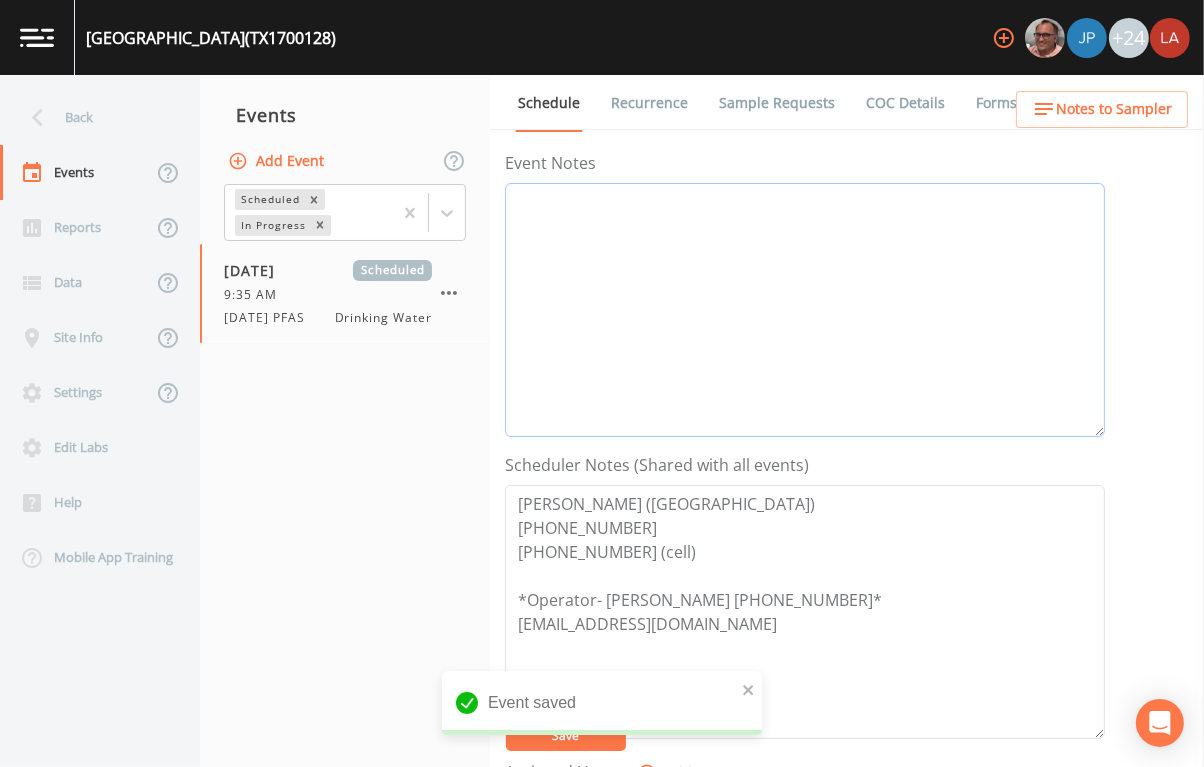 scroll, scrollTop: 375, scrollLeft: 0, axis: vertical 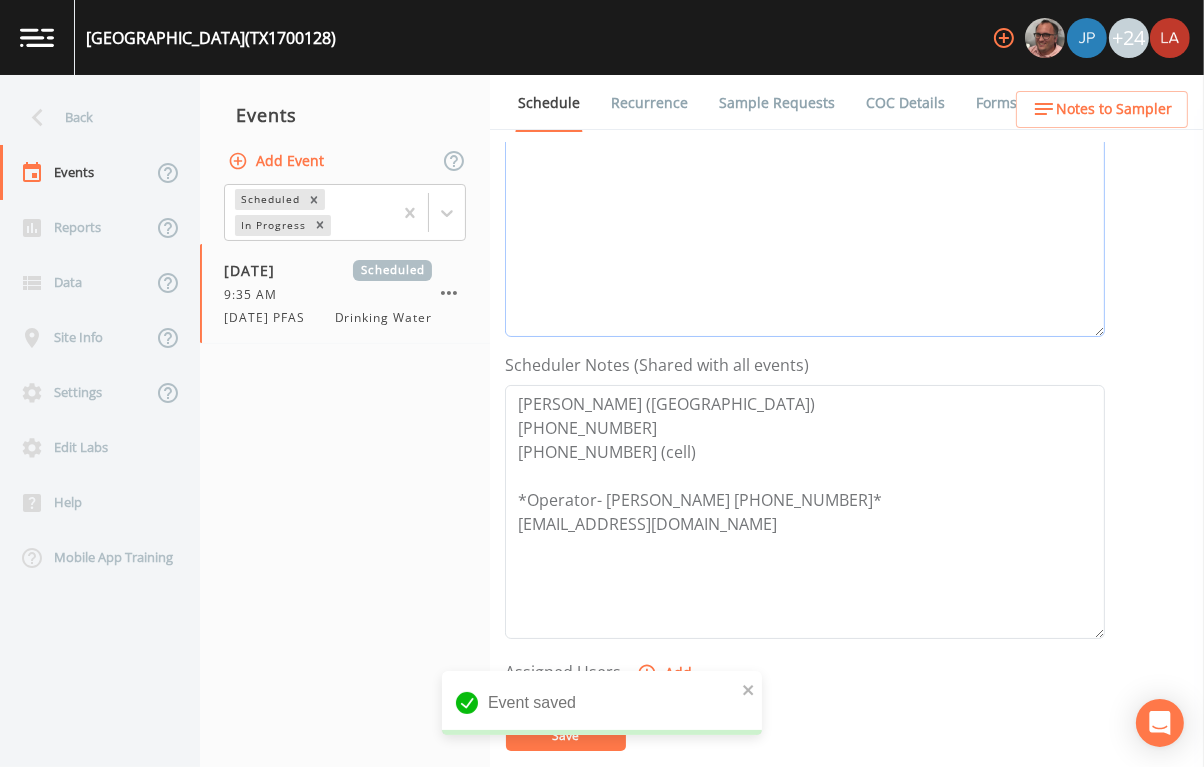 click on "Event Notes" at bounding box center [805, 210] 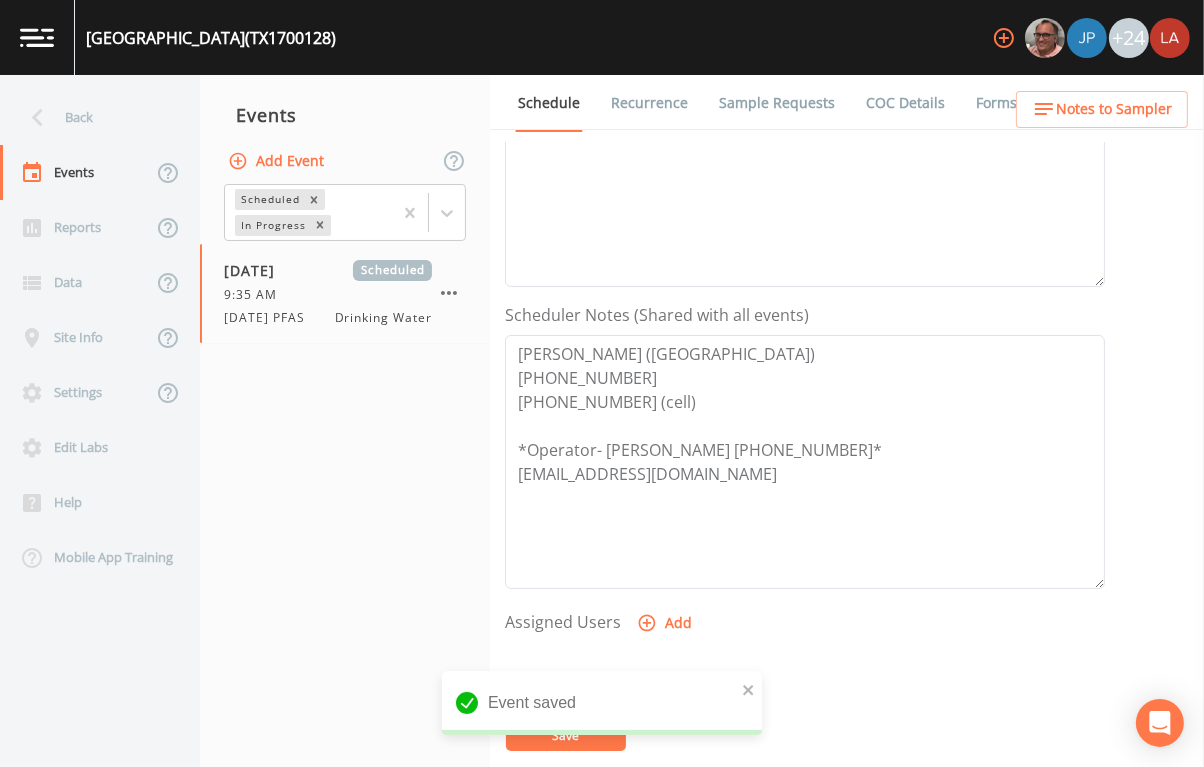 click on "Scheduler Notes (Shared with all events) GREG SMITH (AQUA TX)
281-651-0174
832-983-3993 (cell)
*Operator- Randy Cox 832-381-4146*
rwcox@aquaamerica.com" at bounding box center [805, 446] 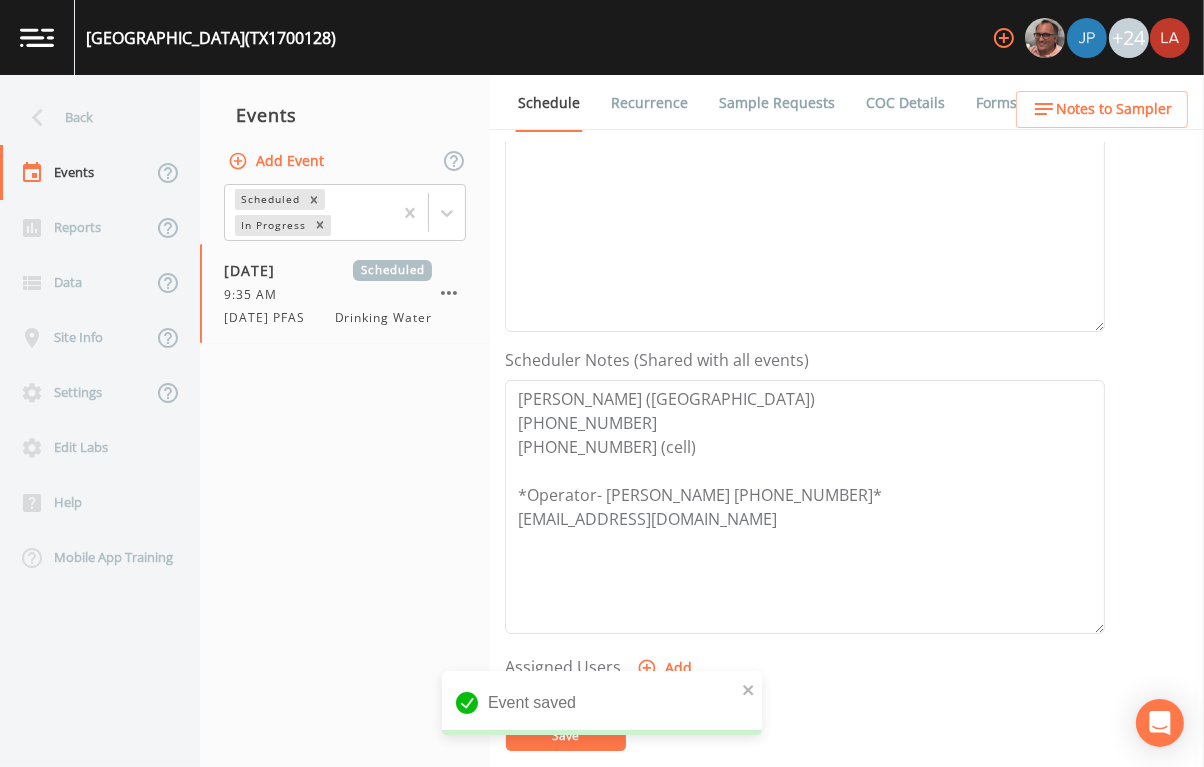 scroll, scrollTop: 249, scrollLeft: 0, axis: vertical 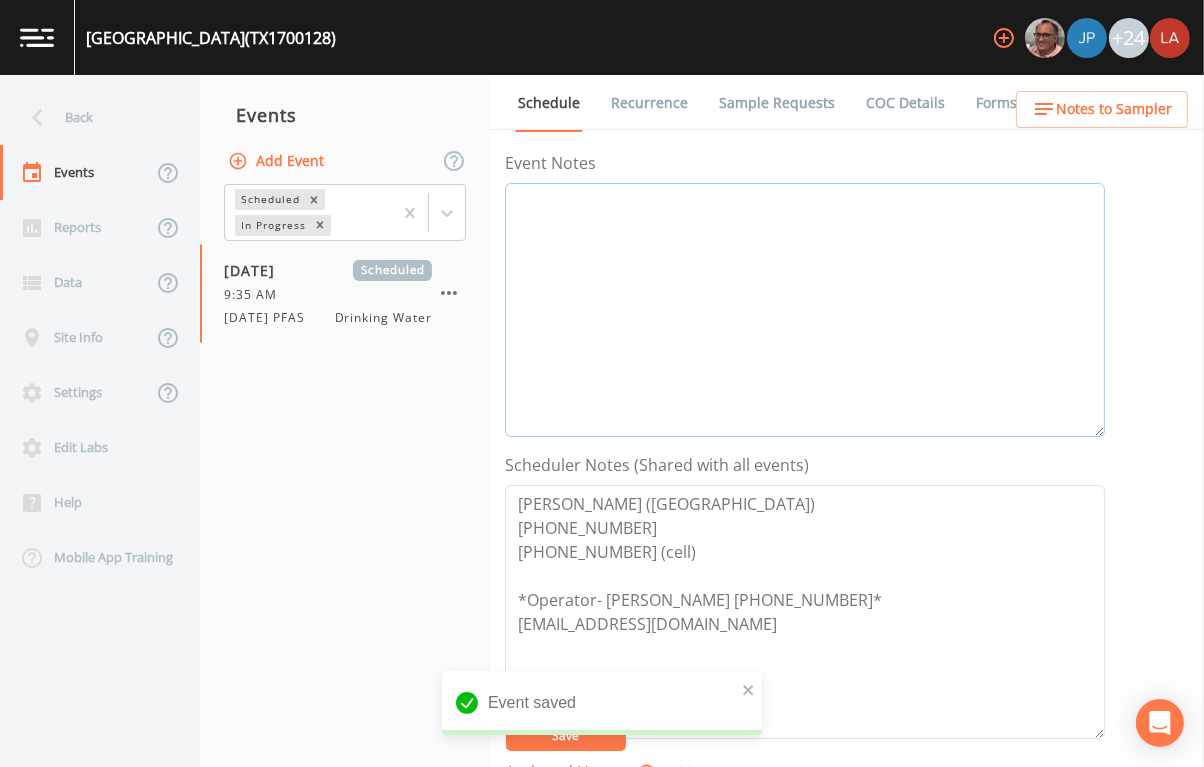 click on "Event Notes" at bounding box center [805, 310] 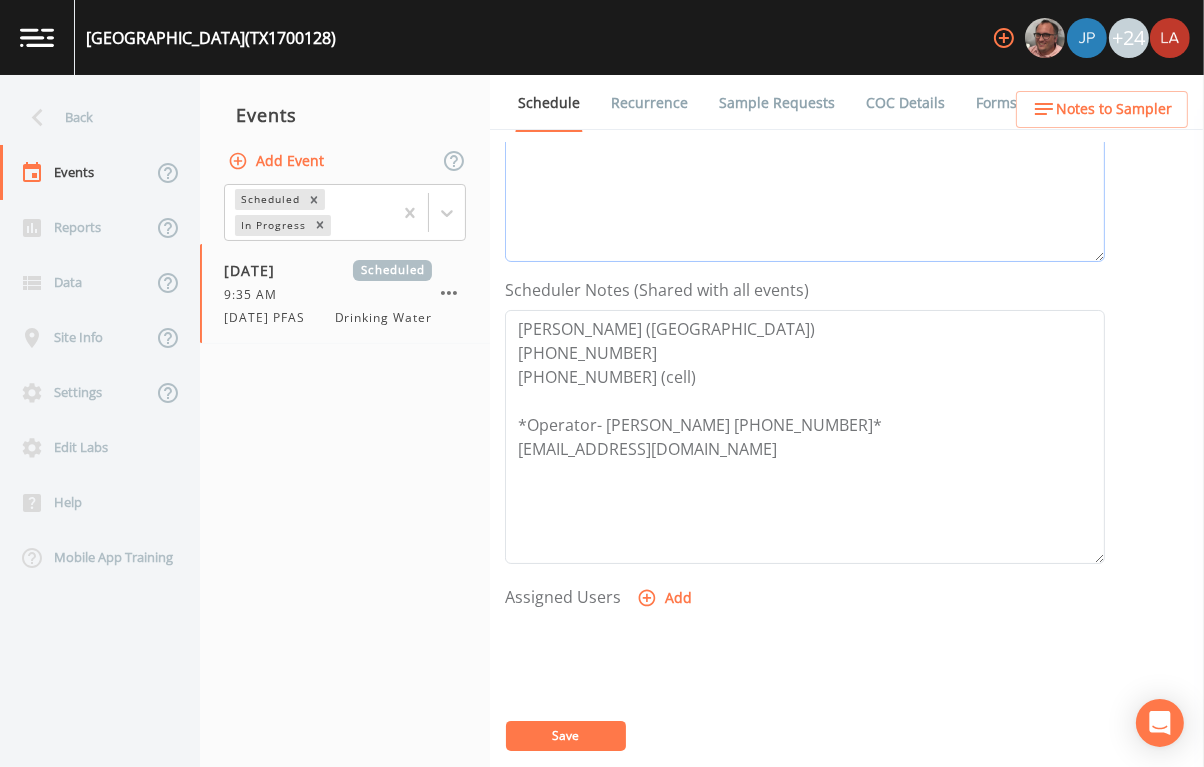 scroll, scrollTop: 641, scrollLeft: 0, axis: vertical 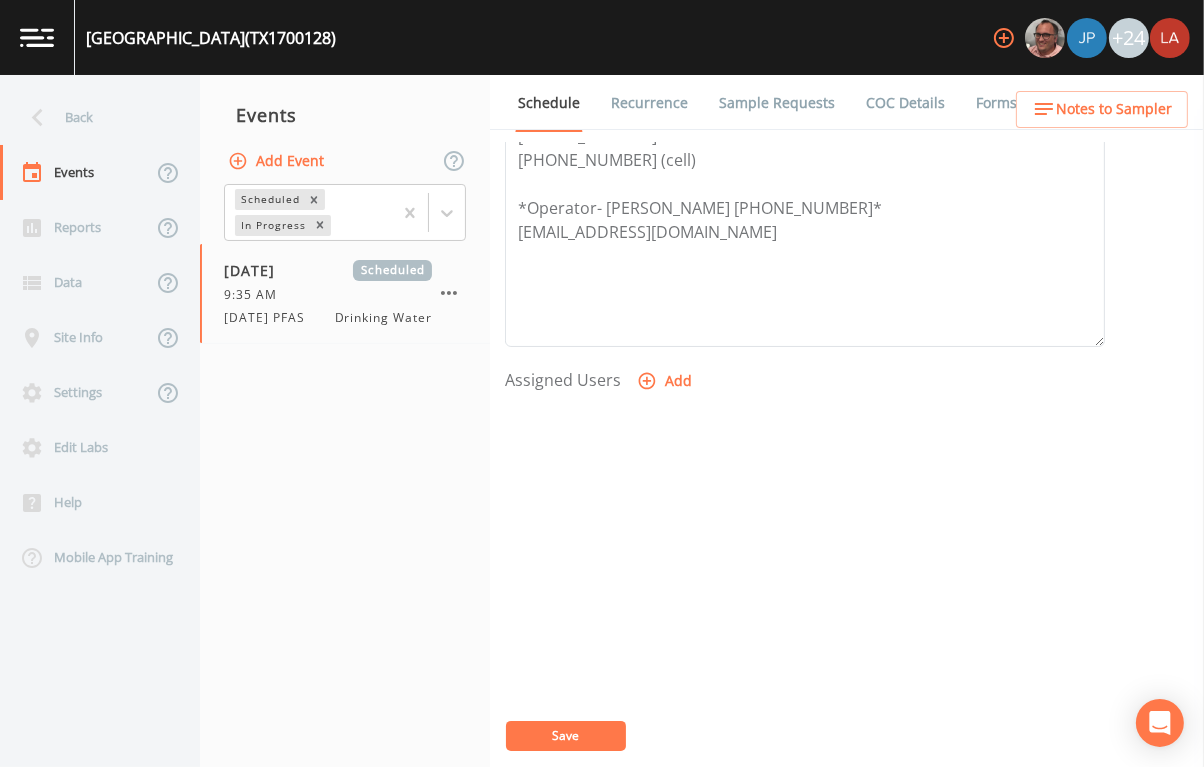 click 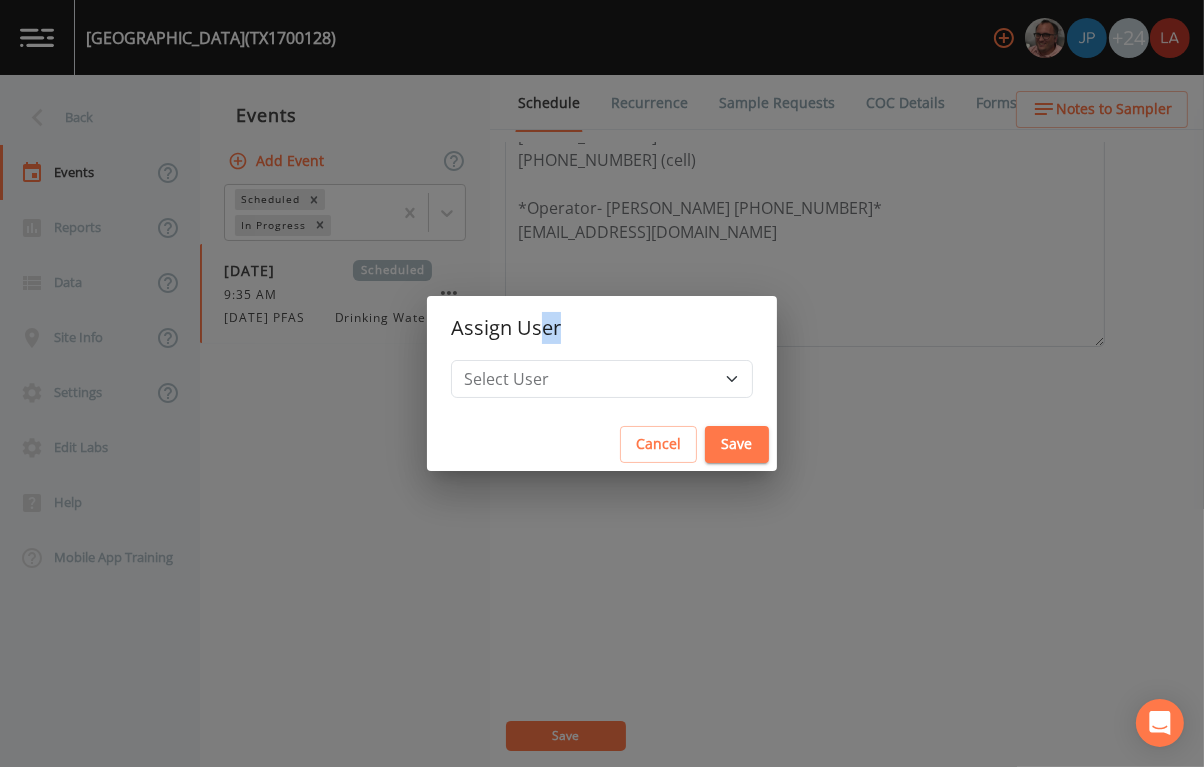 click on "Assign User Select User Mike  Franklin Joshua gere  Paul David  Weber Zachary  Evans Stafford  Johnson Stephanie  Hernandez Deon  brooks Joseph  Hayward Alaina  Hahn Jose Garcia   John  Kapsen Stanley Q  Porter Lisa  Brooks Julio C Sanchez  Jr Keith  Borst Connie Turner   Matthew  thomas Earl Miller   Brandon  Fox Rodolfo  Ramirez Annie  Huebner Sloan  Rigamonti Lauren  Saenz Reagan  Janecek Charles  Medina Geneva  Hill Cancel Save" at bounding box center [602, 383] 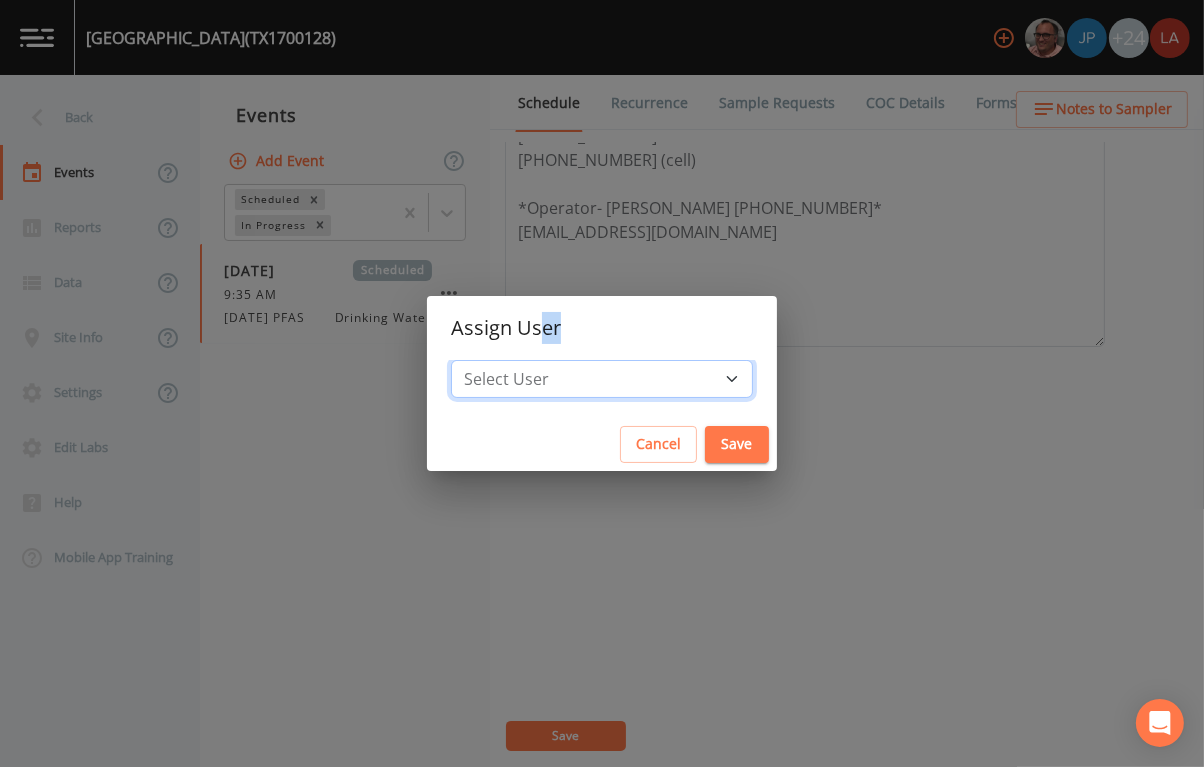 click on "Select User Mike  Franklin Joshua gere  Paul David  Weber Zachary  Evans Stafford  Johnson Stephanie  Hernandez Deon  brooks Joseph  Hayward Alaina  Hahn Jose Garcia   John  Kapsen Stanley Q  Porter Lisa  Brooks Julio C Sanchez  Jr Keith  Borst Connie Turner   Matthew  thomas Earl Miller   Brandon  Fox Rodolfo  Ramirez Annie  Huebner Sloan  Rigamonti Lauren  Saenz Reagan  Janecek Charles  Medina Geneva  Hill" at bounding box center [602, 379] 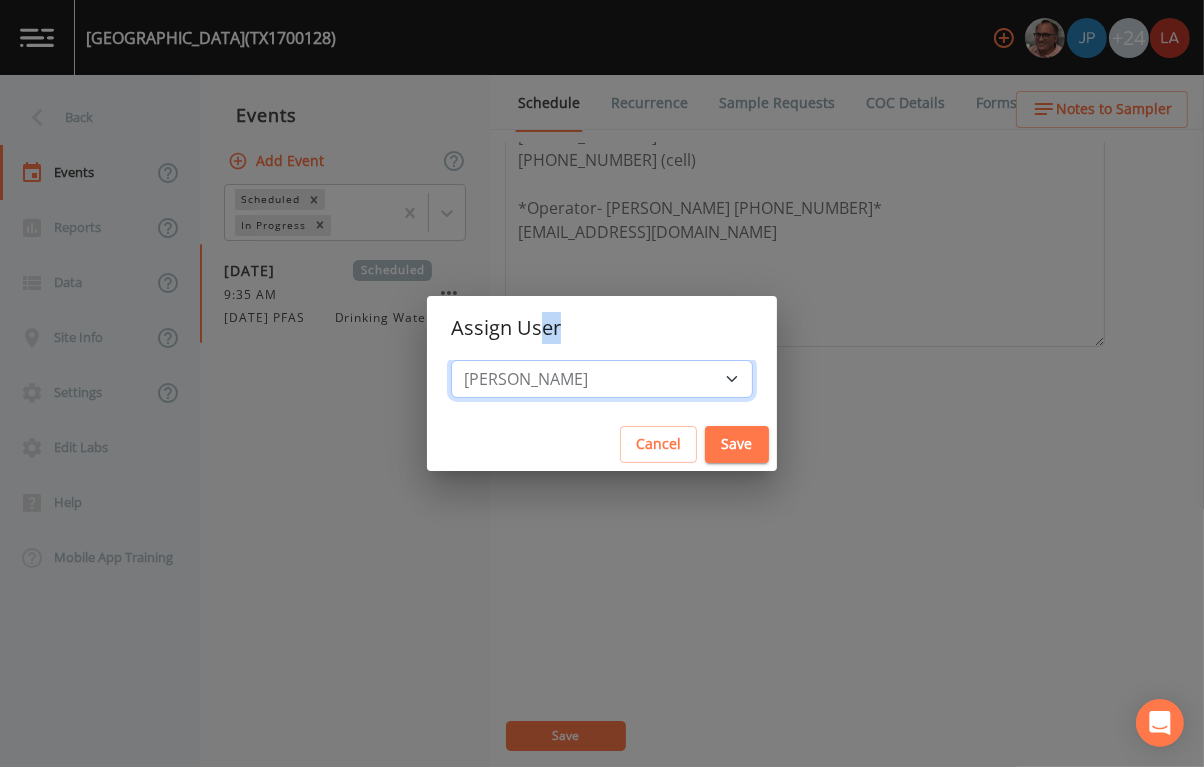 click on "Select User Mike  Franklin Joshua gere  Paul David  Weber Zachary  Evans Stafford  Johnson Stephanie  Hernandez Deon  brooks Joseph  Hayward Alaina  Hahn Jose Garcia   John  Kapsen Stanley Q  Porter Lisa  Brooks Julio C Sanchez  Jr Keith  Borst Connie Turner   Matthew  thomas Earl Miller   Brandon  Fox Rodolfo  Ramirez Annie  Huebner Sloan  Rigamonti Lauren  Saenz Reagan  Janecek Charles  Medina Geneva  Hill" at bounding box center (602, 379) 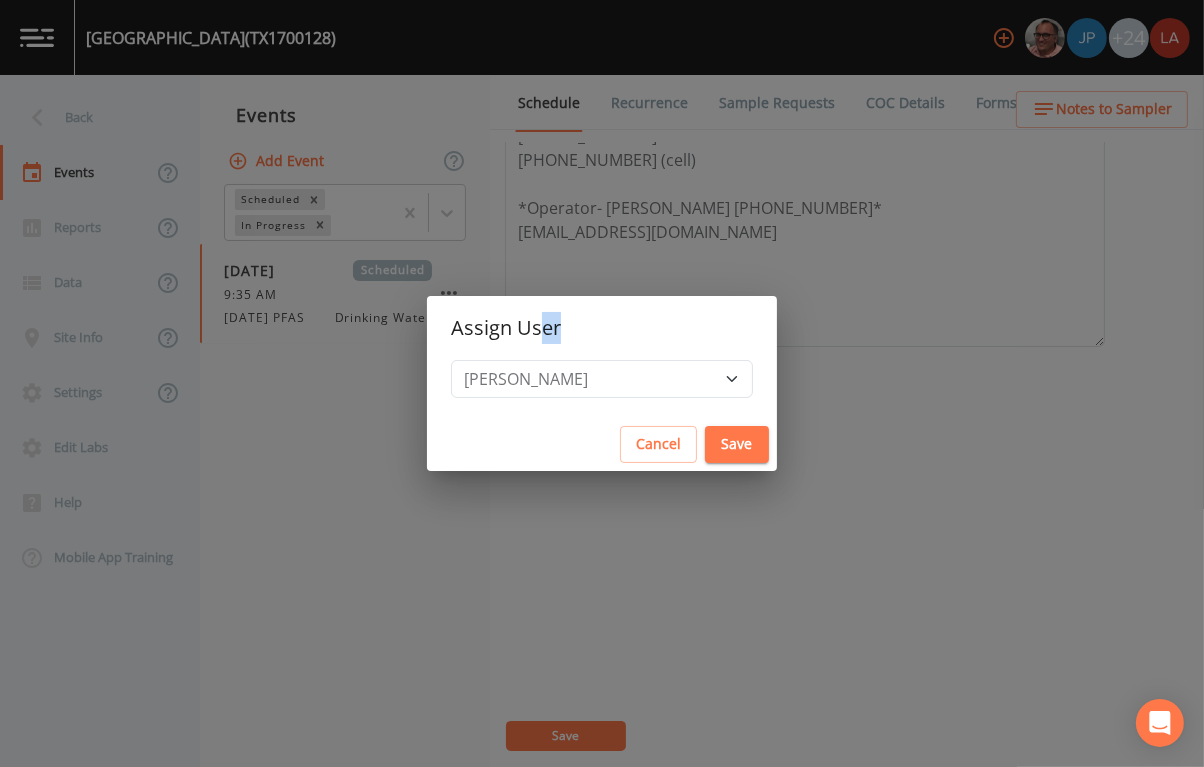click on "Save" at bounding box center [737, 444] 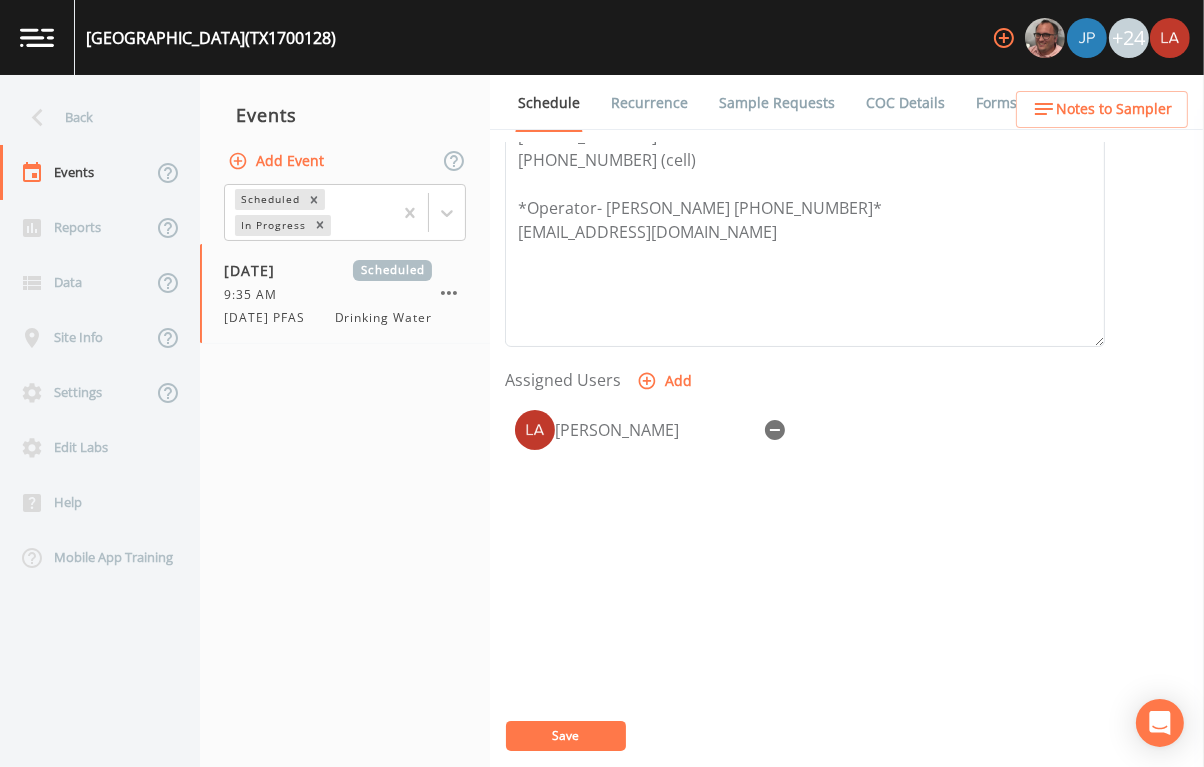 click on "Save" at bounding box center [566, 736] 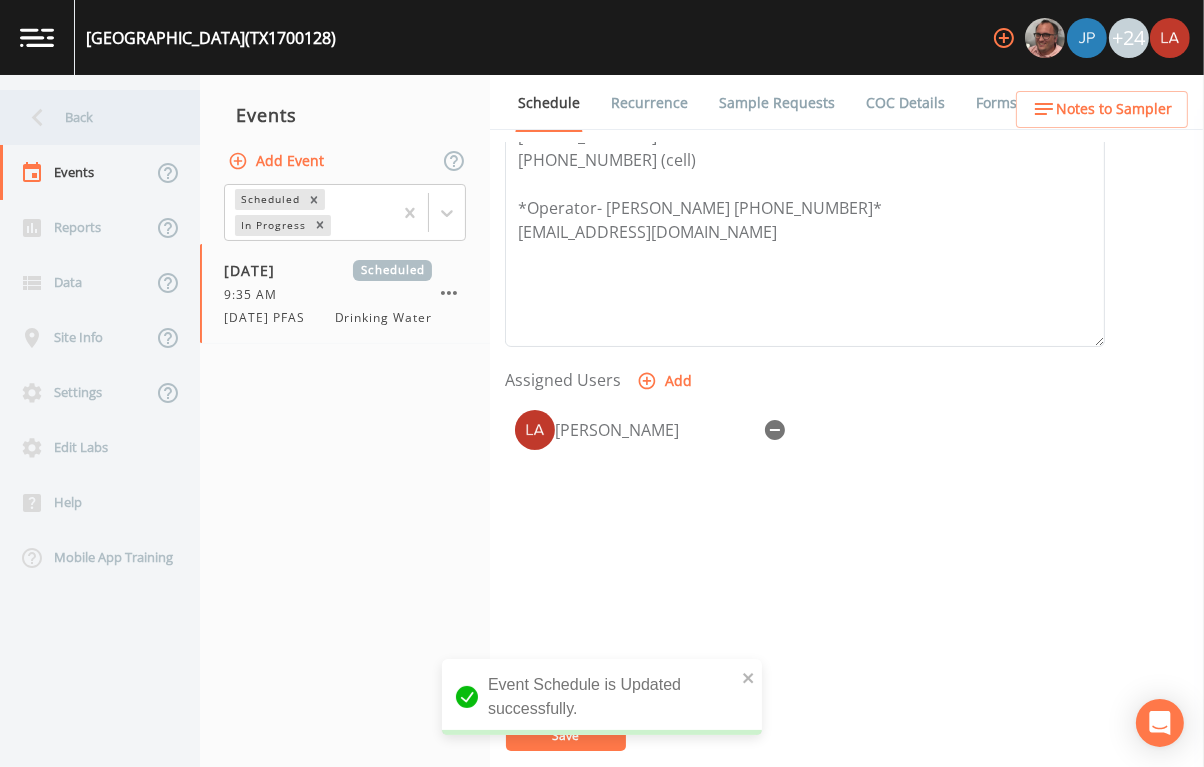 click on "Back" at bounding box center [90, 117] 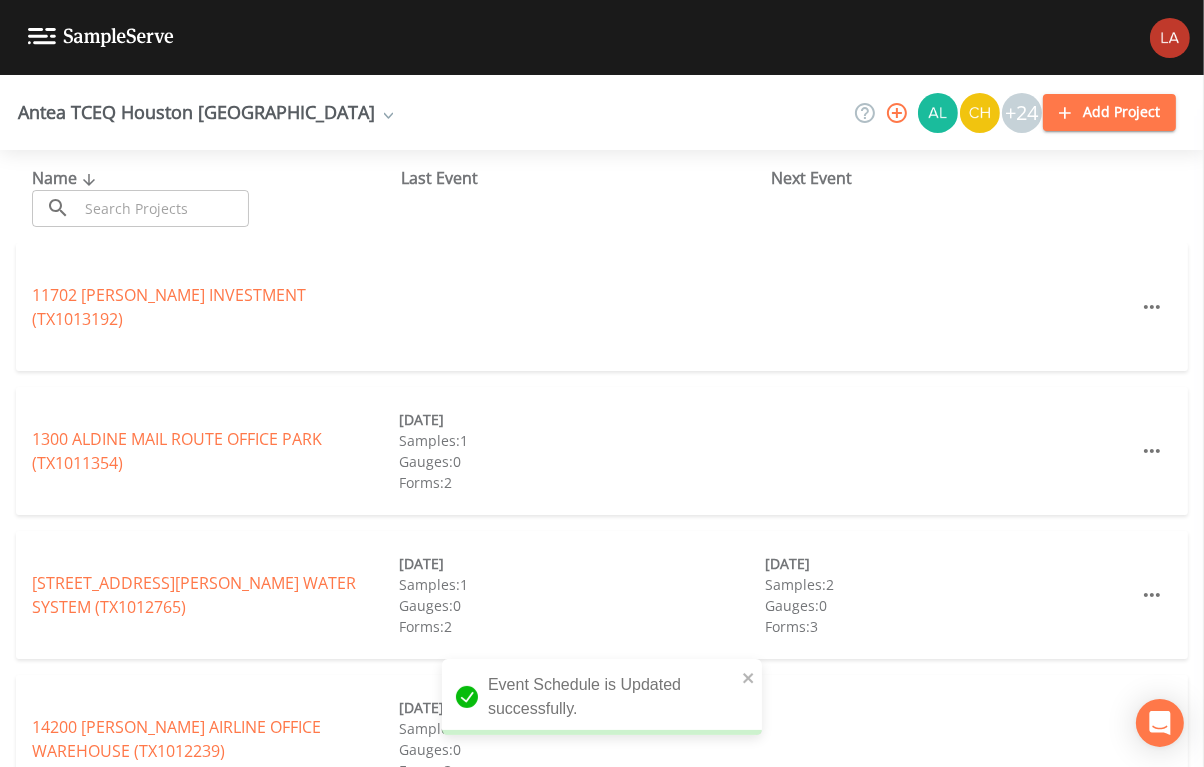 click at bounding box center [163, 208] 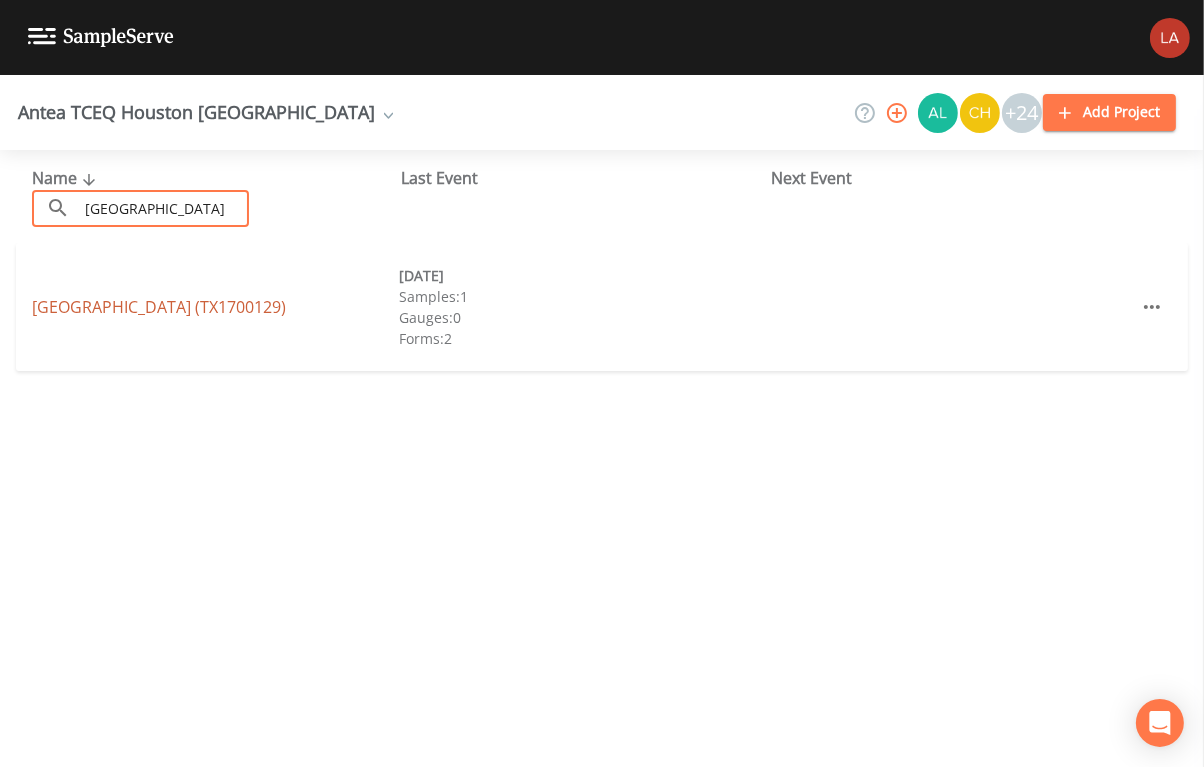 type on "dogwood hills" 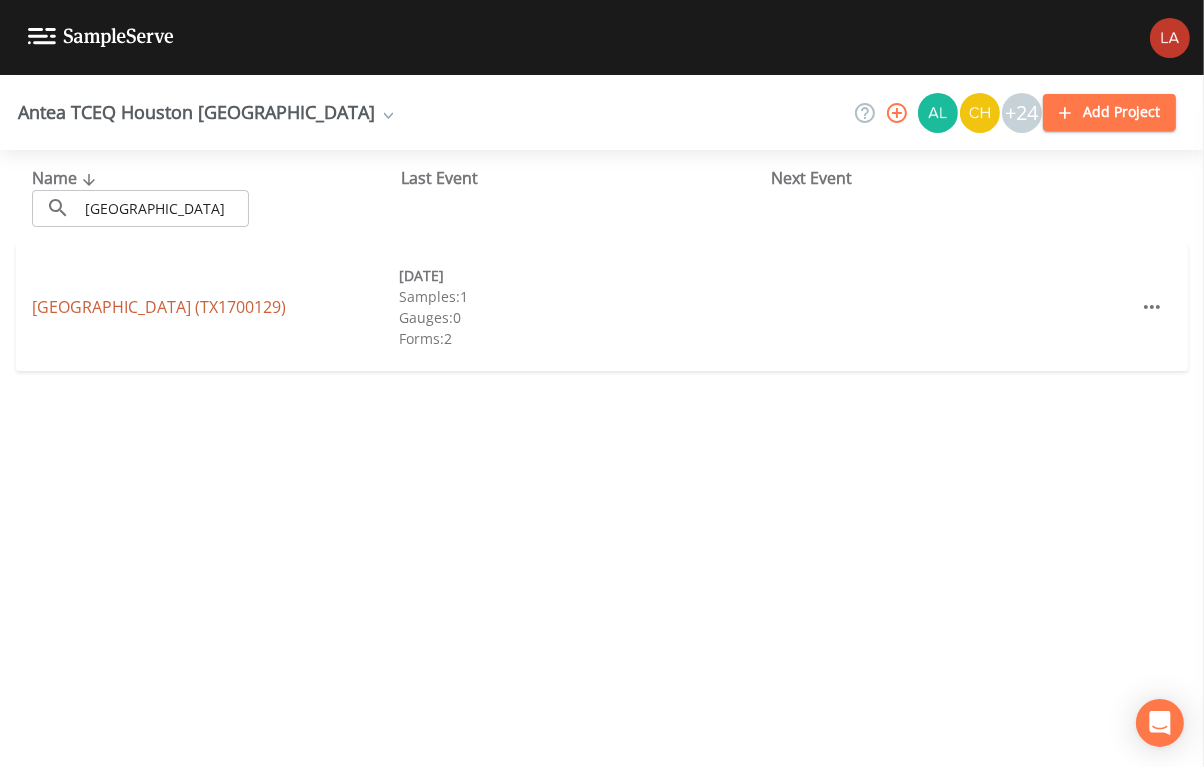 click on "DOGWOOD HILLS   (TX1700129)" at bounding box center (159, 307) 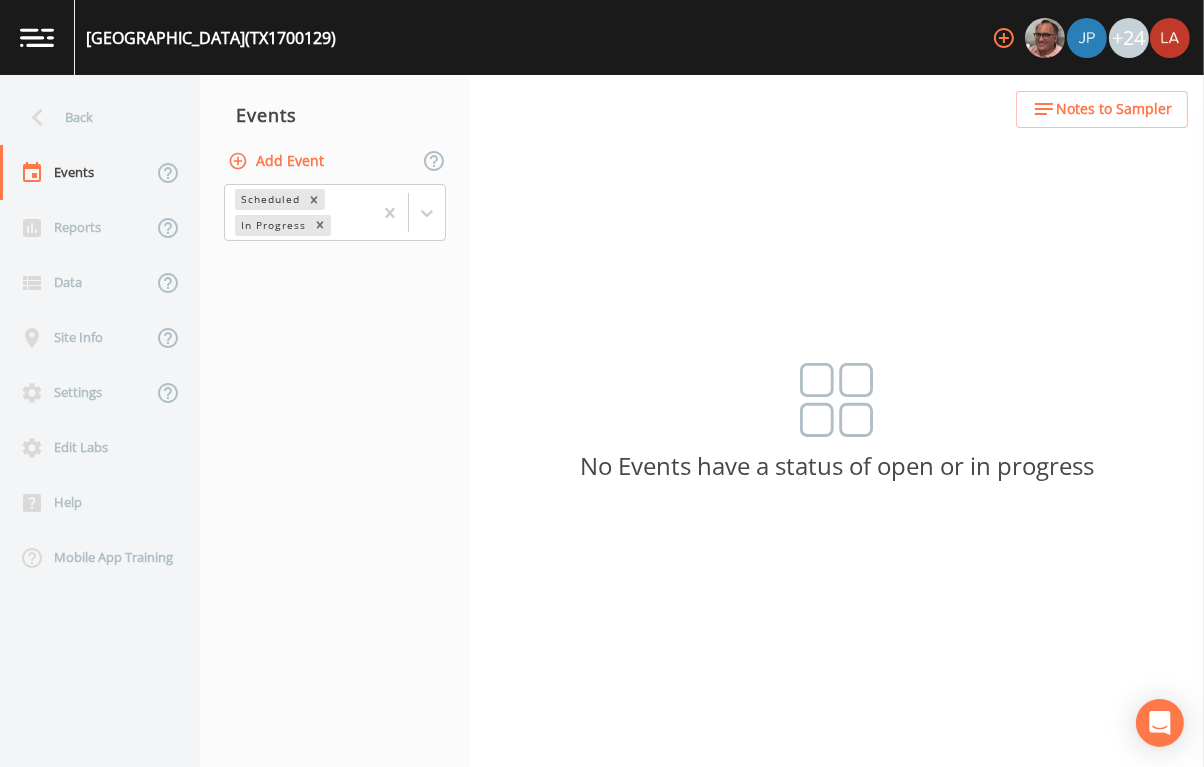 click on "Add Event" at bounding box center [278, 161] 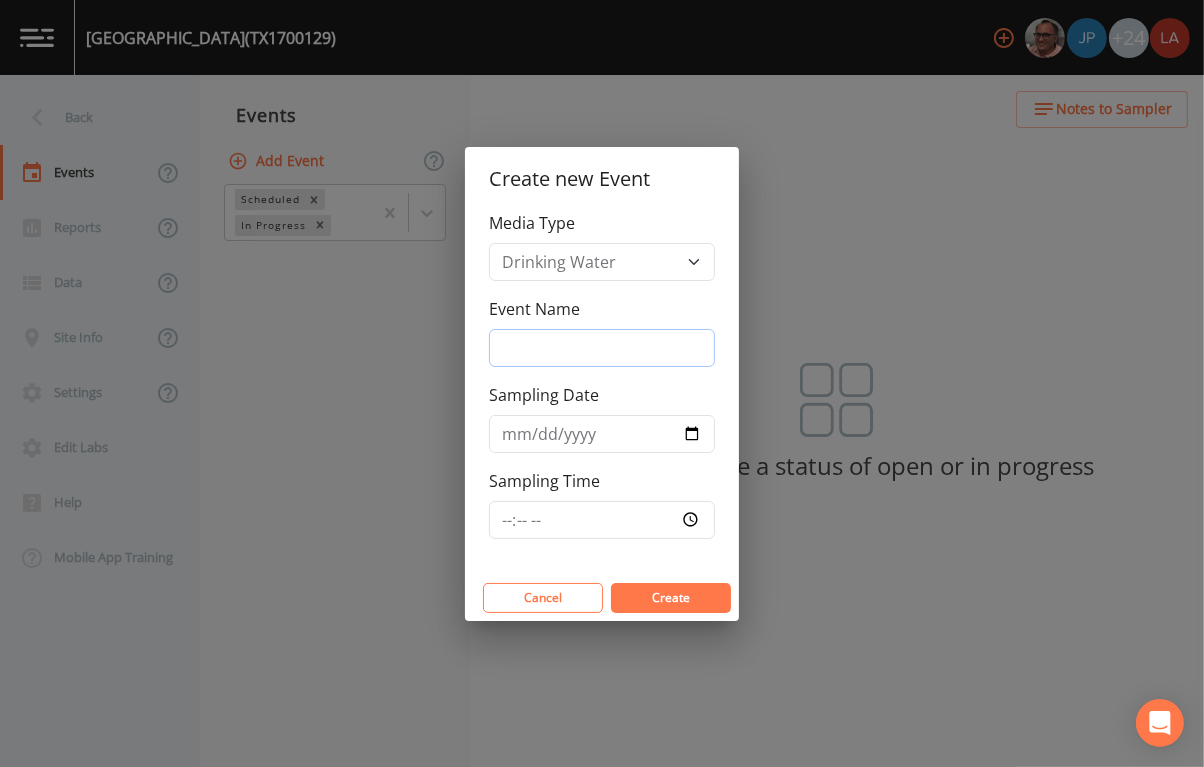 drag, startPoint x: 650, startPoint y: 345, endPoint x: 654, endPoint y: 360, distance: 15.524175 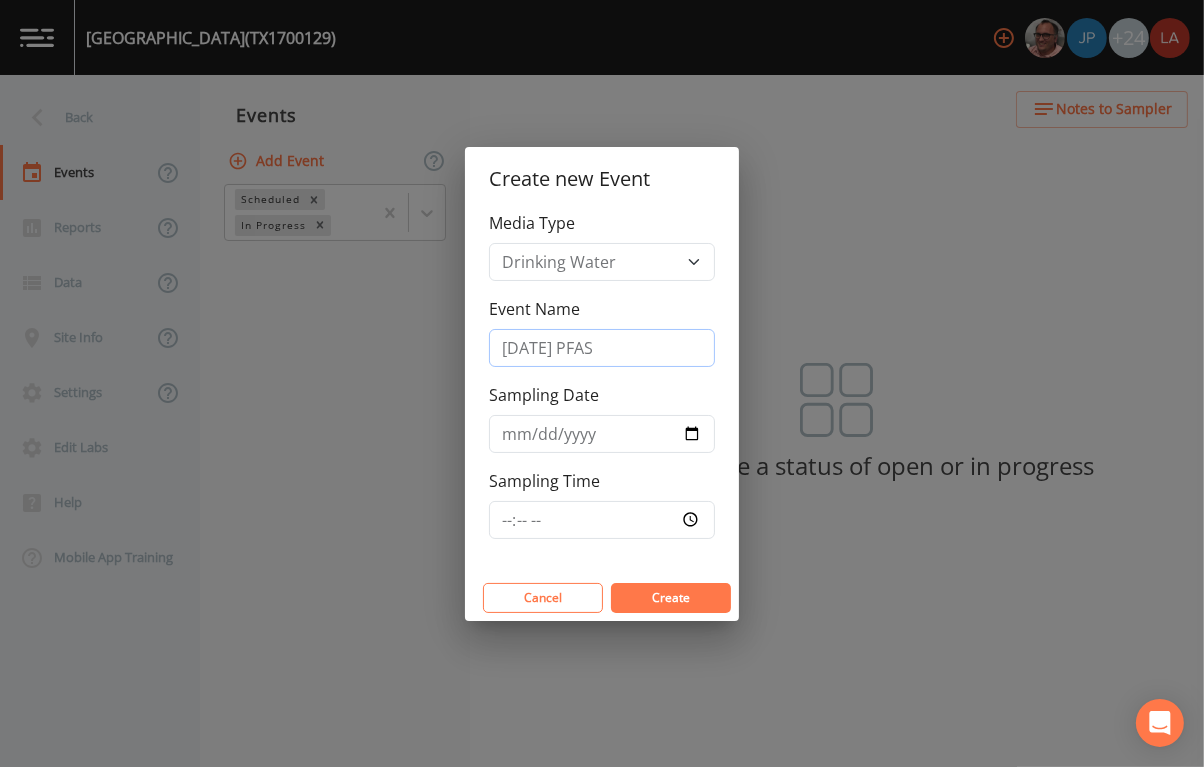 type on "7/24/25 PFAS" 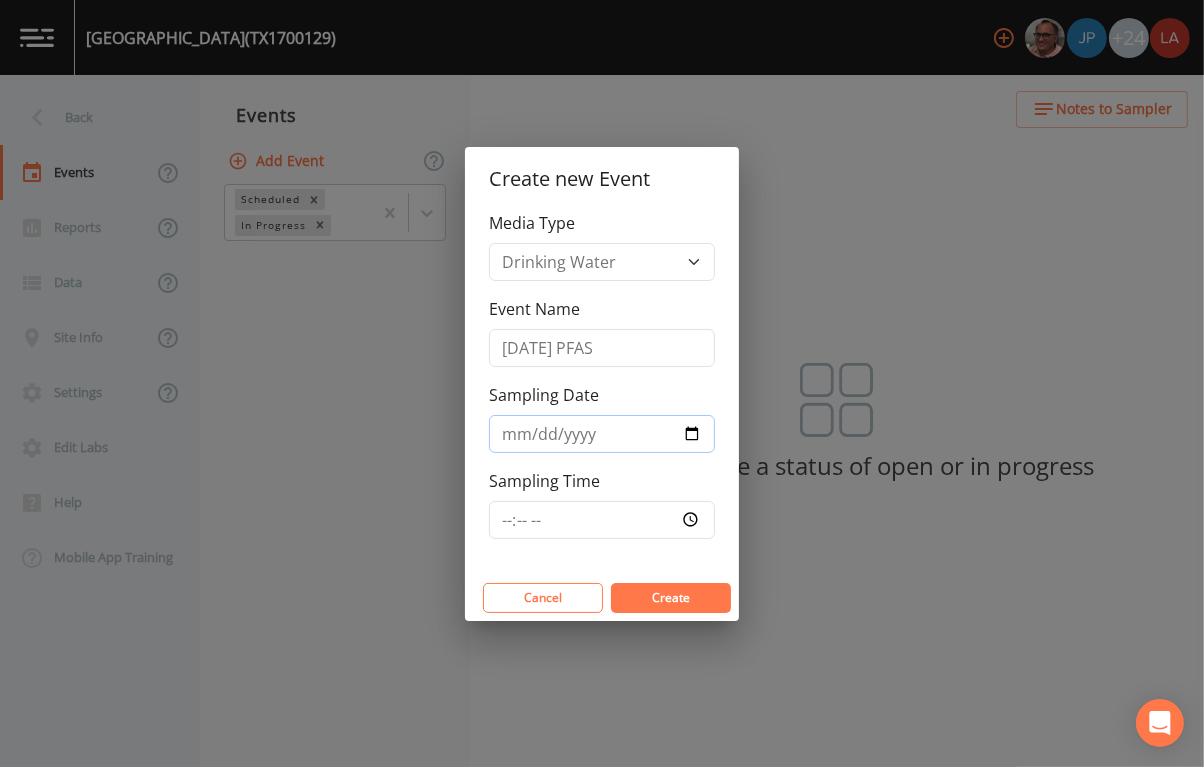 click on "Sampling Date" at bounding box center (602, 434) 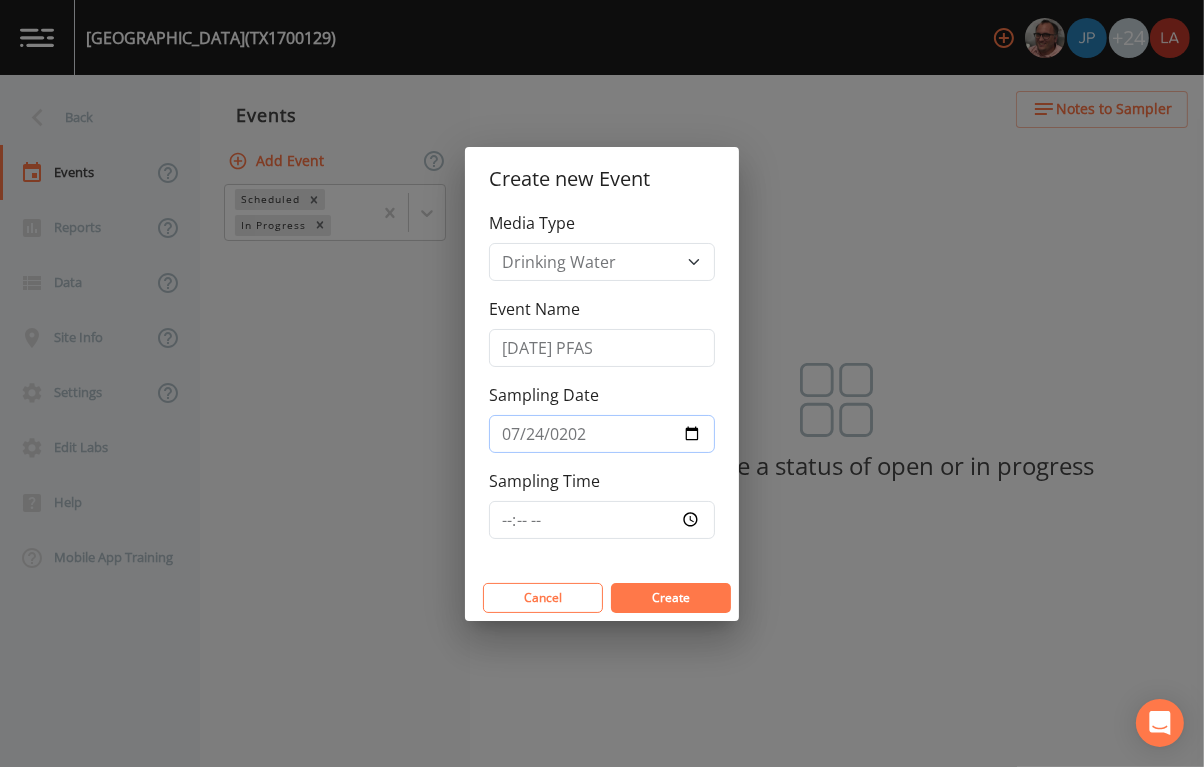 type on "2025-07-24" 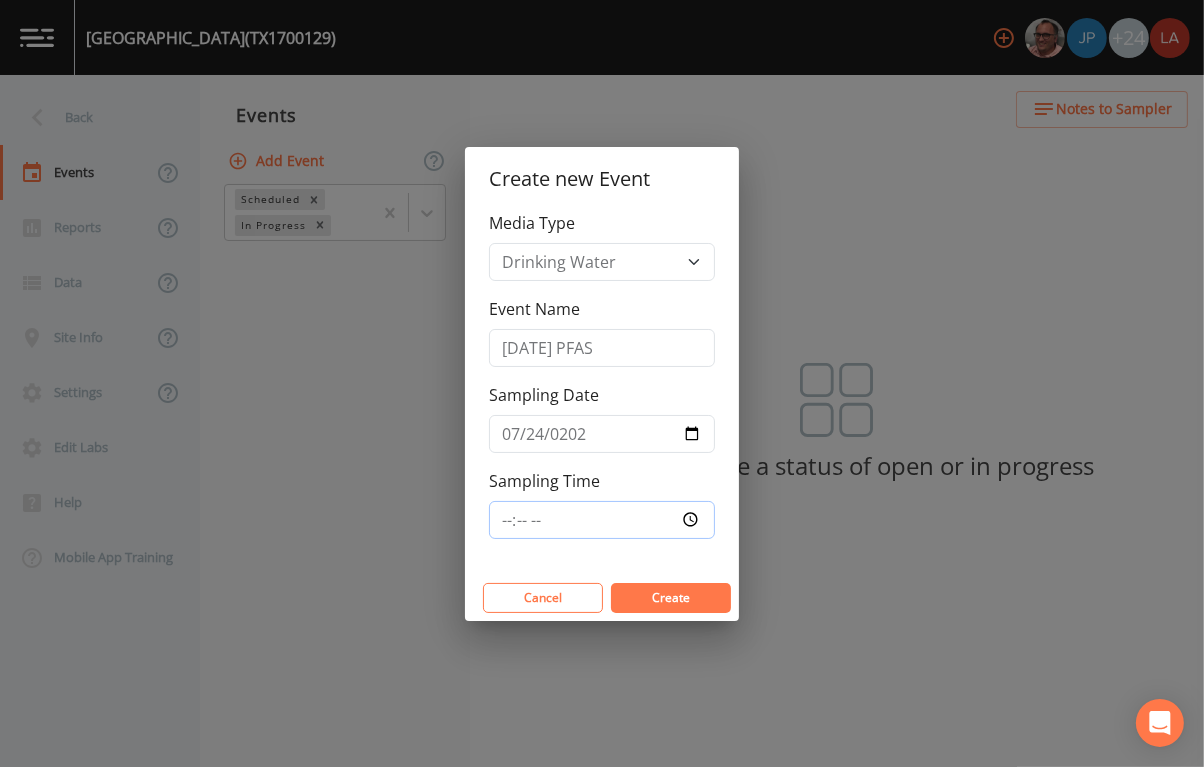 type on "10:15" 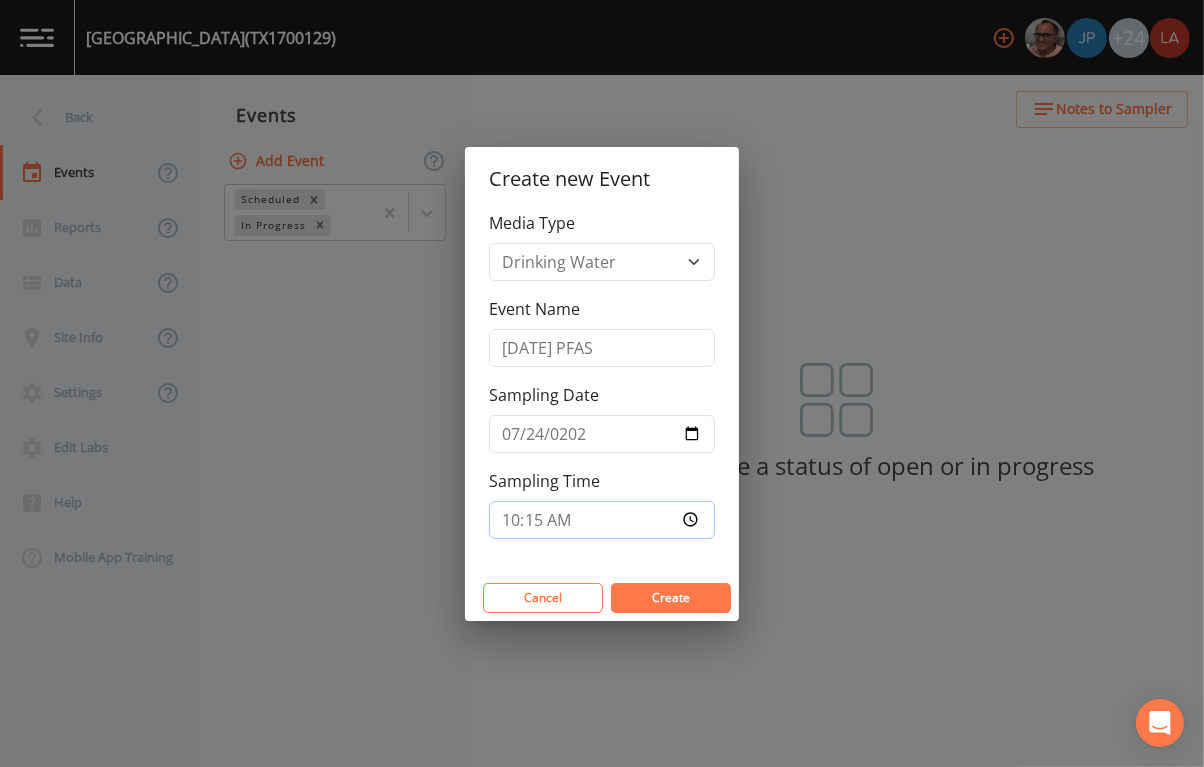 click on "Create" at bounding box center (671, 598) 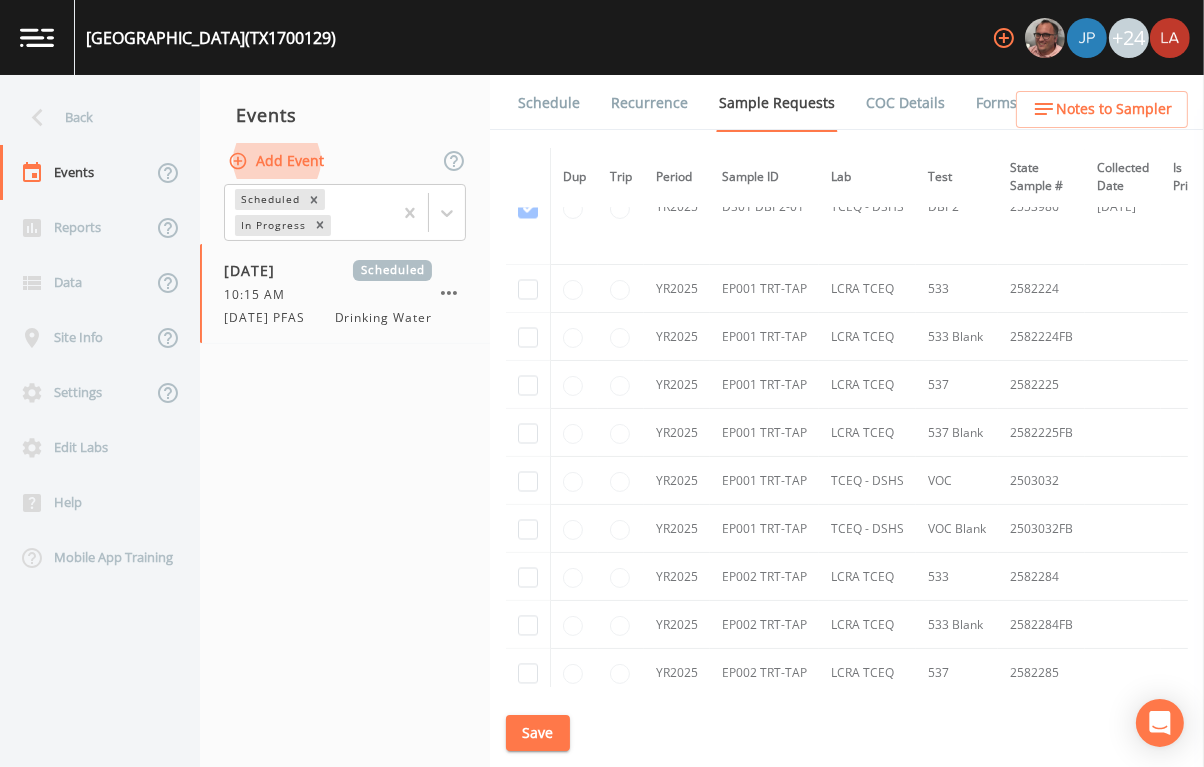 scroll, scrollTop: 3499, scrollLeft: 0, axis: vertical 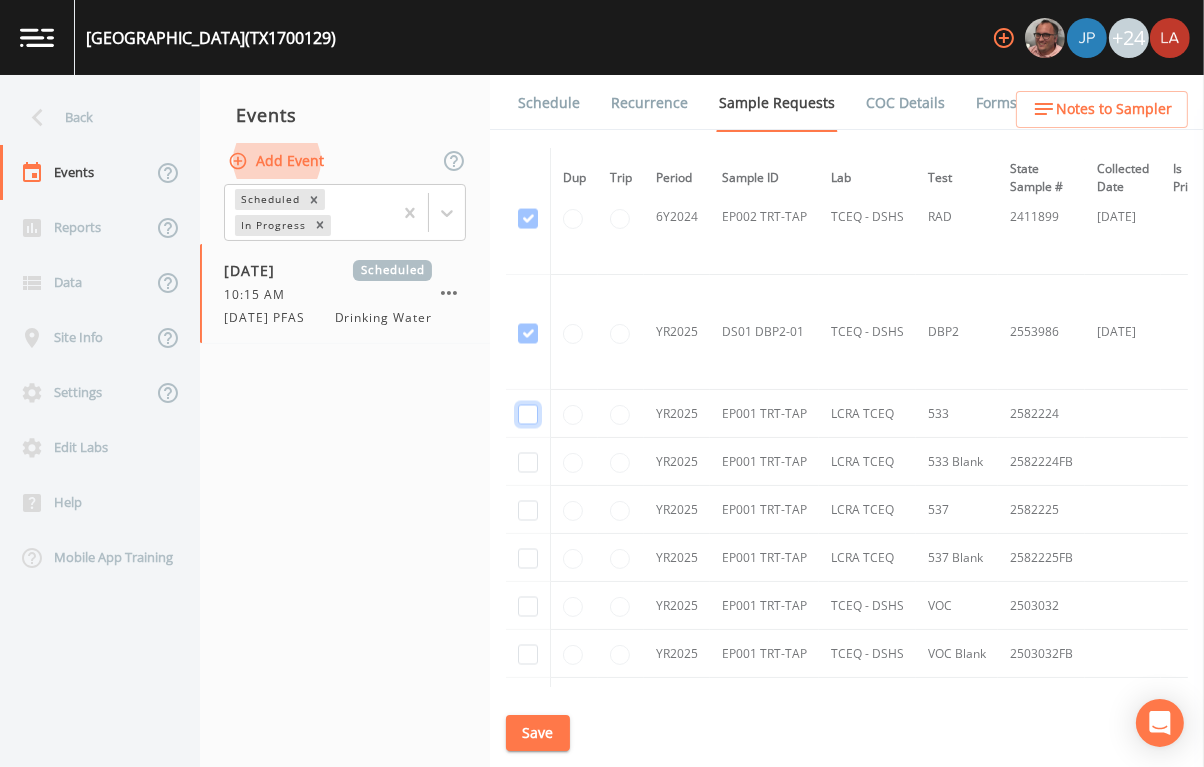 click at bounding box center [528, 415] 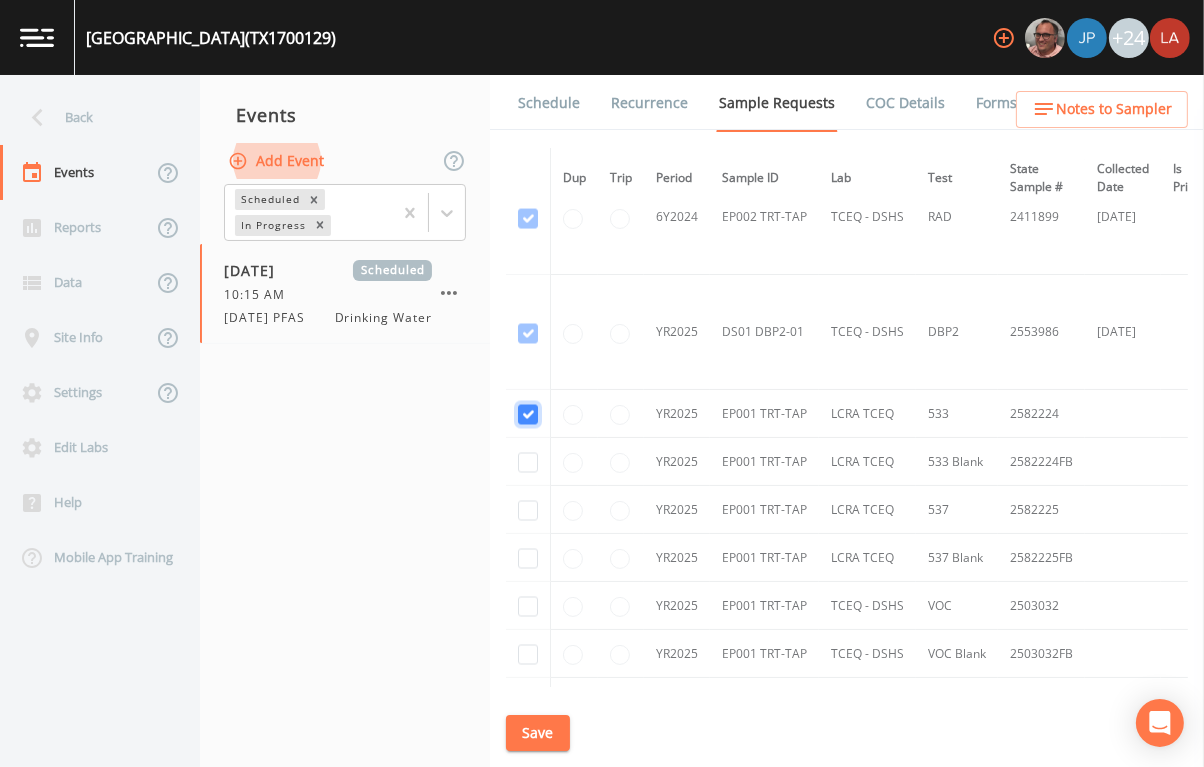 checkbox on "true" 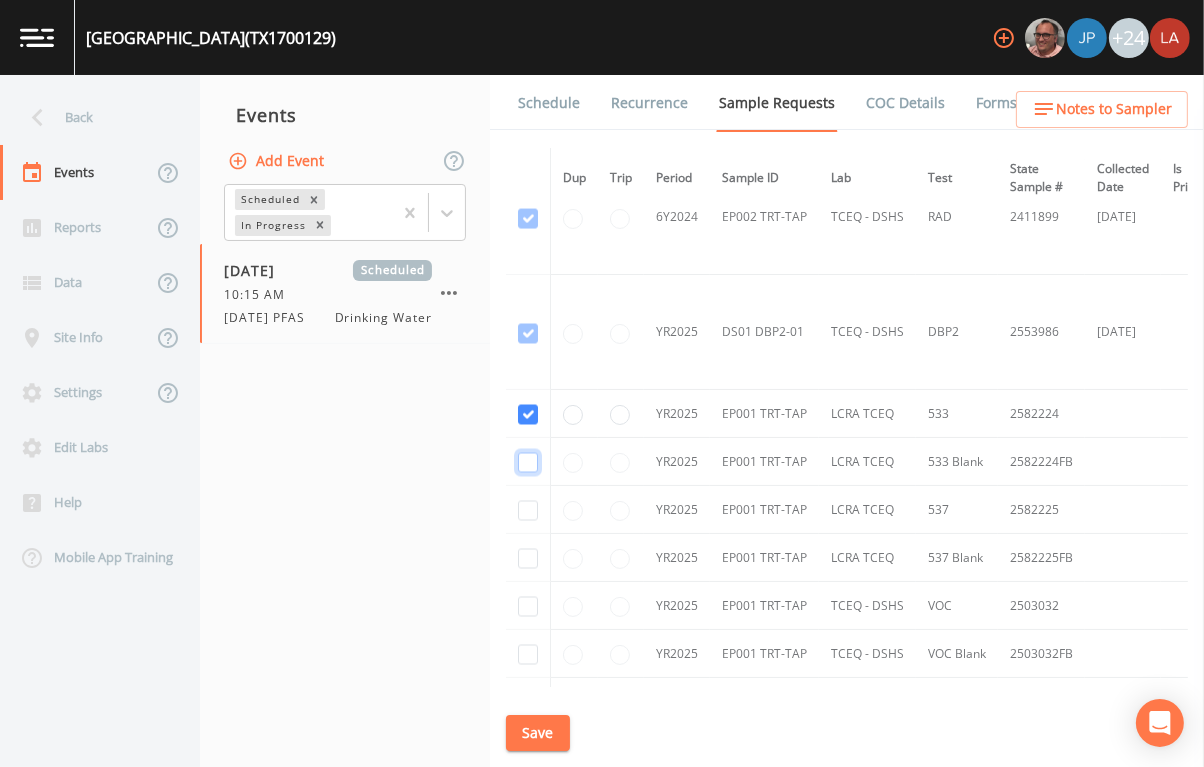drag, startPoint x: 532, startPoint y: 465, endPoint x: 535, endPoint y: 505, distance: 40.112343 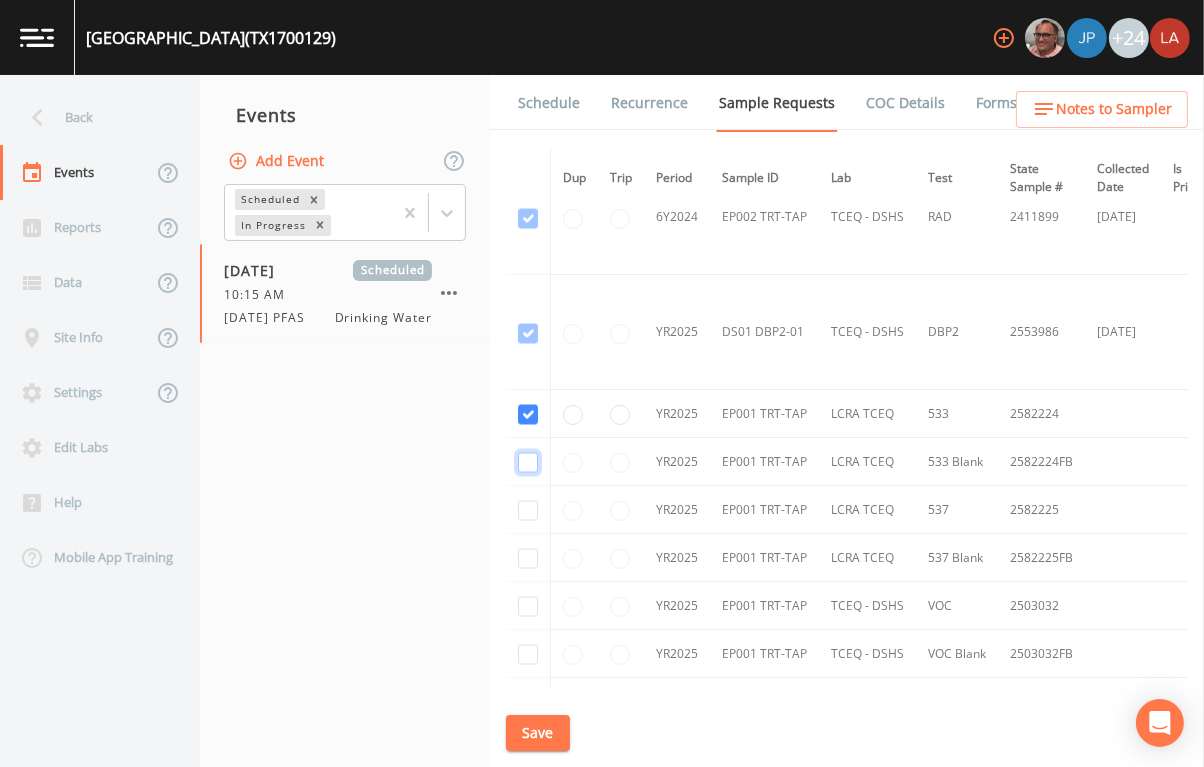 click at bounding box center (528, 462) 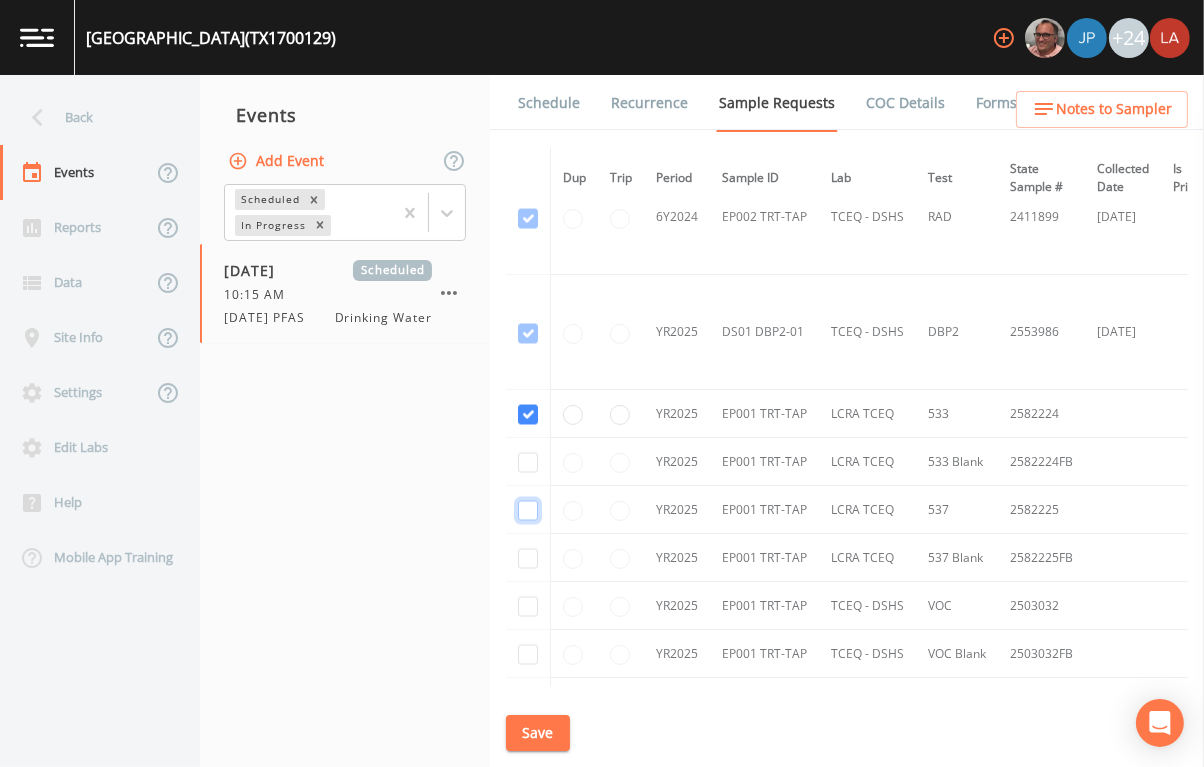 click at bounding box center [528, 511] 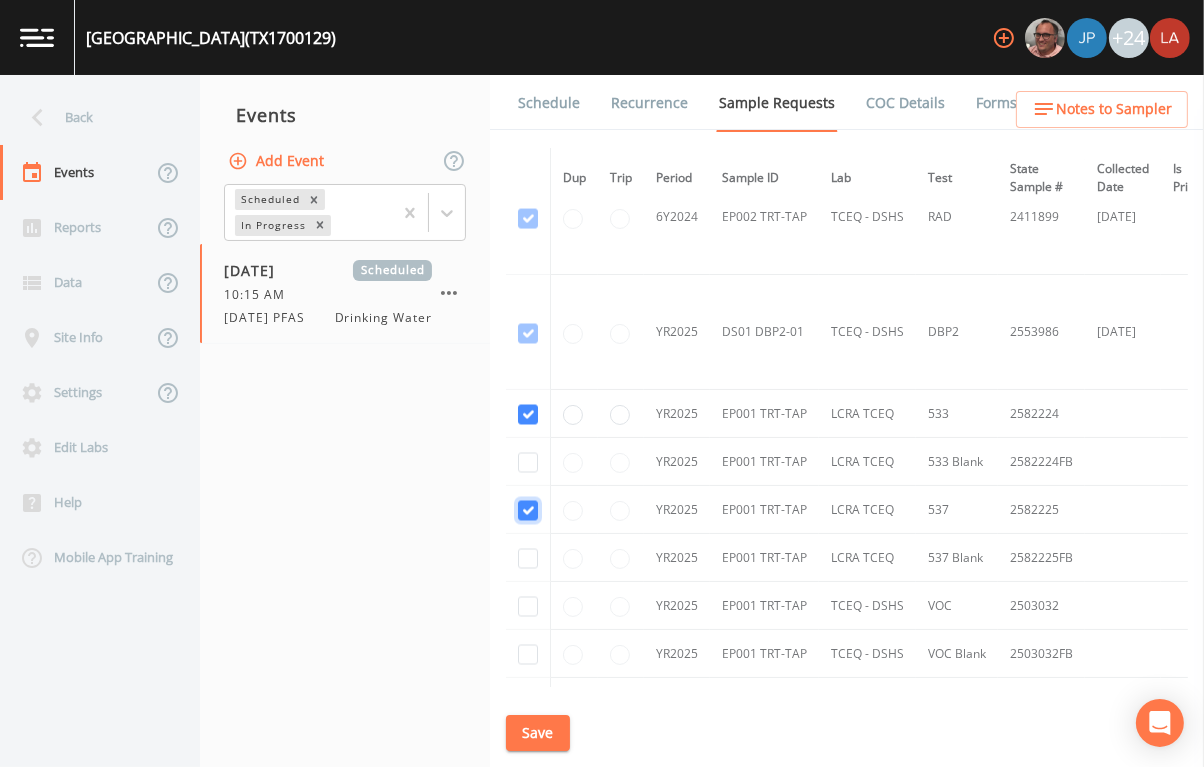 checkbox on "true" 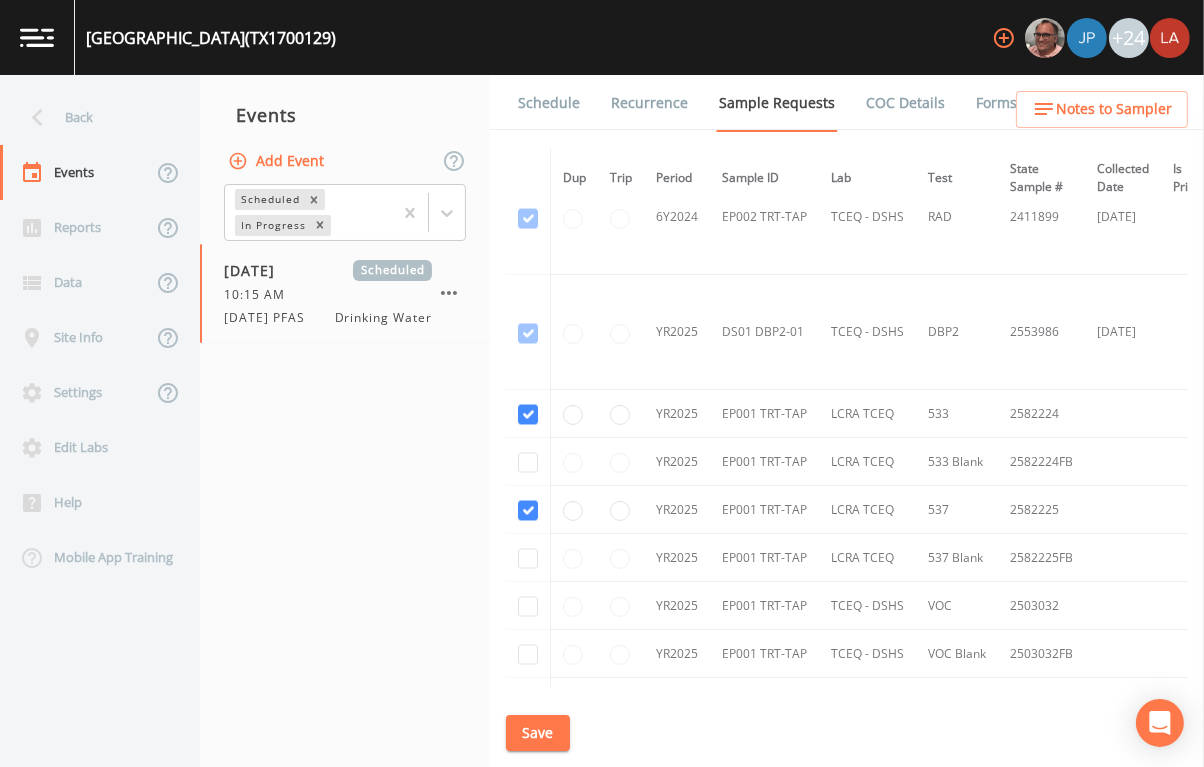 click at bounding box center (528, 462) 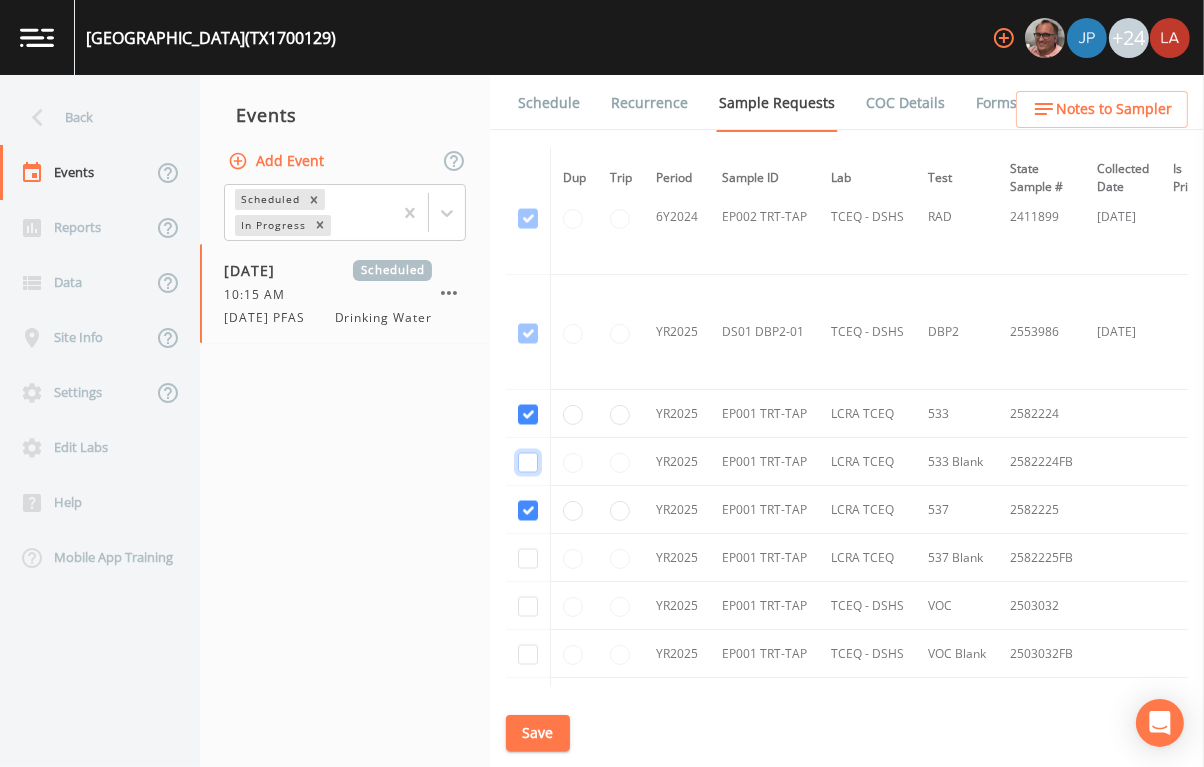 click at bounding box center [528, 463] 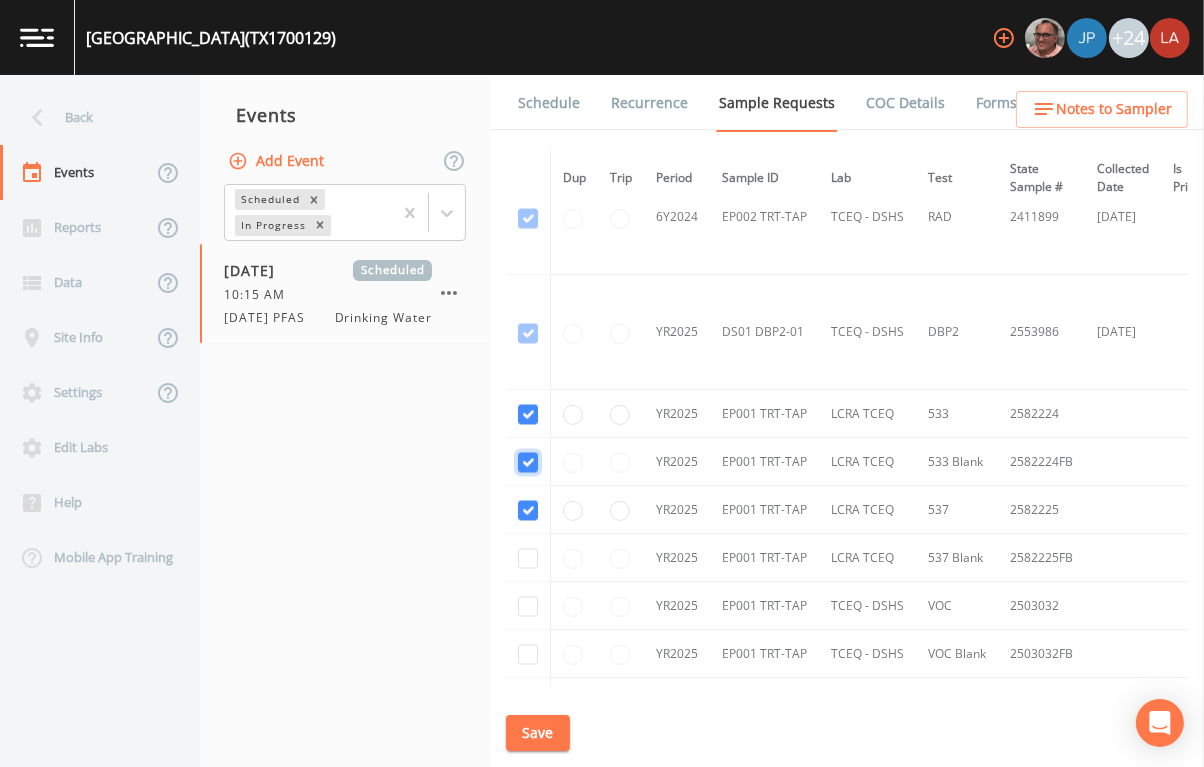 checkbox on "true" 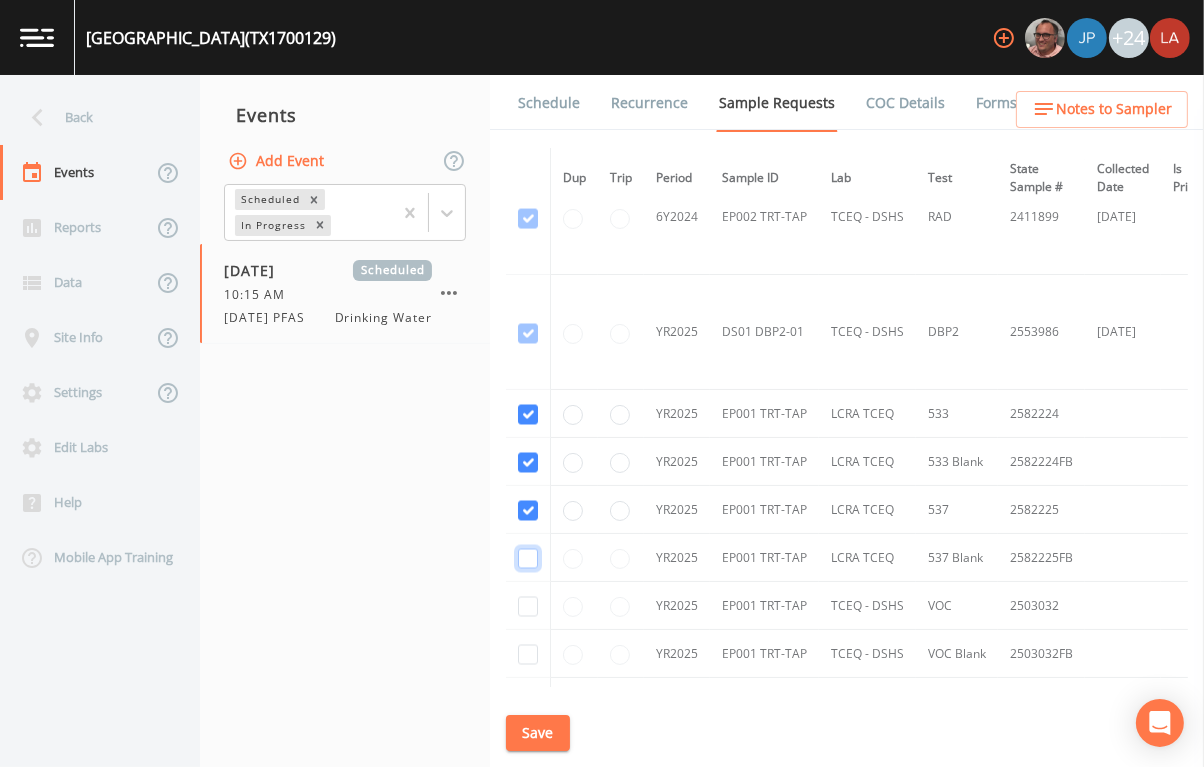 click at bounding box center (528, 559) 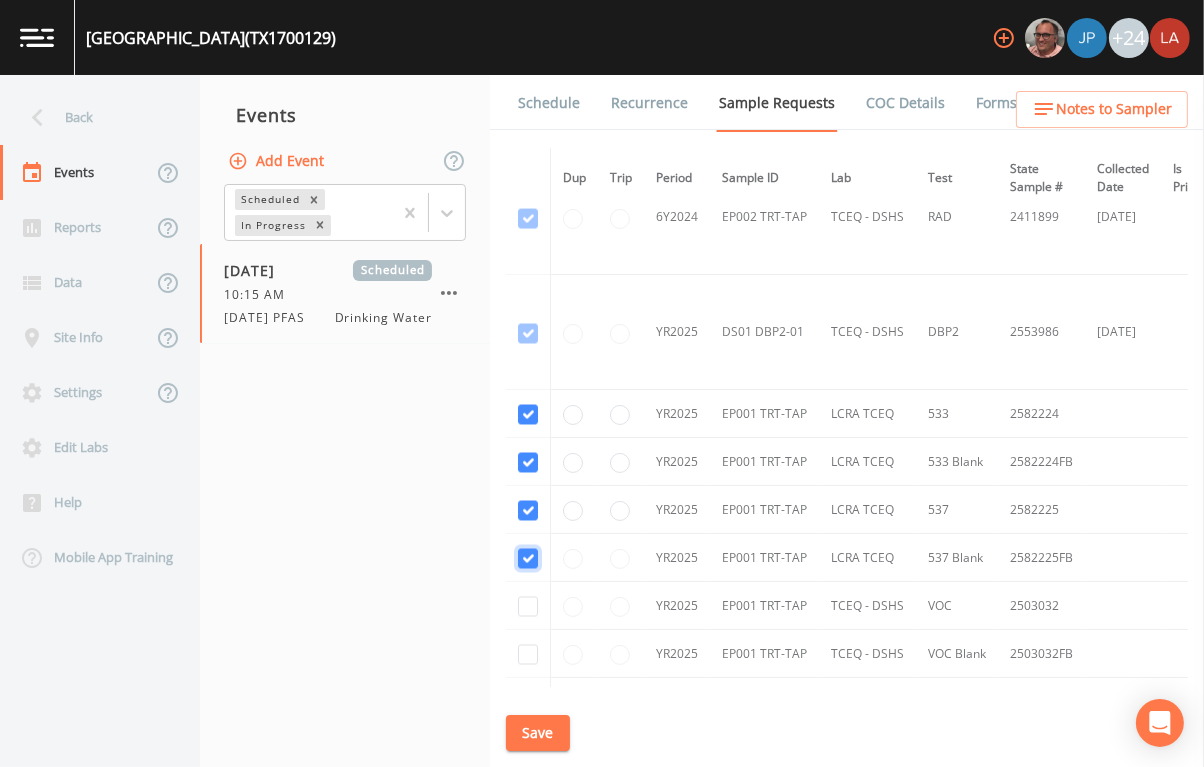 checkbox on "true" 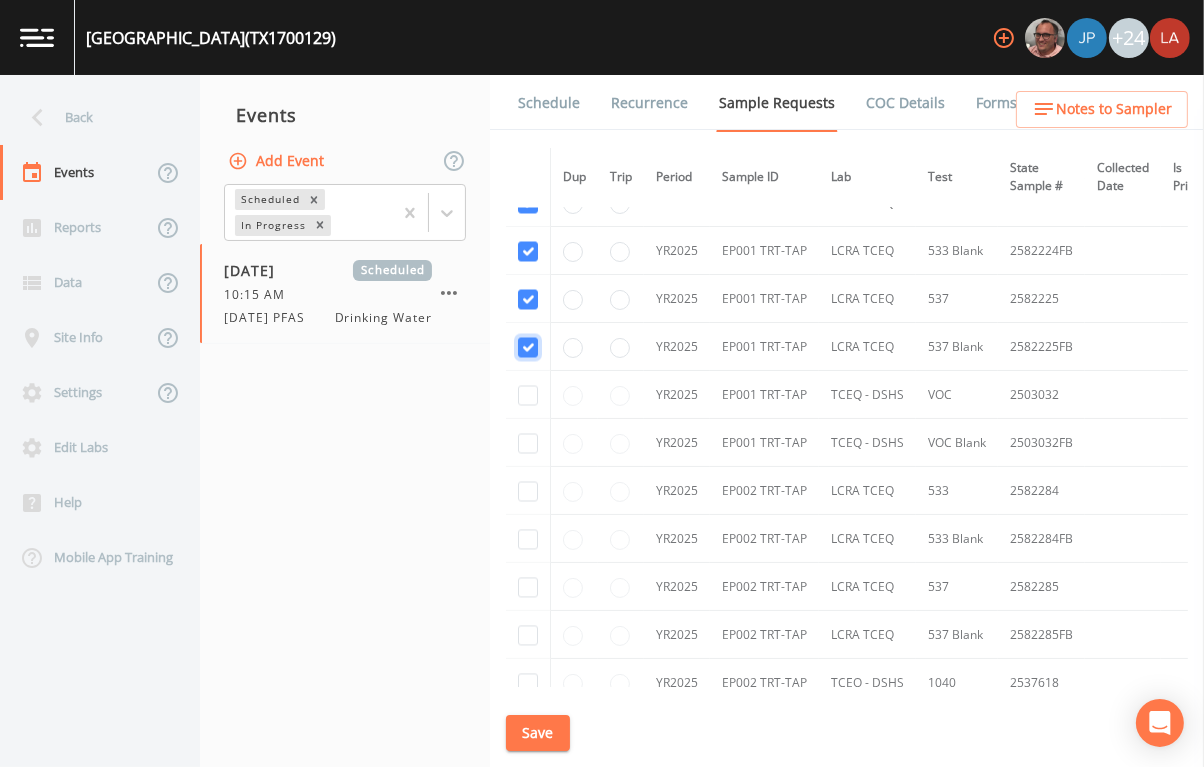 scroll, scrollTop: 3749, scrollLeft: 0, axis: vertical 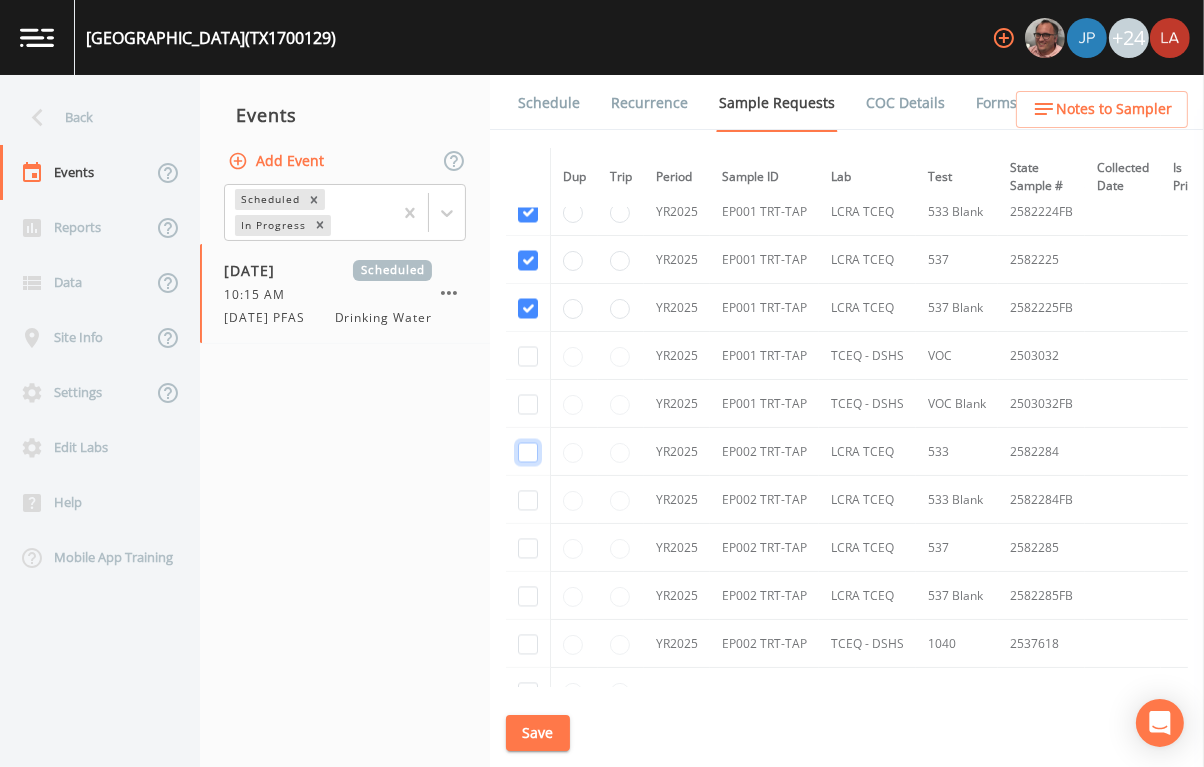 click at bounding box center [528, 453] 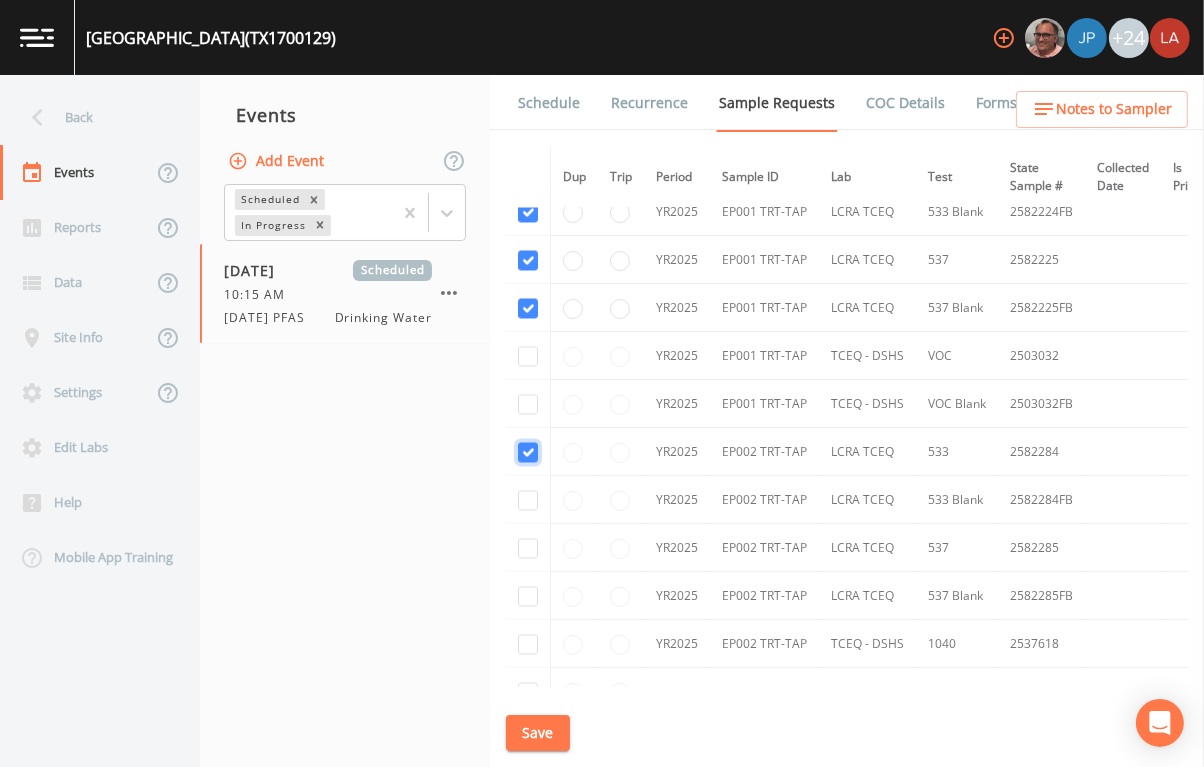 checkbox on "true" 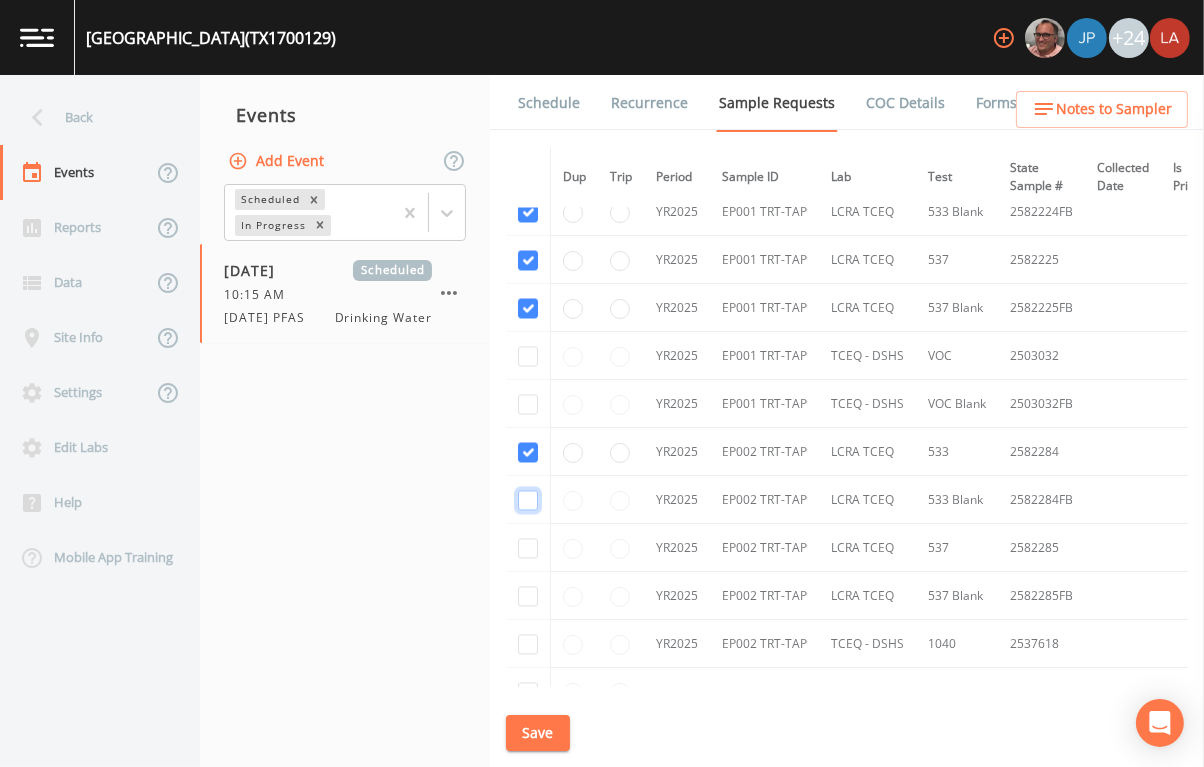 drag, startPoint x: 530, startPoint y: 497, endPoint x: 532, endPoint y: 549, distance: 52.03845 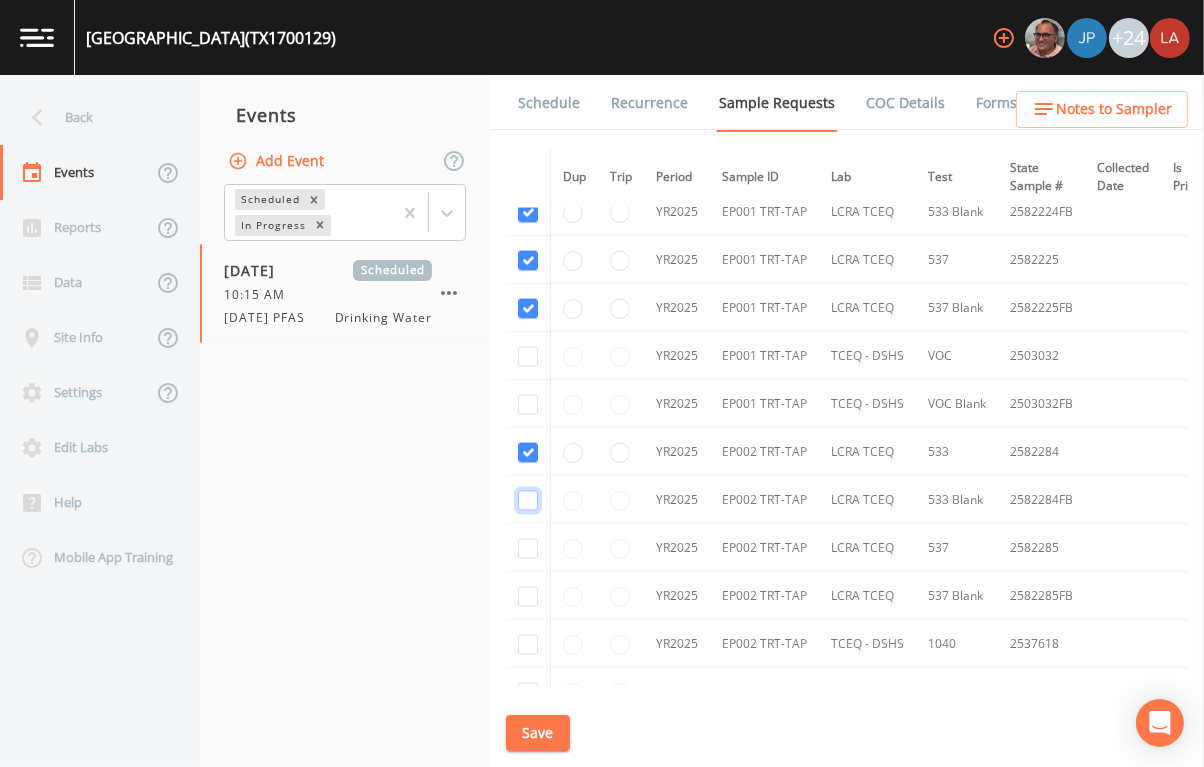 click at bounding box center (528, 501) 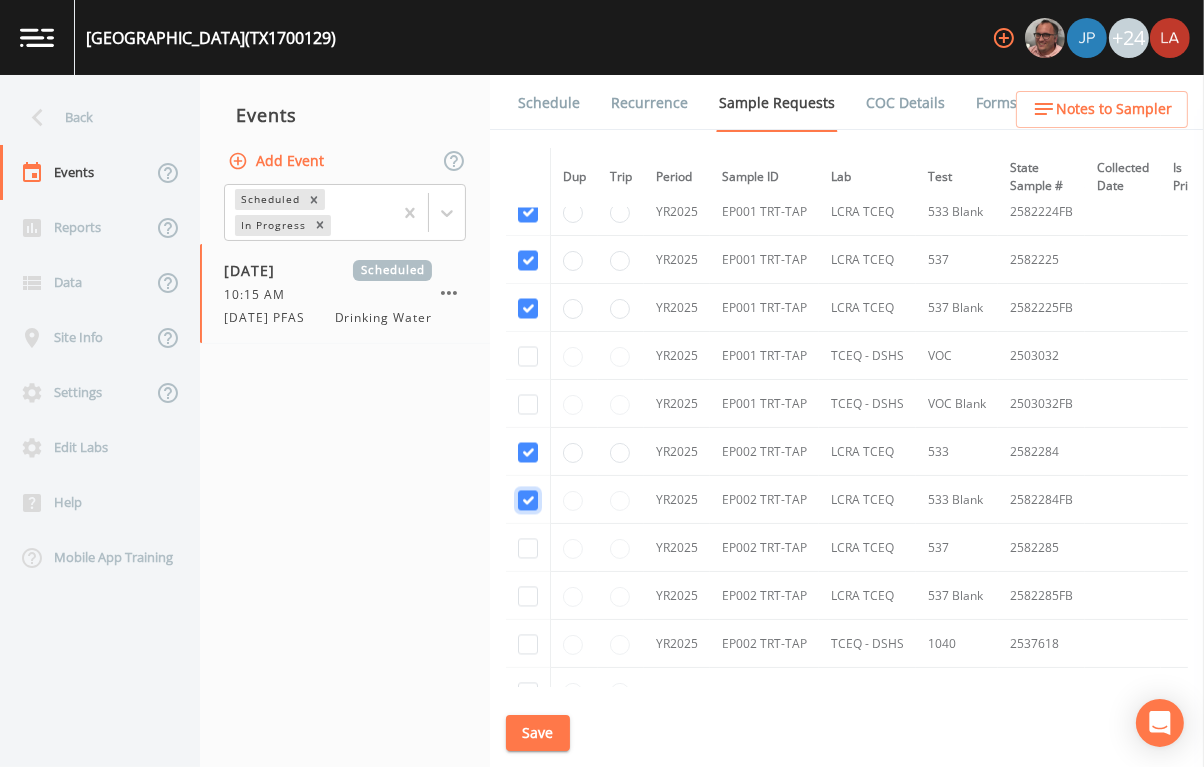 checkbox on "true" 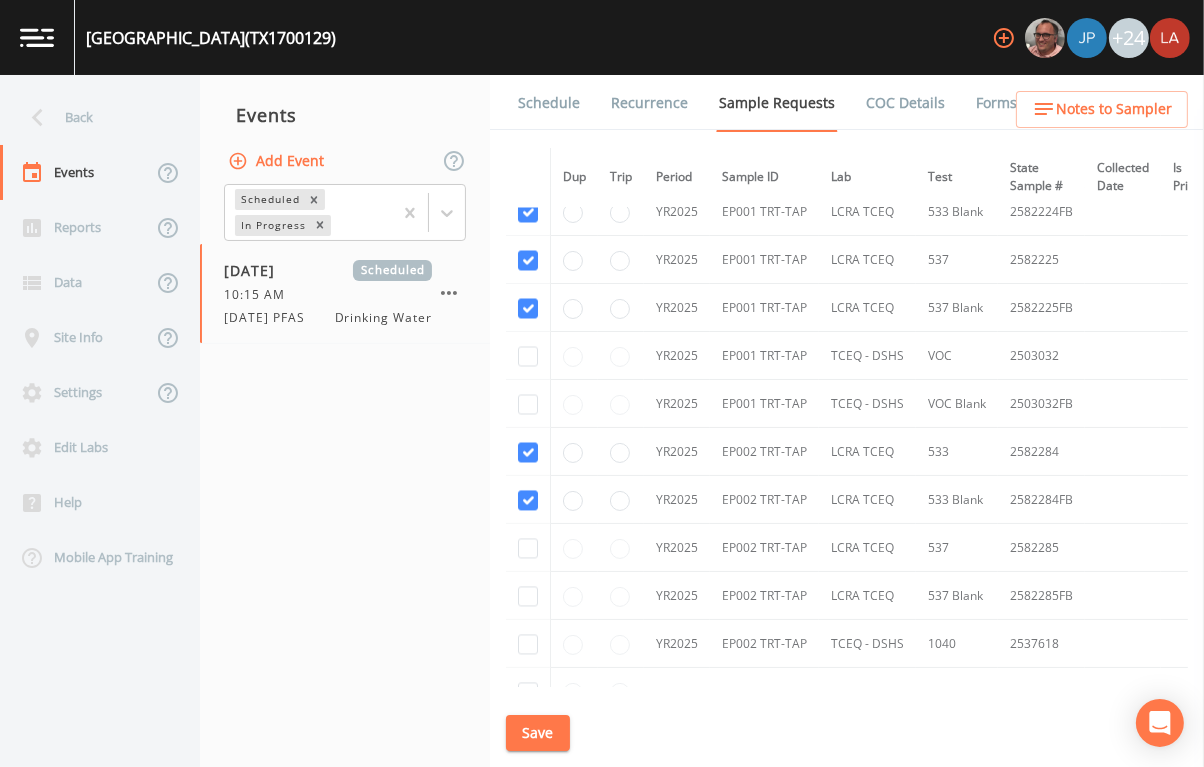 drag, startPoint x: 528, startPoint y: 552, endPoint x: 532, endPoint y: 565, distance: 13.601471 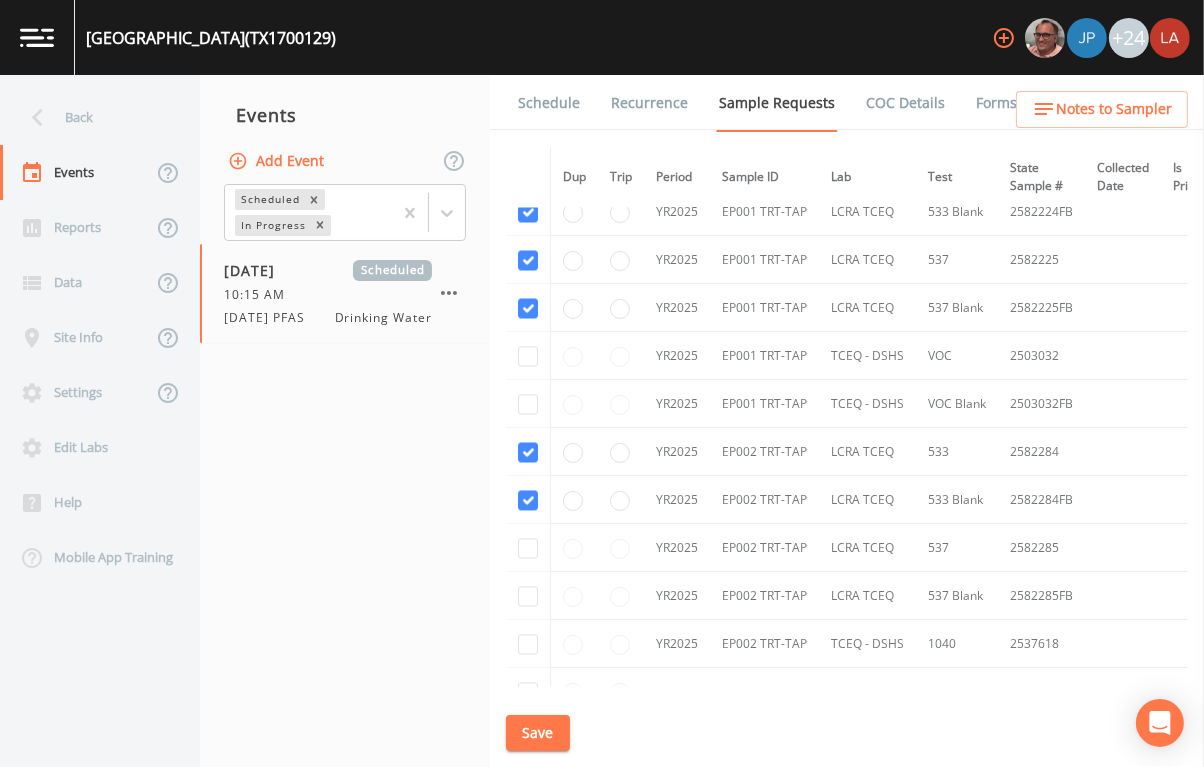 click at bounding box center (528, 548) 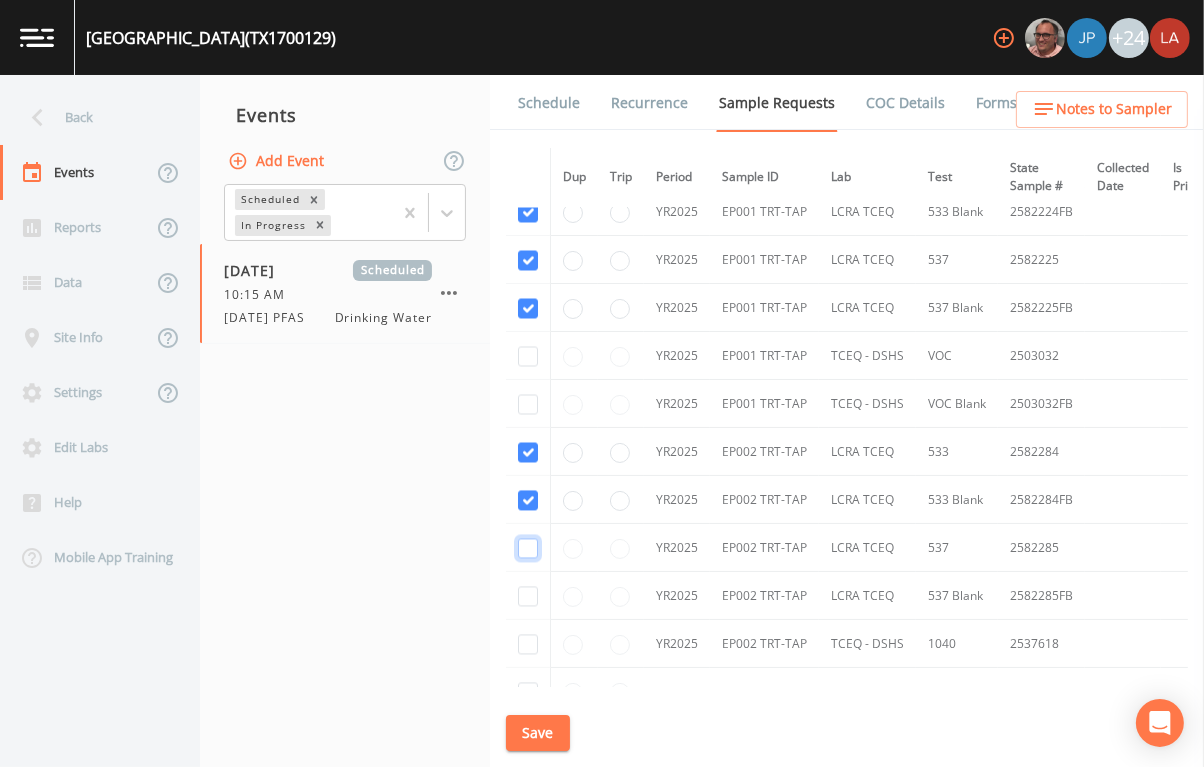 click at bounding box center [528, 549] 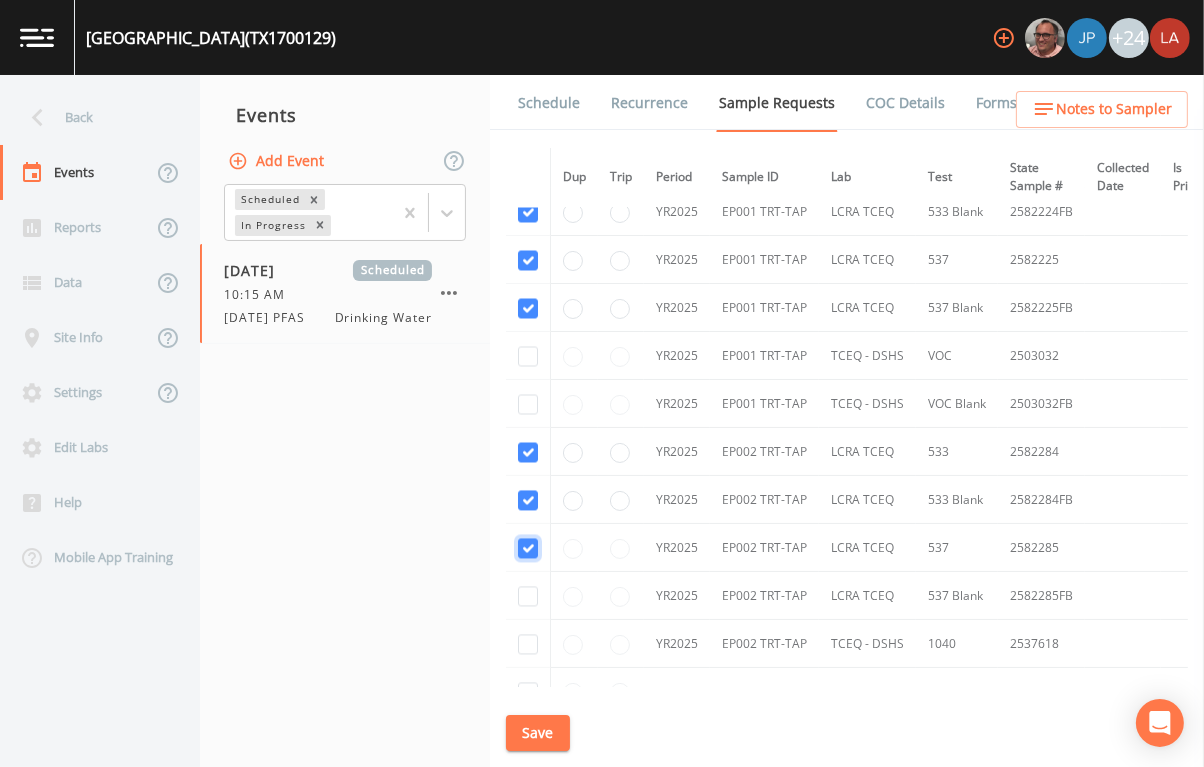 checkbox on "true" 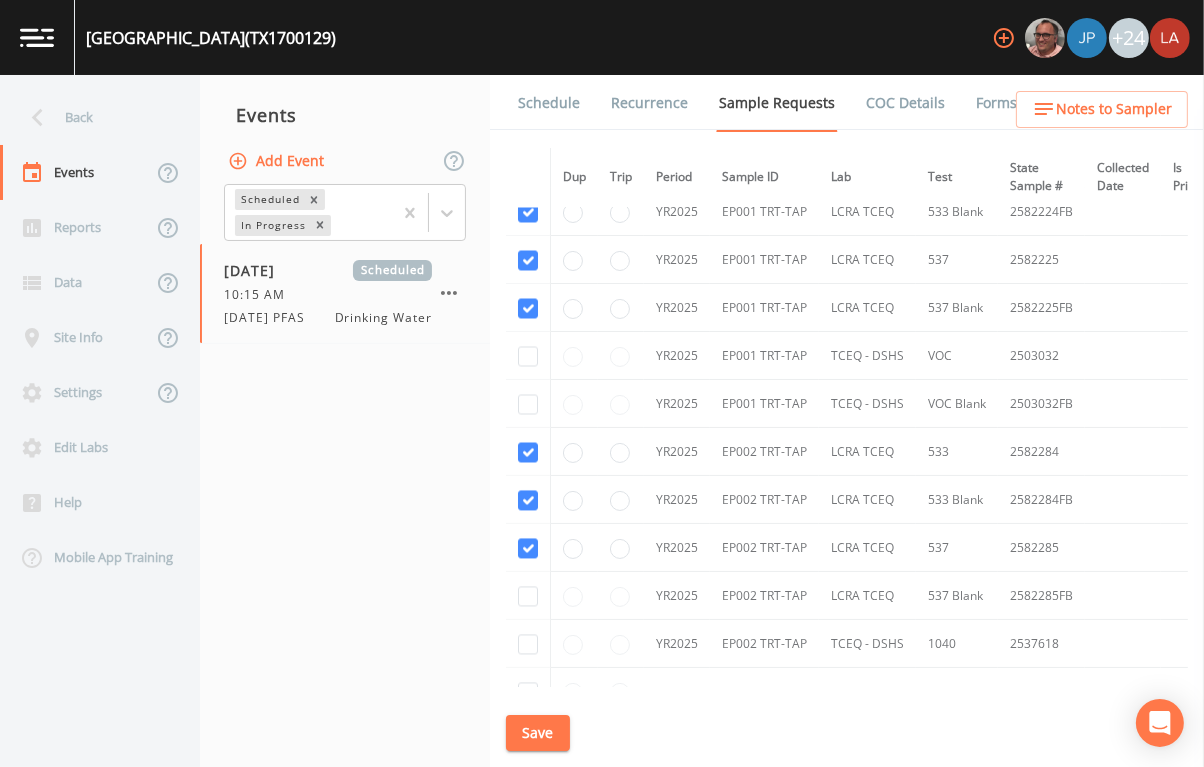 click at bounding box center (528, 596) 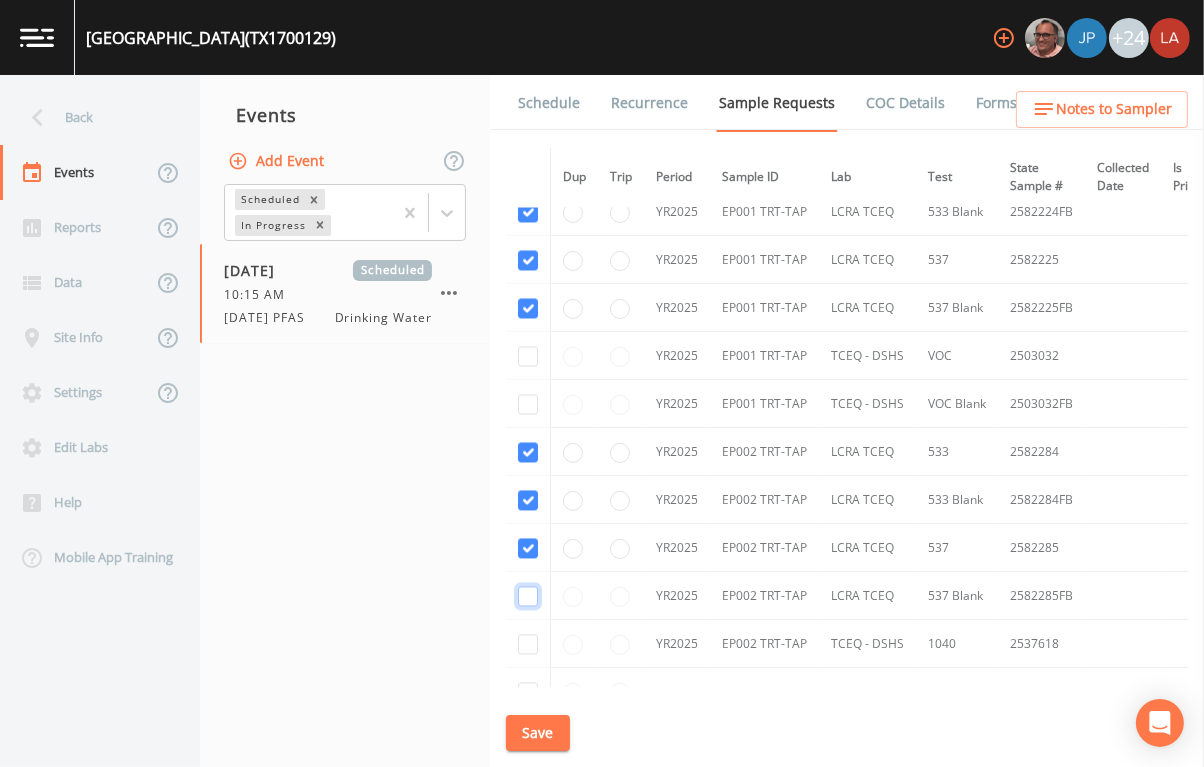 click at bounding box center (528, 597) 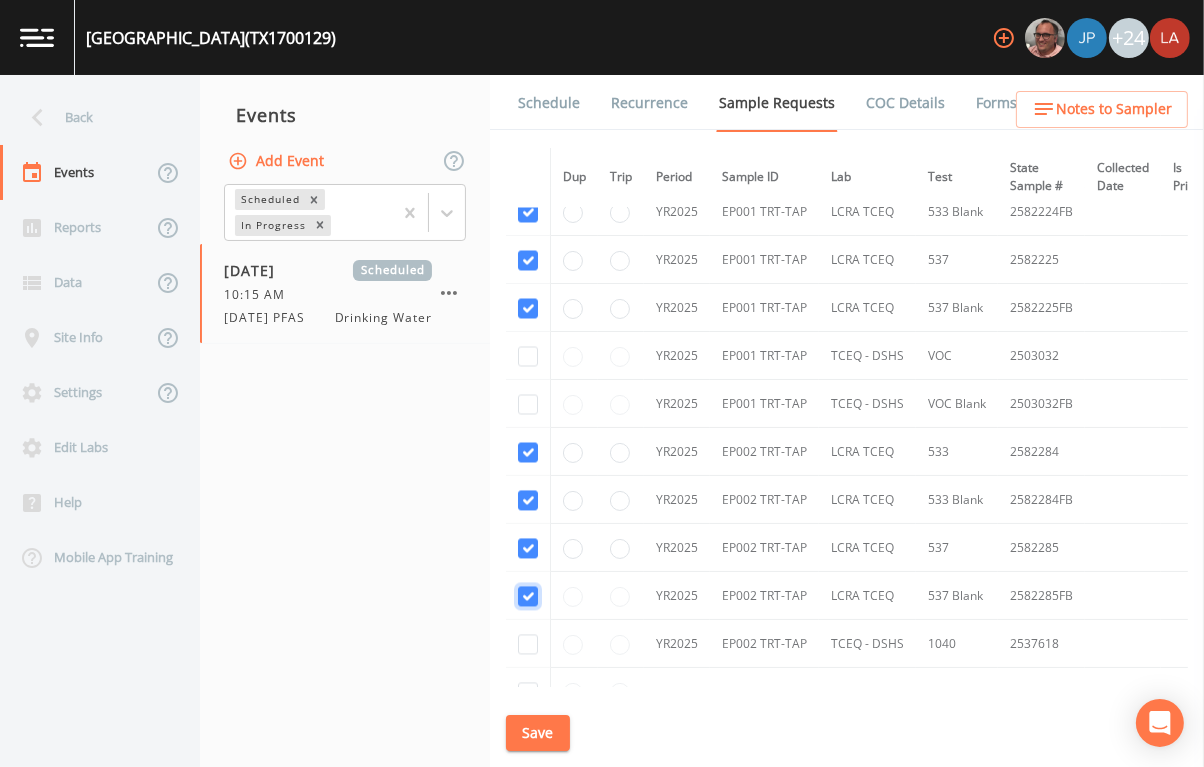checkbox on "true" 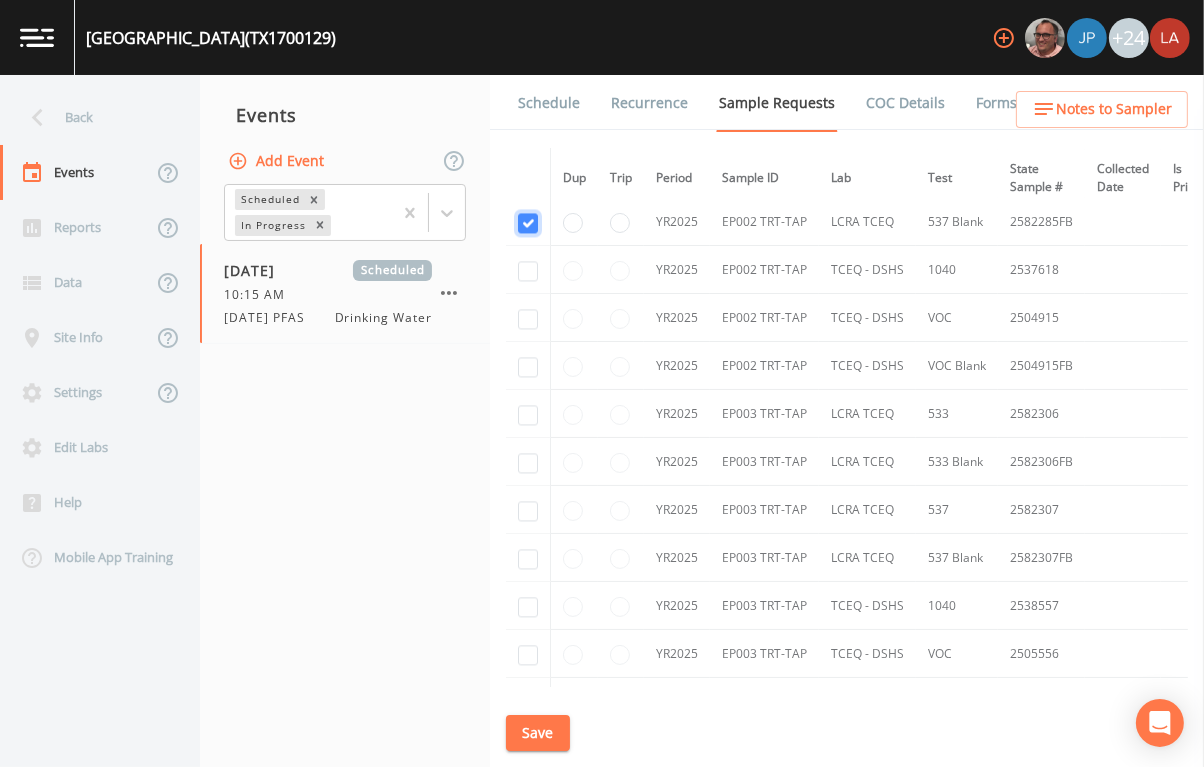 scroll, scrollTop: 4125, scrollLeft: 0, axis: vertical 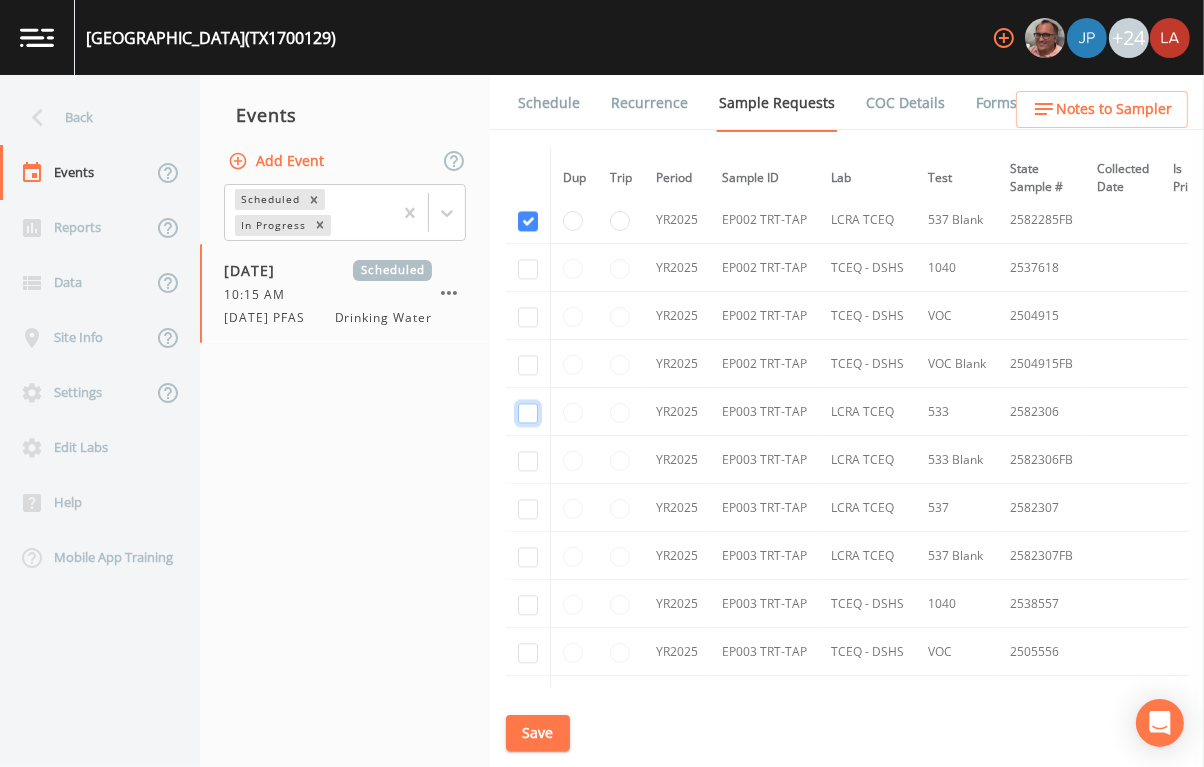 click at bounding box center (528, 413) 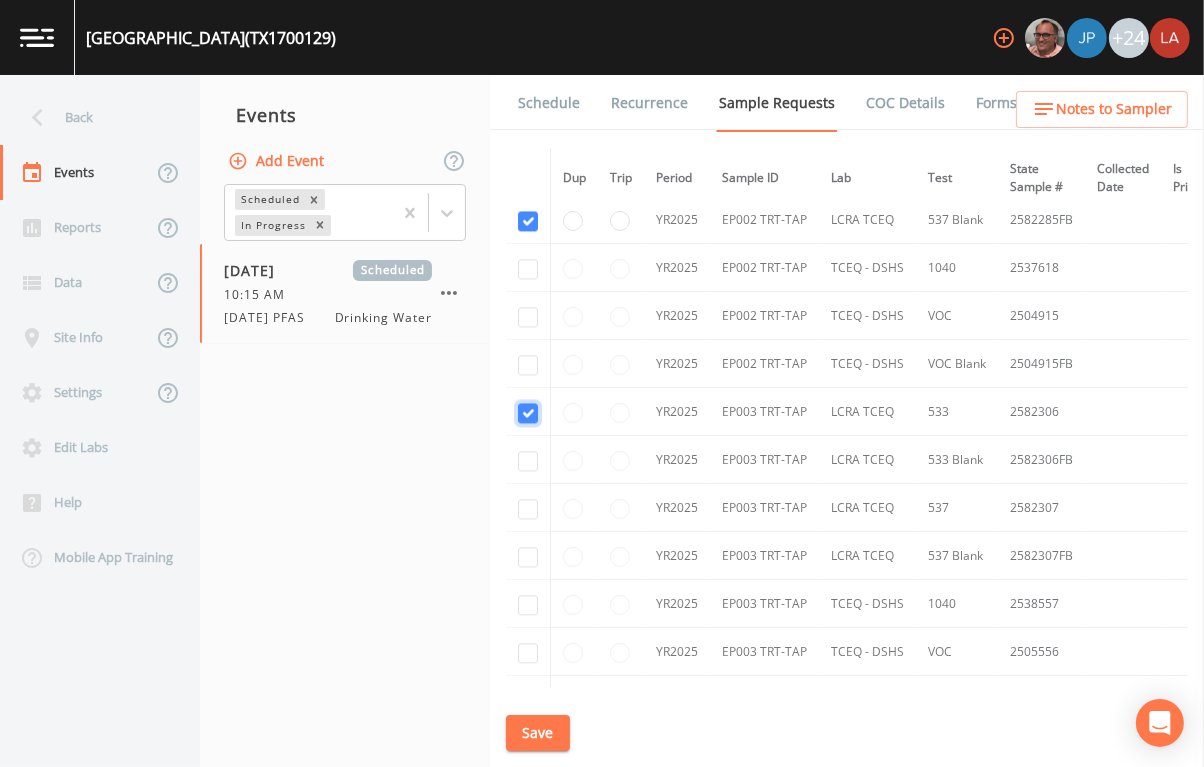 checkbox on "true" 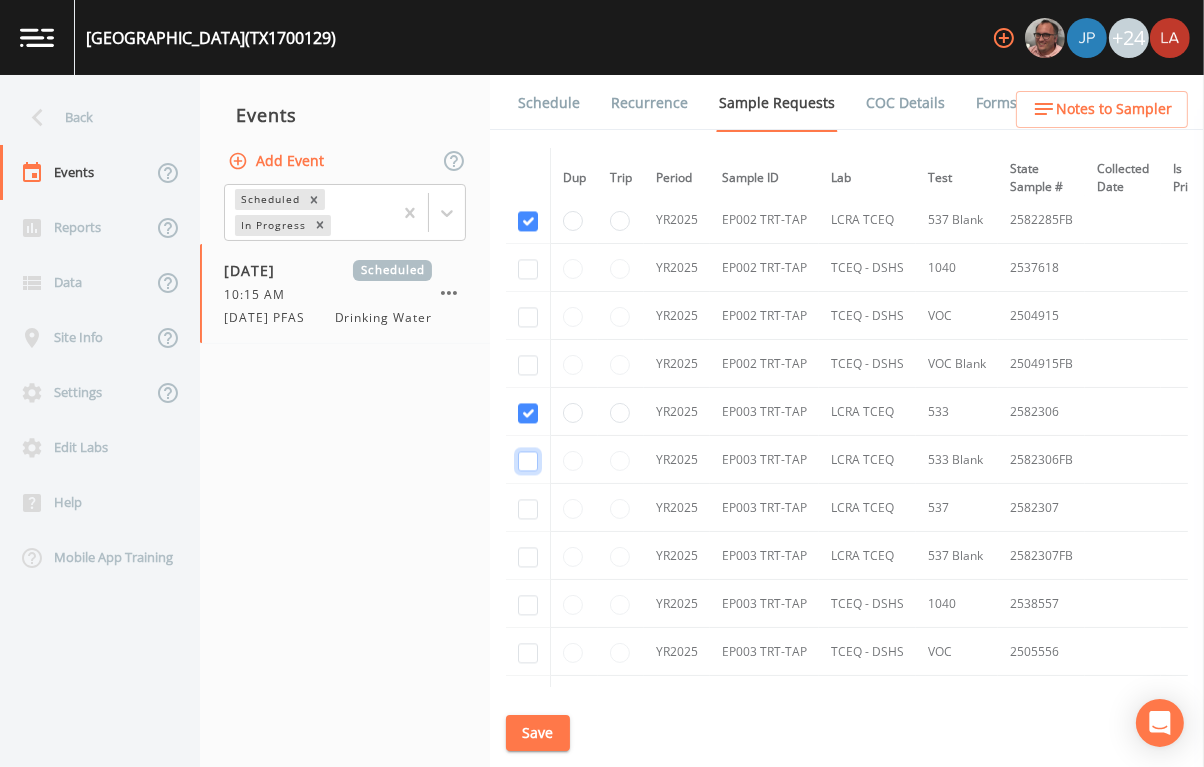 drag, startPoint x: 530, startPoint y: 452, endPoint x: 532, endPoint y: 462, distance: 10.198039 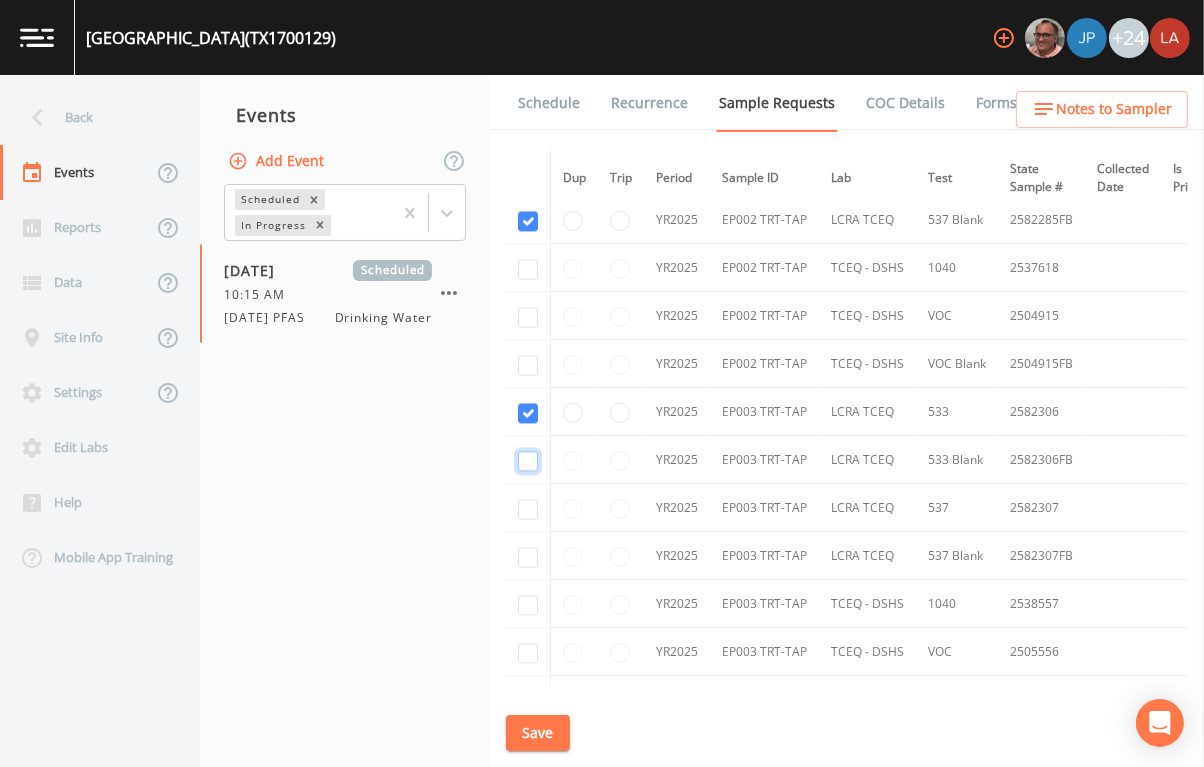 click at bounding box center [528, 461] 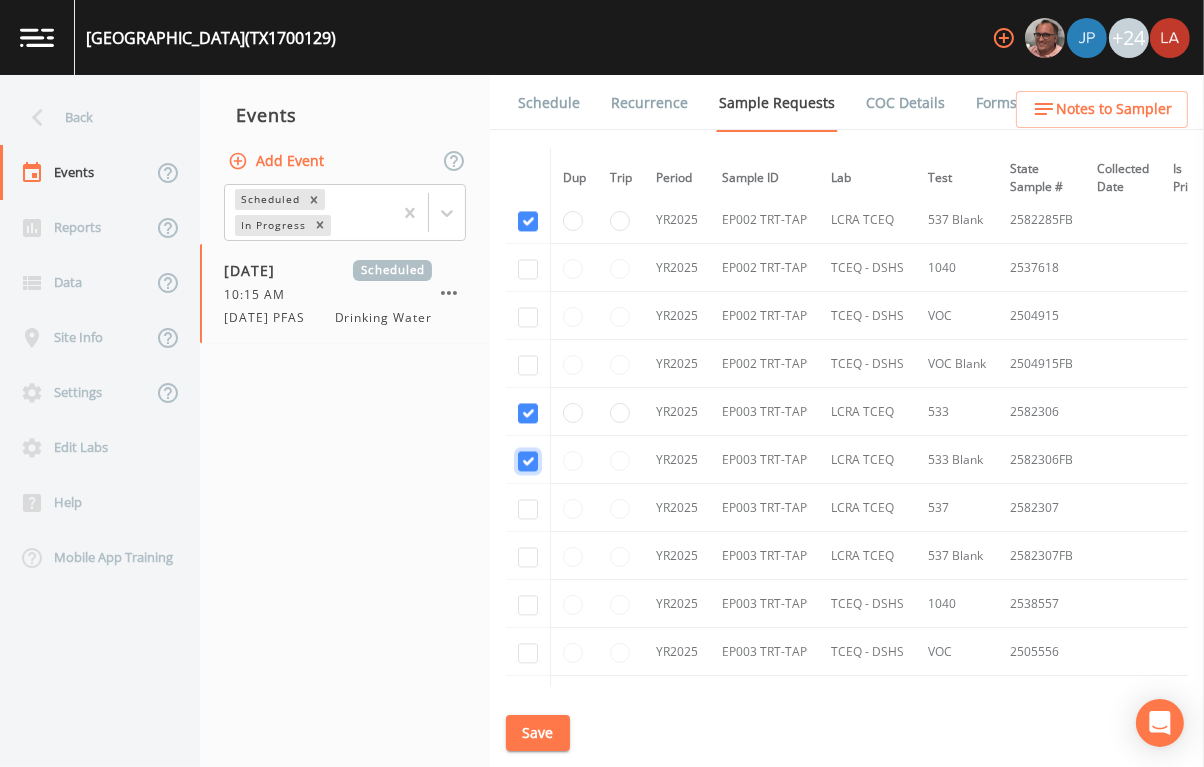 checkbox on "true" 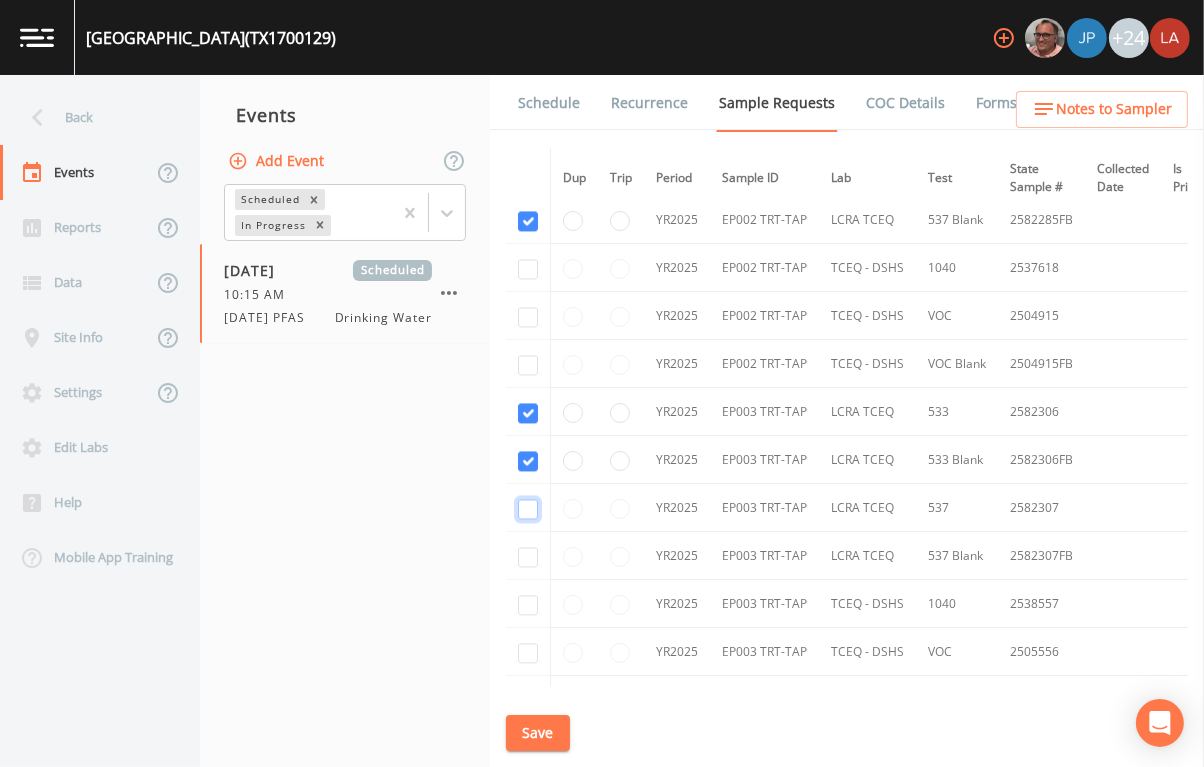 click at bounding box center (528, 509) 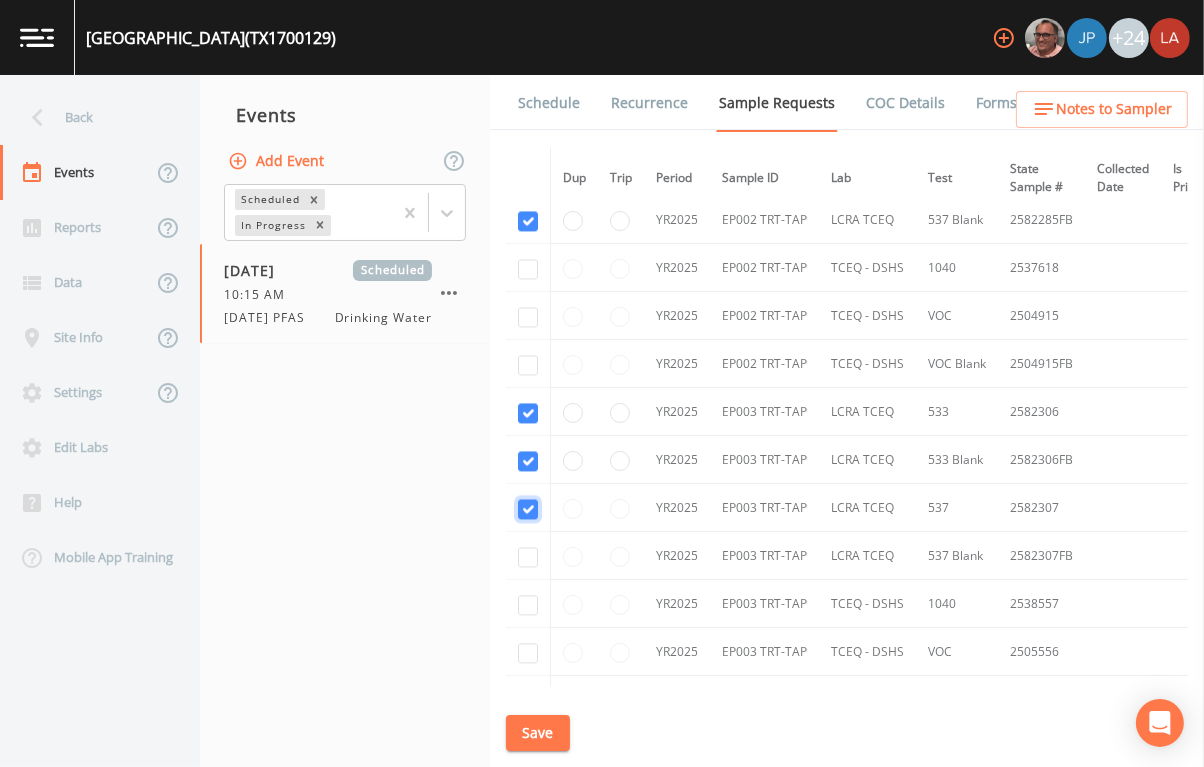 checkbox on "true" 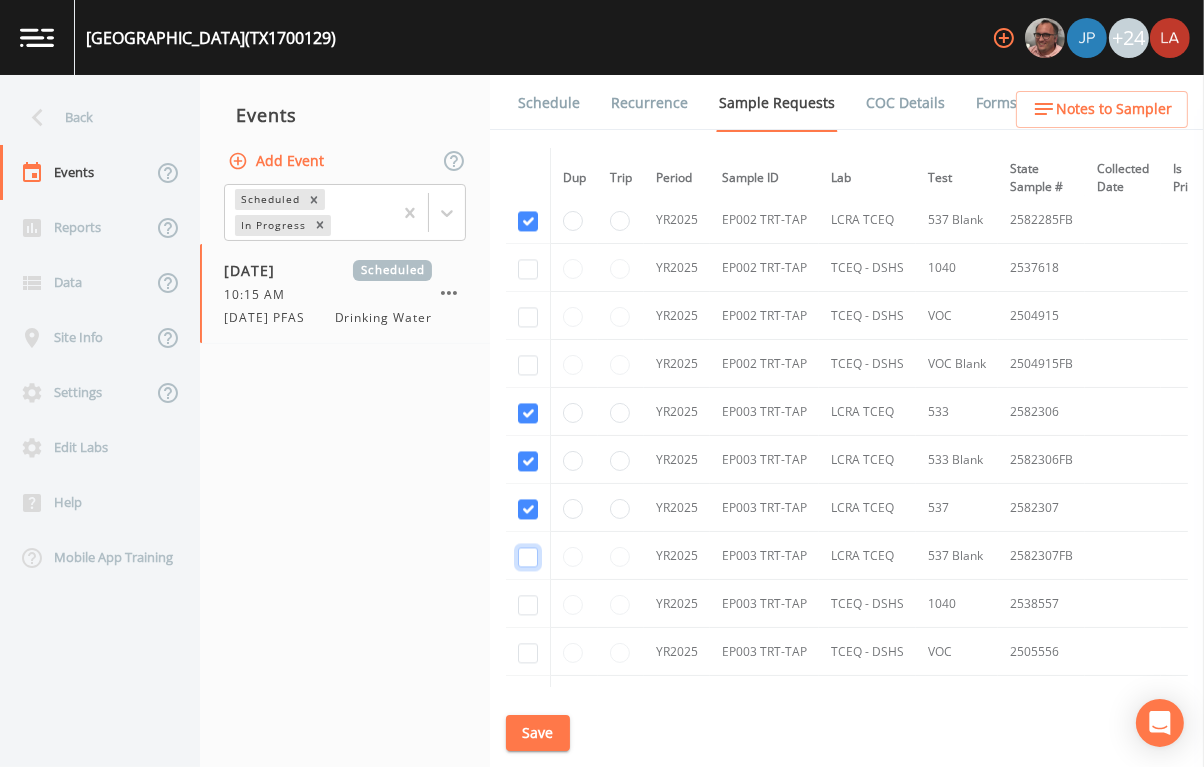 click at bounding box center [528, 557] 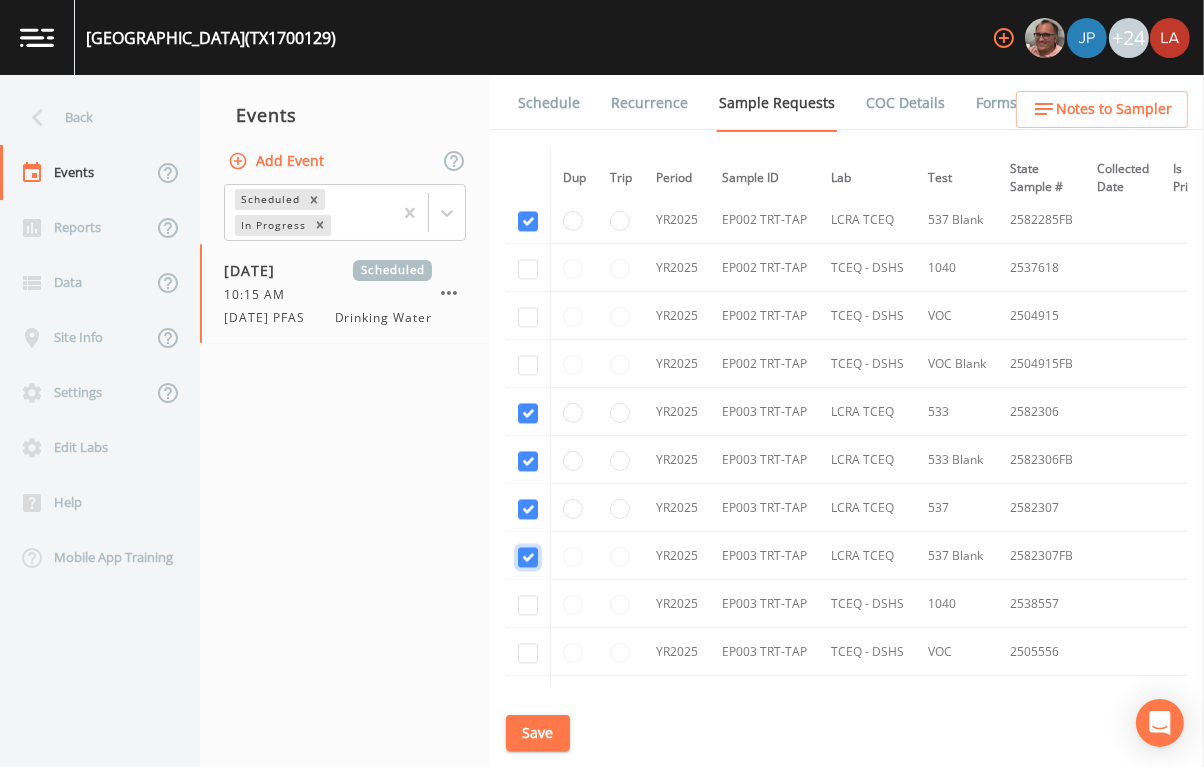 checkbox on "true" 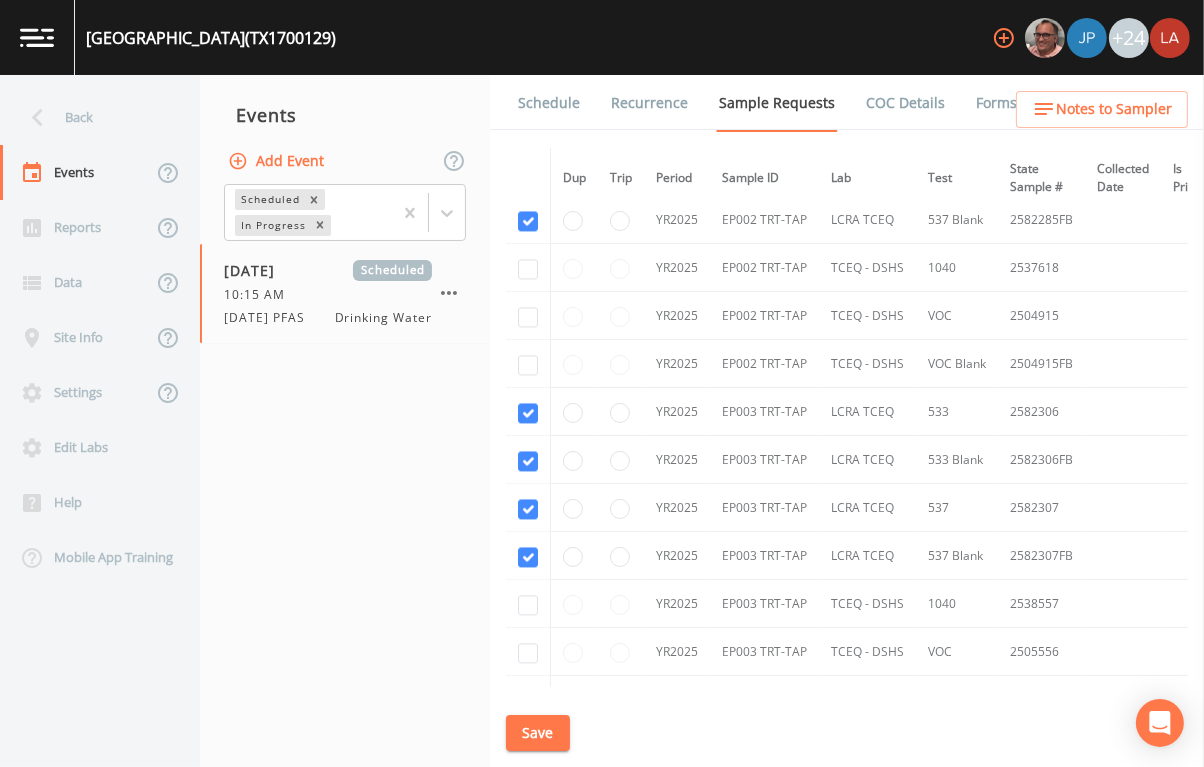 click on "Save" at bounding box center (538, 733) 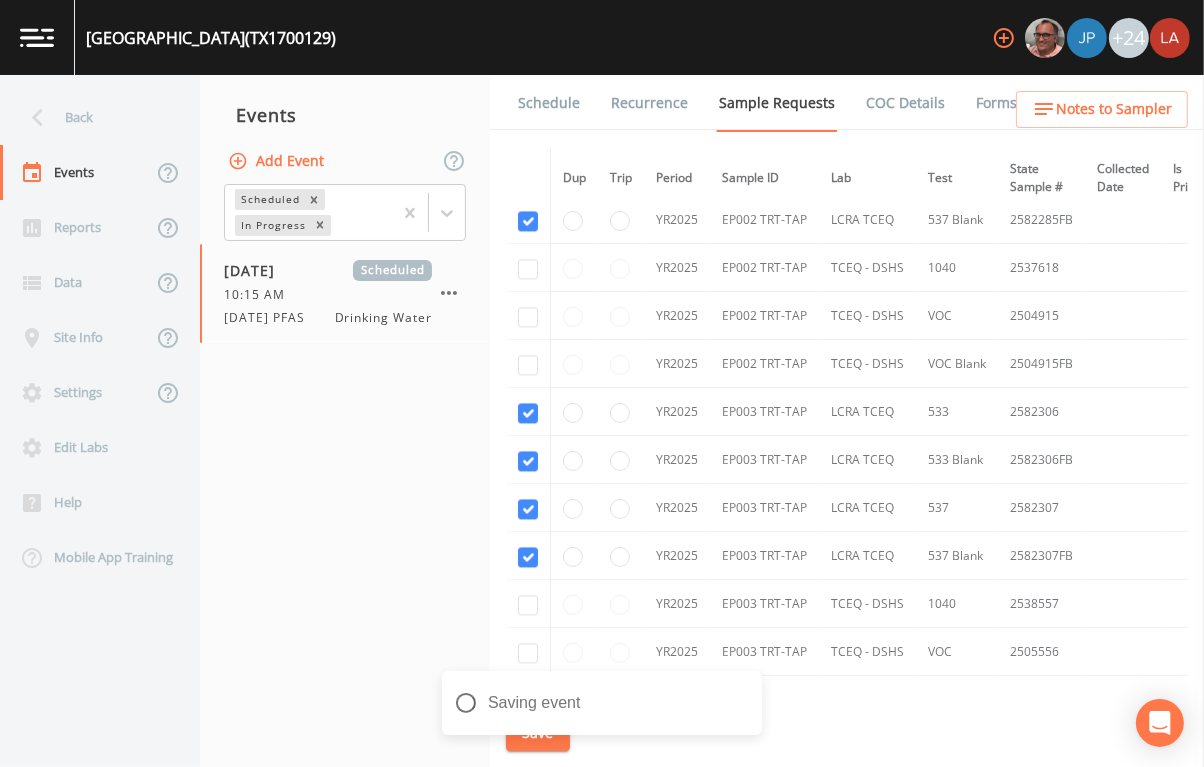 click on "Schedule" at bounding box center (549, 103) 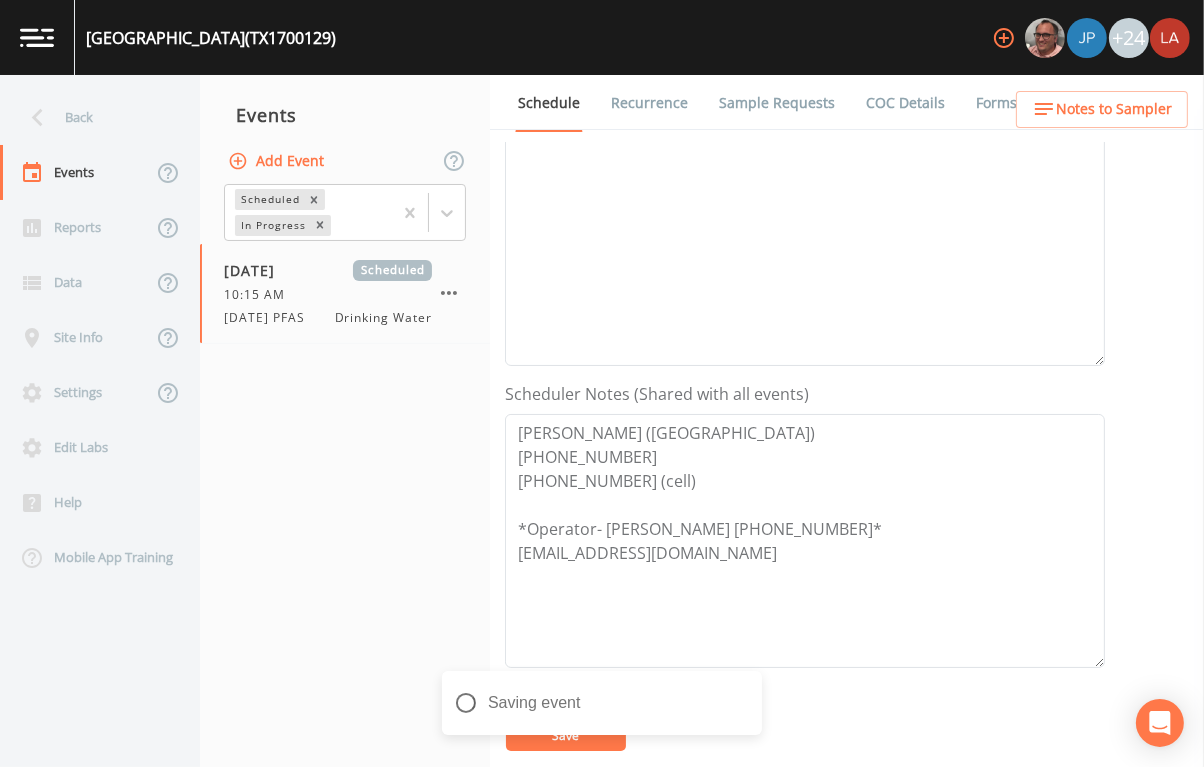 scroll, scrollTop: 641, scrollLeft: 0, axis: vertical 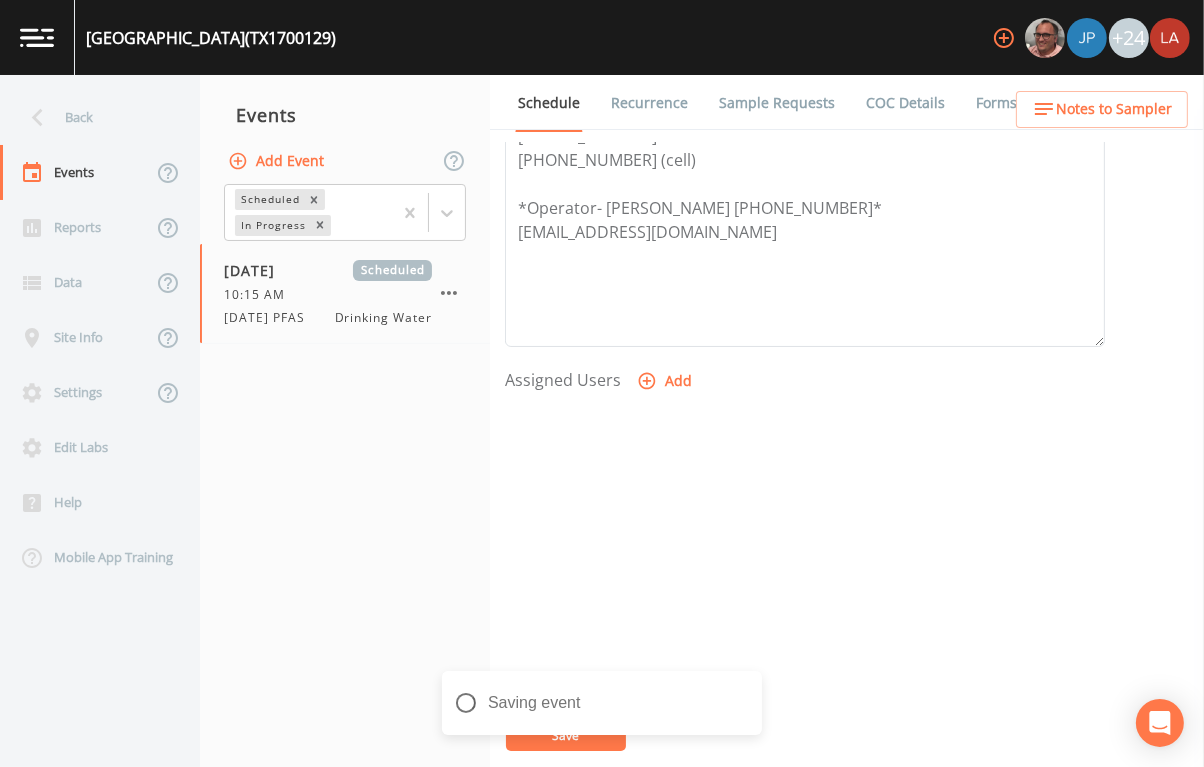 click on "Add" at bounding box center [666, 381] 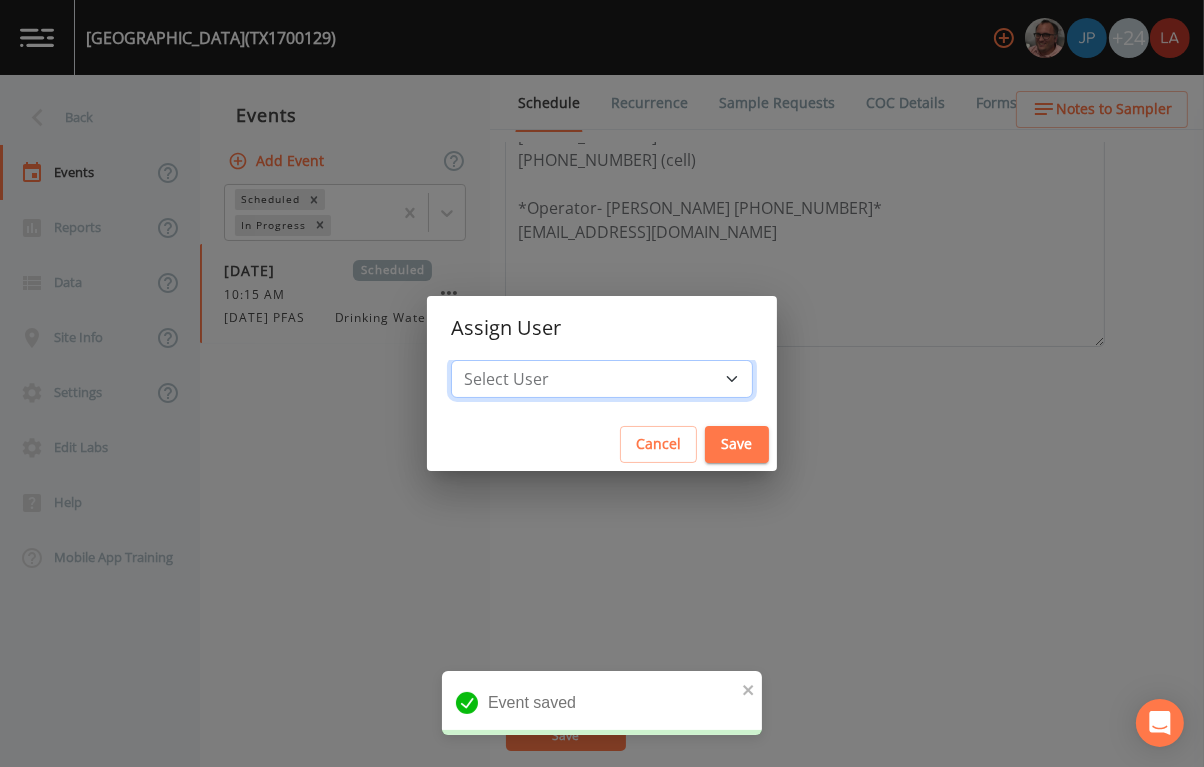 click on "Select User Mike  Franklin Joshua gere  Paul David  Weber Zachary  Evans Stafford  Johnson Stephanie  Hernandez Deon  brooks Joseph  Hayward Alaina  Hahn Jose Garcia   John  Kapsen Stanley Q  Porter Lisa  Brooks Julio C Sanchez  Jr Keith  Borst Connie Turner   Matthew  thomas Earl Miller   Brandon  Fox Rodolfo  Ramirez Annie  Huebner Sloan  Rigamonti Lauren  Saenz Reagan  Janecek Charles  Medina Geneva  Hill" at bounding box center (602, 379) 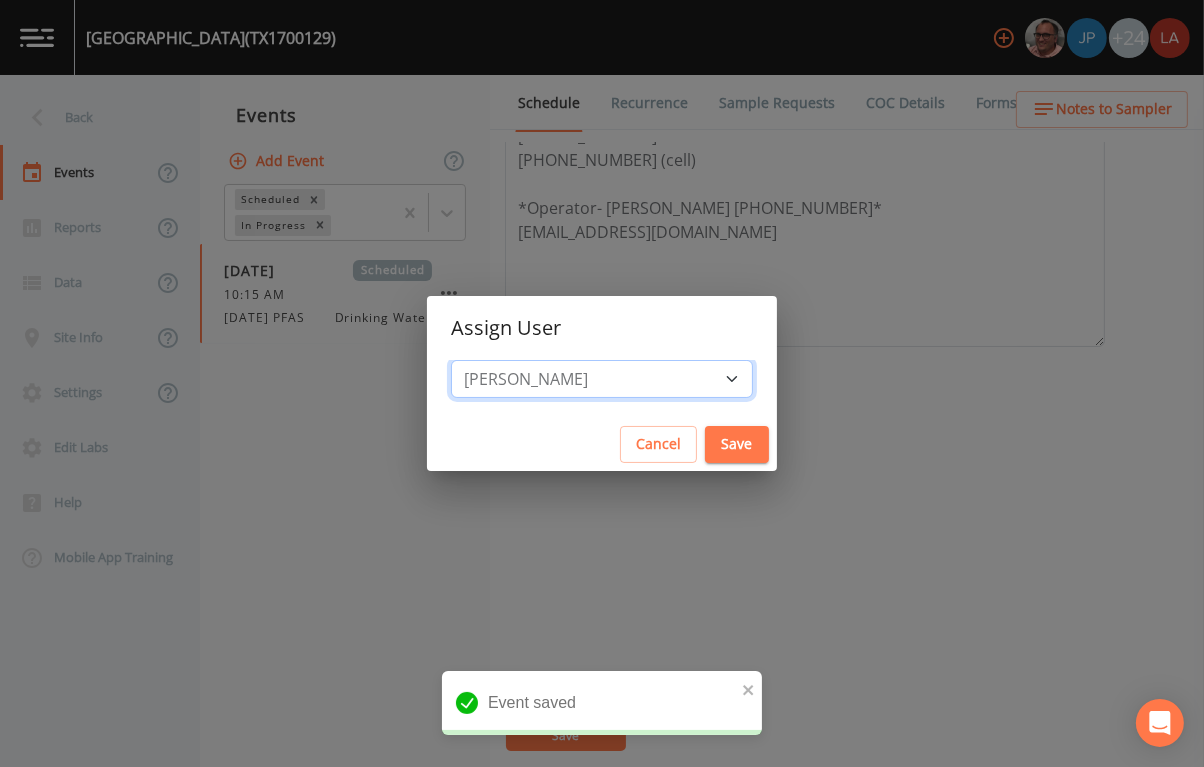 click on "Select User Mike  Franklin Joshua gere  Paul David  Weber Zachary  Evans Stafford  Johnson Stephanie  Hernandez Deon  brooks Joseph  Hayward Alaina  Hahn Jose Garcia   John  Kapsen Stanley Q  Porter Lisa  Brooks Julio C Sanchez  Jr Keith  Borst Connie Turner   Matthew  thomas Earl Miller   Brandon  Fox Rodolfo  Ramirez Annie  Huebner Sloan  Rigamonti Lauren  Saenz Reagan  Janecek Charles  Medina Geneva  Hill" at bounding box center (602, 379) 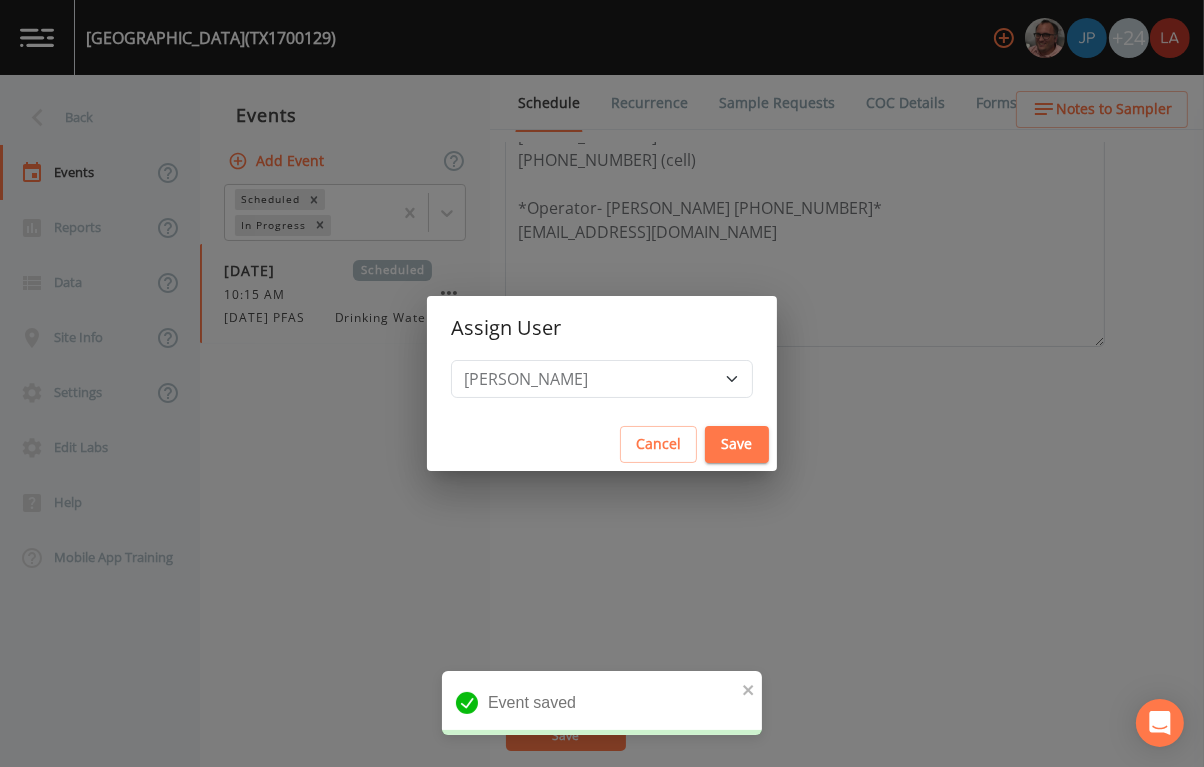 click on "Save" at bounding box center [737, 444] 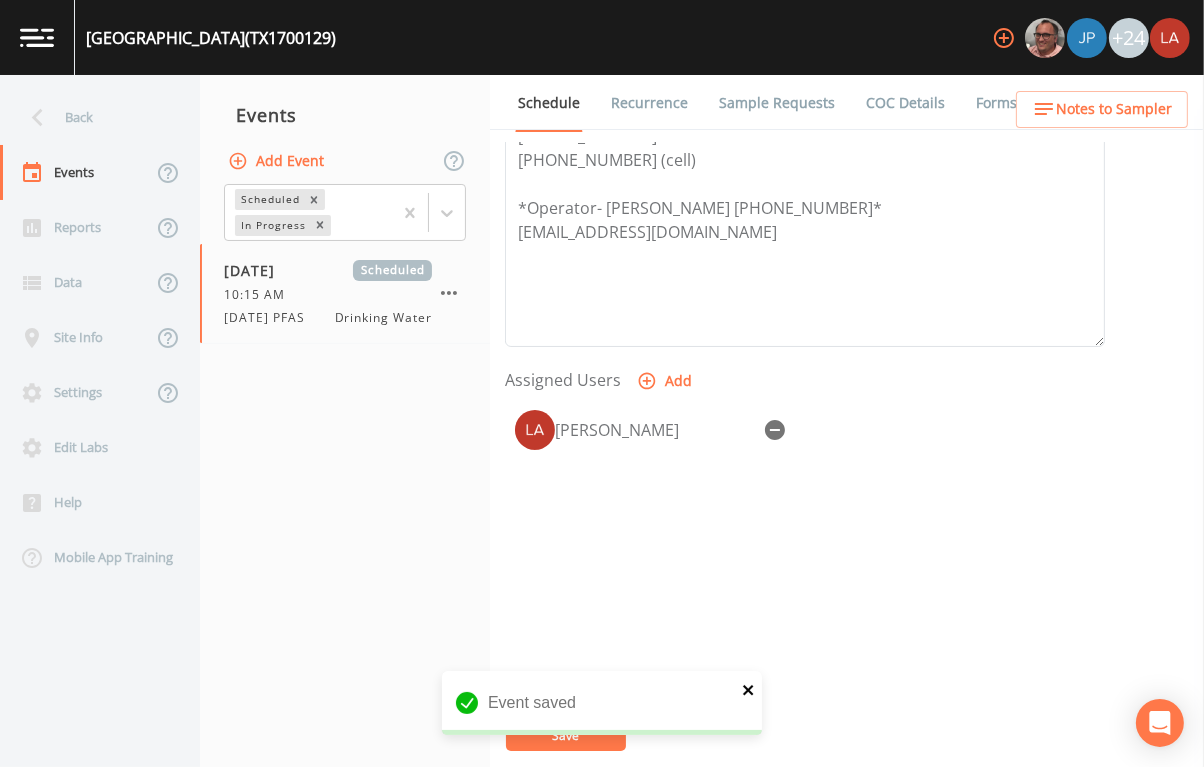 click 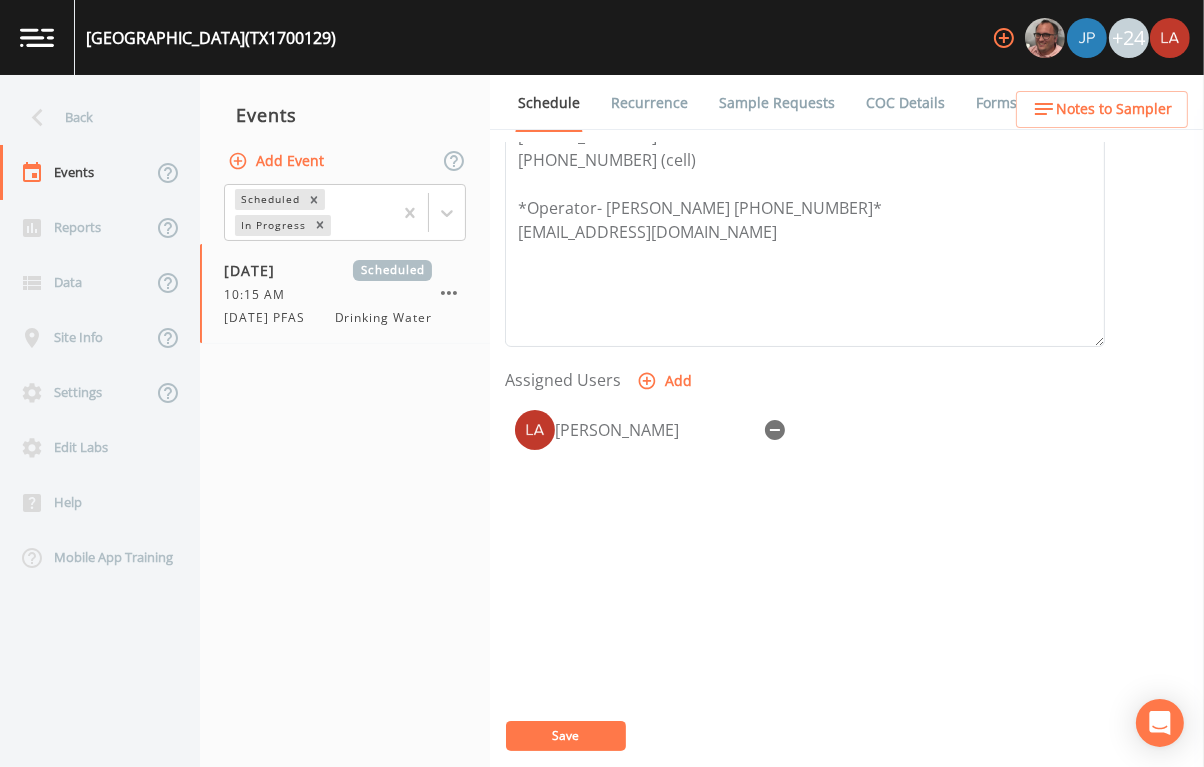 click on "DOGWOOD HILLS  (TX1700129) +24 Back Events Reports Data Site Info Settings Edit Labs Help Mobile App Training Events Add Event Scheduled In Progress 07/24/2025 Scheduled 10:15 AM 7/24/25 PFAS Drinking Water Schedule Recurrence Sample Requests COC Details Forms Event Name 7/24/25 PFAS Target Sampling Date 2025-07-24 Time (Optional) 10:15:00 Event Notes Scheduler Notes (Shared with all events) GREG SMITH (AQUA TX)
281-651-0174
832-983-3993 (cell)
*Operator- Randy Cox 832-381-4146*
rwcox@aquaamerica.com Assigned Users Add Lauren  Saenz Save Notes to Sampler Event saved" at bounding box center [602, 383] 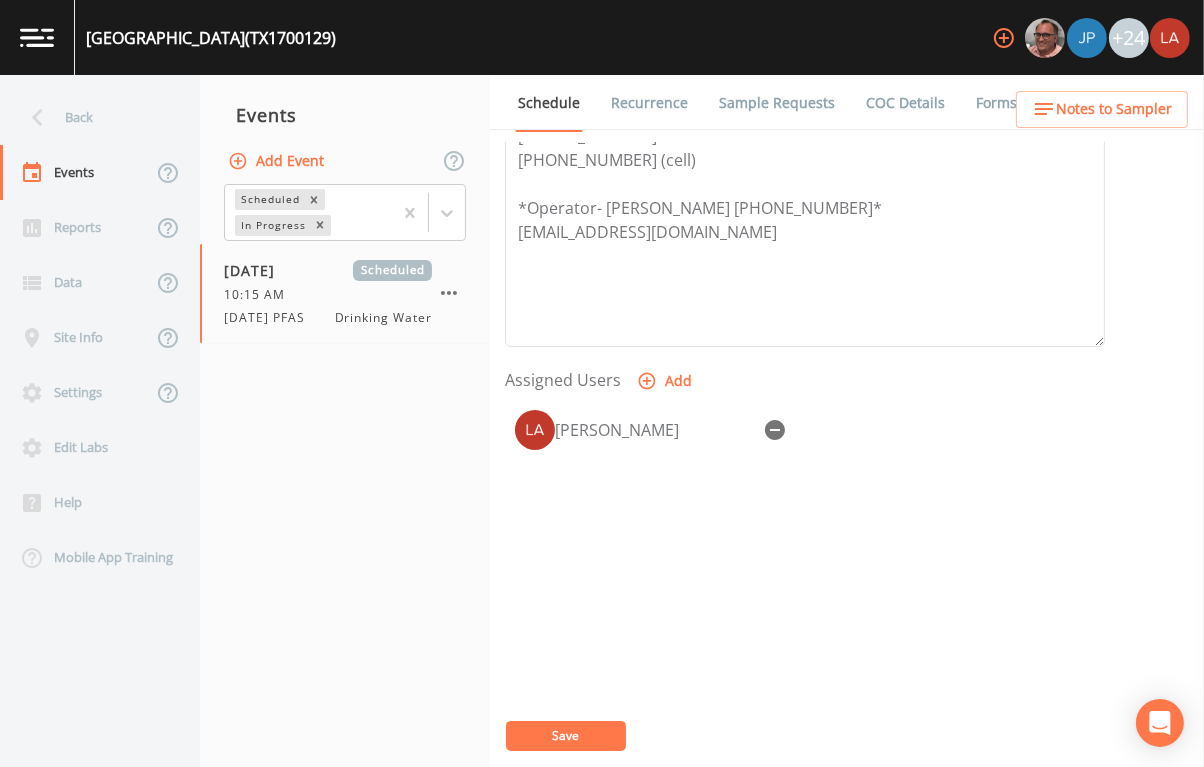 click on "Save" at bounding box center (566, 735) 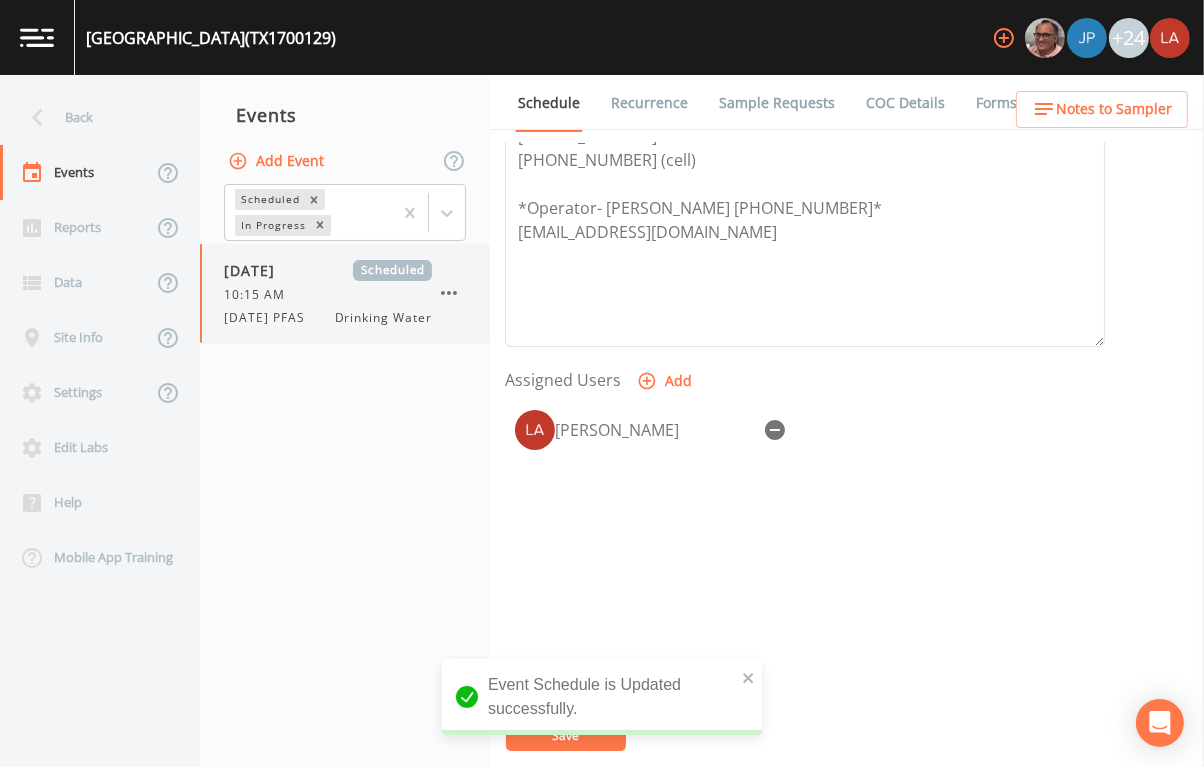 type 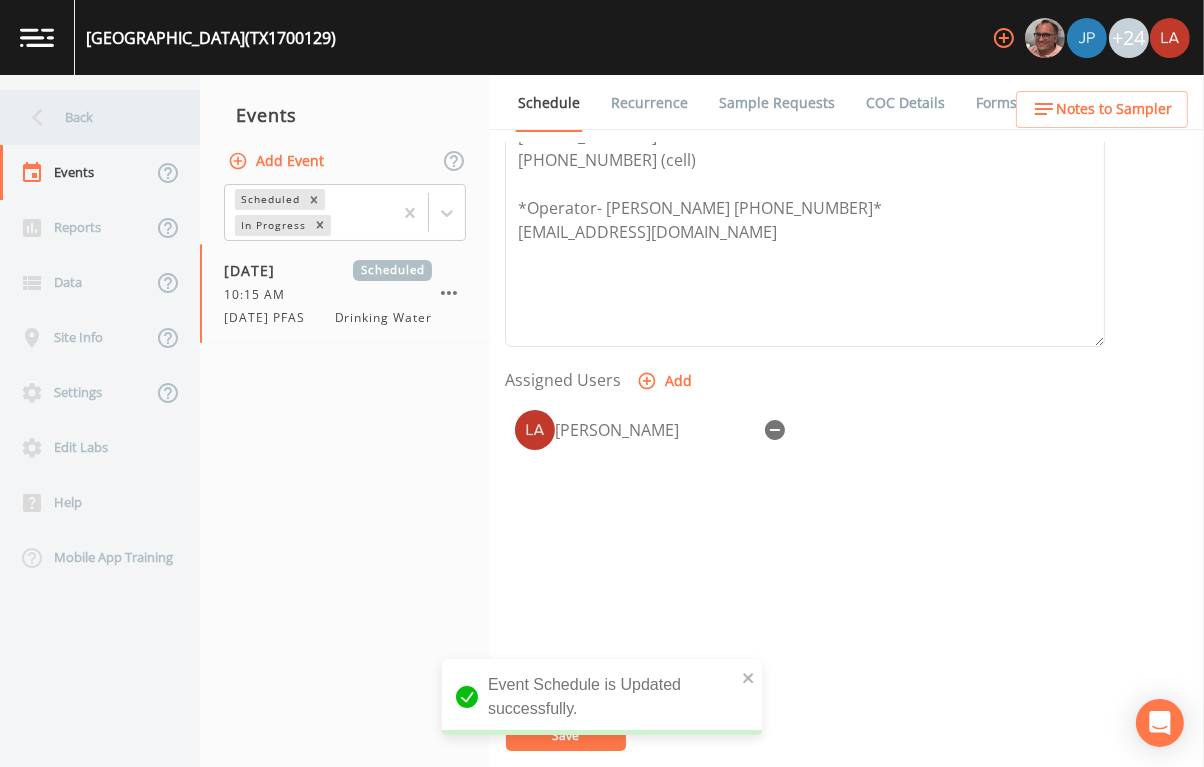 click on "Back" at bounding box center [90, 117] 